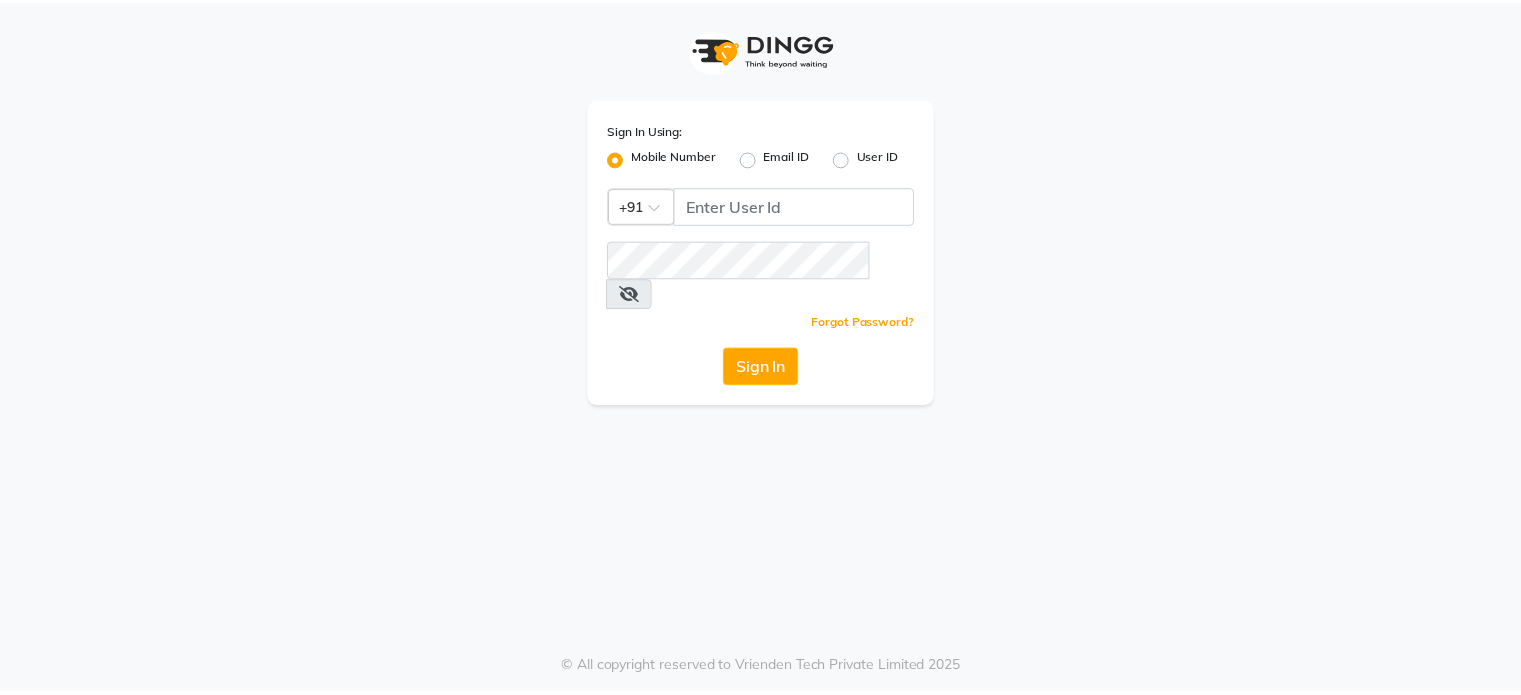scroll, scrollTop: 0, scrollLeft: 0, axis: both 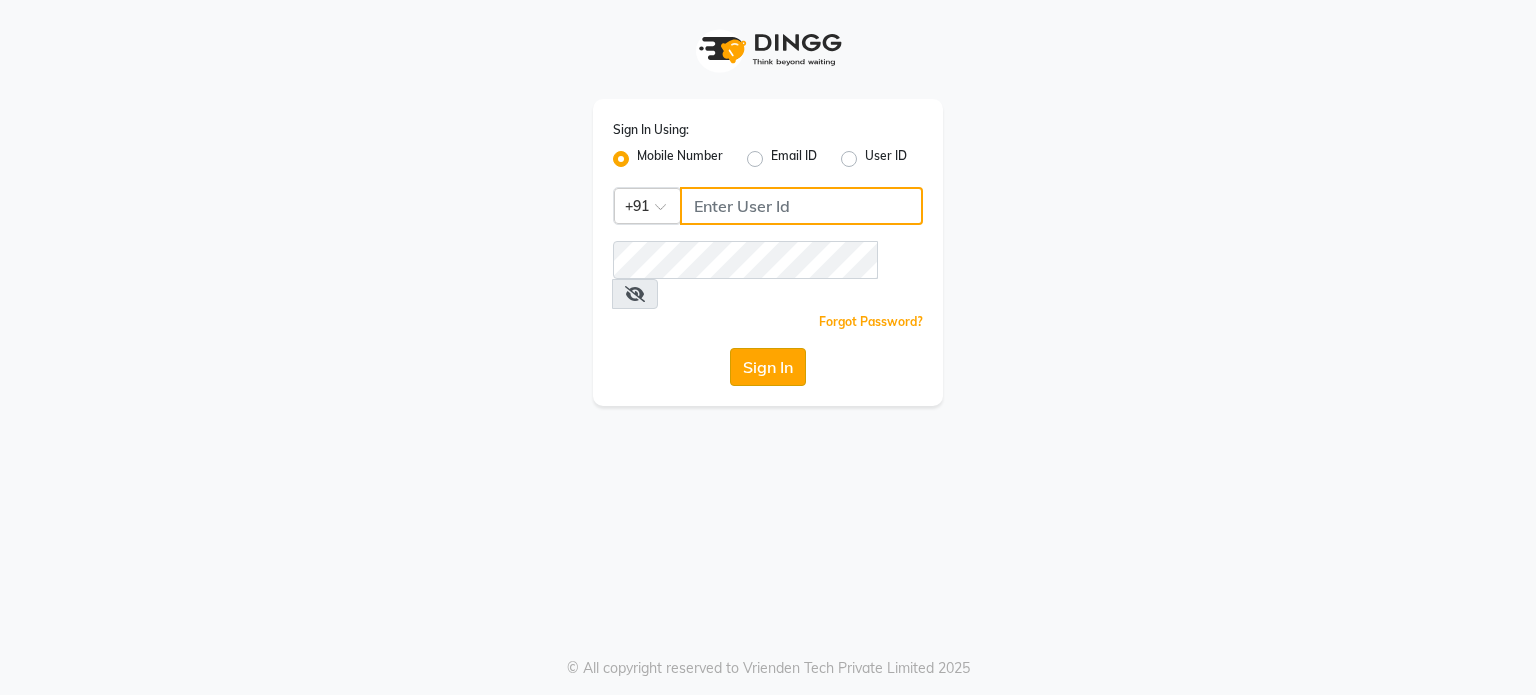type on "9604315867" 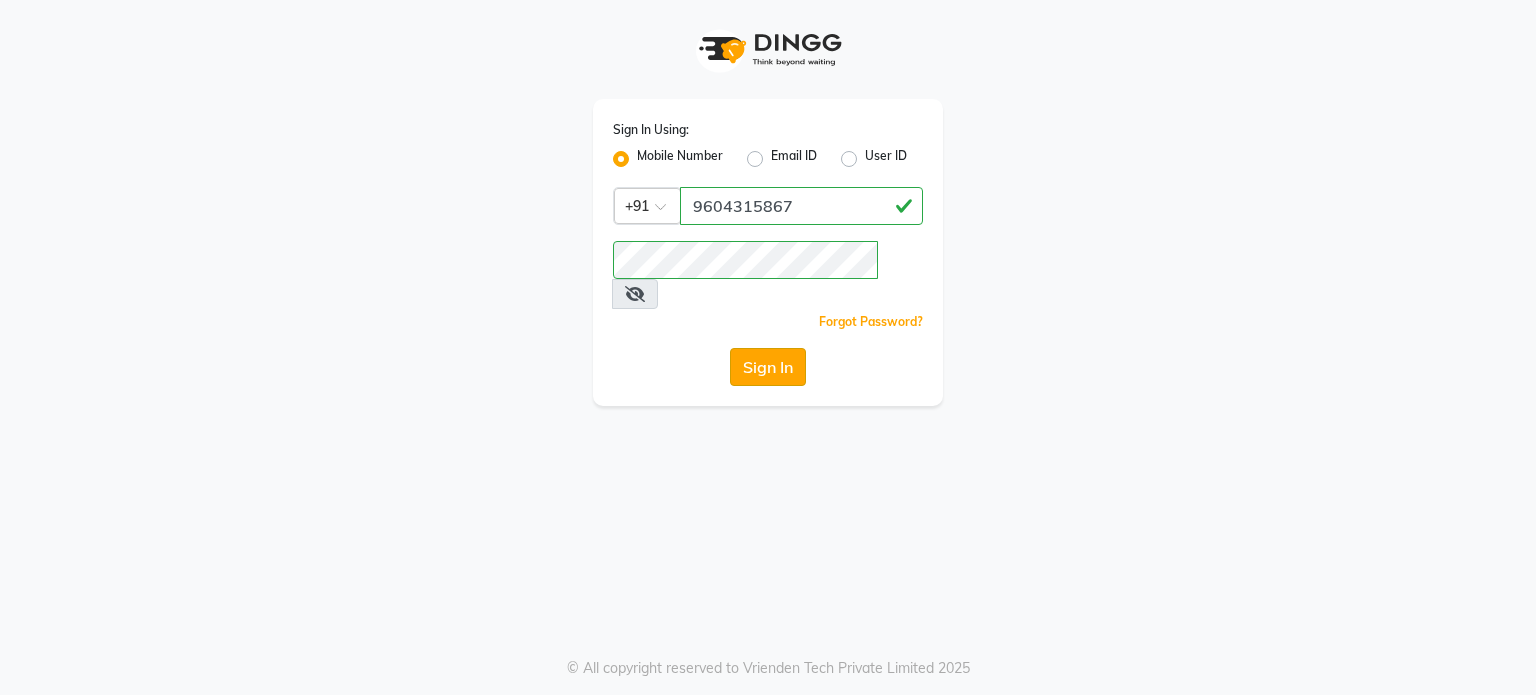 click on "Sign In" 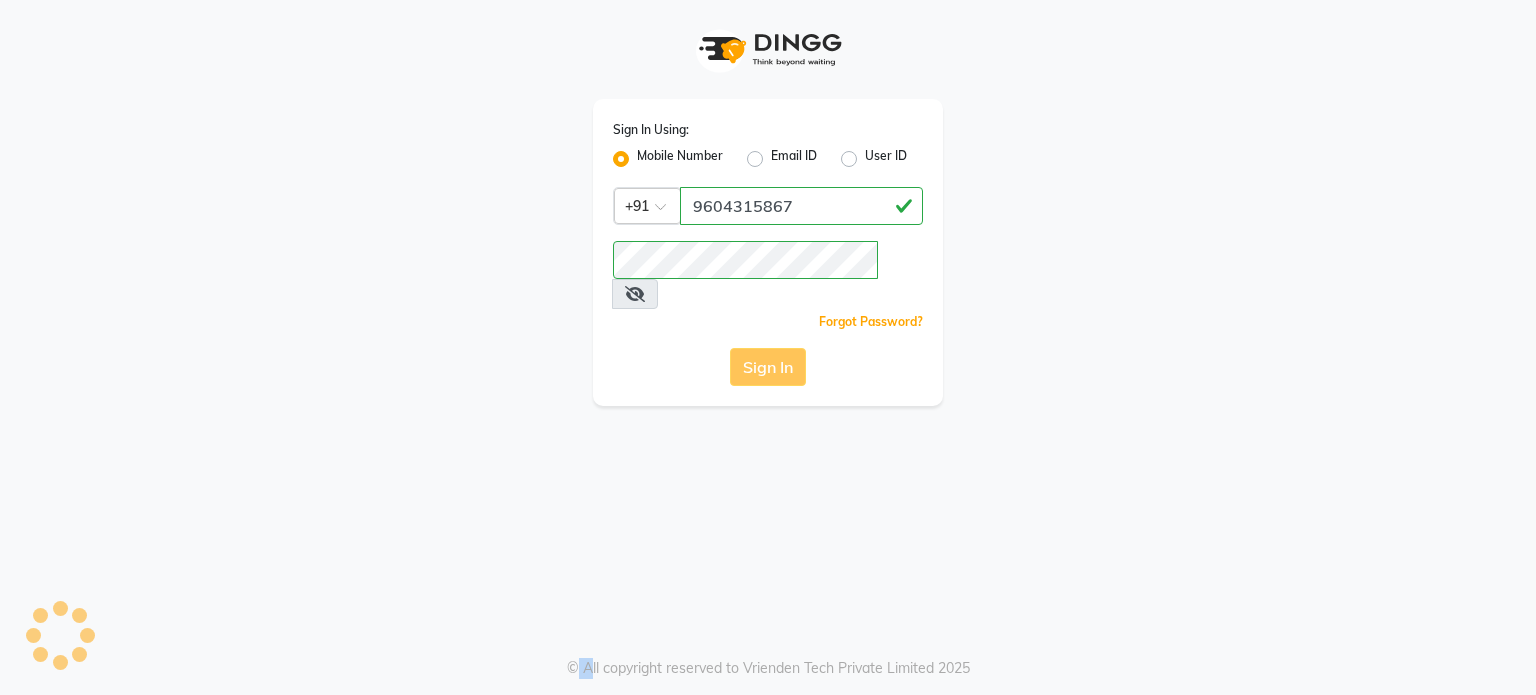 click on "Sign In" 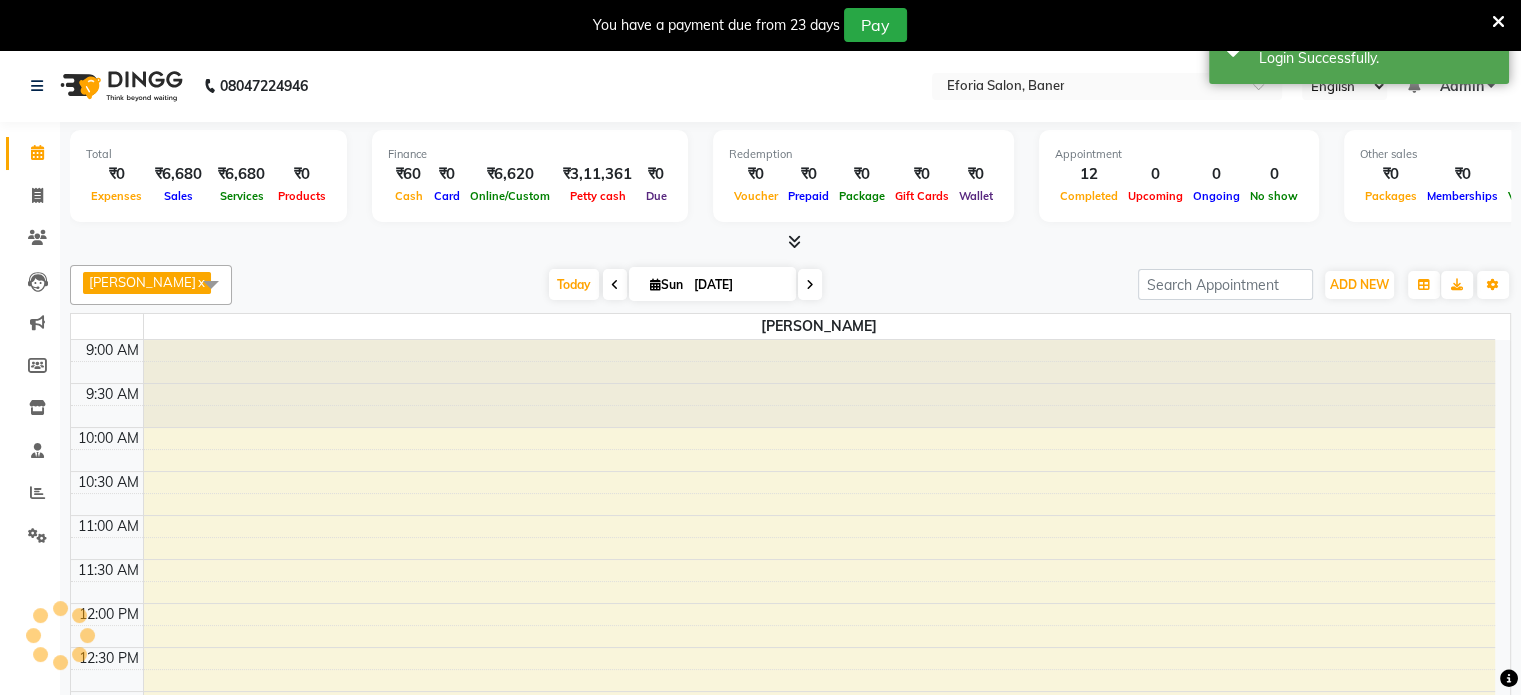 select on "en" 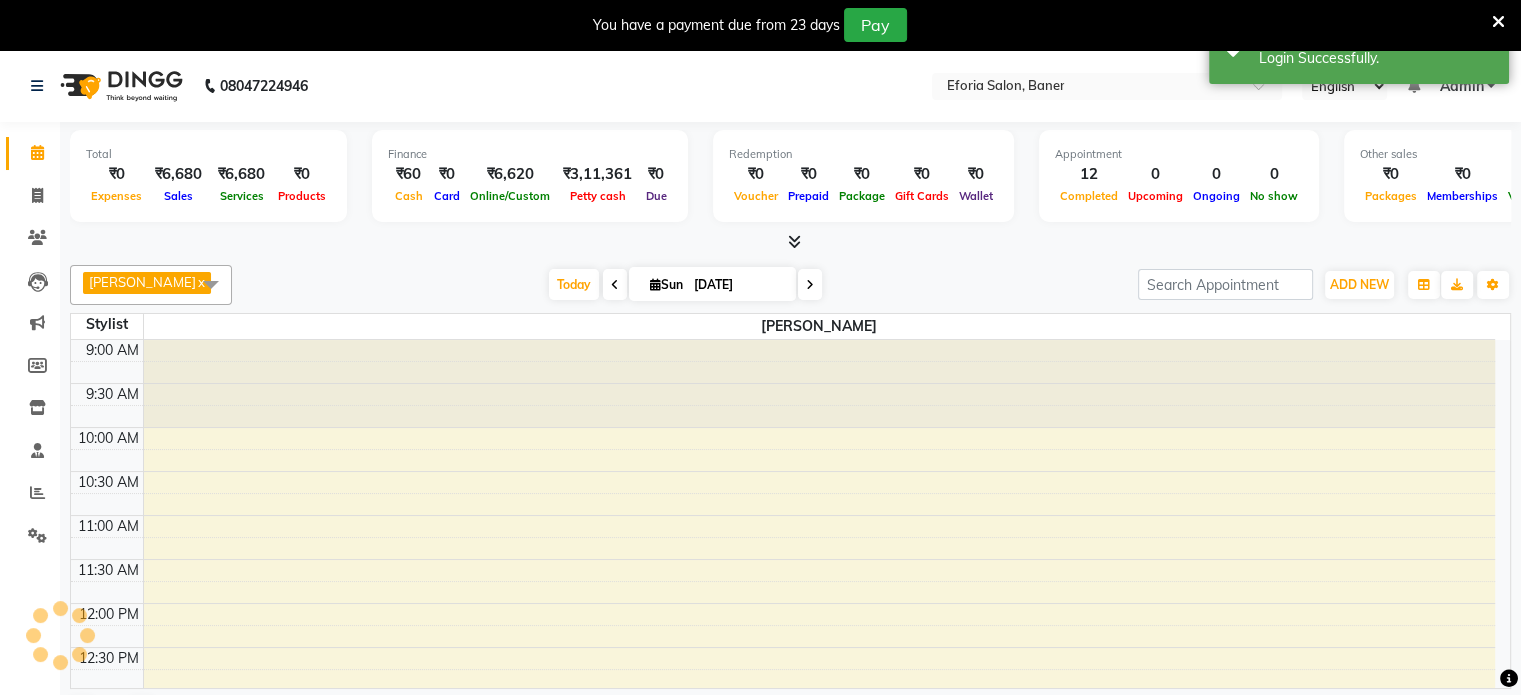 scroll, scrollTop: 0, scrollLeft: 0, axis: both 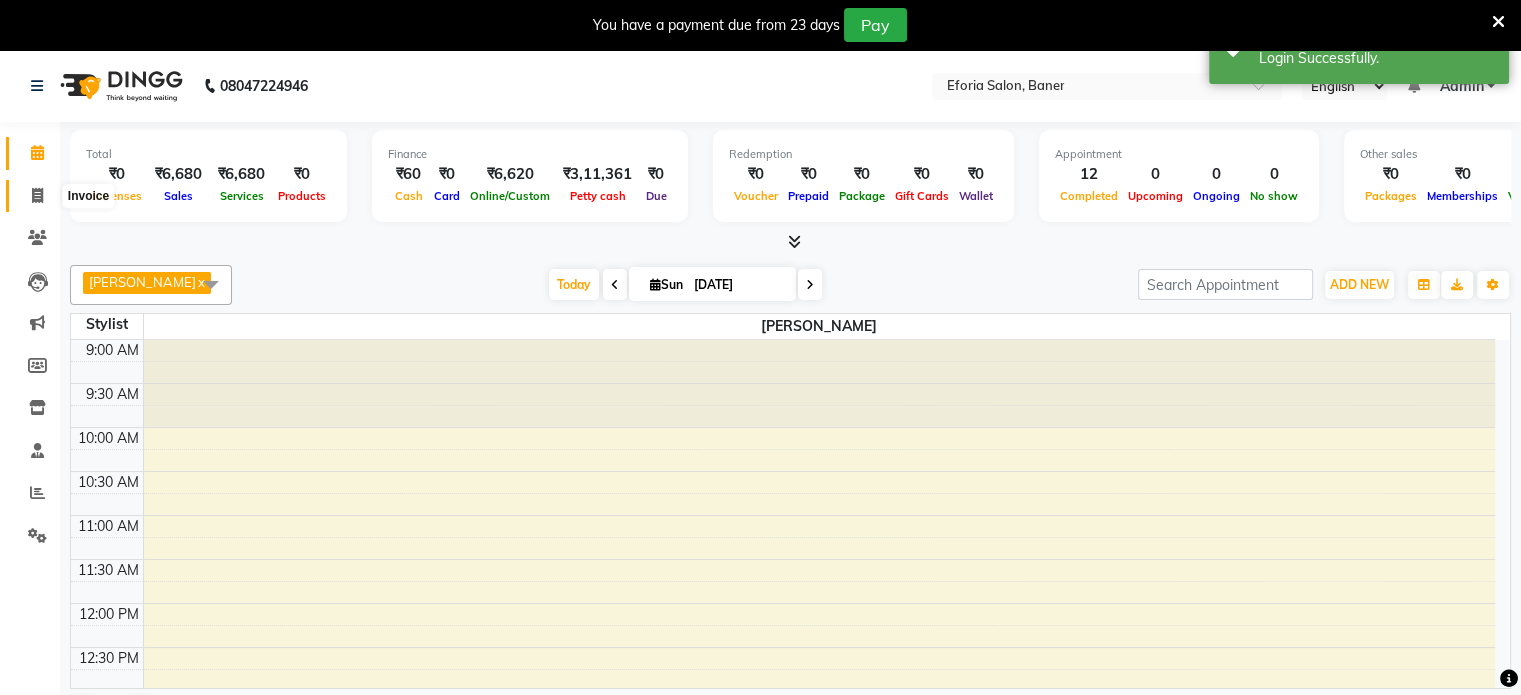 click 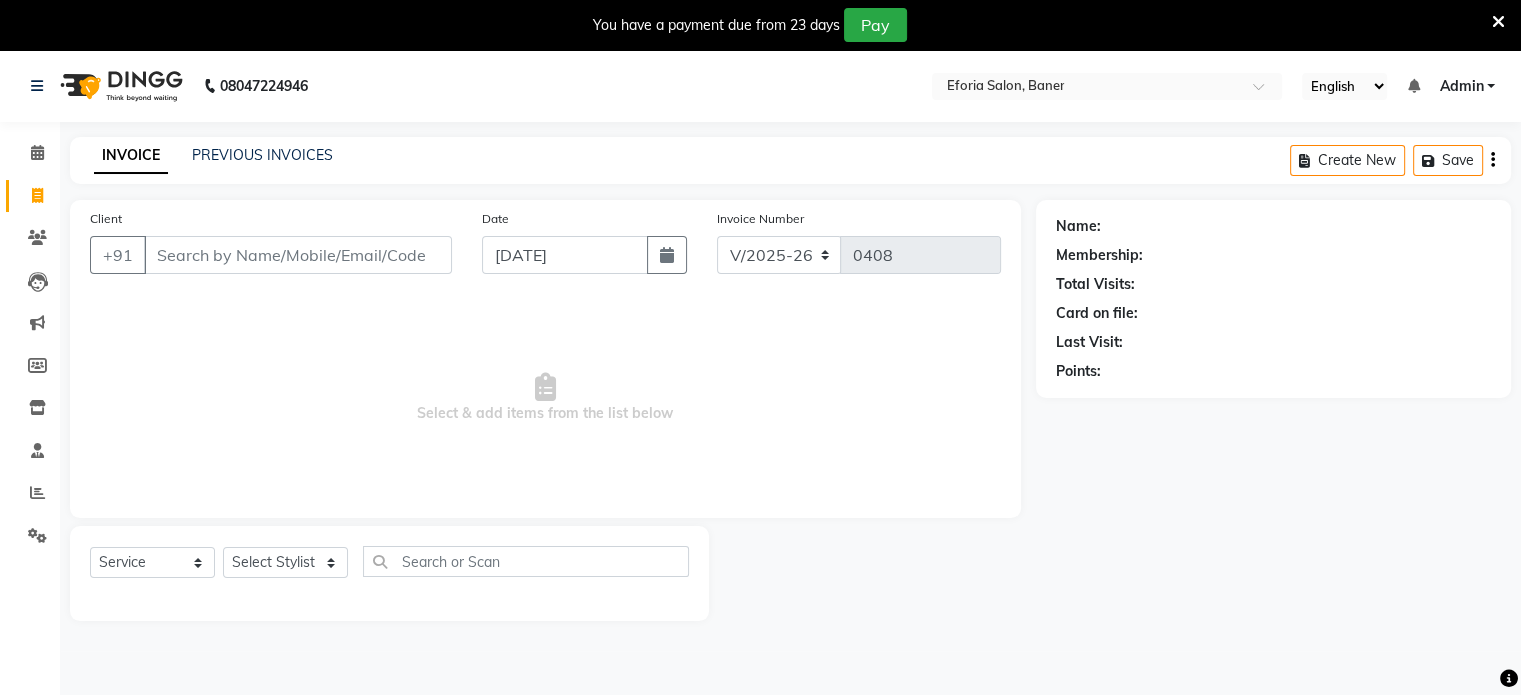 click on "Client" at bounding box center [298, 255] 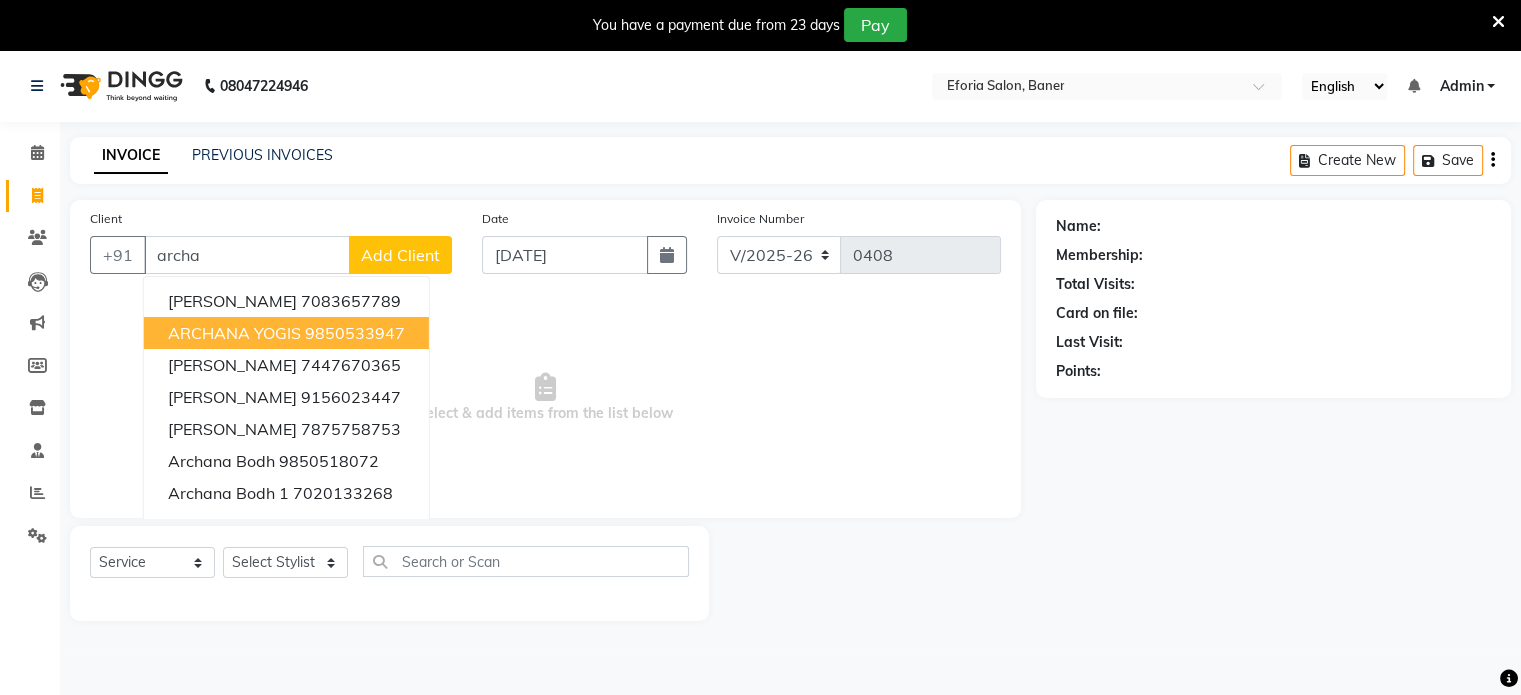 click on "9850533947" at bounding box center [355, 333] 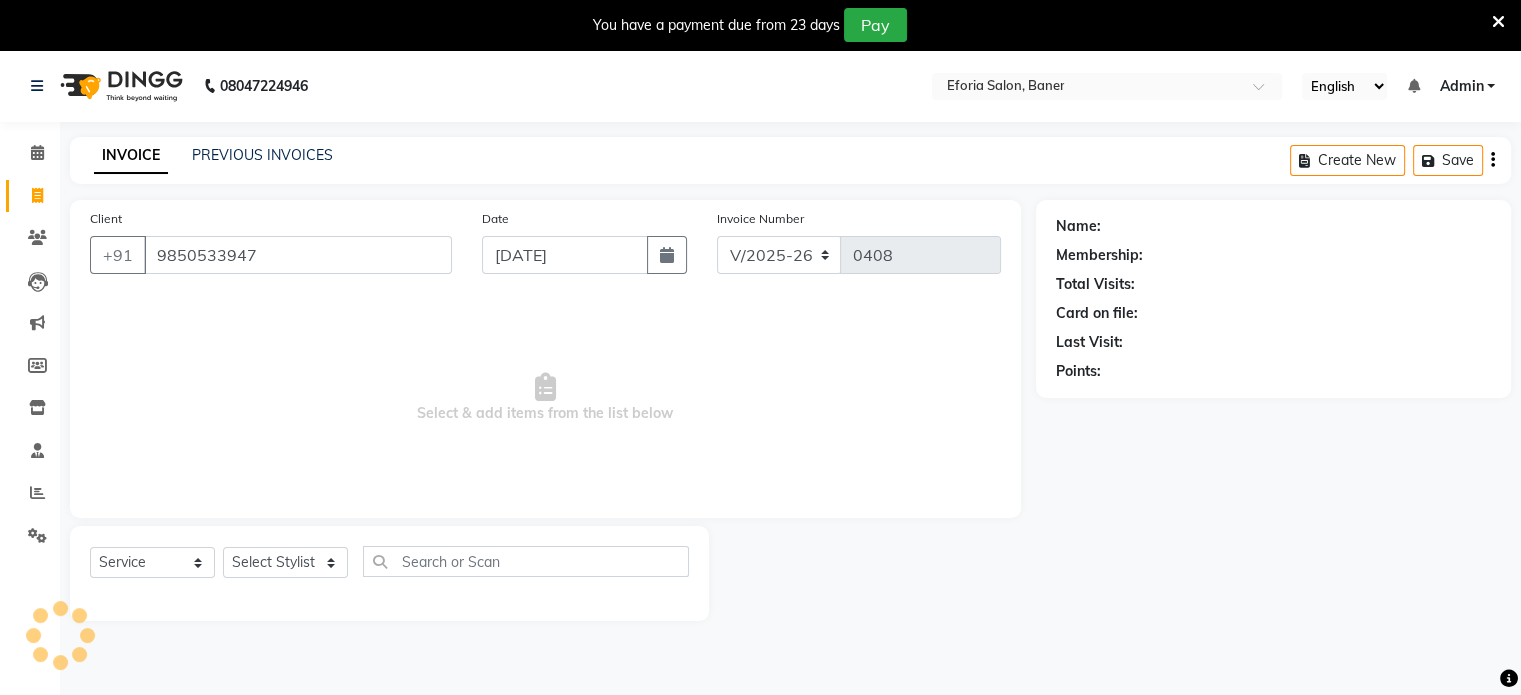 type on "9850533947" 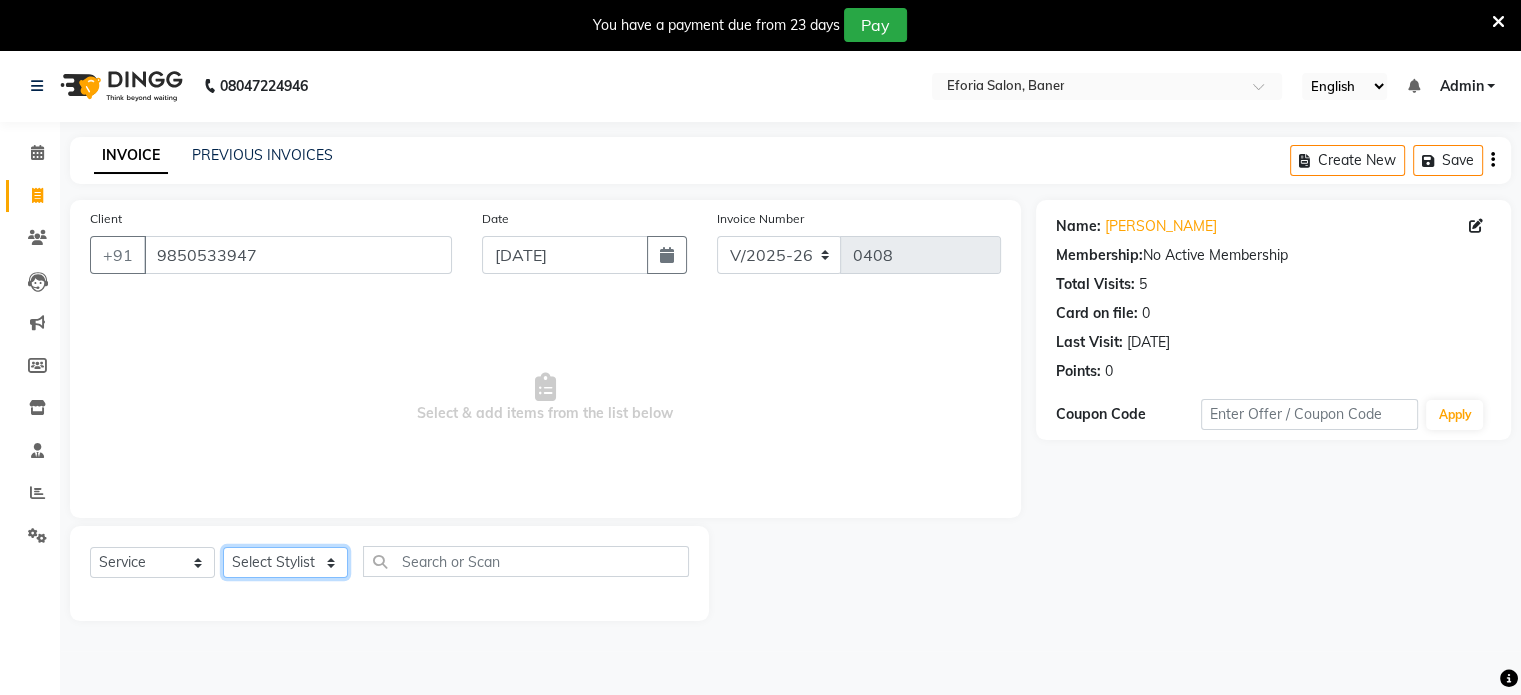 click on "Select Stylist [PERSON_NAME] [PERSON_NAME] [PERSON_NAME] [PERSON_NAME]" 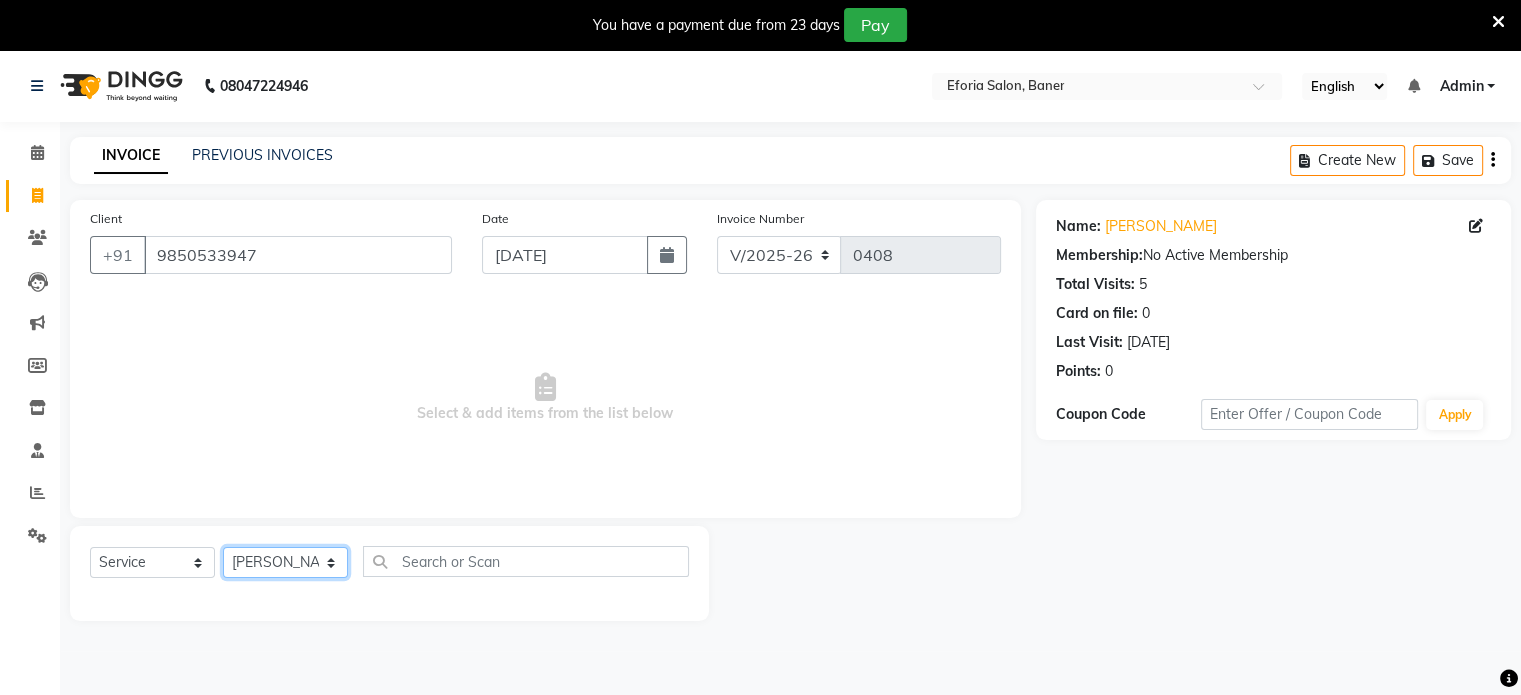 click on "Select Stylist [PERSON_NAME] [PERSON_NAME] [PERSON_NAME] [PERSON_NAME]" 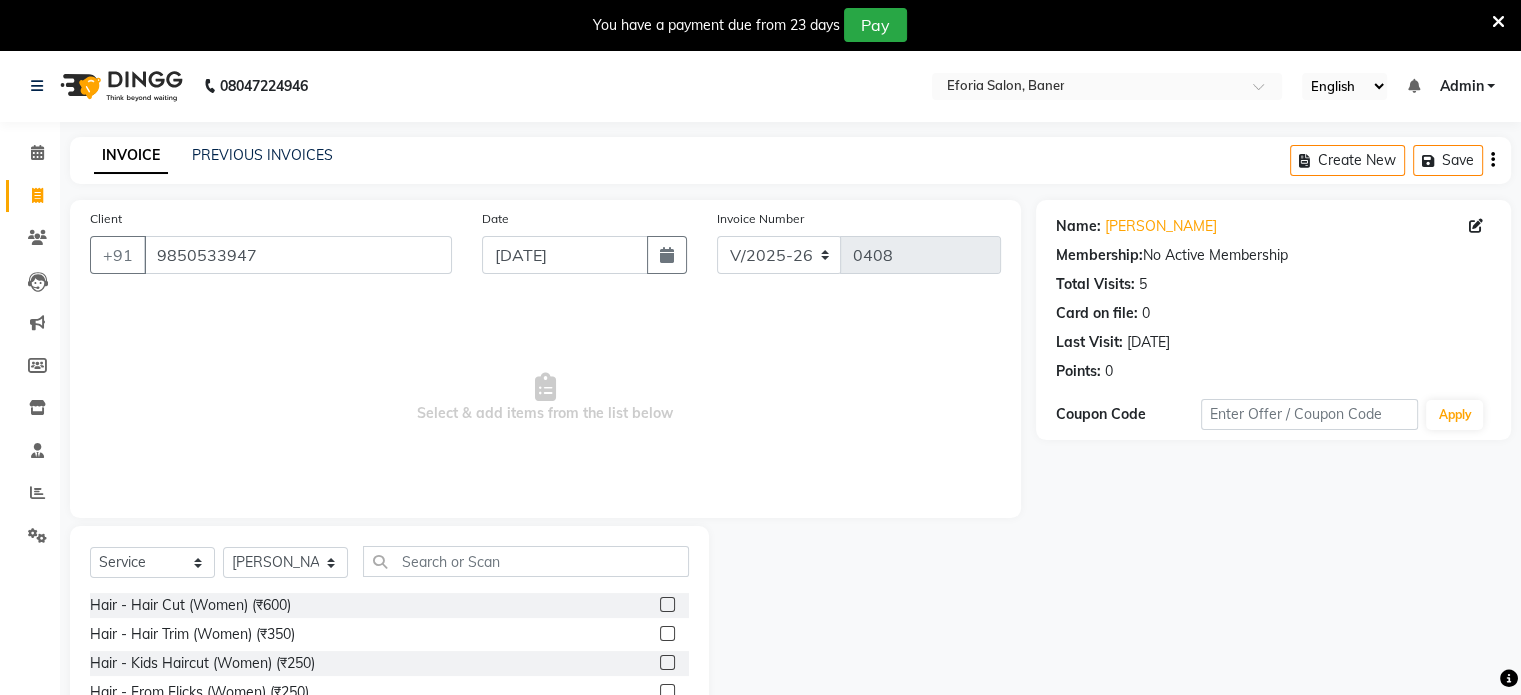 click 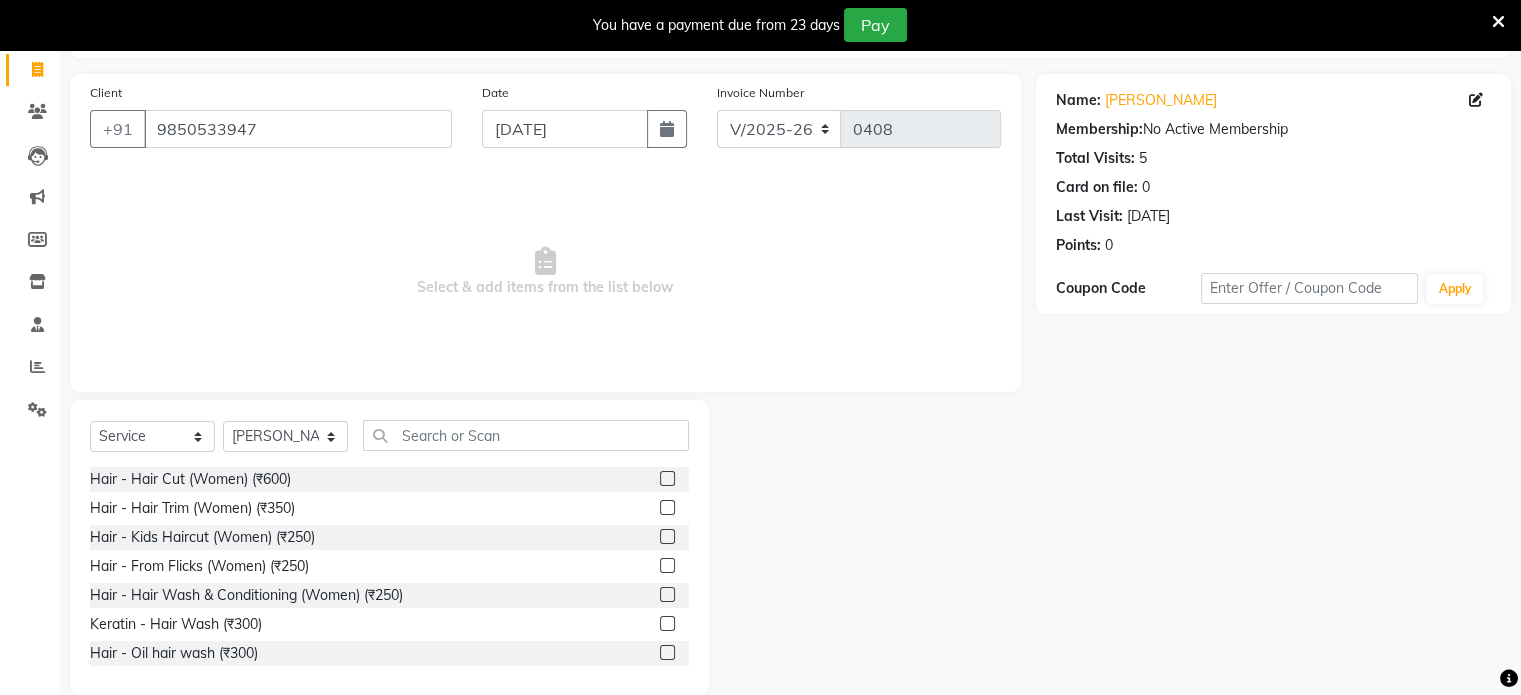 scroll, scrollTop: 156, scrollLeft: 0, axis: vertical 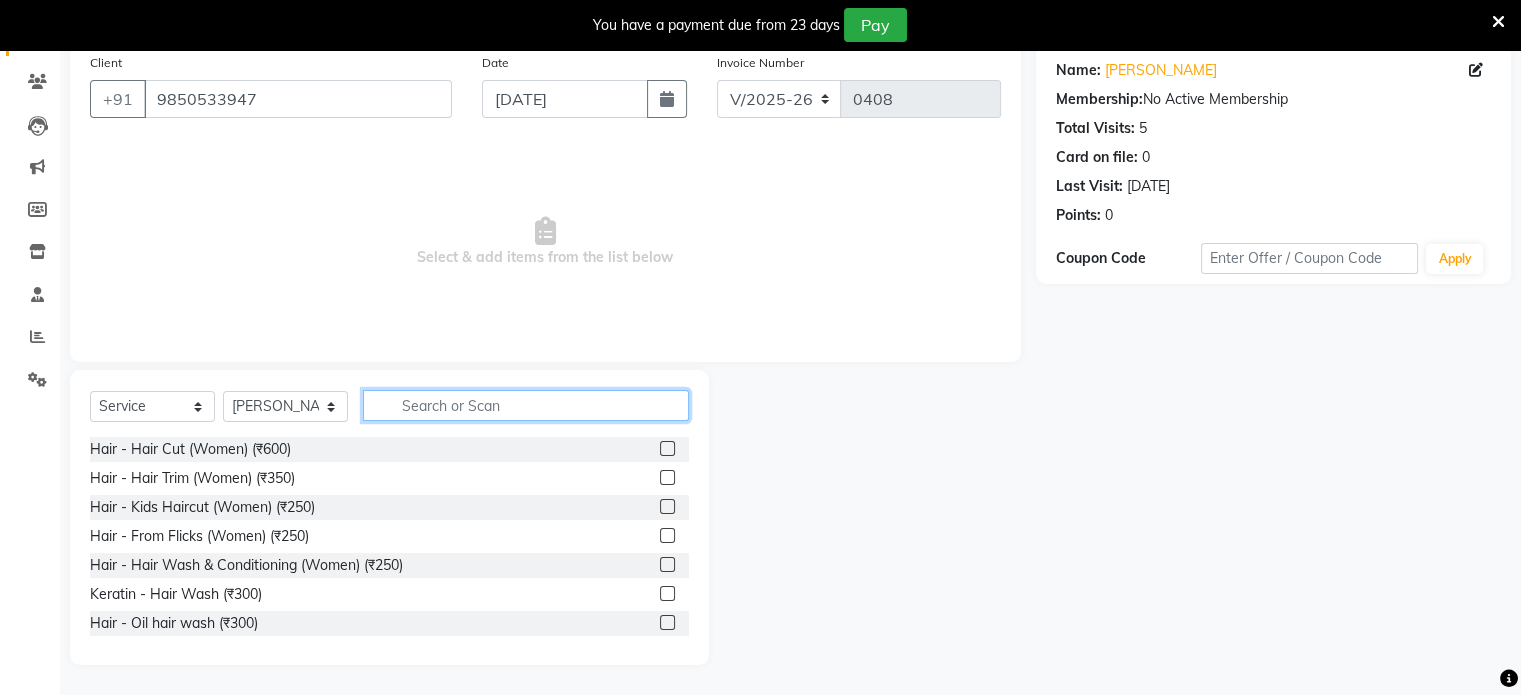 click 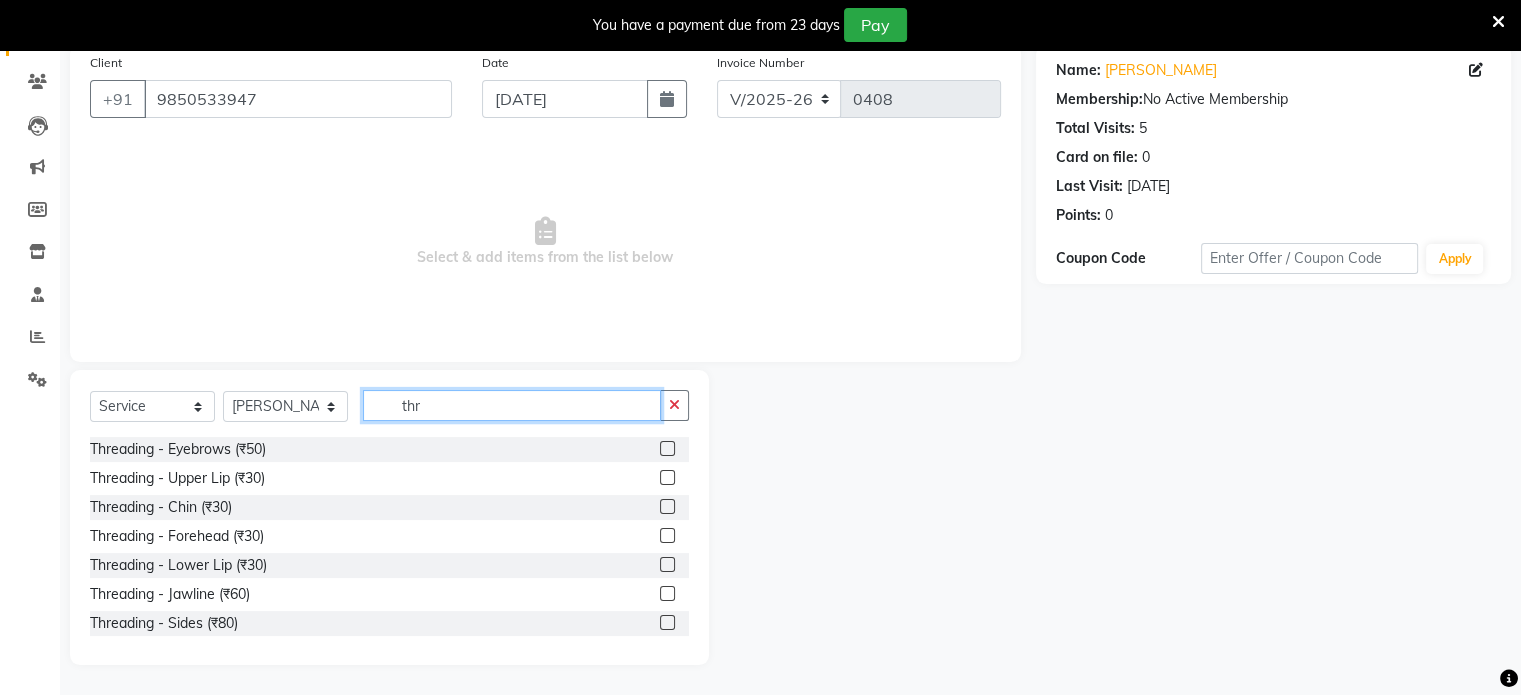type on "thr" 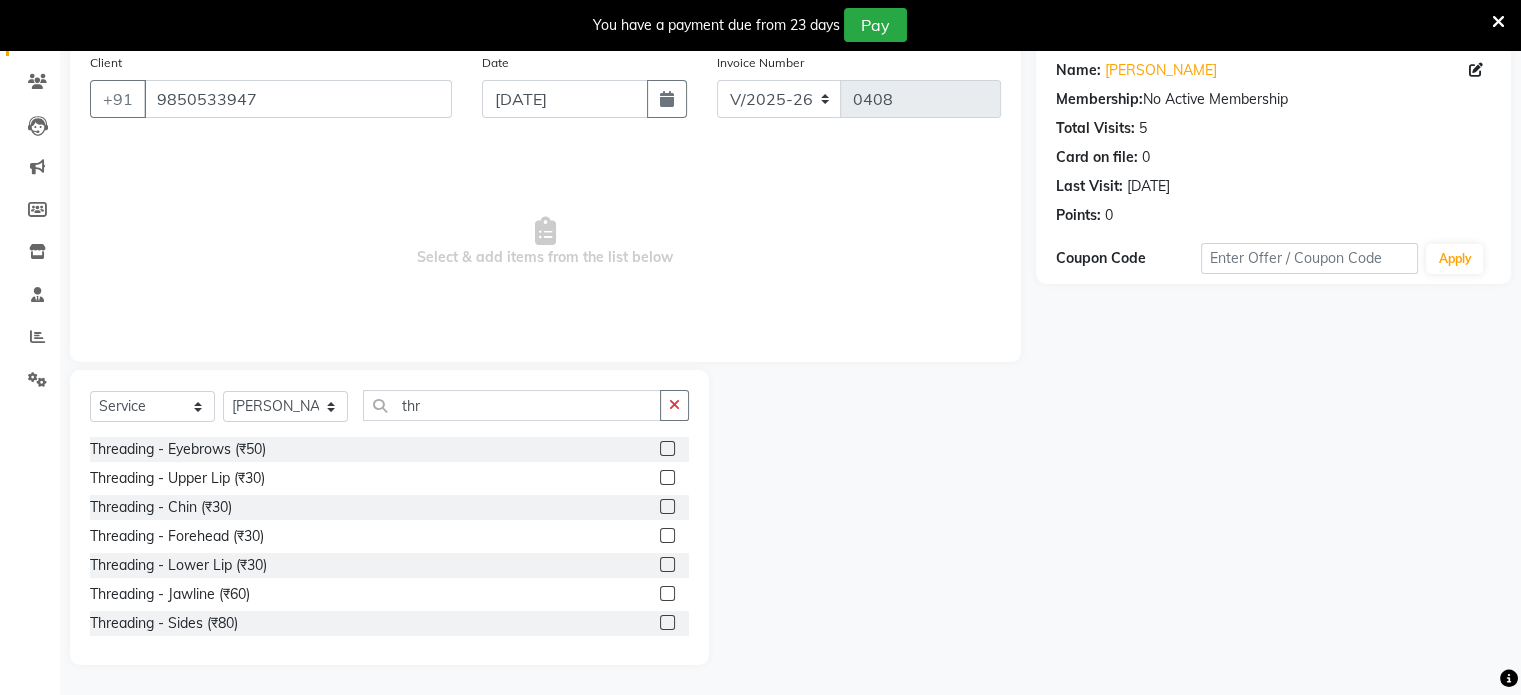 click 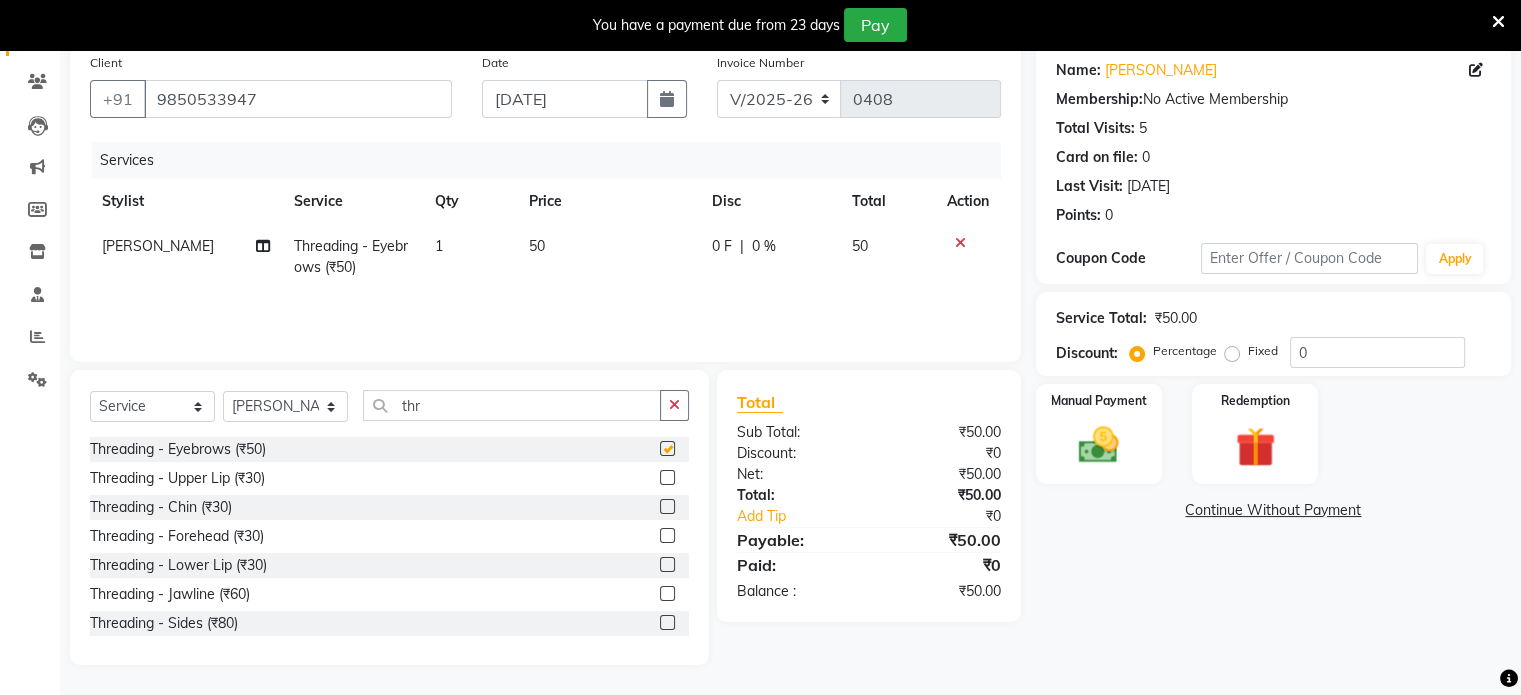 checkbox on "false" 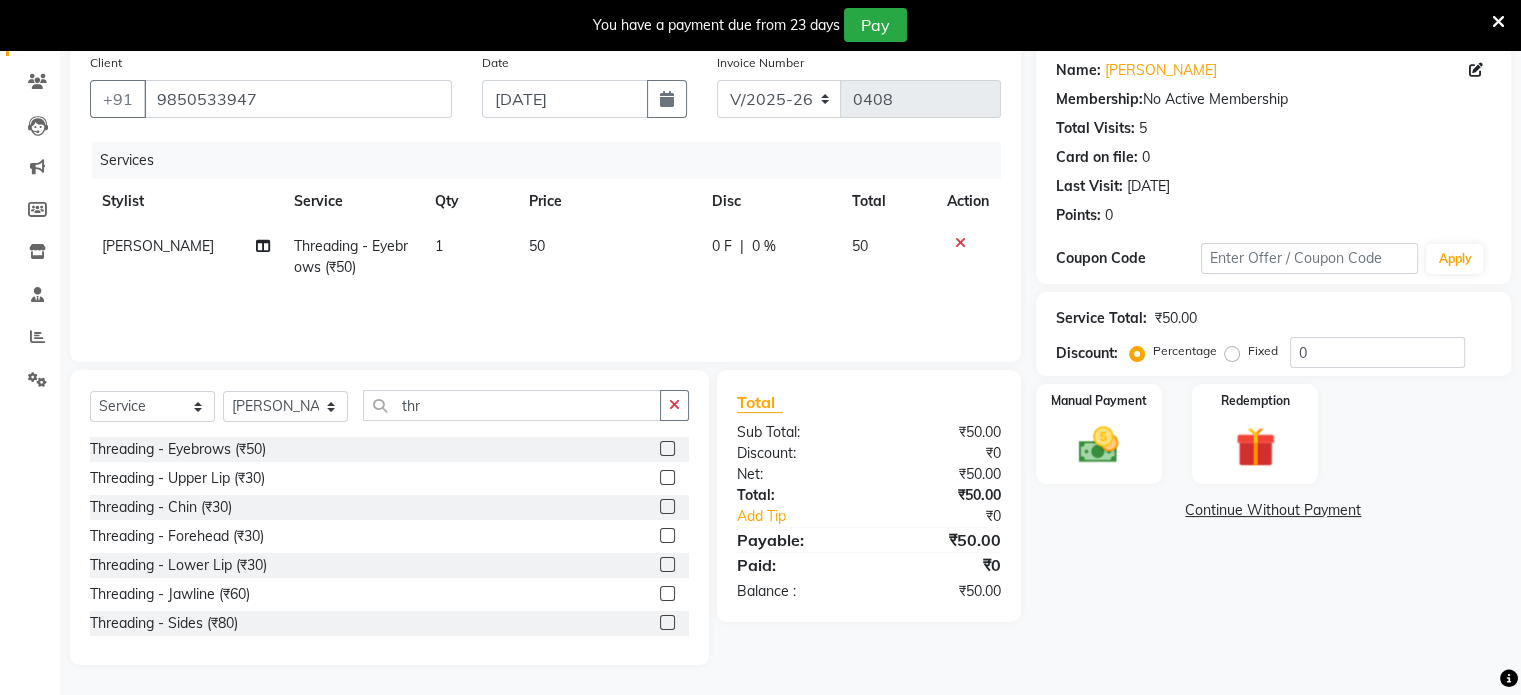 click 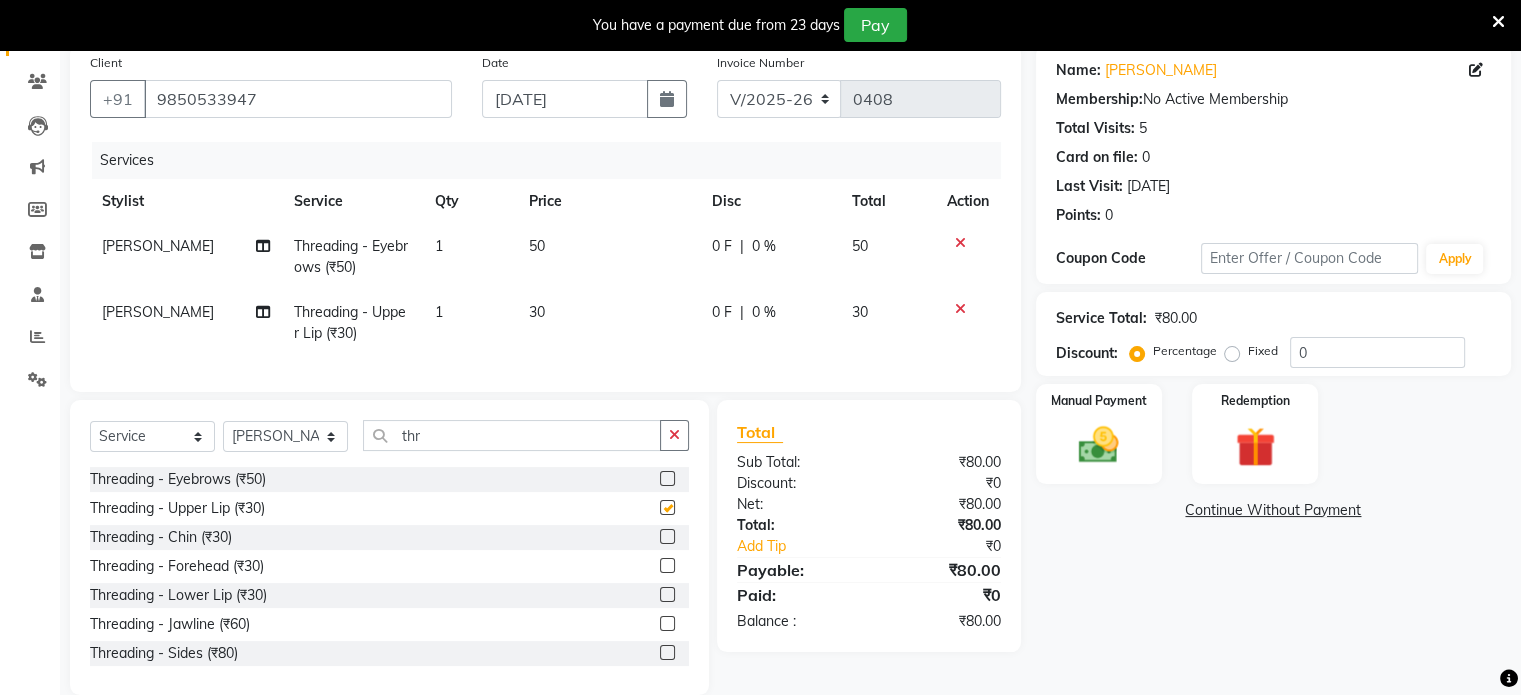 checkbox on "false" 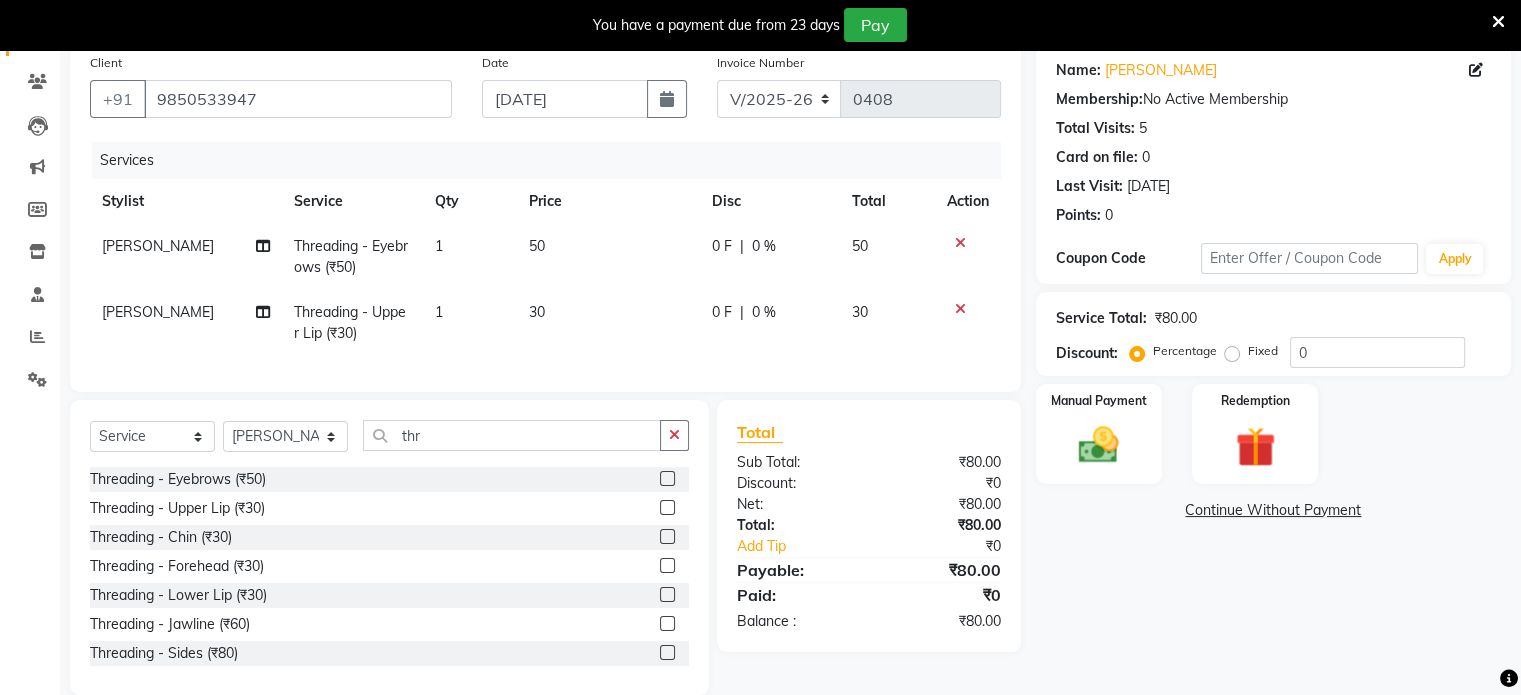 click 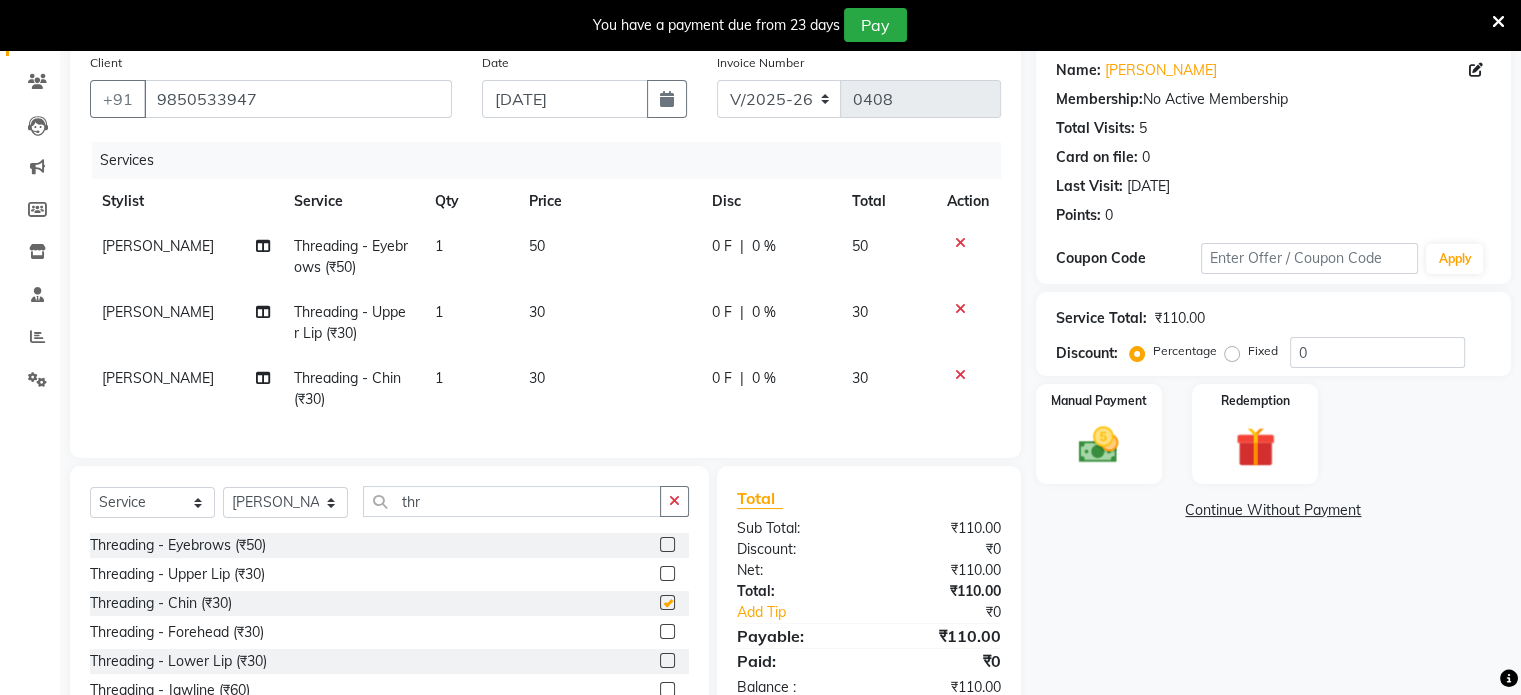 checkbox on "false" 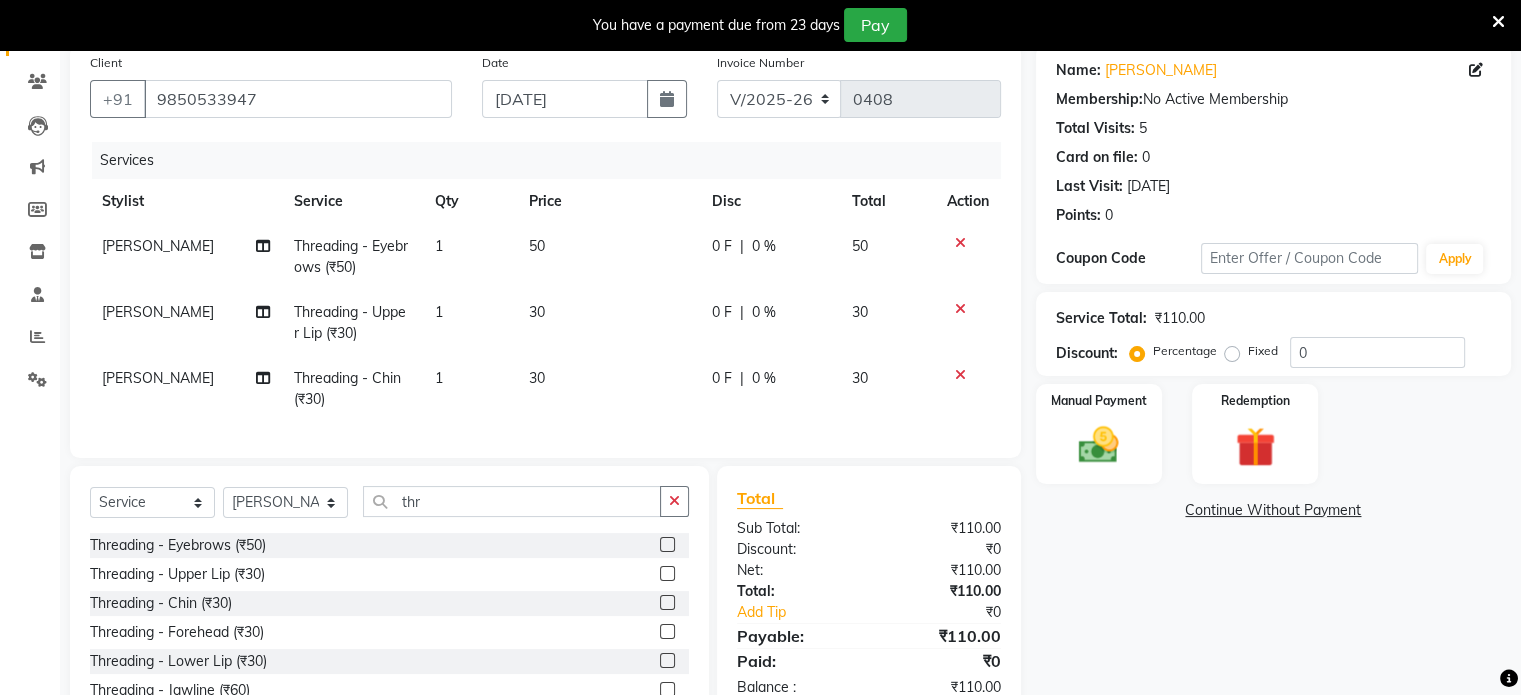 click on "50" 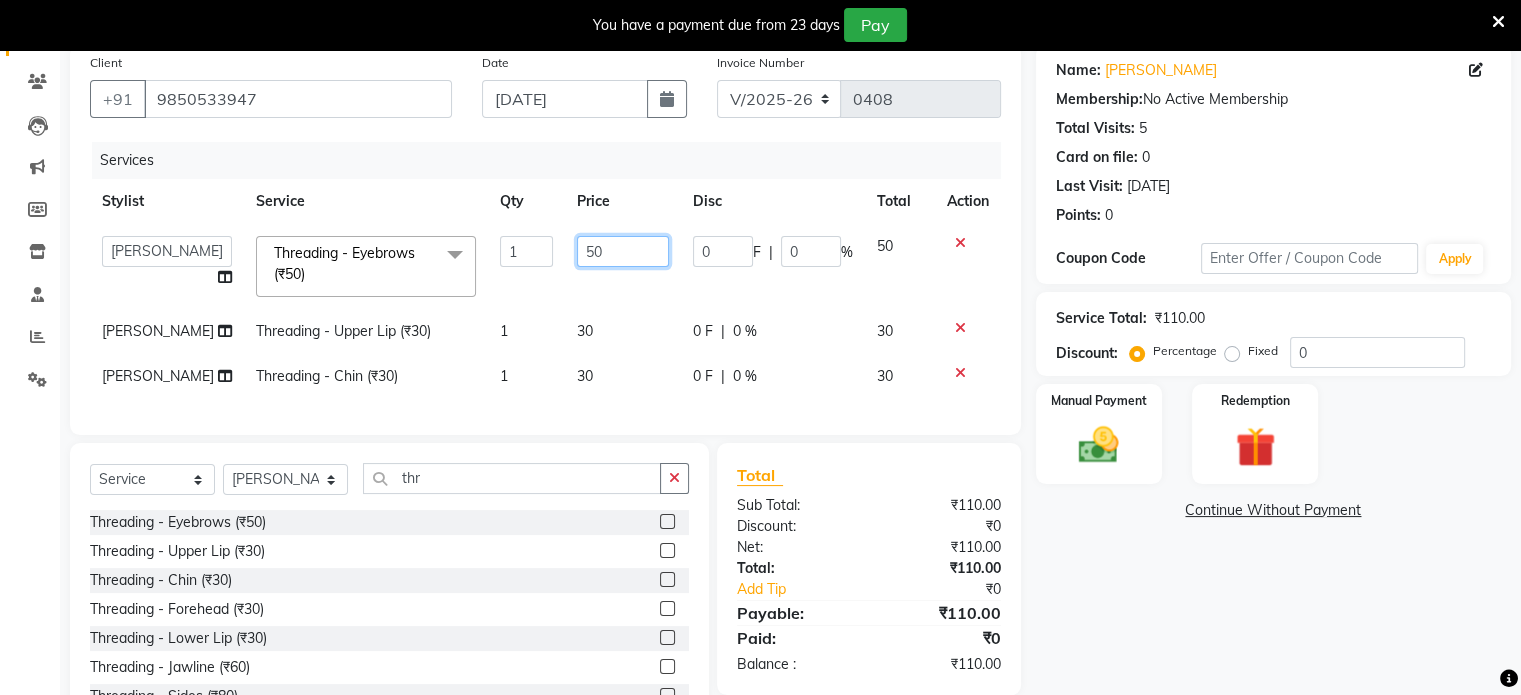 click on "50" 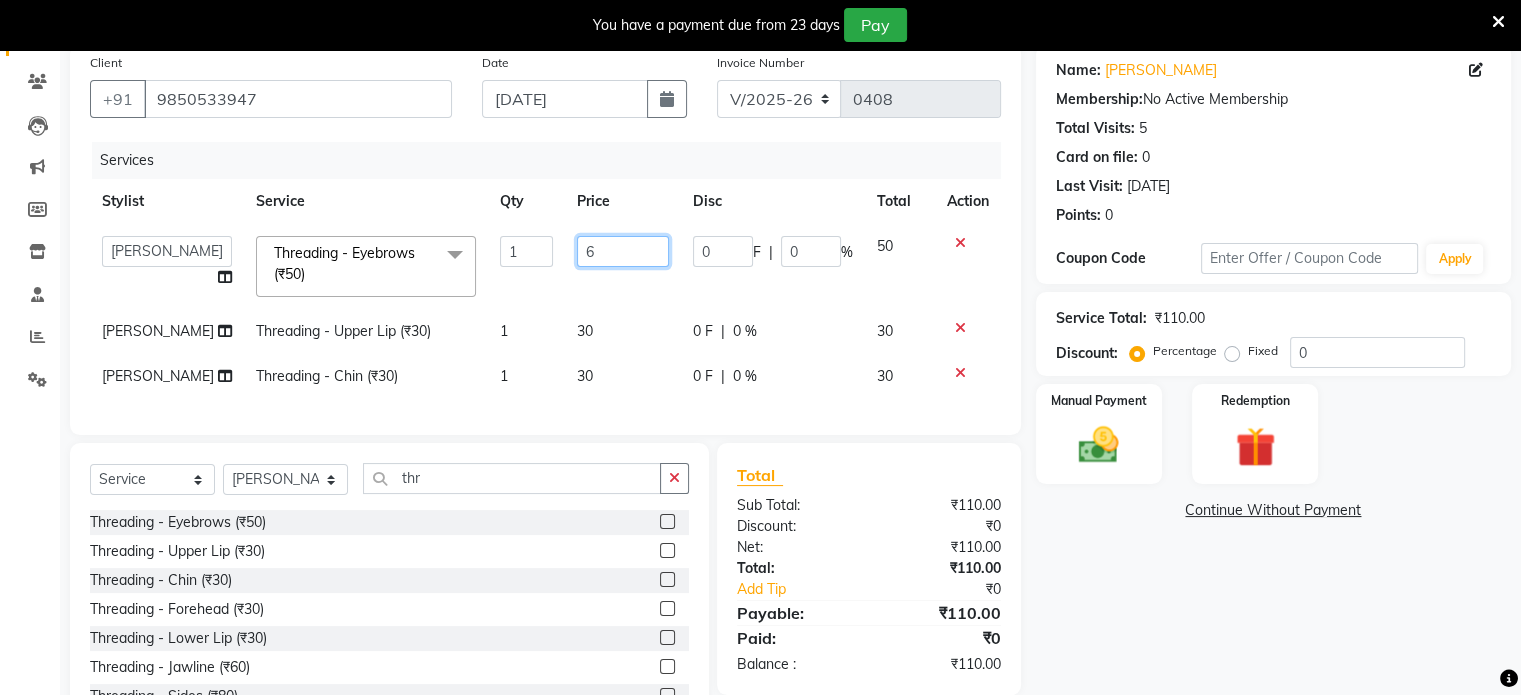 type on "60" 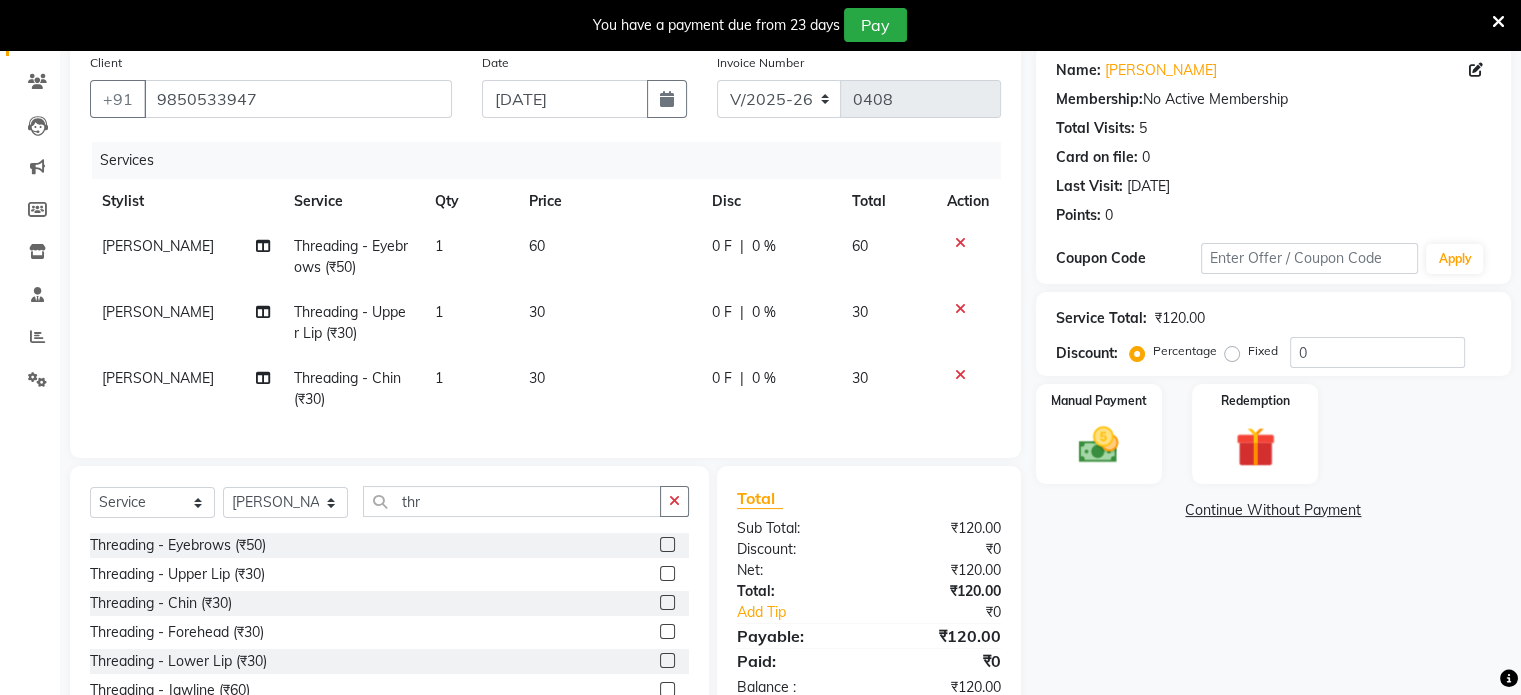 click on "30" 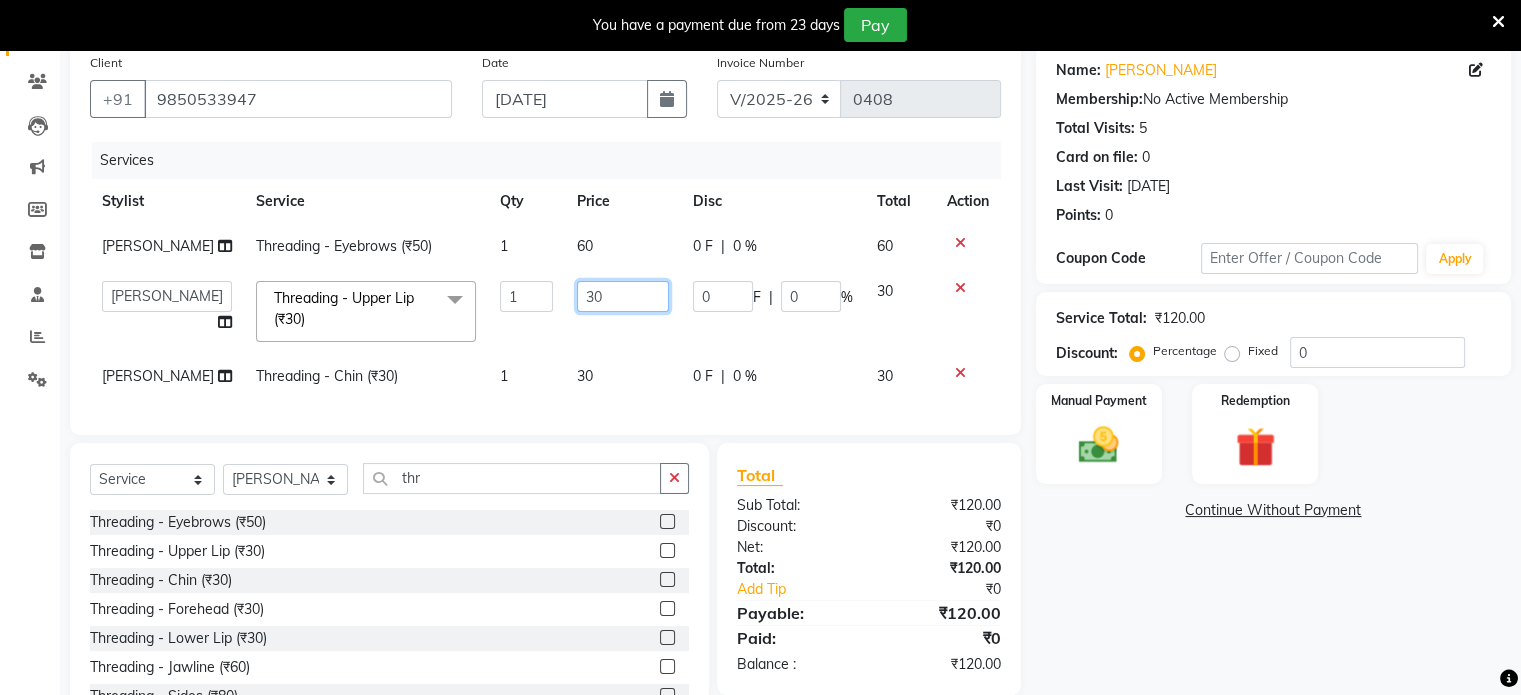 click on "30" 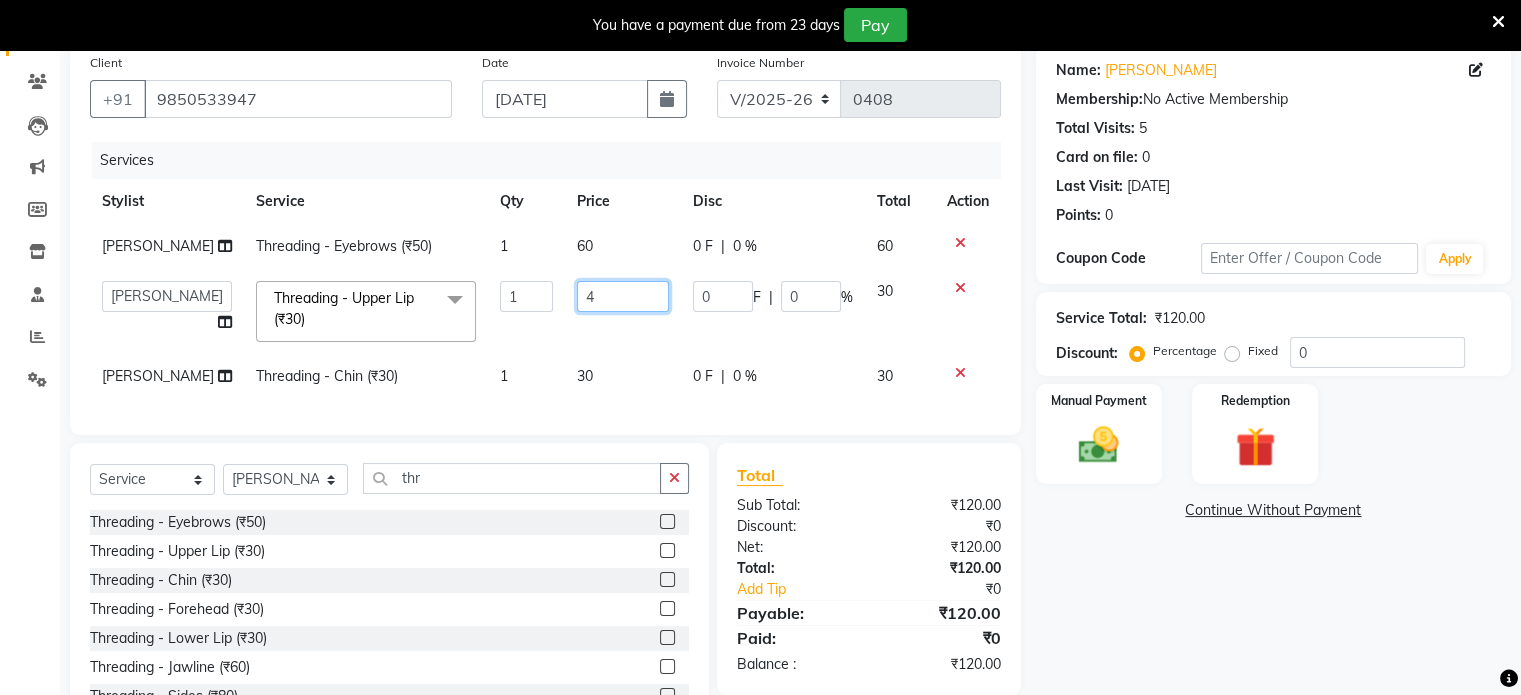 type on "40" 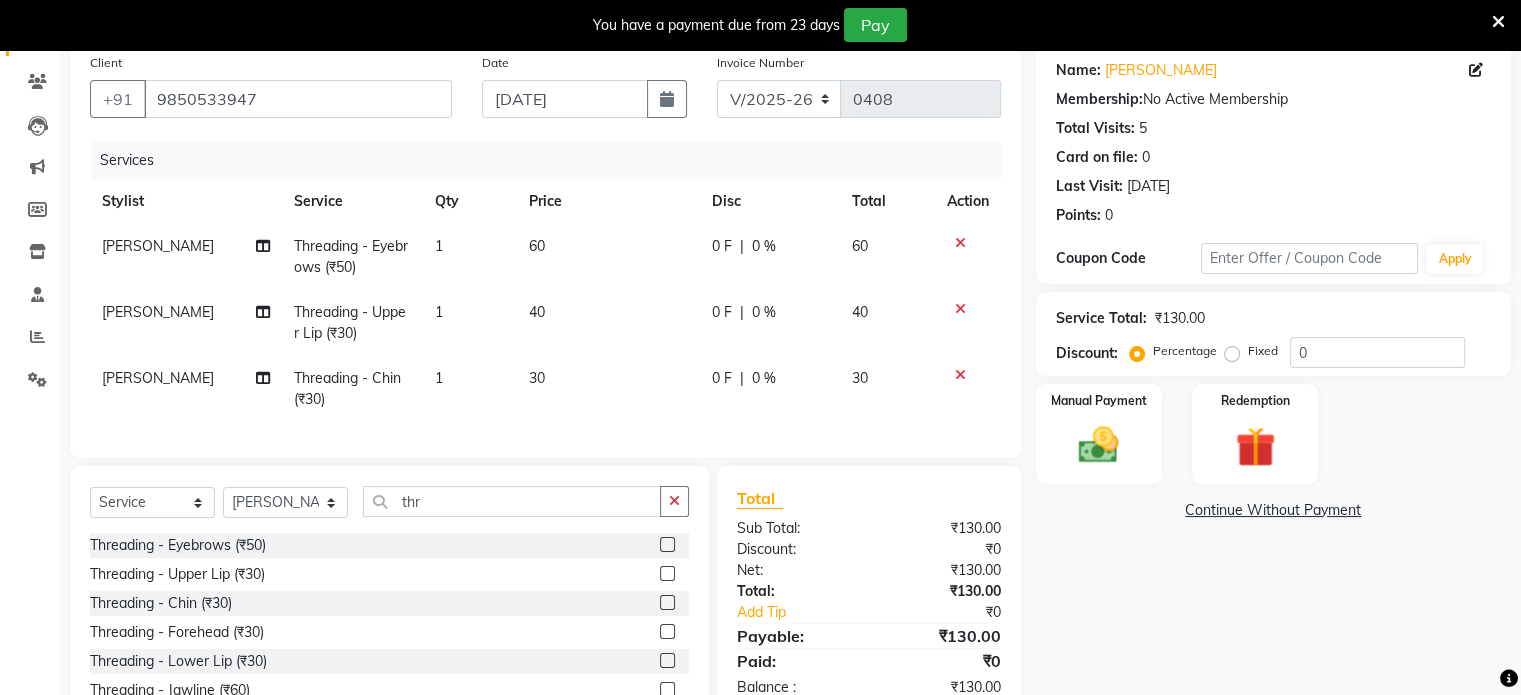 click on "30" 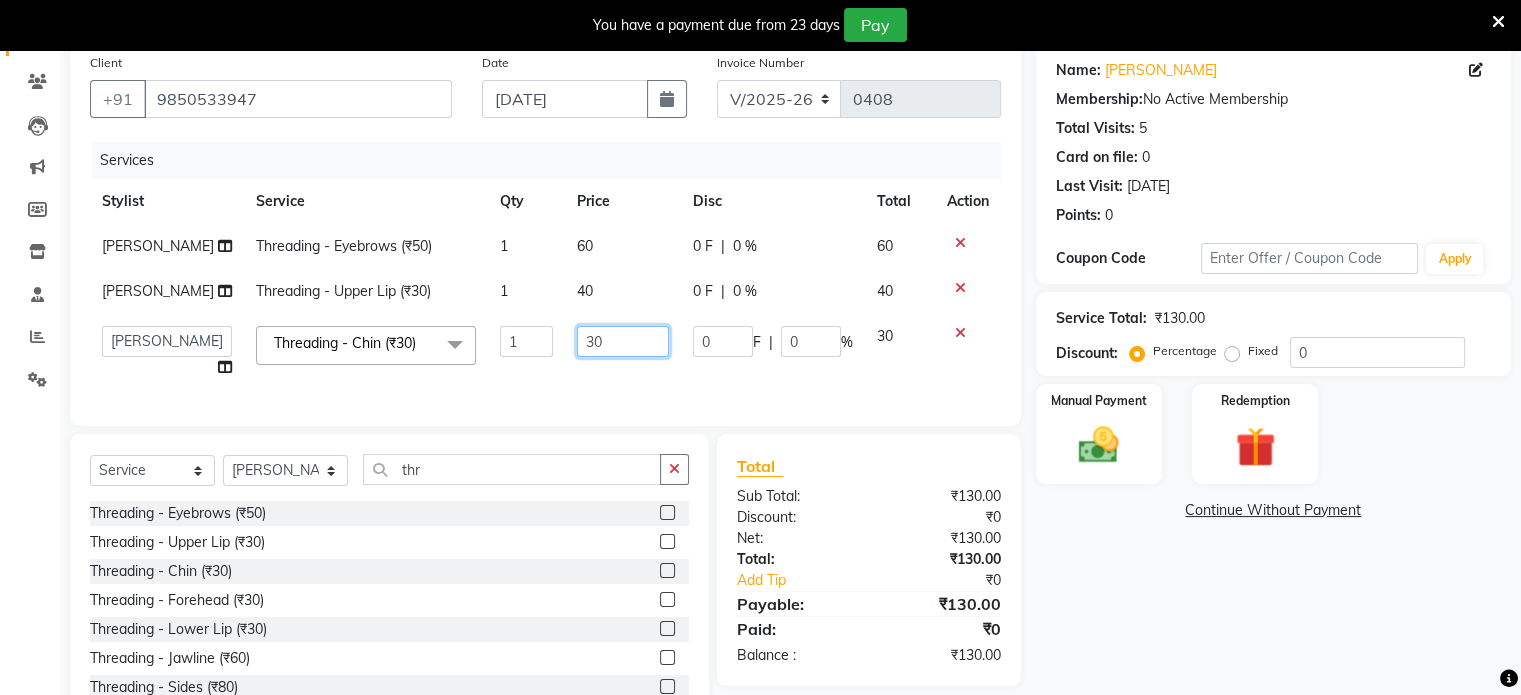 click on "30" 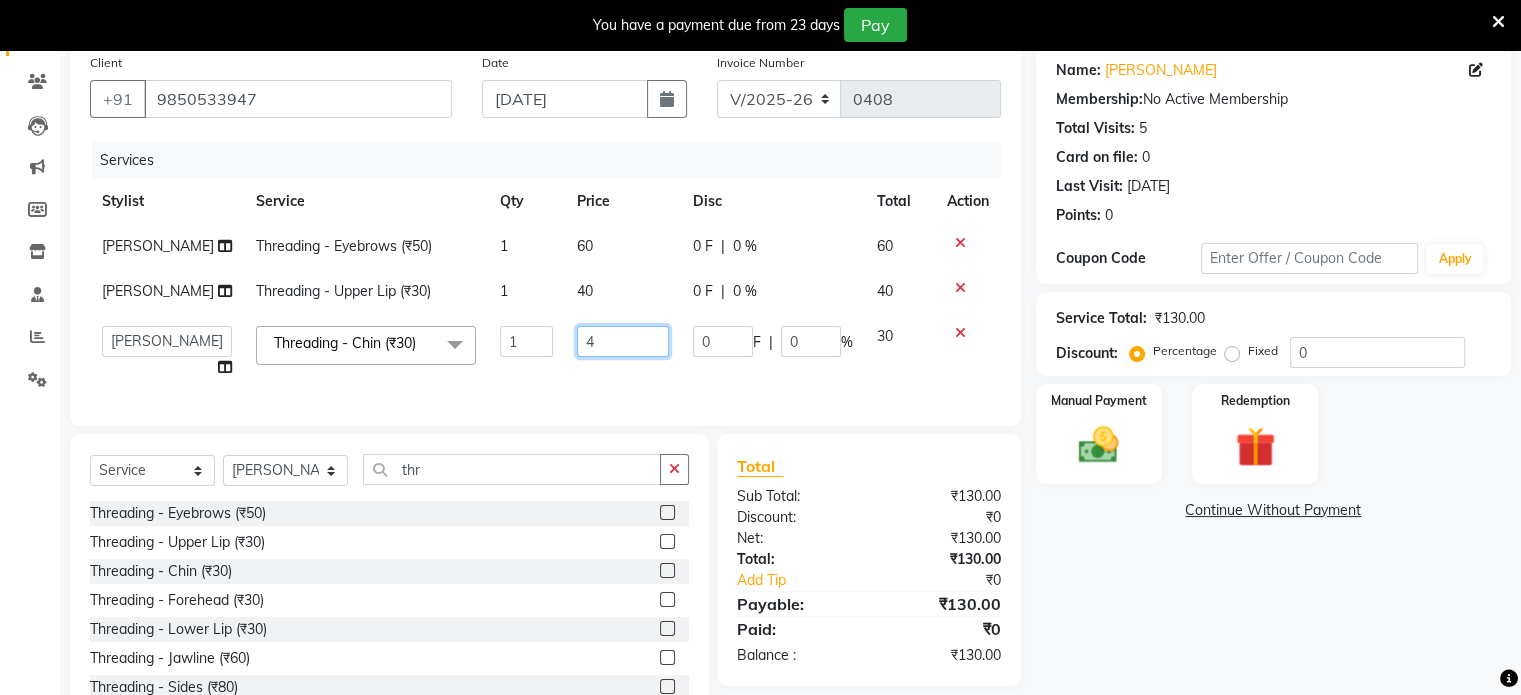 type on "40" 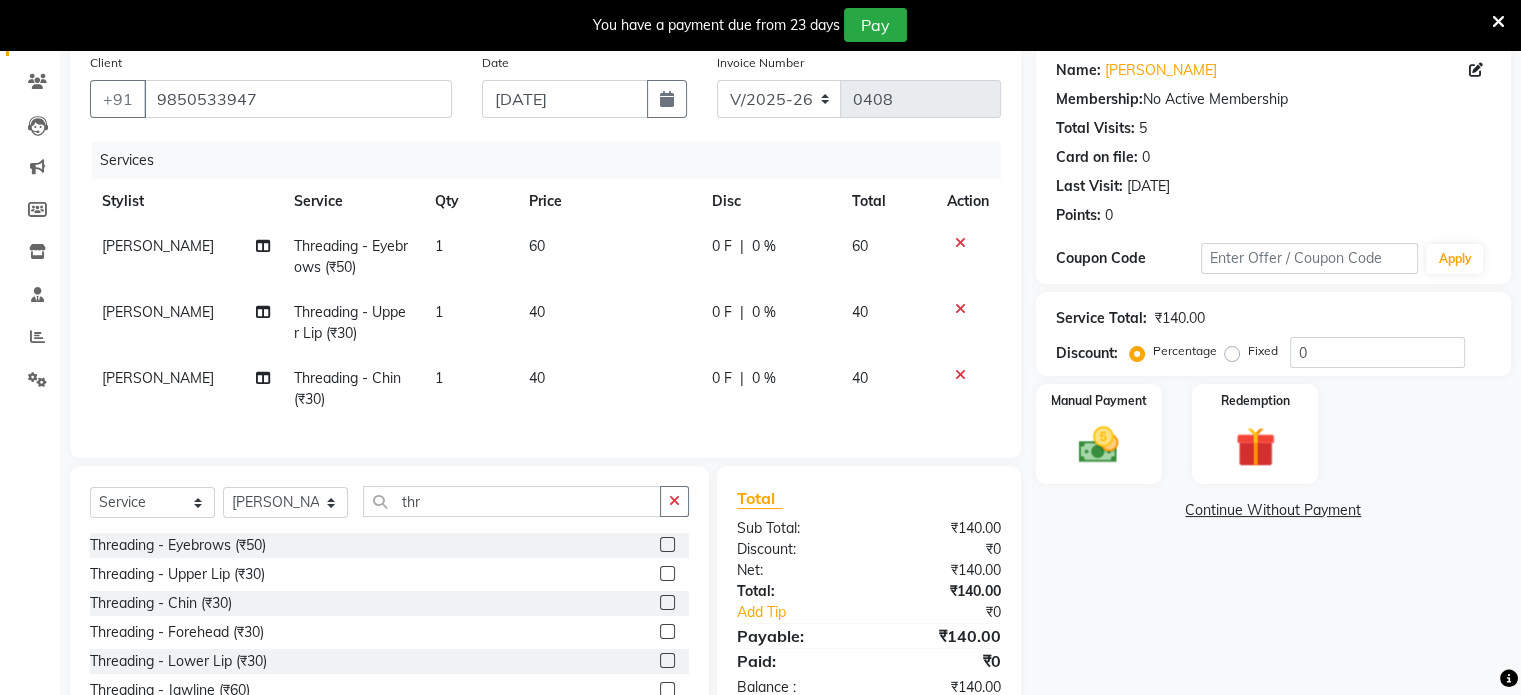 click on "[PERSON_NAME] Threading - Chin (₹30) 1 40 0 F | 0 % 40" 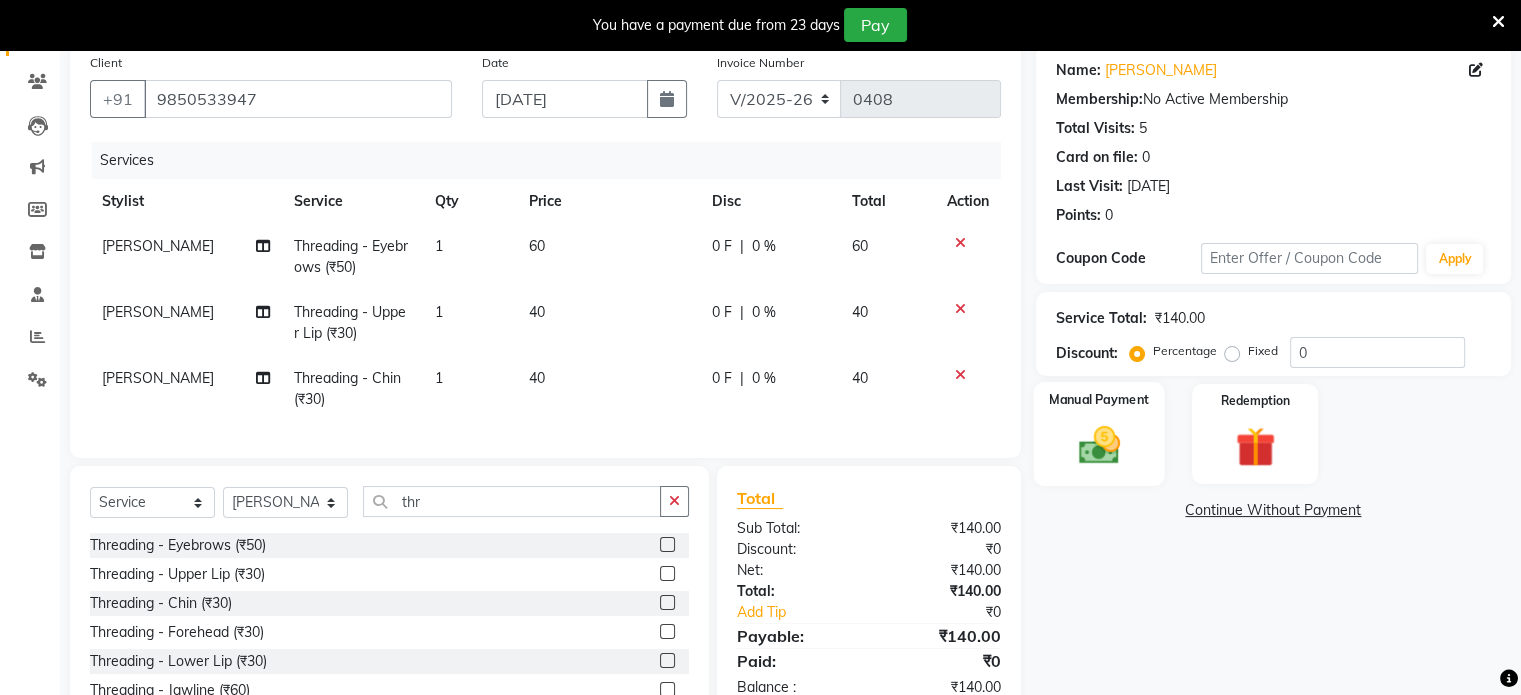 click on "Manual Payment" 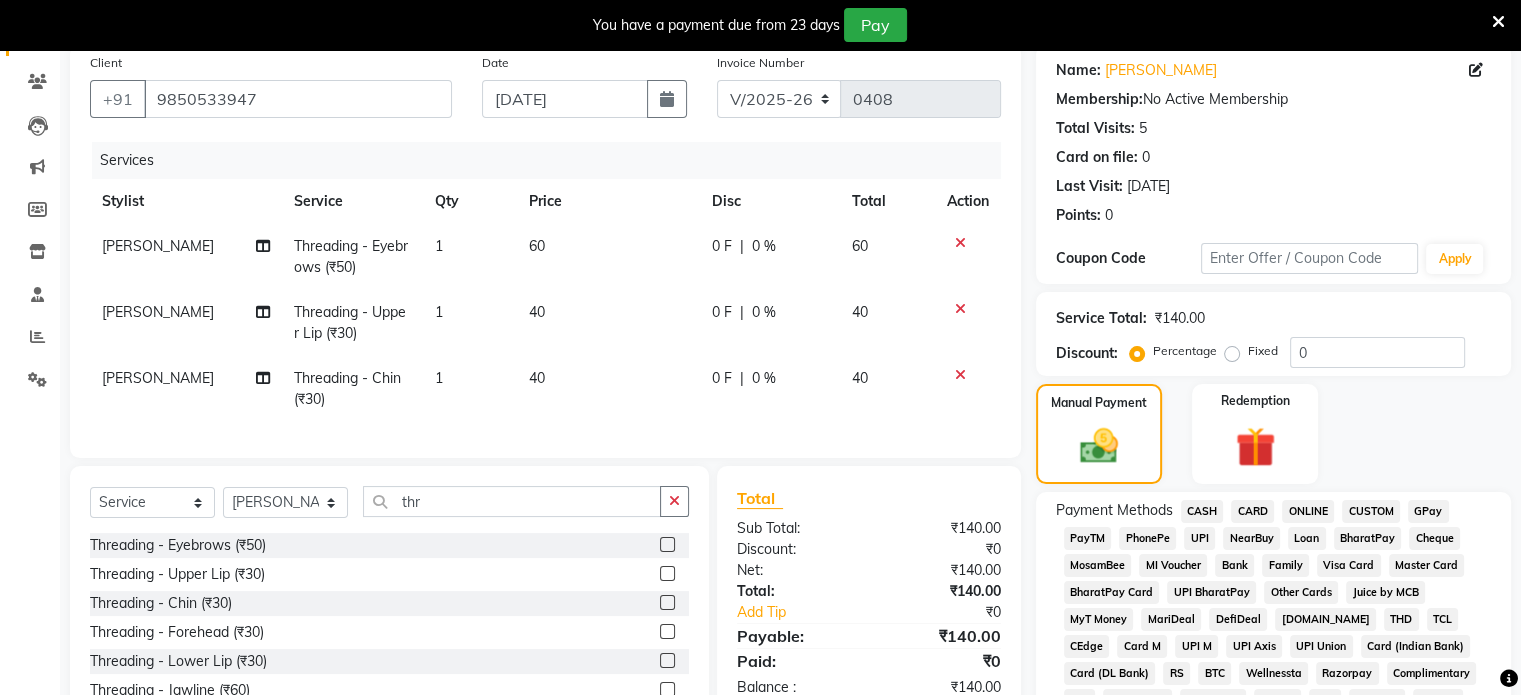 click on "PayTM" 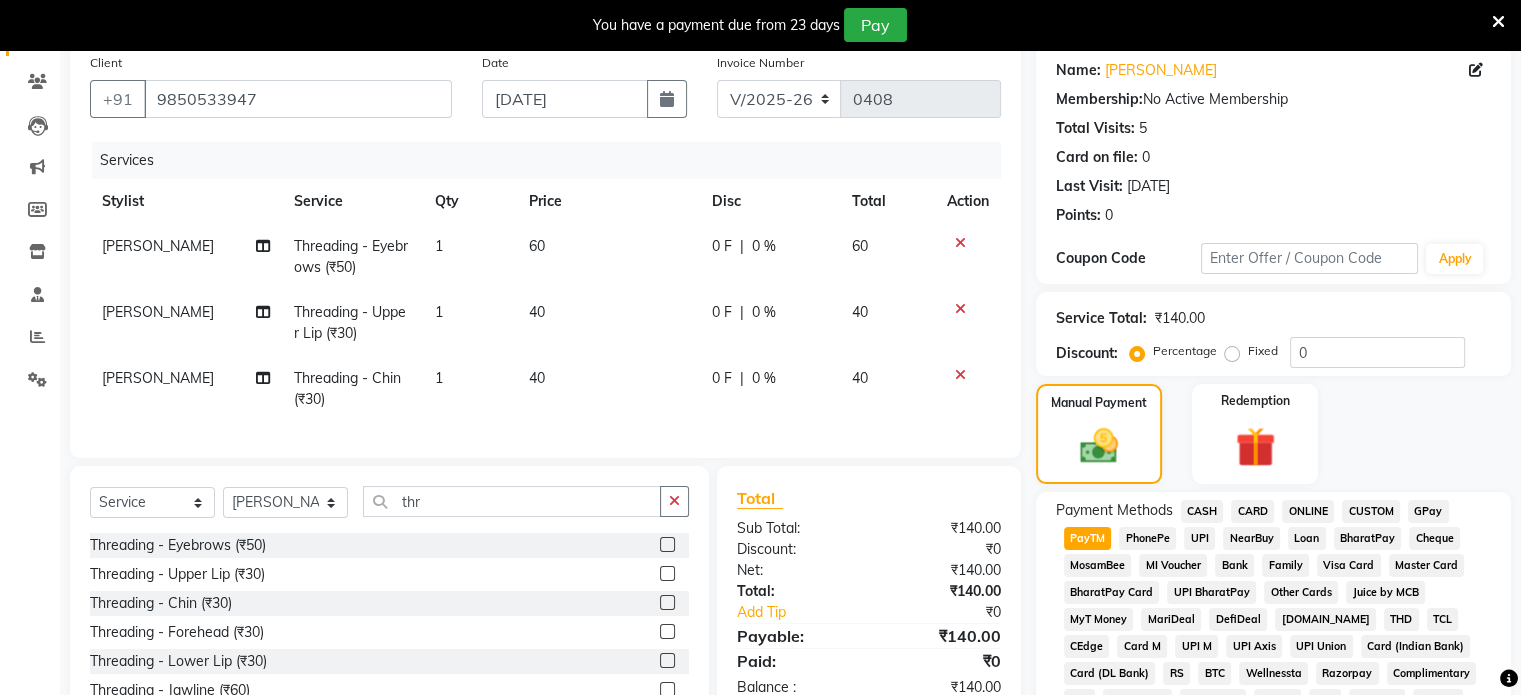 click on "Payment Methods  CASH   CARD   ONLINE   CUSTOM   GPay   PayTM   PhonePe   UPI   NearBuy   Loan   BharatPay   Cheque   MosamBee   MI Voucher   Bank   Family   Visa Card   Master Card   BharatPay Card   UPI BharatPay   Other Cards   Juice by MCB   MyT Money   MariDeal   DefiDeal   [DOMAIN_NAME]   THD   TCL   CEdge   Card M   UPI M   UPI Axis   UPI Union   Card (Indian Bank)   Card (DL Bank)   RS   BTC   Wellnessta   Razorpay   Complimentary   Nift   Spa Finder   Spa Week   Venmo   BFL   LoanTap   SaveIN   GMoney   ATH Movil   On Account   Chamber Gift Card   Trade   Comp   Donation   Card on File   Envision   BRAC Card   City Card   bKash   Credit Card   Debit Card   Shoutlo   LUZO   Jazz Cash   AmEx   Discover   Tabby   Online W   Room Charge   Room Charge USD   Room Charge Euro   Room Charge EGP   Room Charge GBP   Bajaj Finserv   Bad Debts   Card: IDFC   Card: IOB   Coupon   Gcash   PayMaya   Instamojo   COnline   UOnline   SOnline   SCard   Paypal   PPR   PPV   PPC   PPN   PPG   PPE   CAMP   Benefit   ATH Movil" 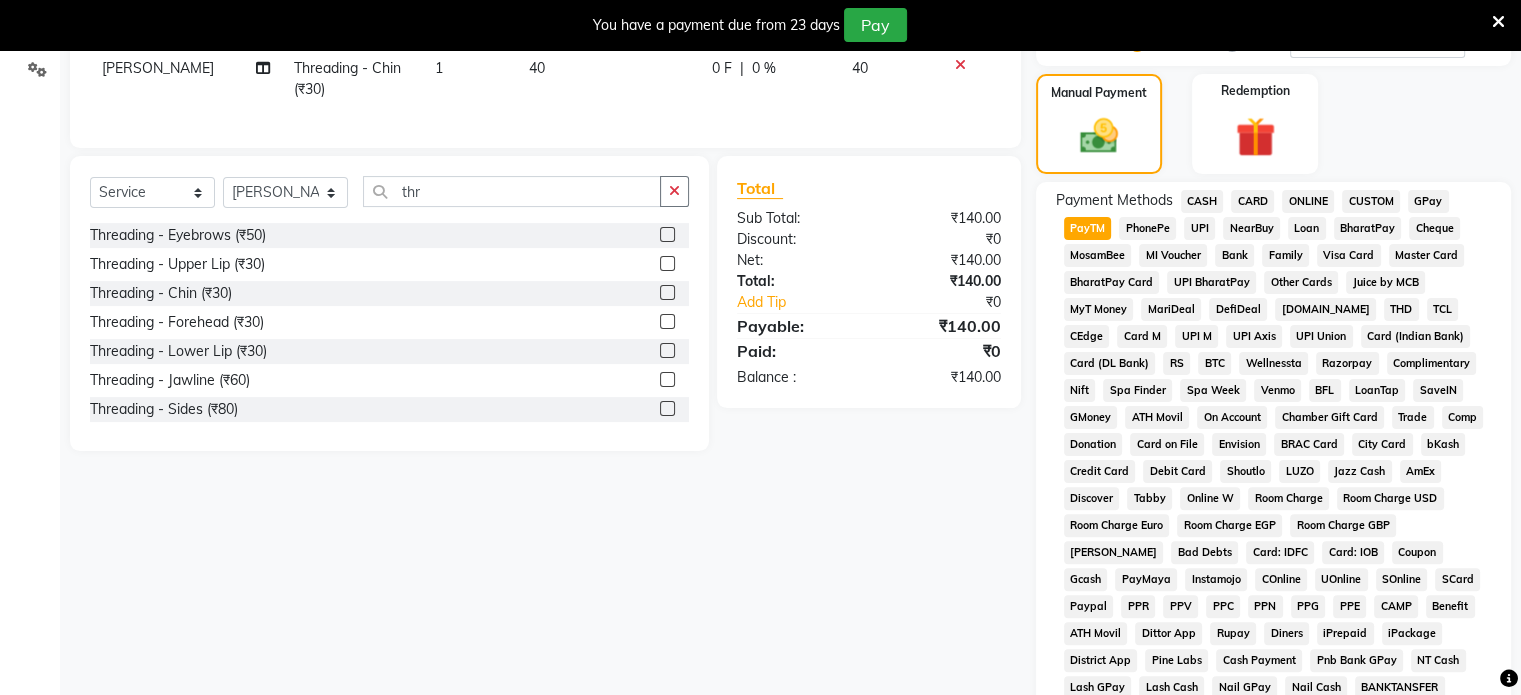 scroll, scrollTop: 756, scrollLeft: 0, axis: vertical 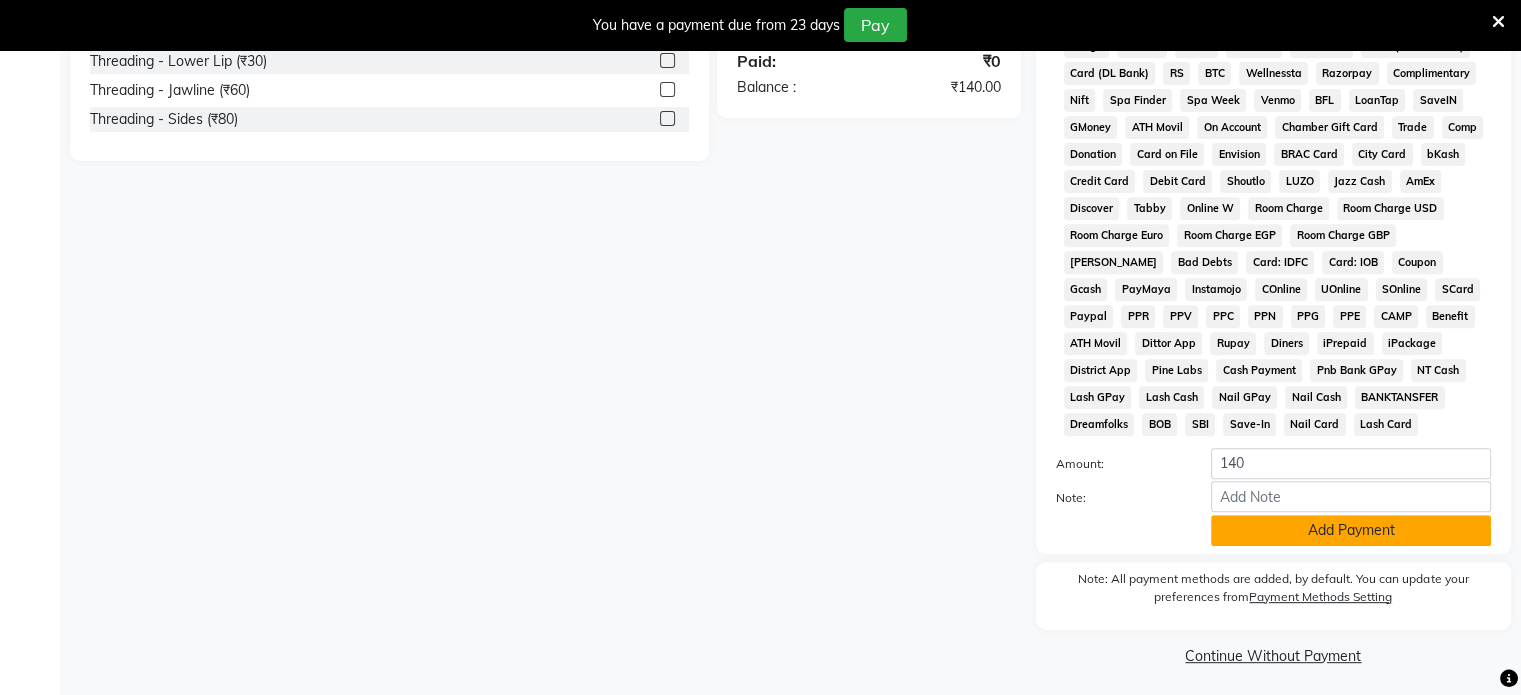 click on "Add Payment" 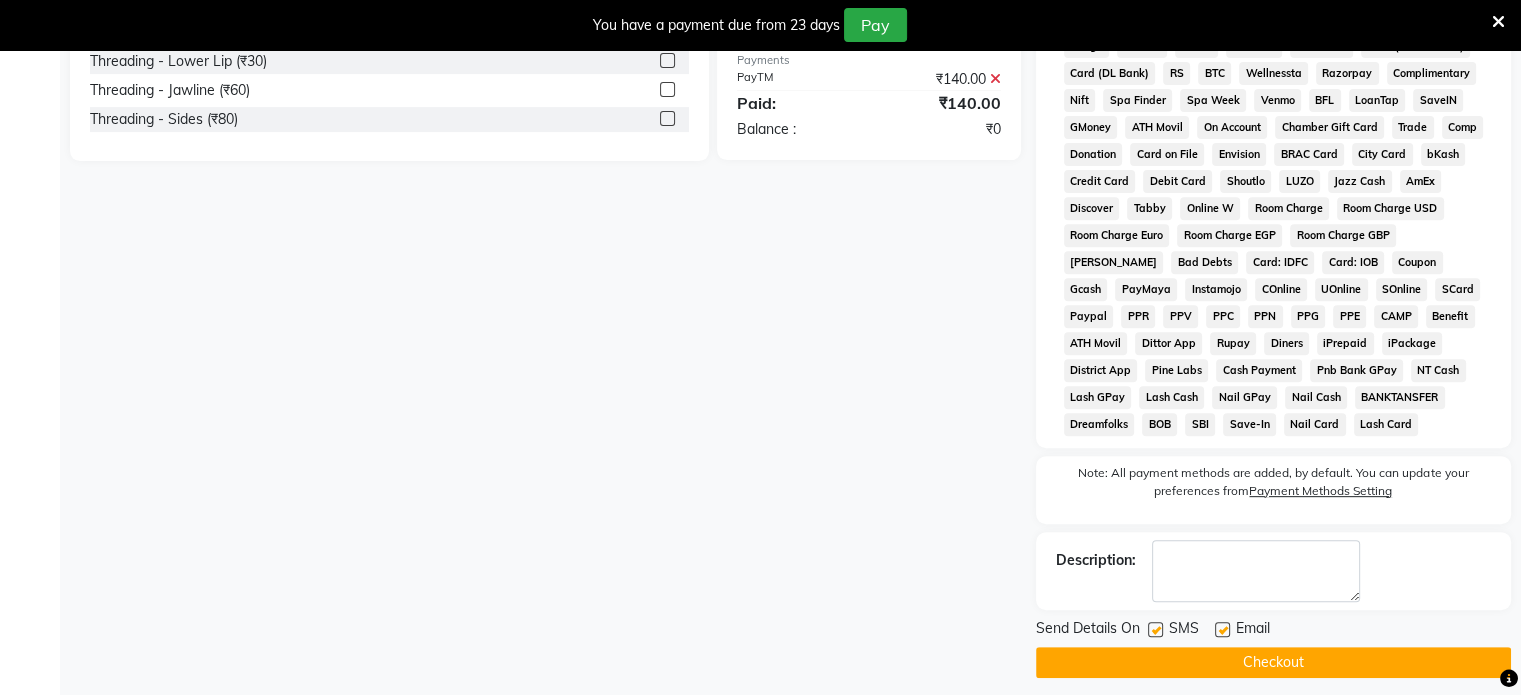 click on "Checkout" 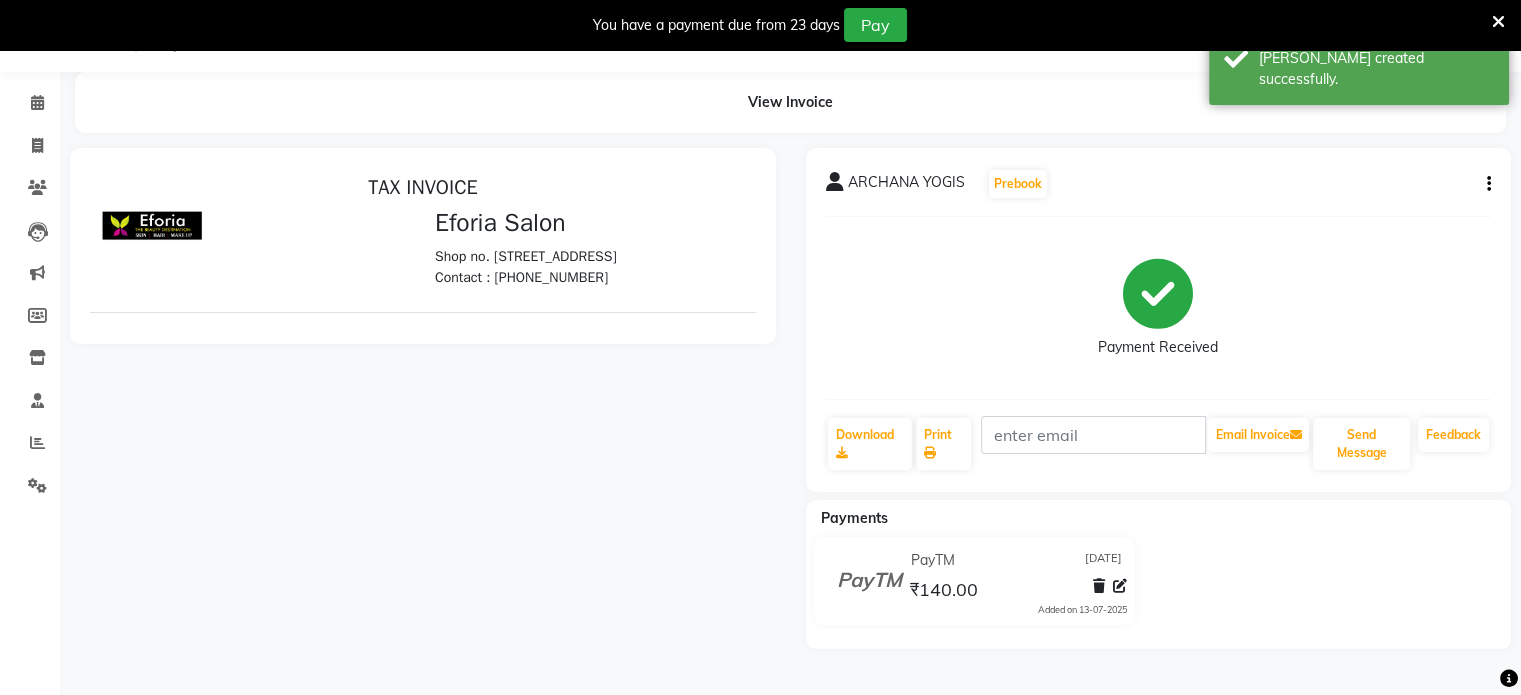 scroll, scrollTop: 0, scrollLeft: 0, axis: both 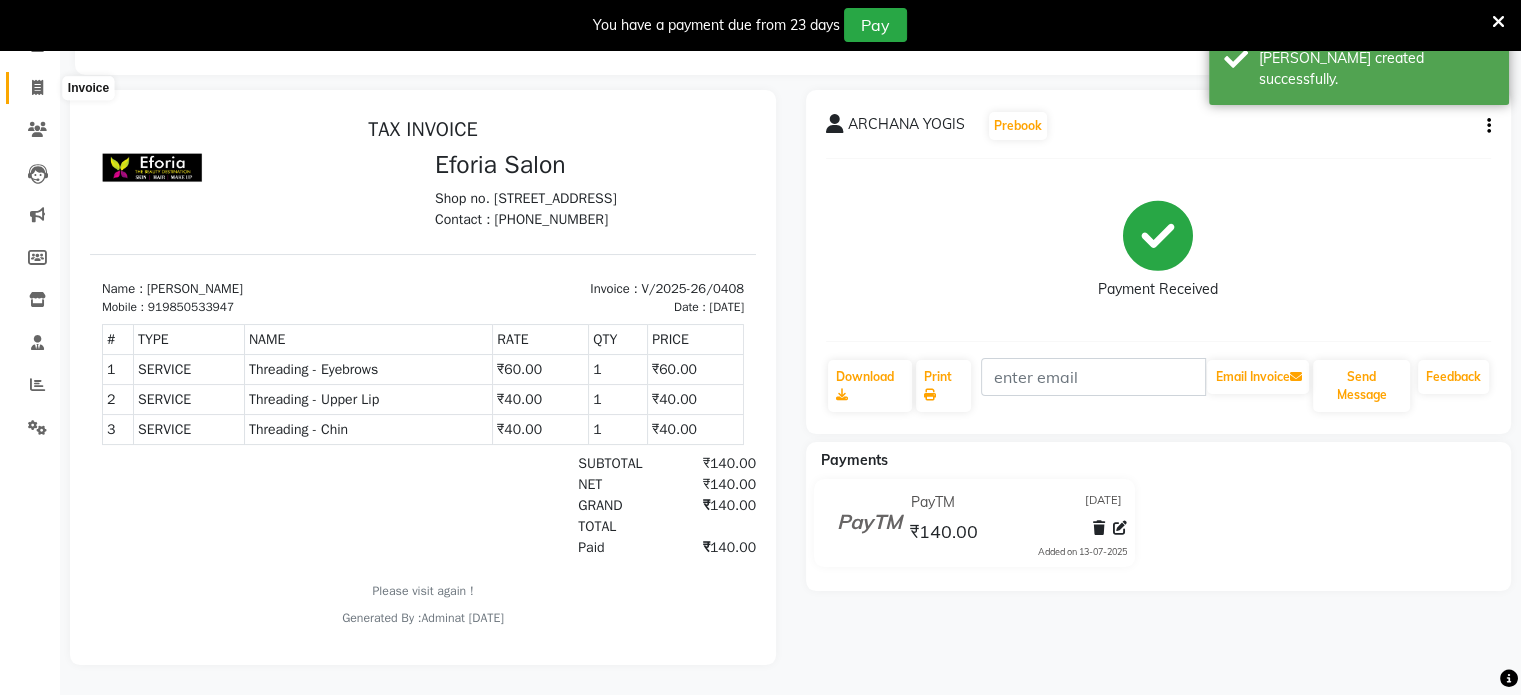 click 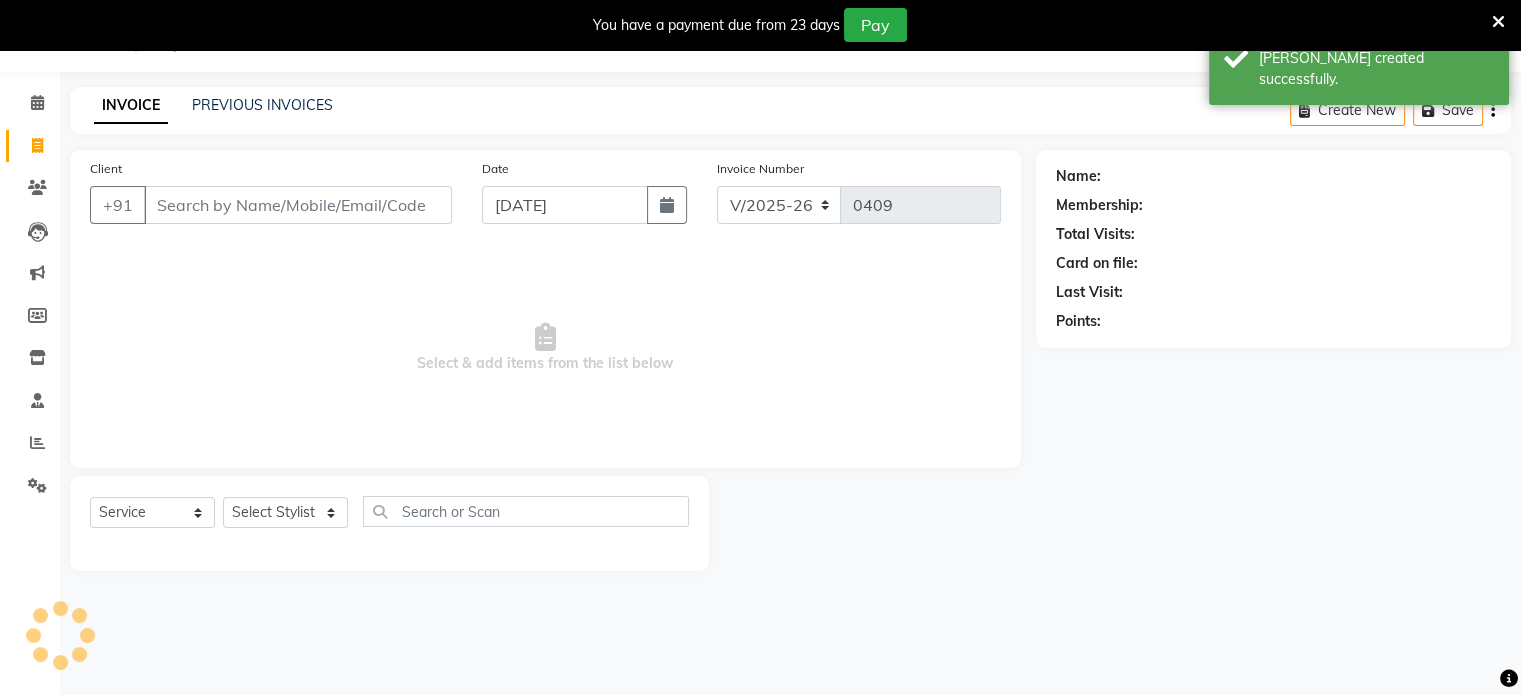 scroll, scrollTop: 50, scrollLeft: 0, axis: vertical 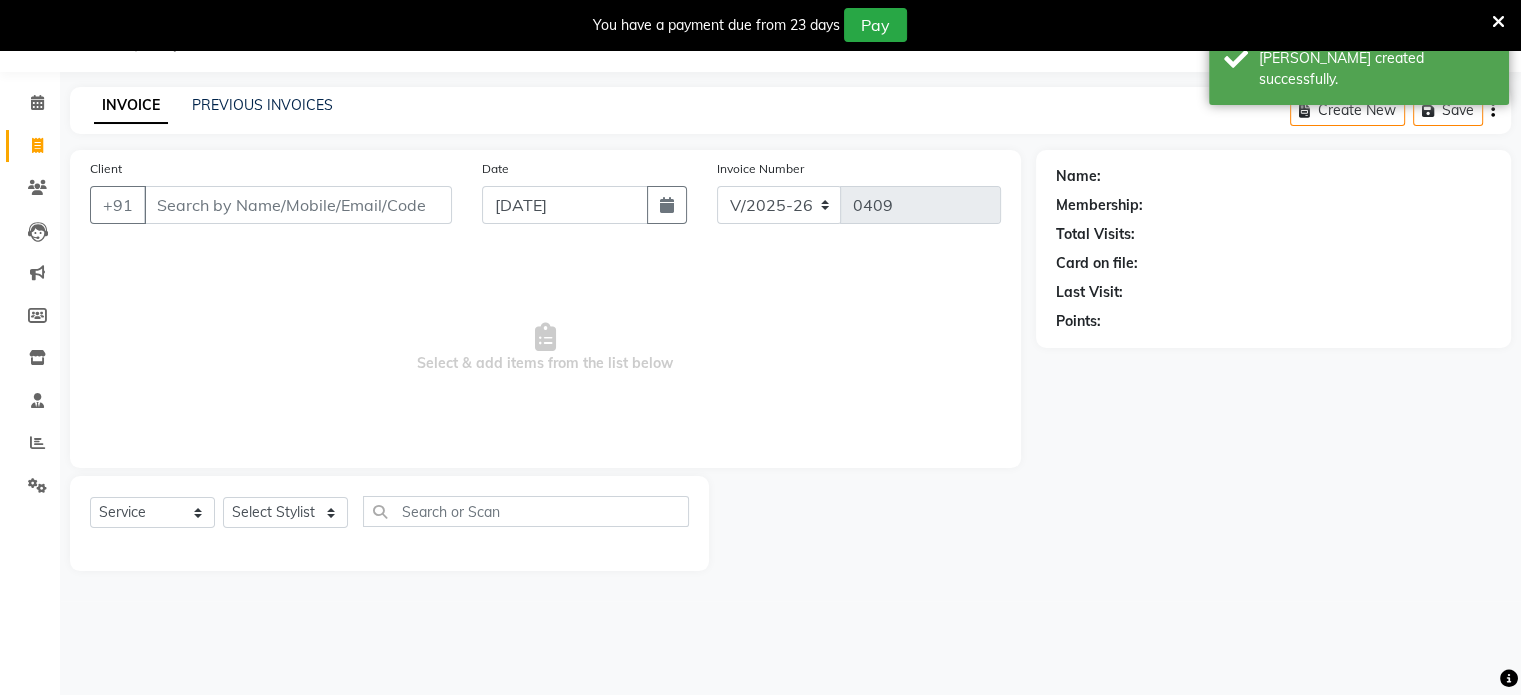 click on "Client" at bounding box center (298, 205) 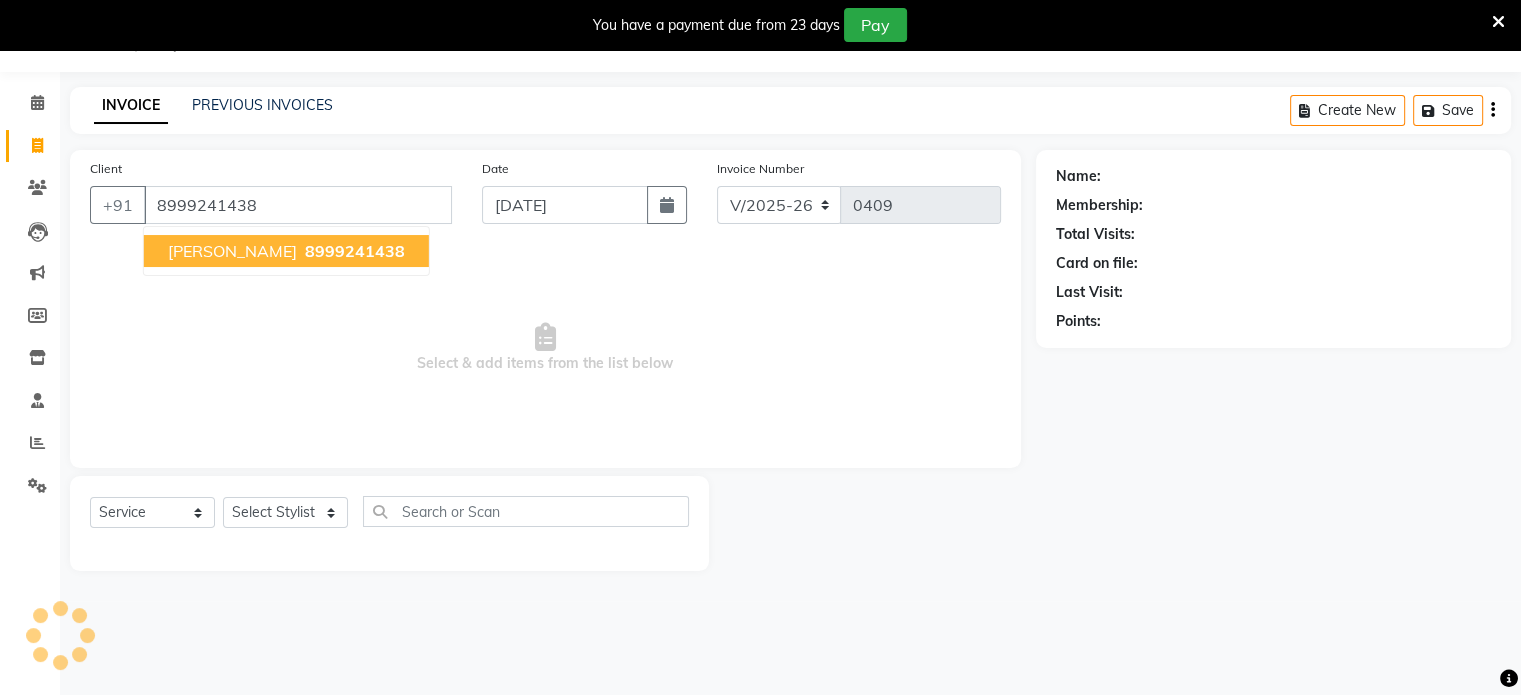 type on "8999241438" 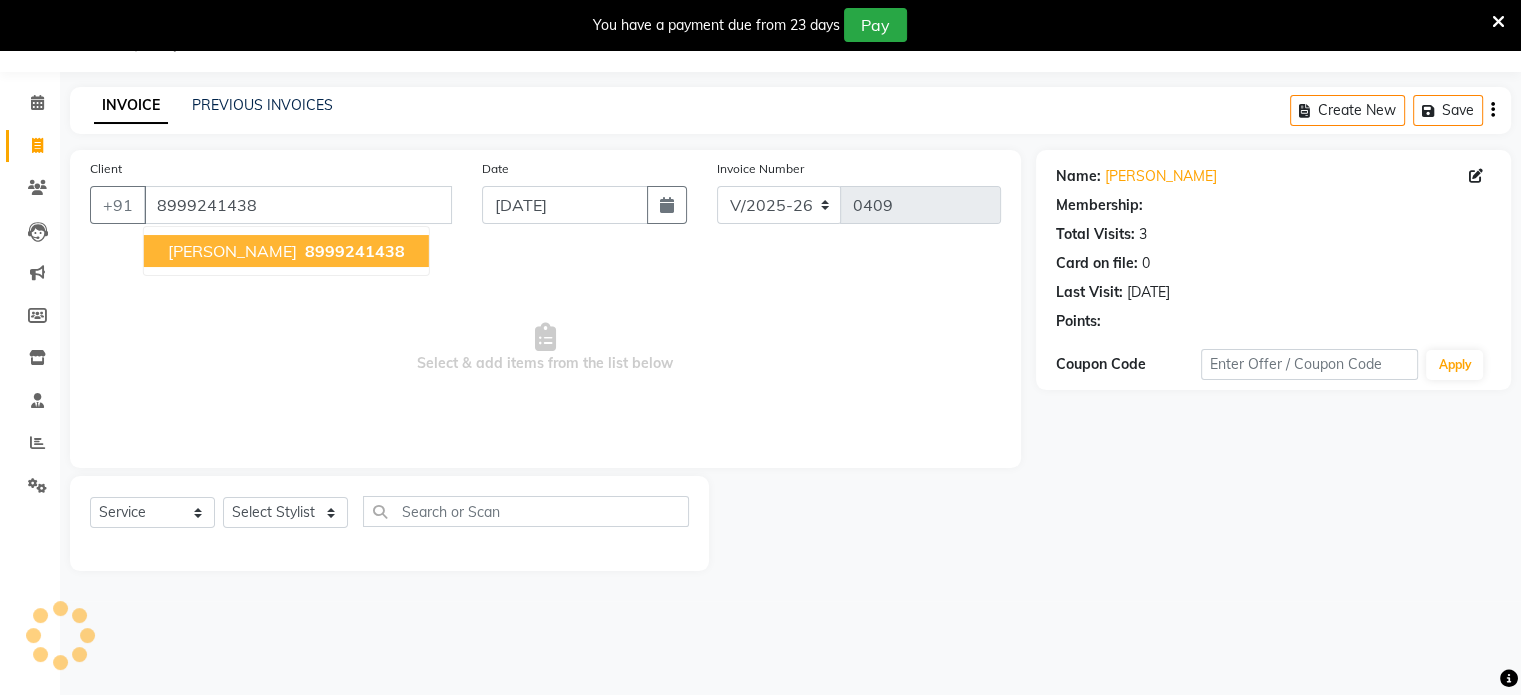 click on "8999241438" at bounding box center (355, 251) 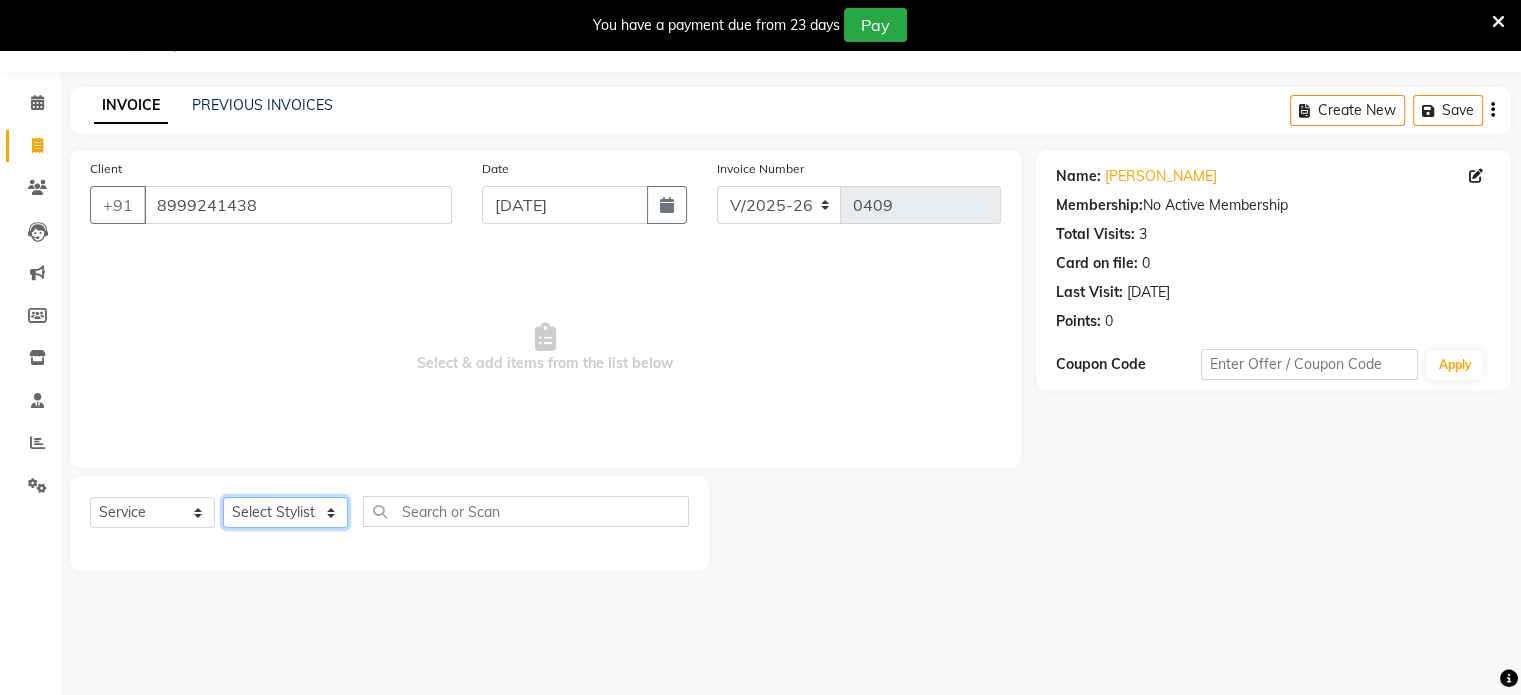 click on "Select Stylist [PERSON_NAME] [PERSON_NAME] [PERSON_NAME] [PERSON_NAME]" 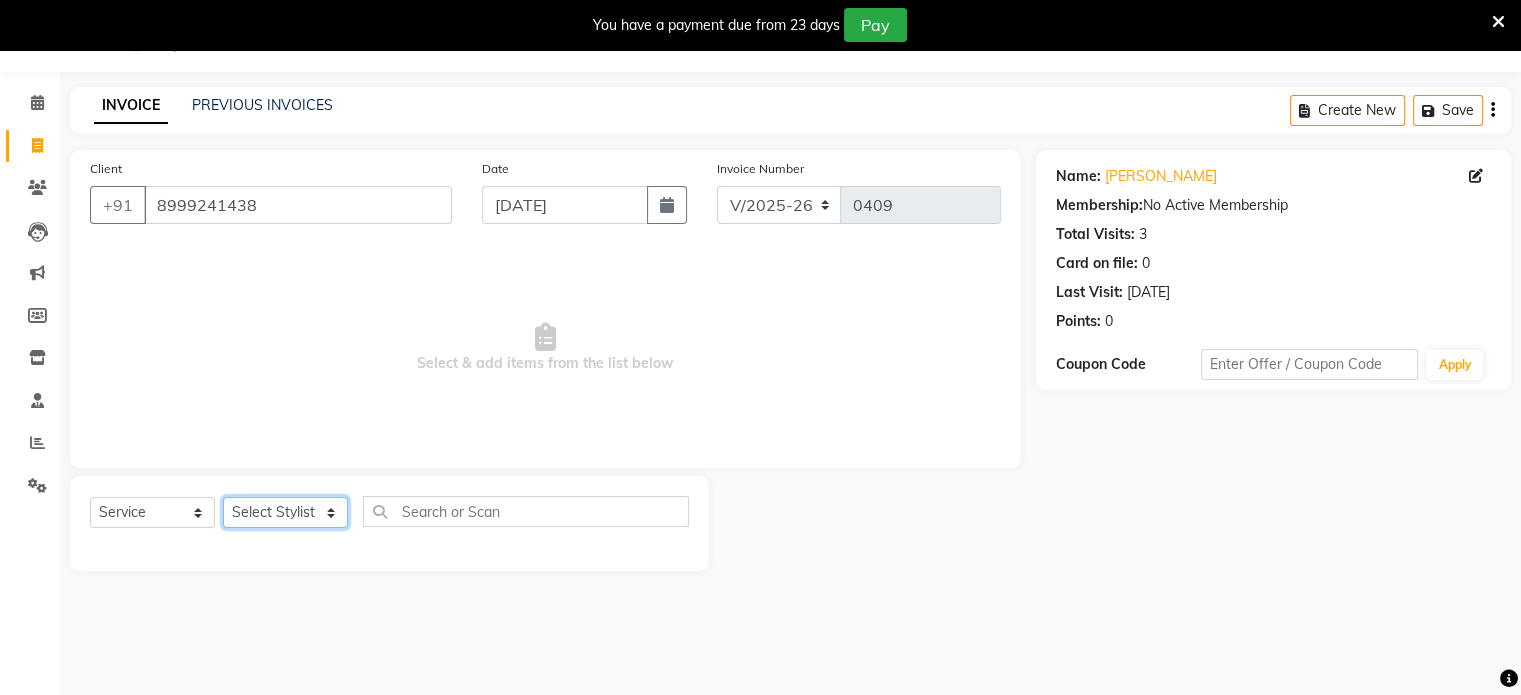 select on "8650" 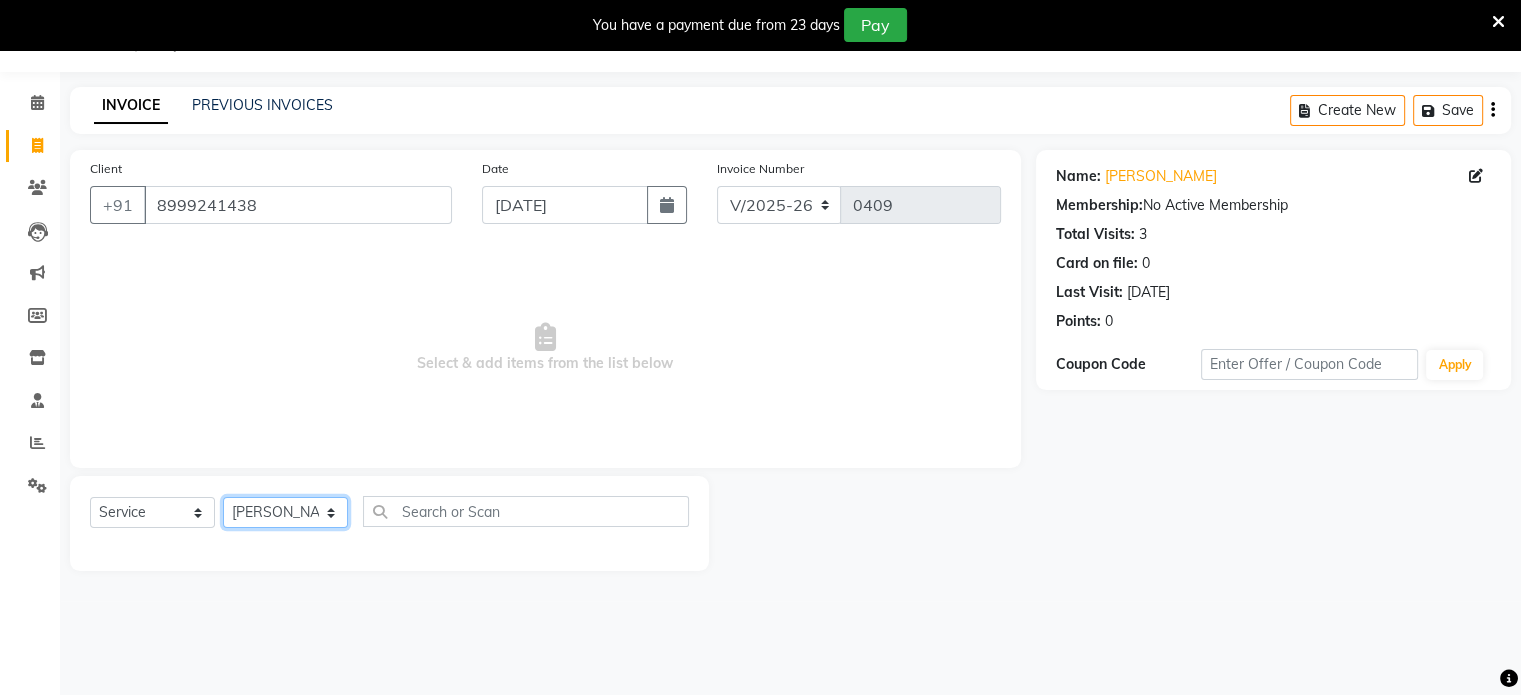 click on "Select Stylist [PERSON_NAME] [PERSON_NAME] [PERSON_NAME] [PERSON_NAME]" 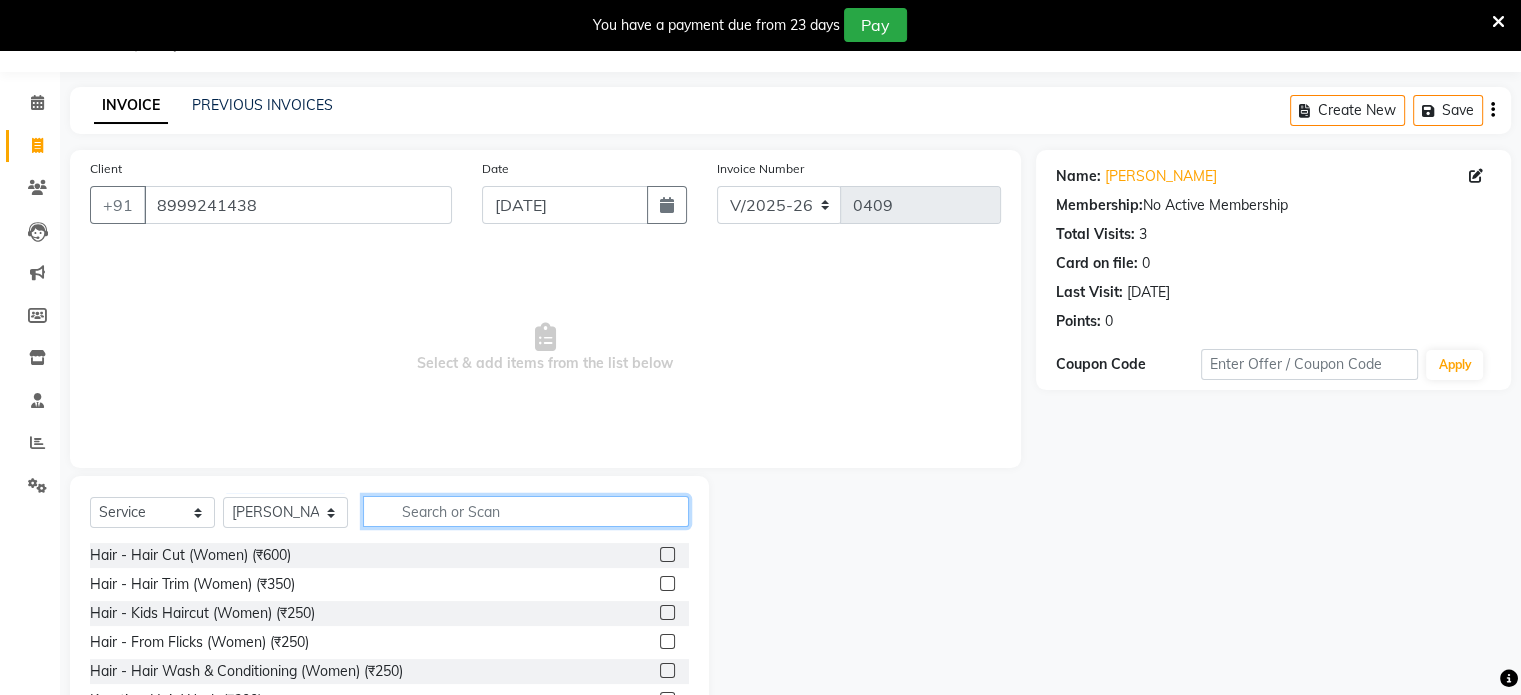 click 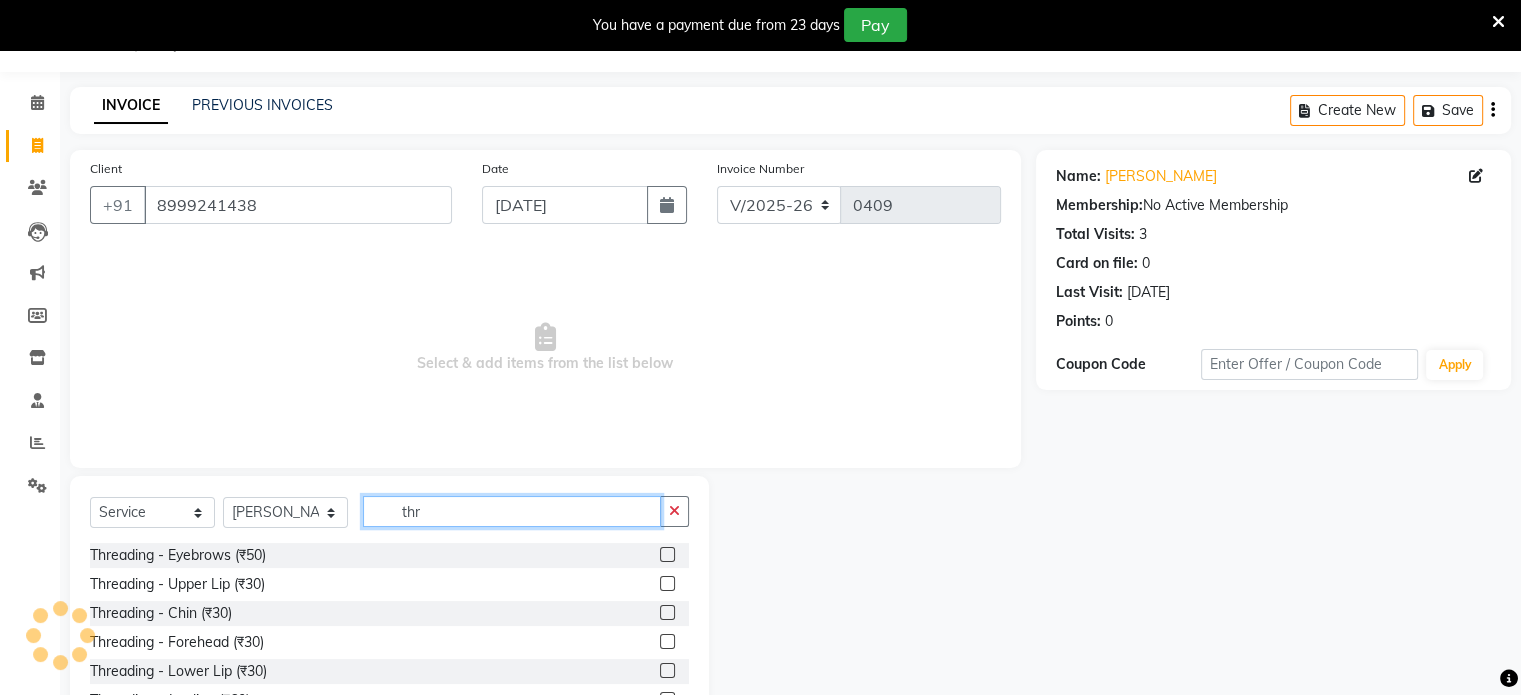 type on "thr" 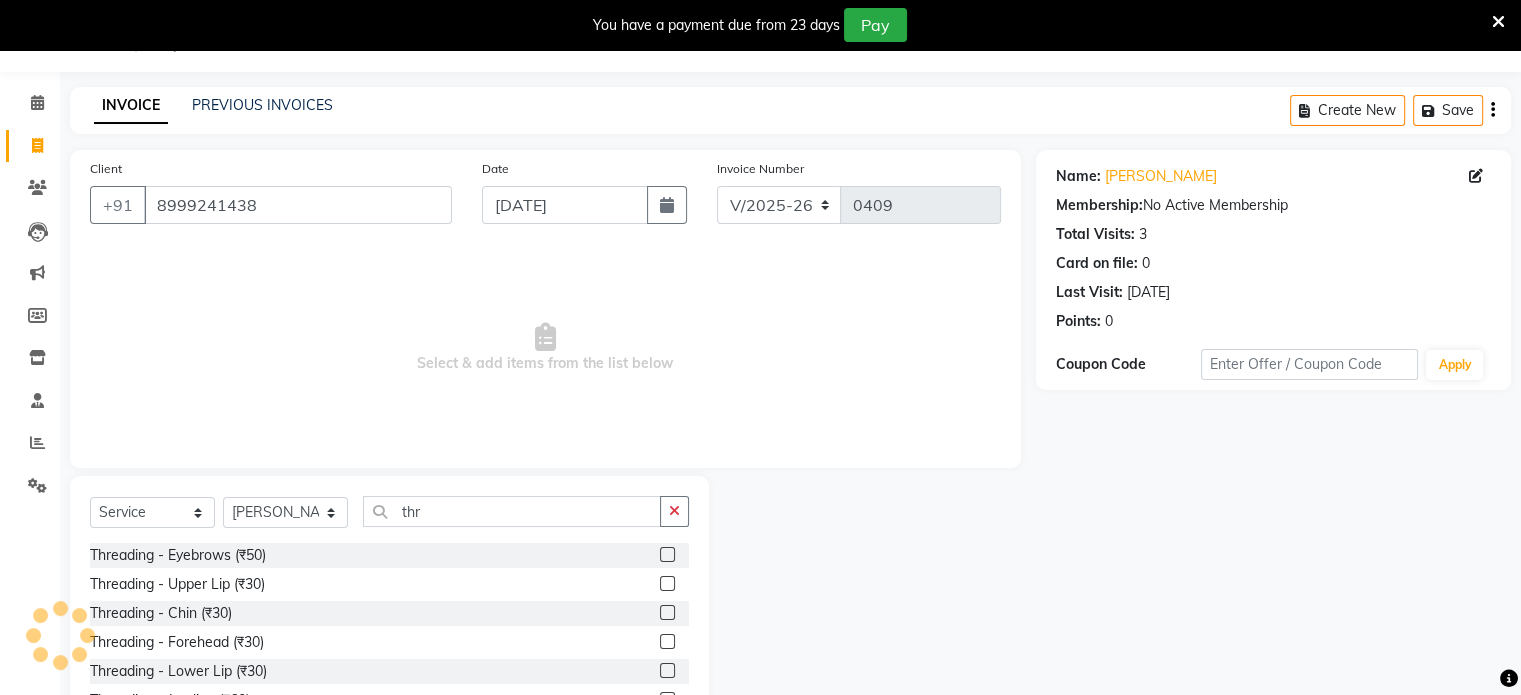 click 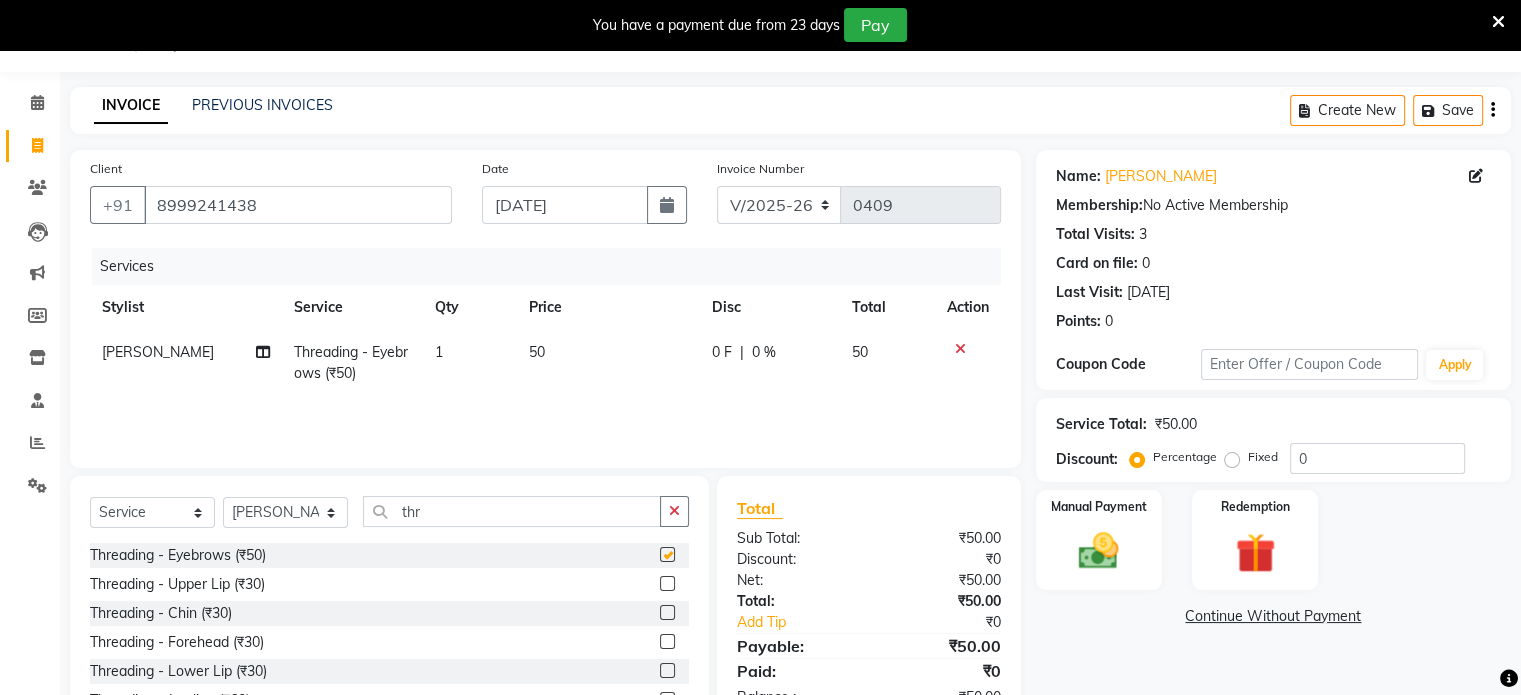 checkbox on "false" 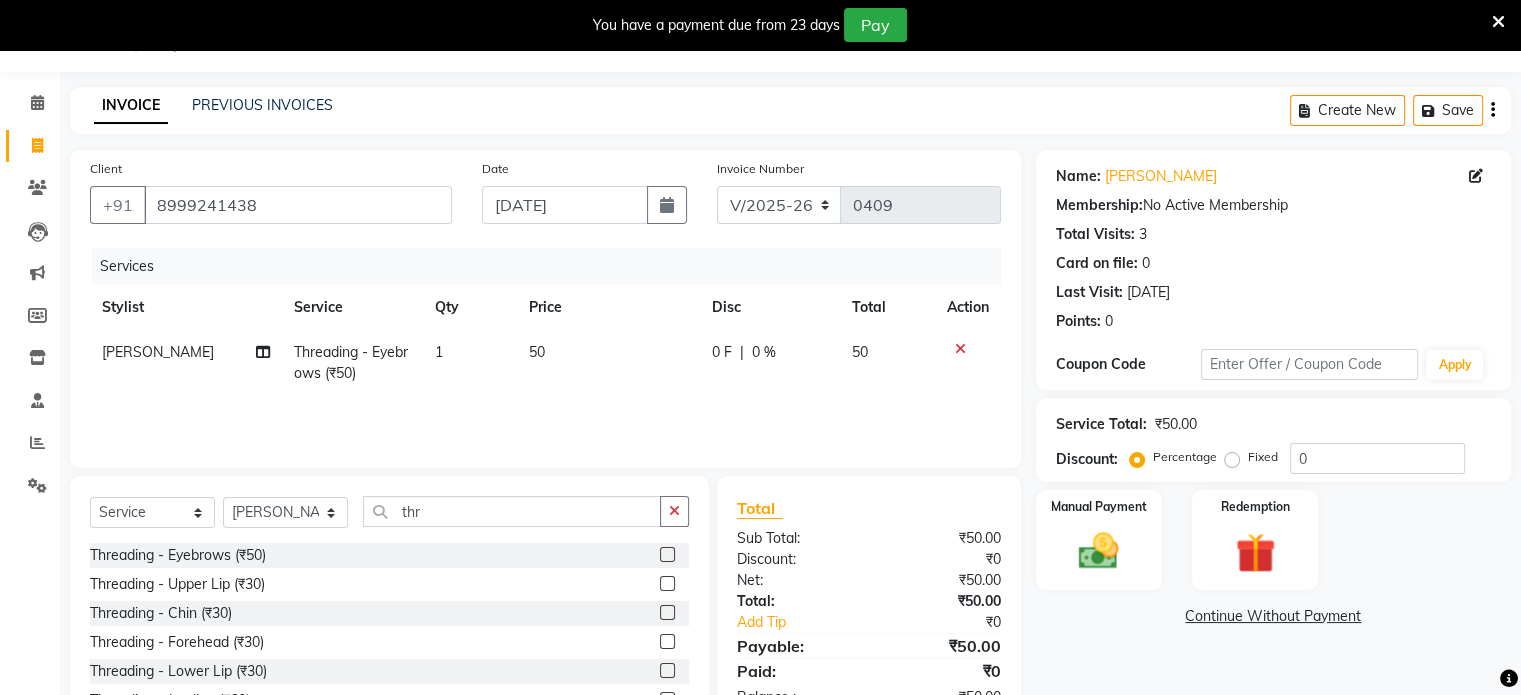 click 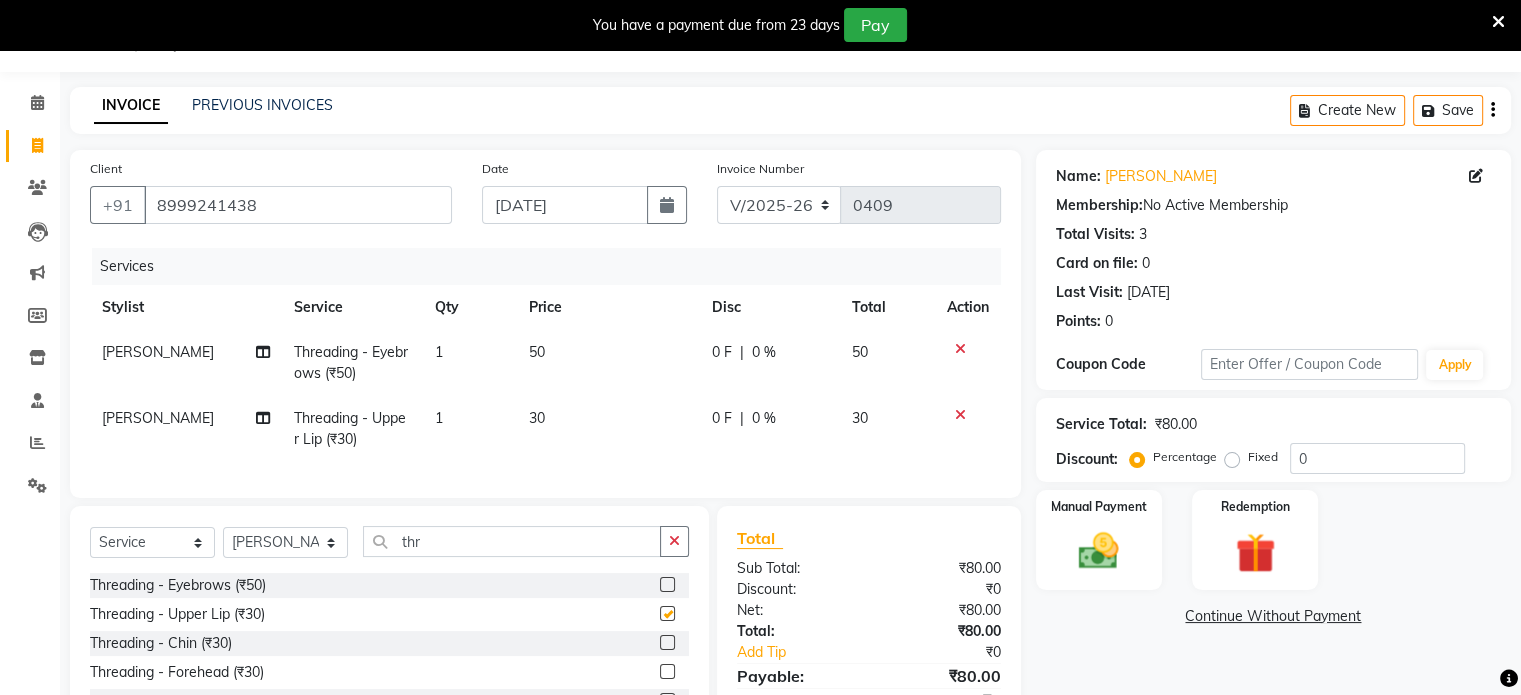 checkbox on "false" 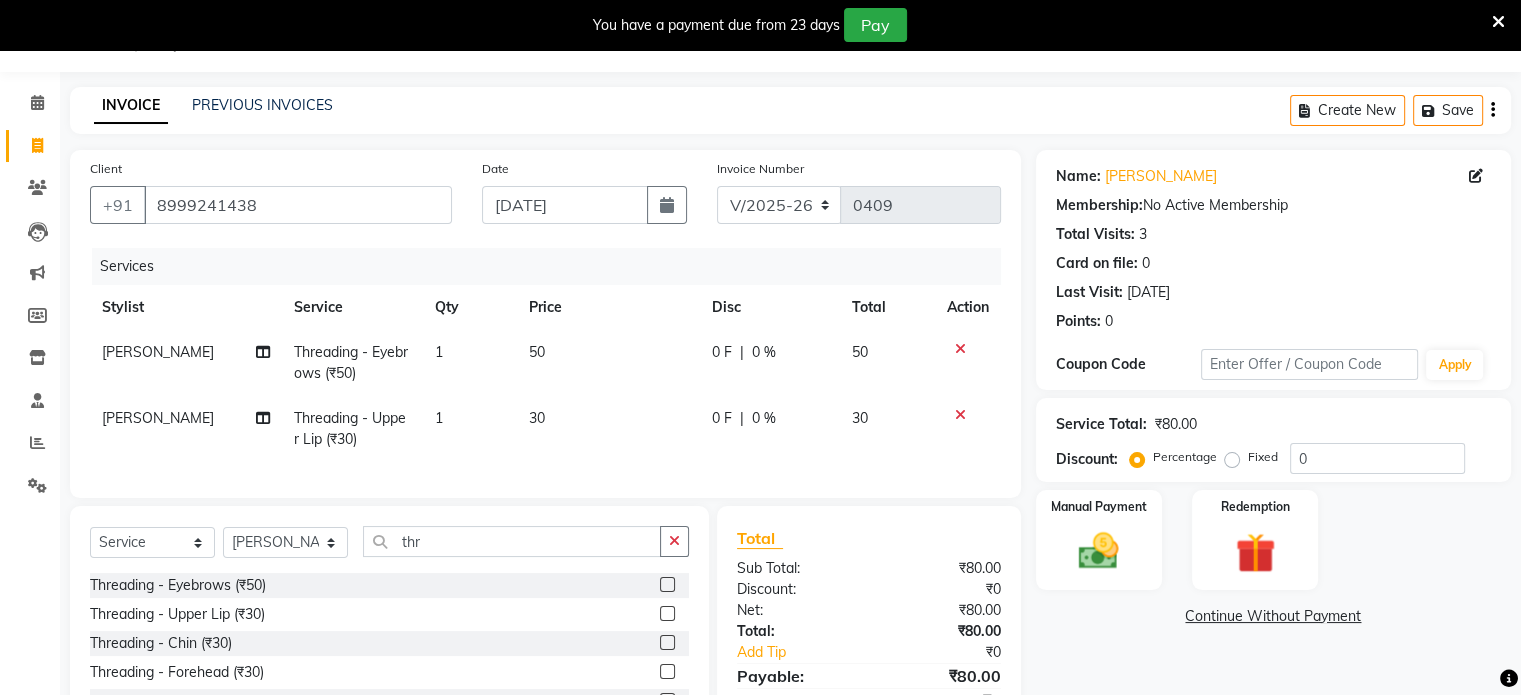 click on "50" 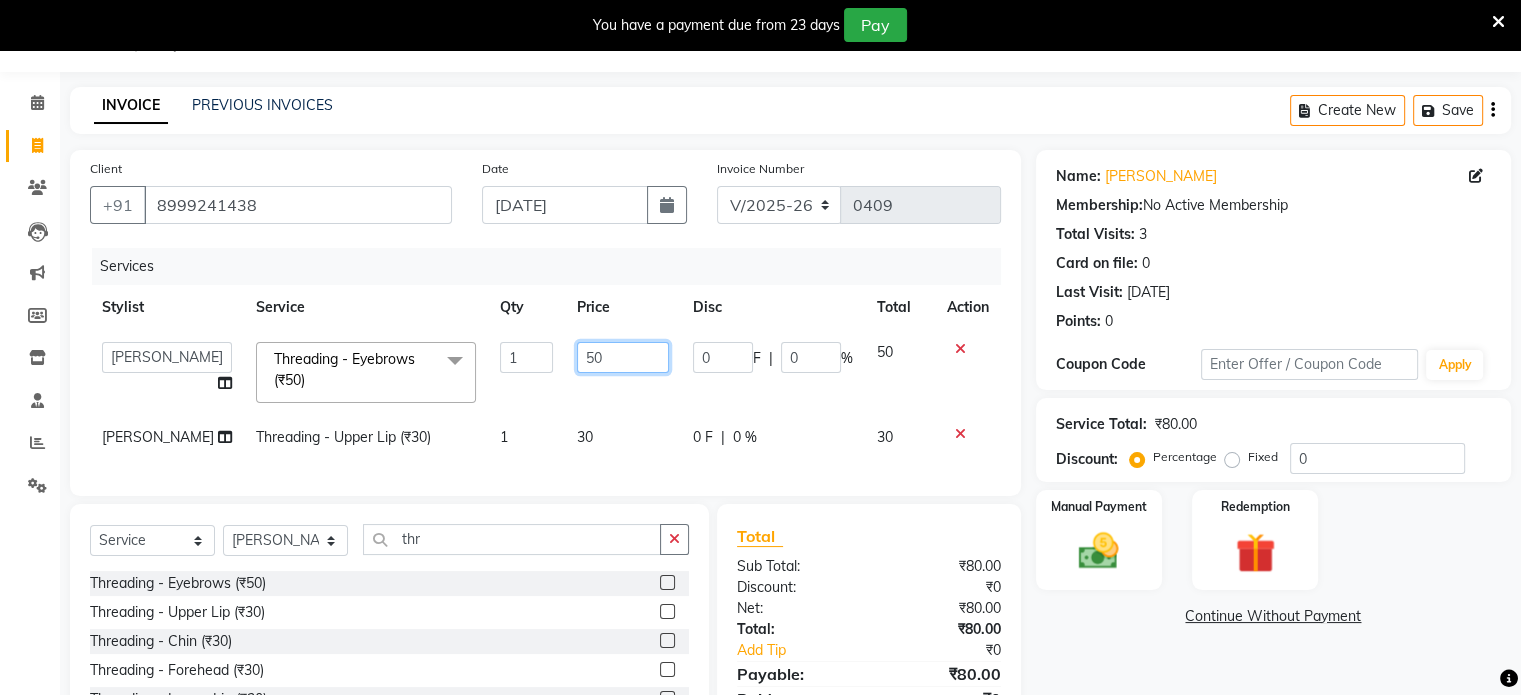 click on "50" 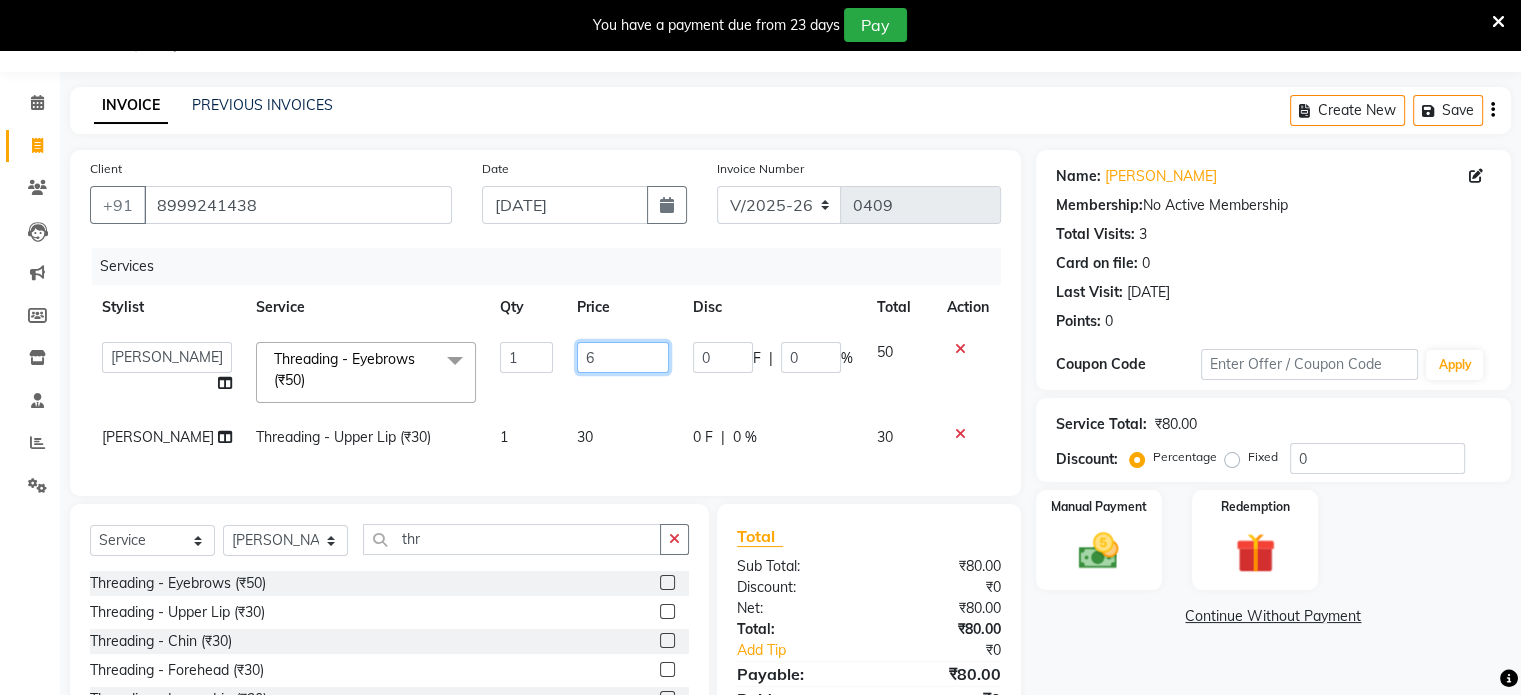 type on "60" 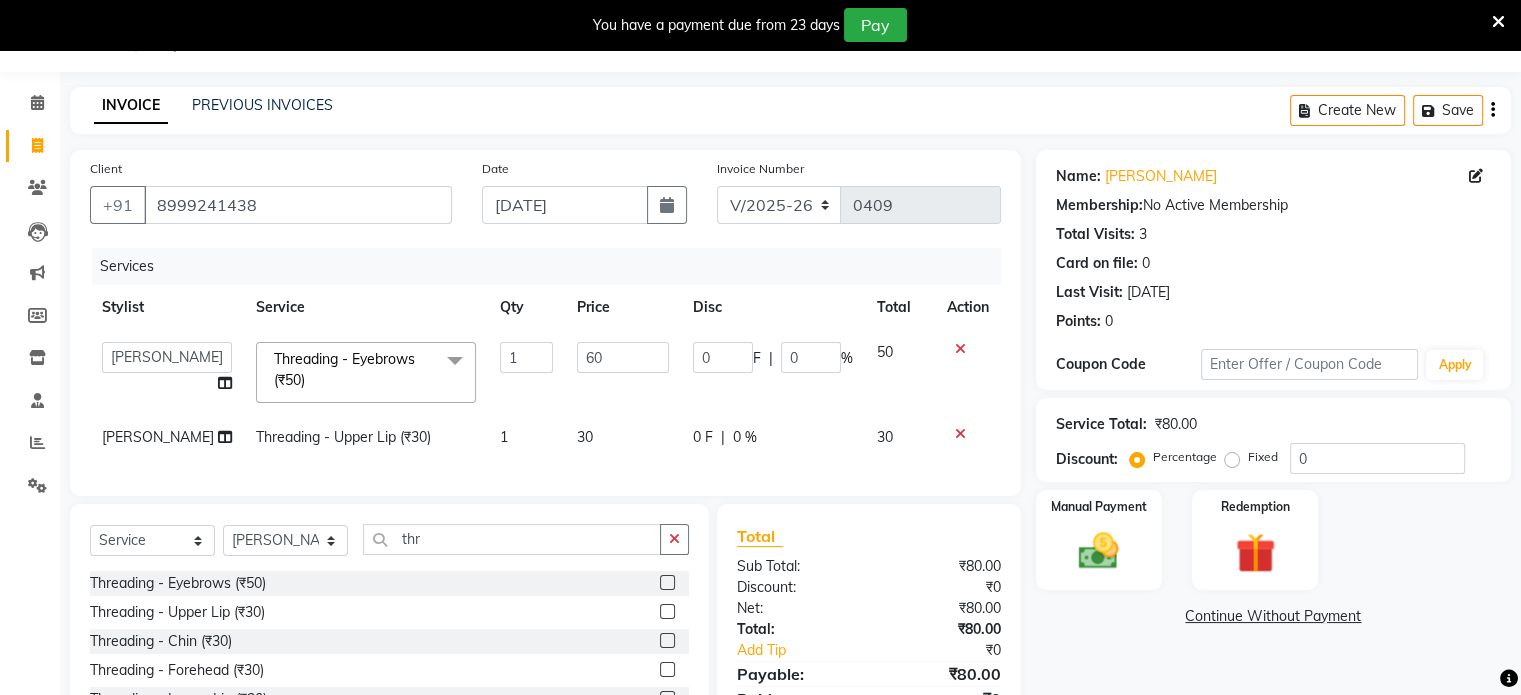 click on "30" 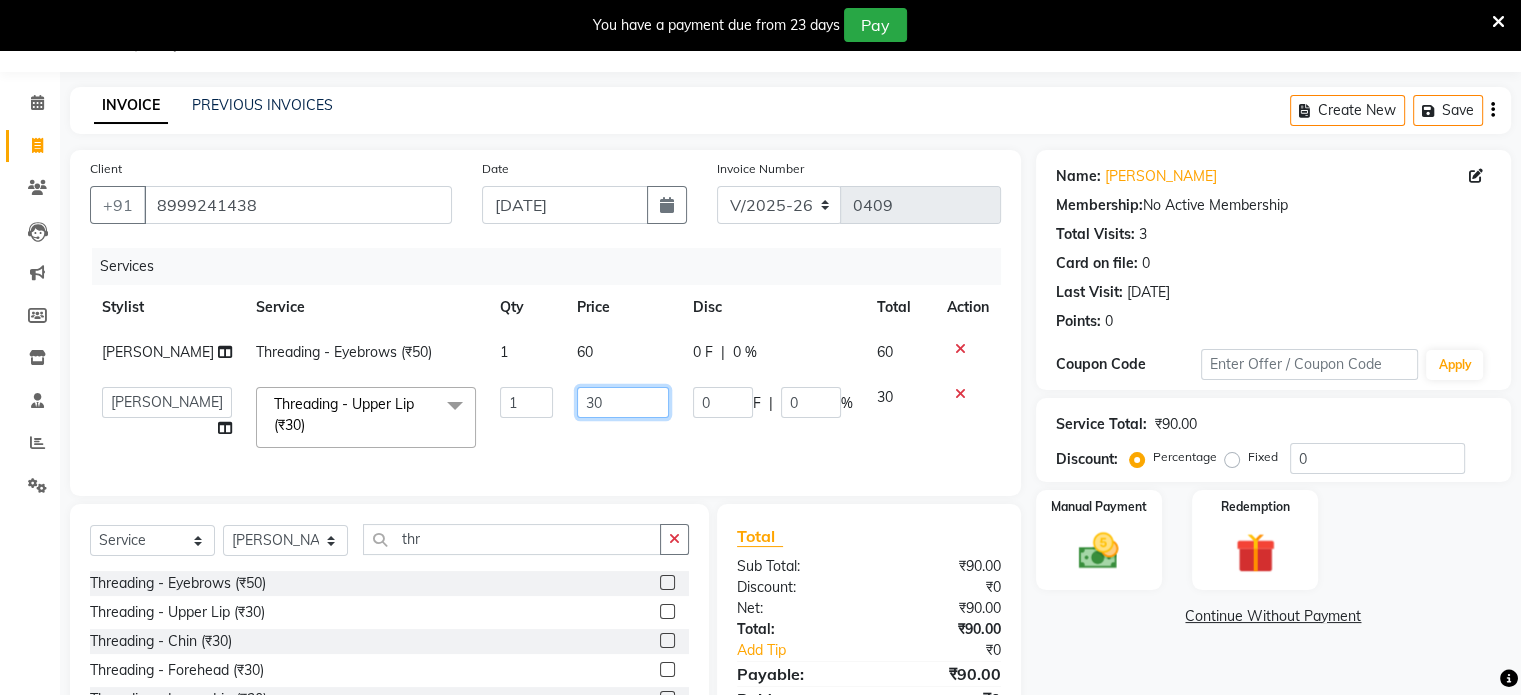 click on "30" 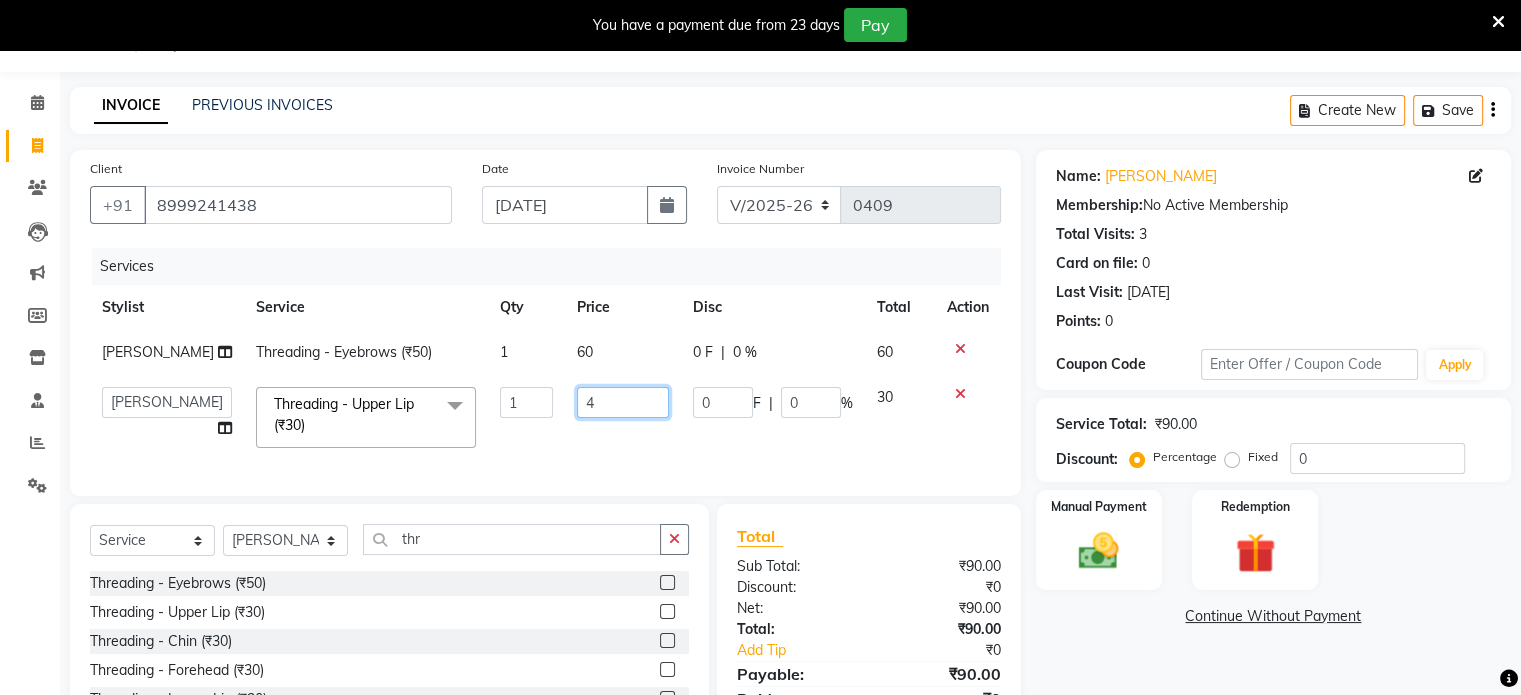 type on "40" 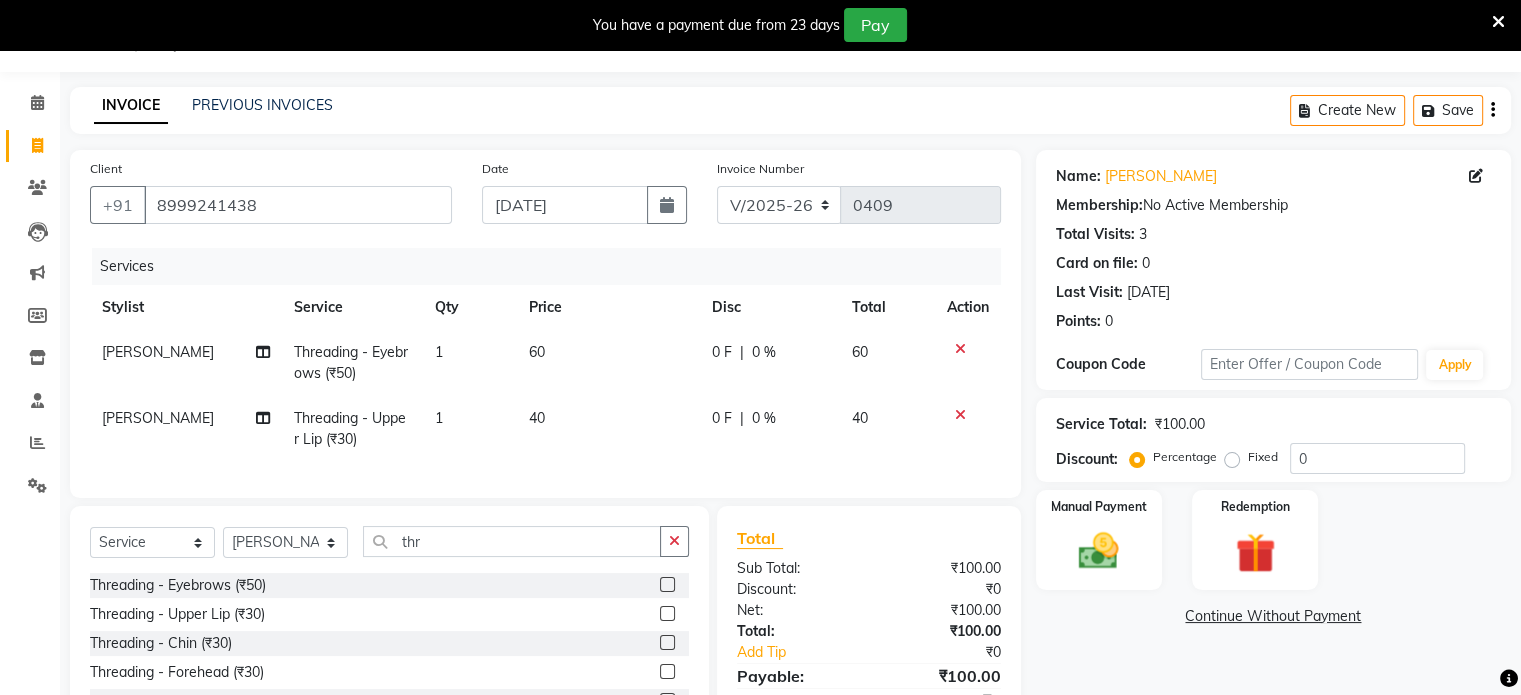 click on "40" 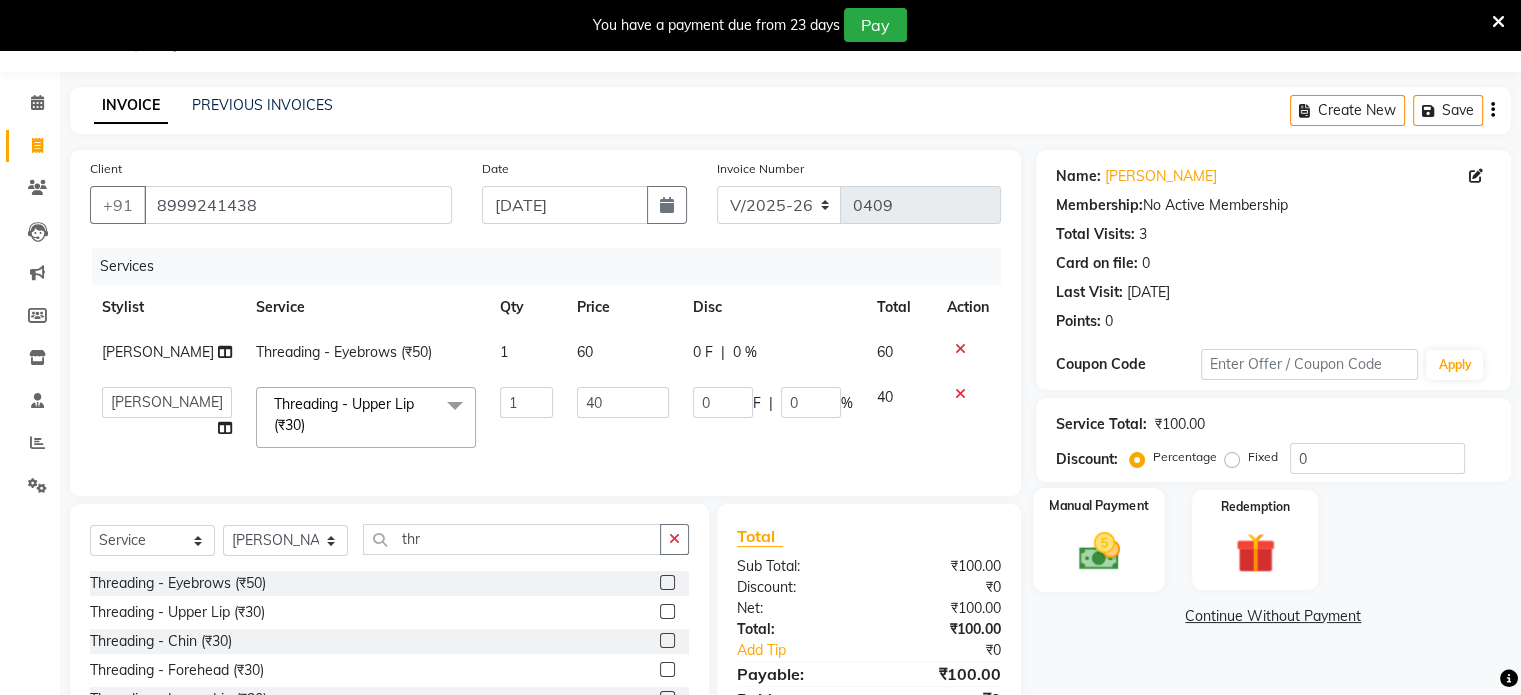 click 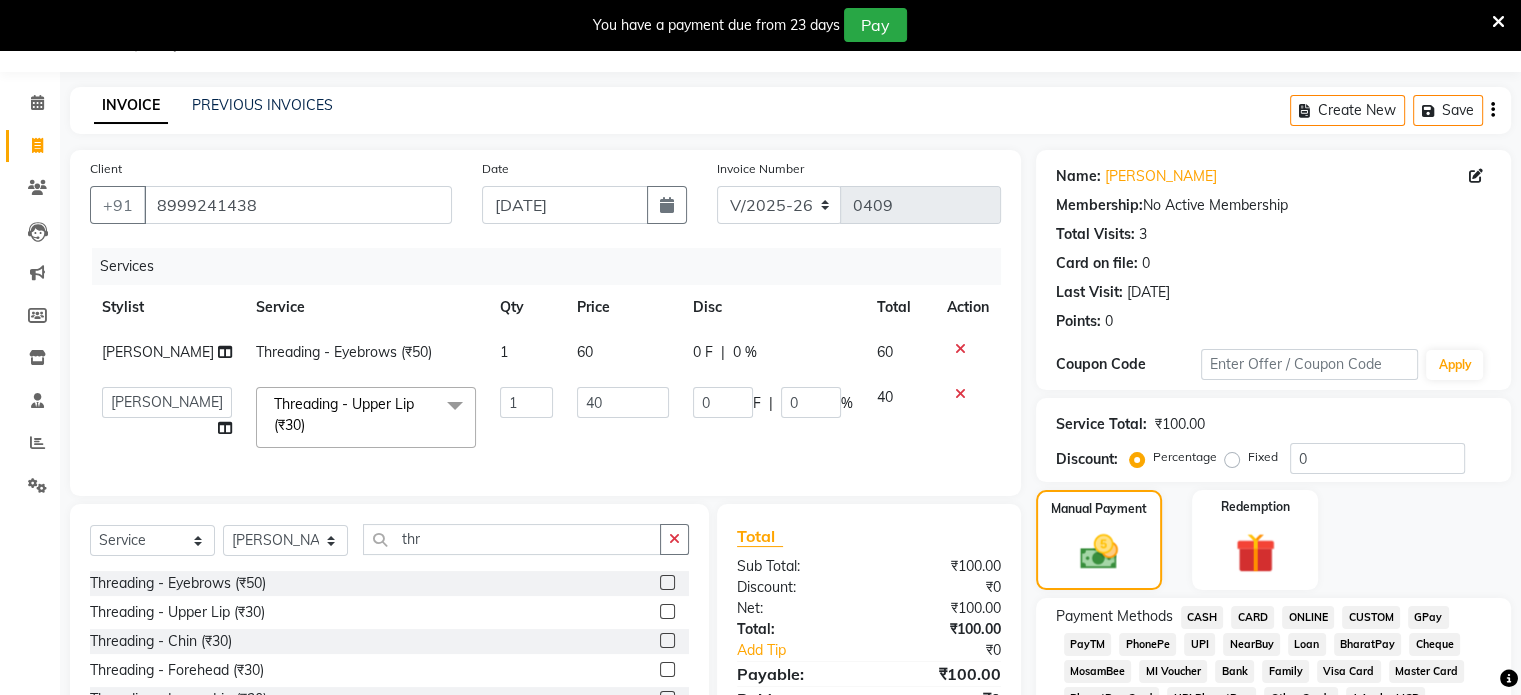 click on "GPay" 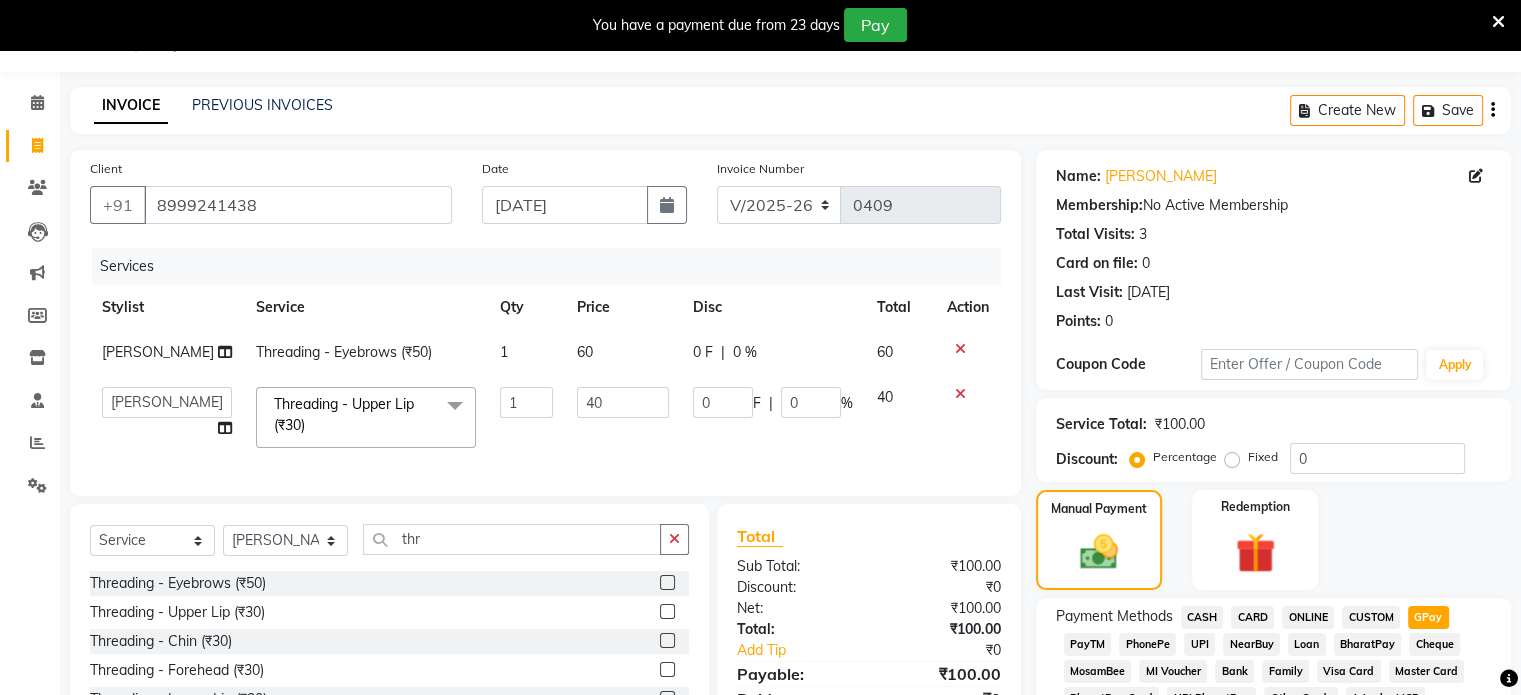 click on "Payment Methods  CASH   CARD   ONLINE   CUSTOM   GPay   PayTM   PhonePe   UPI   NearBuy   Loan   BharatPay   Cheque   MosamBee   MI Voucher   Bank   Family   Visa Card   Master Card   BharatPay Card   UPI BharatPay   Other Cards   Juice by MCB   MyT Money   MariDeal   DefiDeal   [DOMAIN_NAME]   THD   TCL   CEdge   Card M   UPI M   UPI Axis   UPI Union   Card (Indian Bank)   Card (DL Bank)   RS   BTC   Wellnessta   Razorpay   Complimentary   Nift   Spa Finder   Spa Week   Venmo   BFL   LoanTap   SaveIN   GMoney   ATH Movil   On Account   Chamber Gift Card   Trade   Comp   Donation   Card on File   Envision   BRAC Card   City Card   bKash   Credit Card   Debit Card   Shoutlo   LUZO   Jazz Cash   AmEx   Discover   Tabby   Online W   Room Charge   Room Charge USD   Room Charge Euro   Room Charge EGP   Room Charge GBP   Bajaj Finserv   Bad Debts   Card: IDFC   Card: IOB   Coupon   Gcash   PayMaya   Instamojo   COnline   UOnline   SOnline   SCard   Paypal   PPR   PPV   PPC   PPN   PPG   PPE   CAMP   Benefit   ATH Movil" 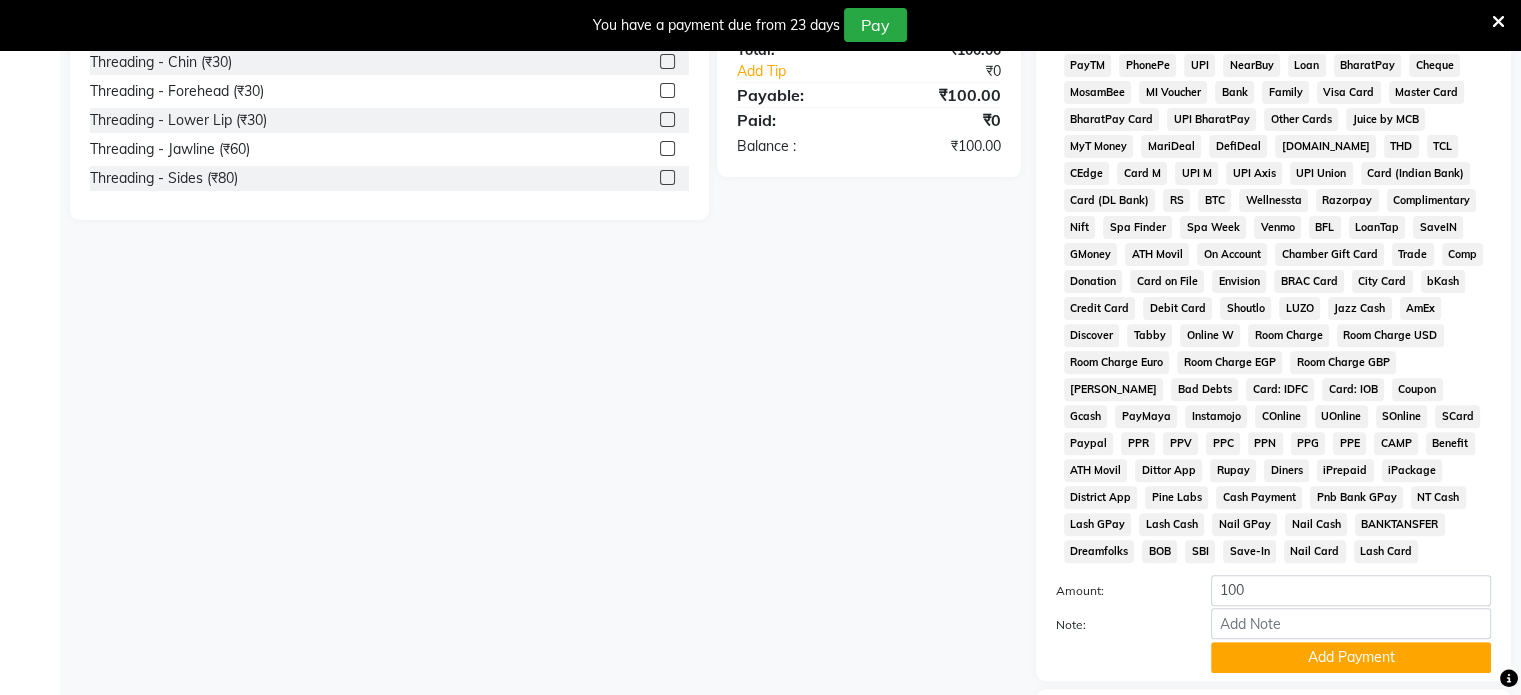 scroll, scrollTop: 778, scrollLeft: 0, axis: vertical 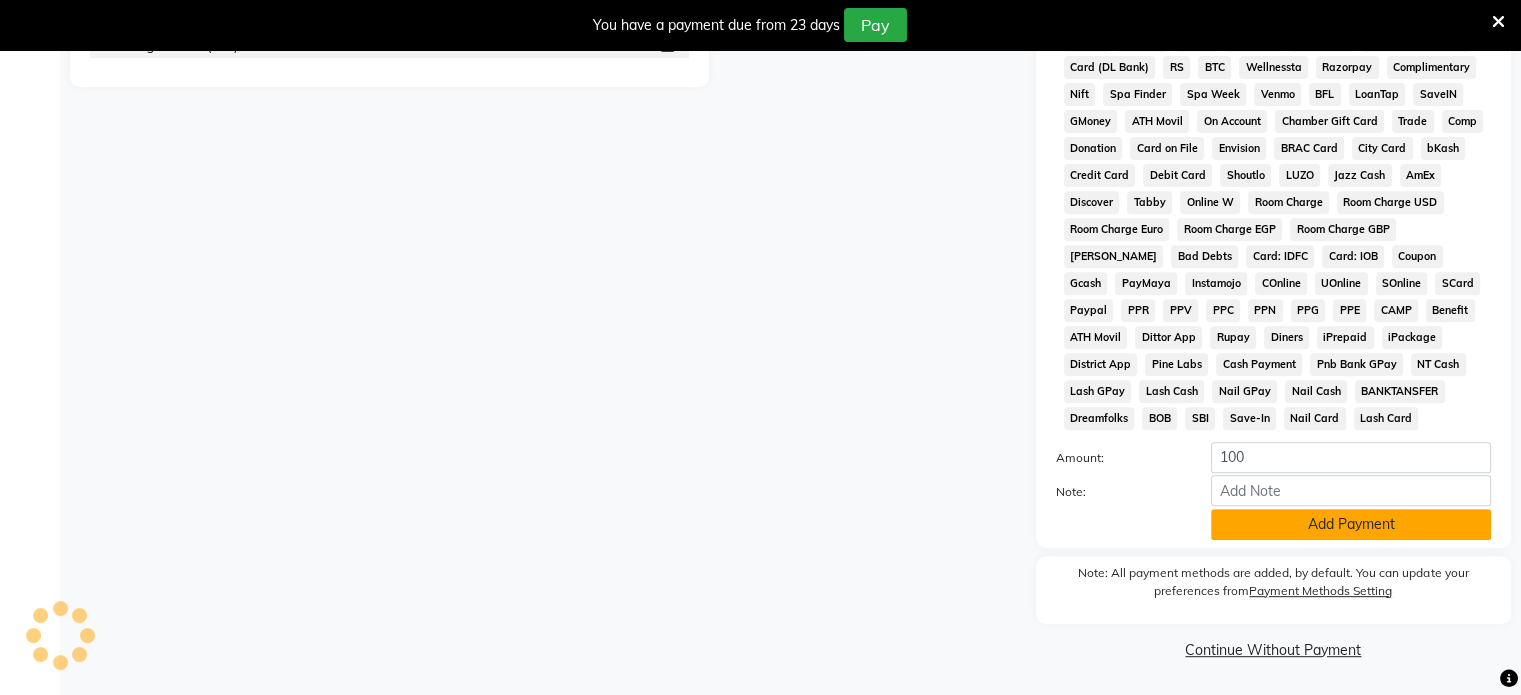 click on "Add Payment" 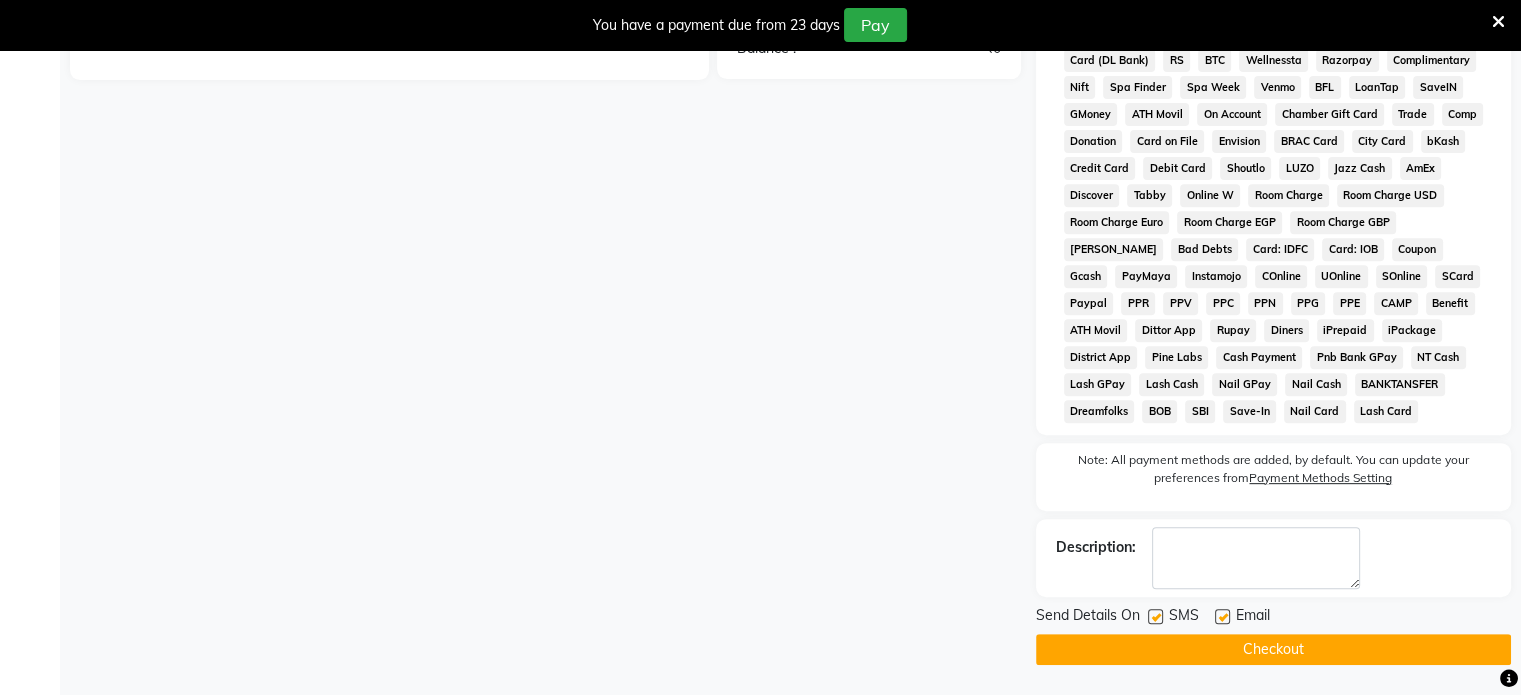 click on "Checkout" 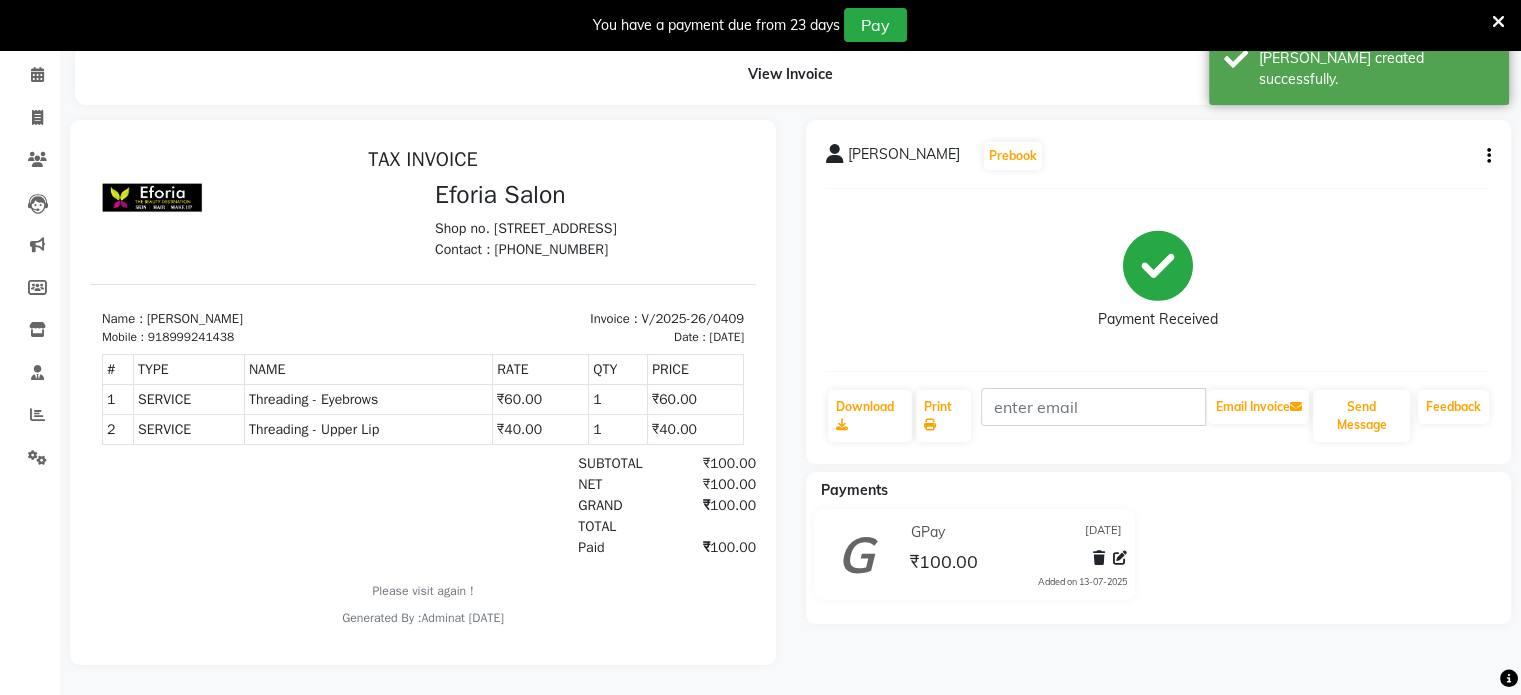 scroll, scrollTop: 0, scrollLeft: 0, axis: both 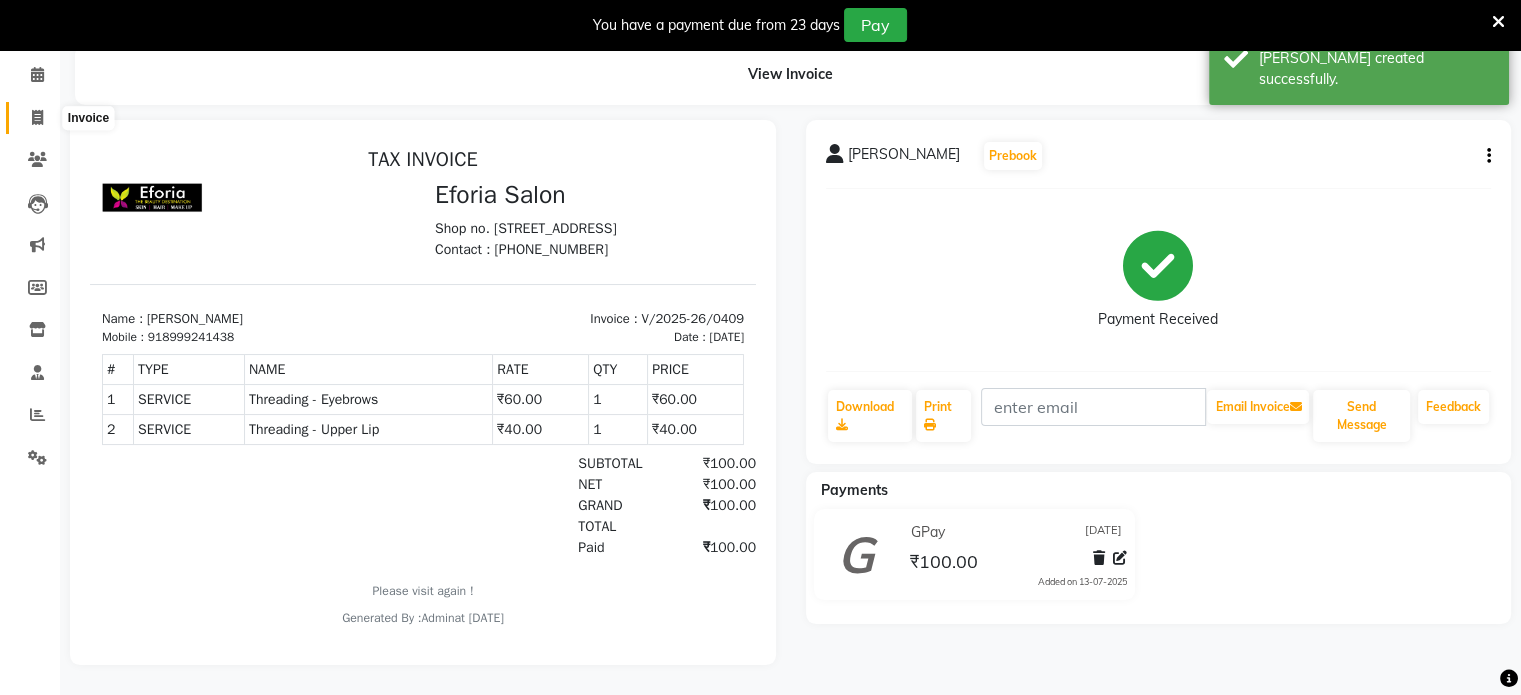 click 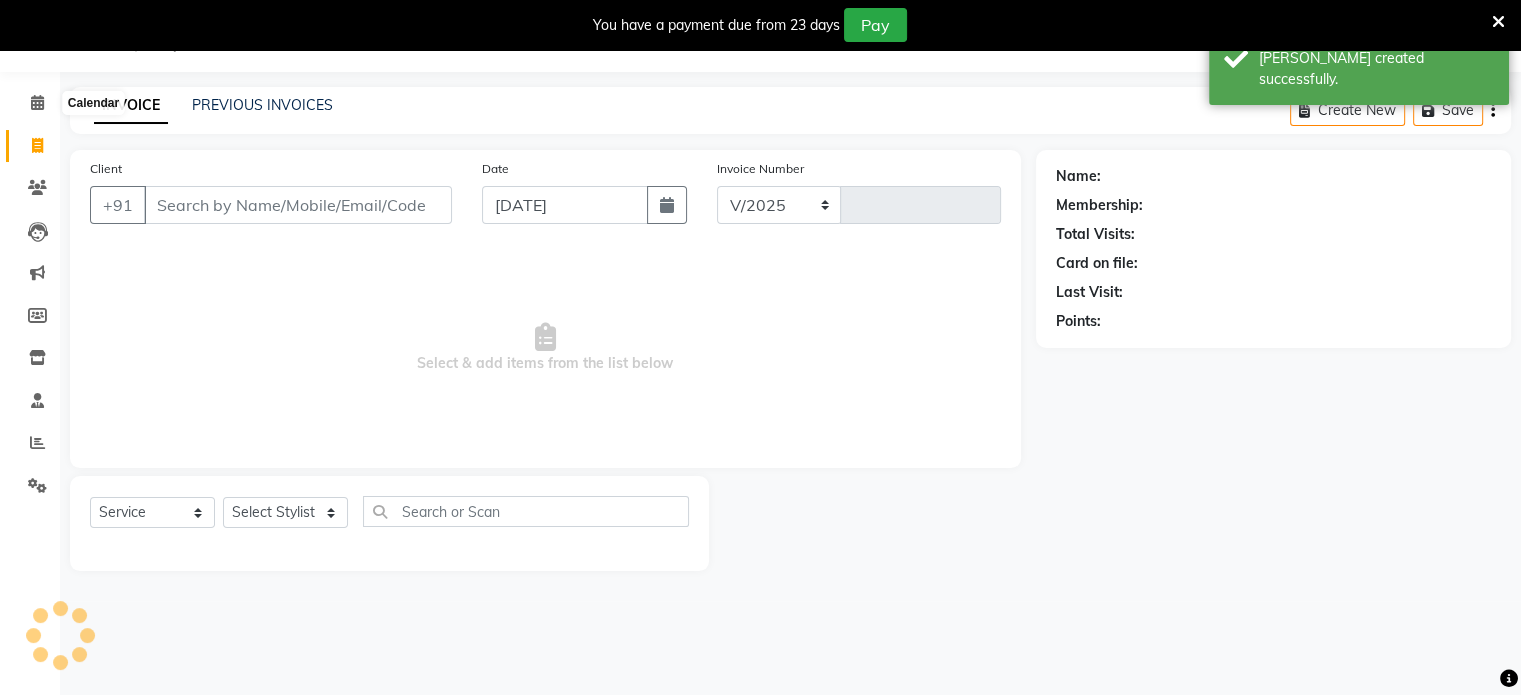 scroll, scrollTop: 50, scrollLeft: 0, axis: vertical 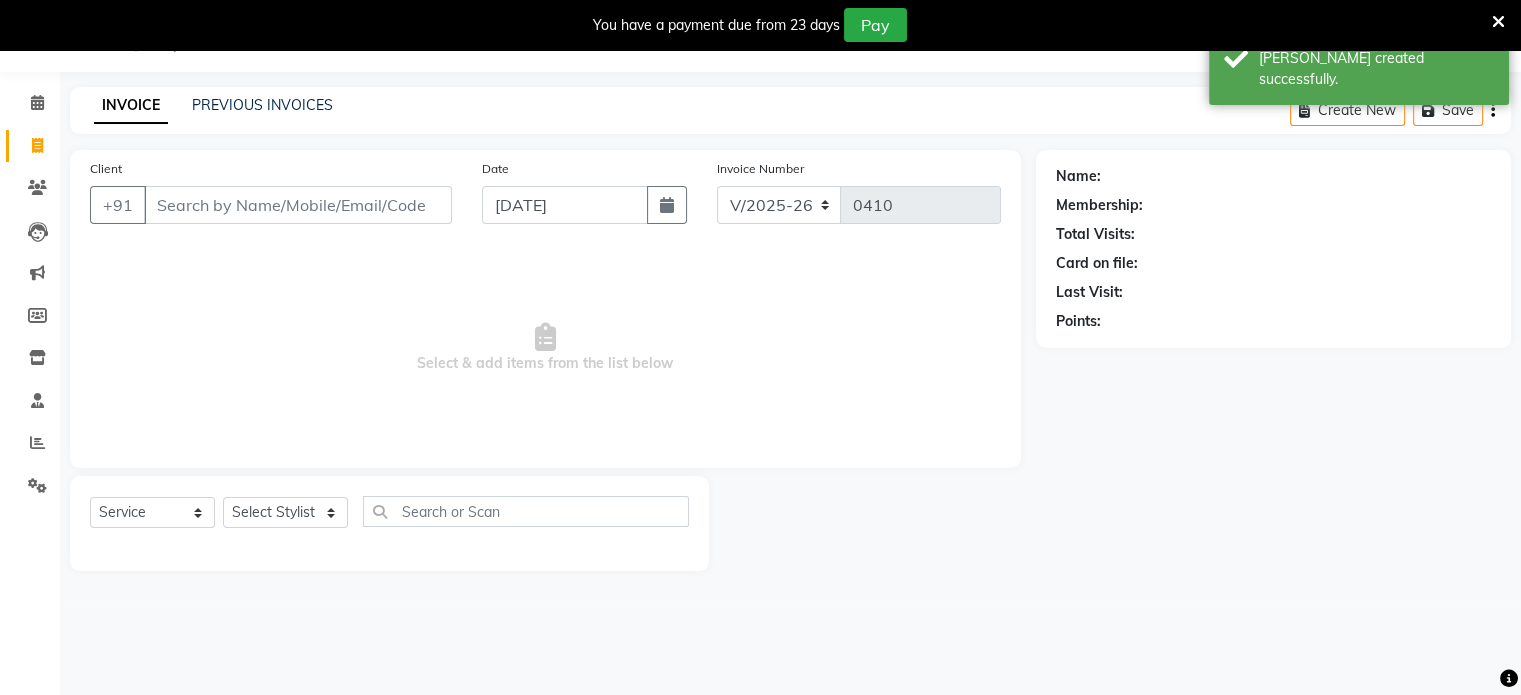 click on "Client" at bounding box center (298, 205) 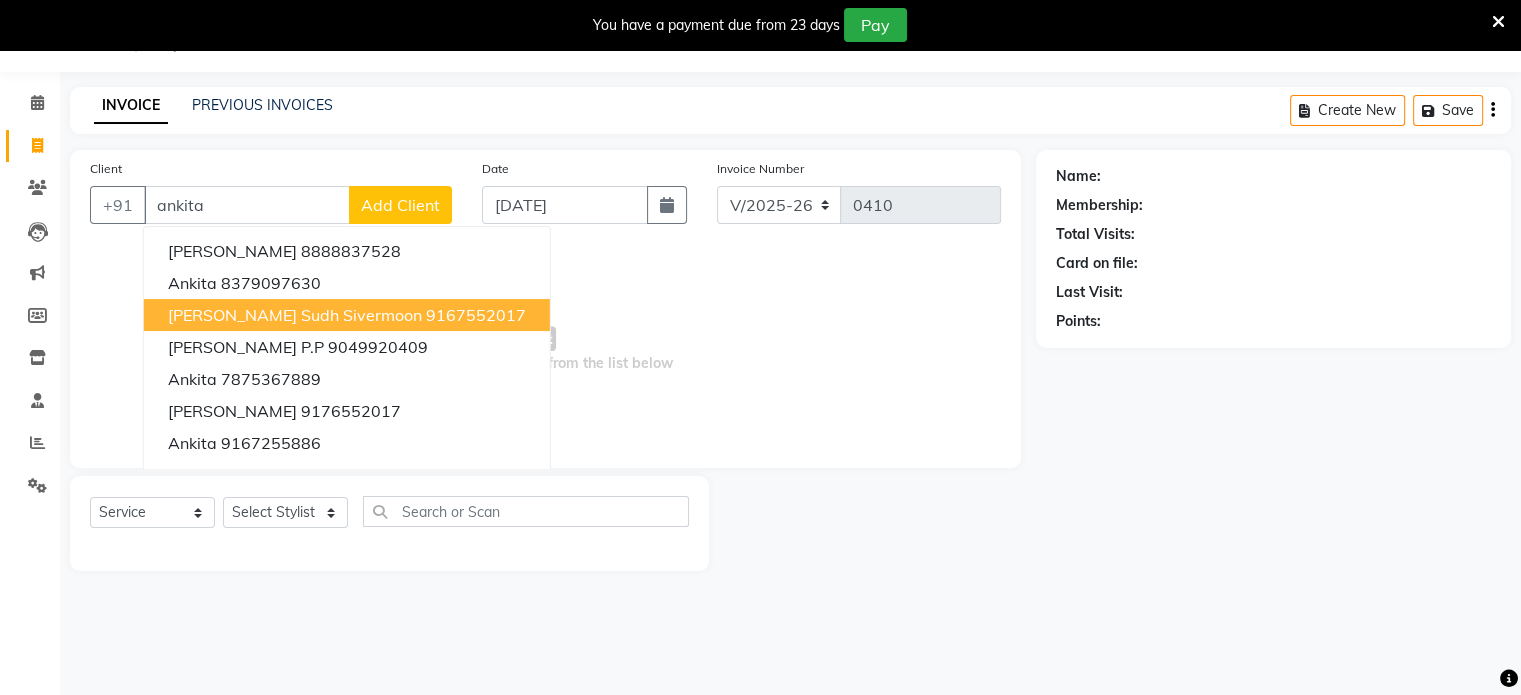 click on "9167552017" at bounding box center (476, 315) 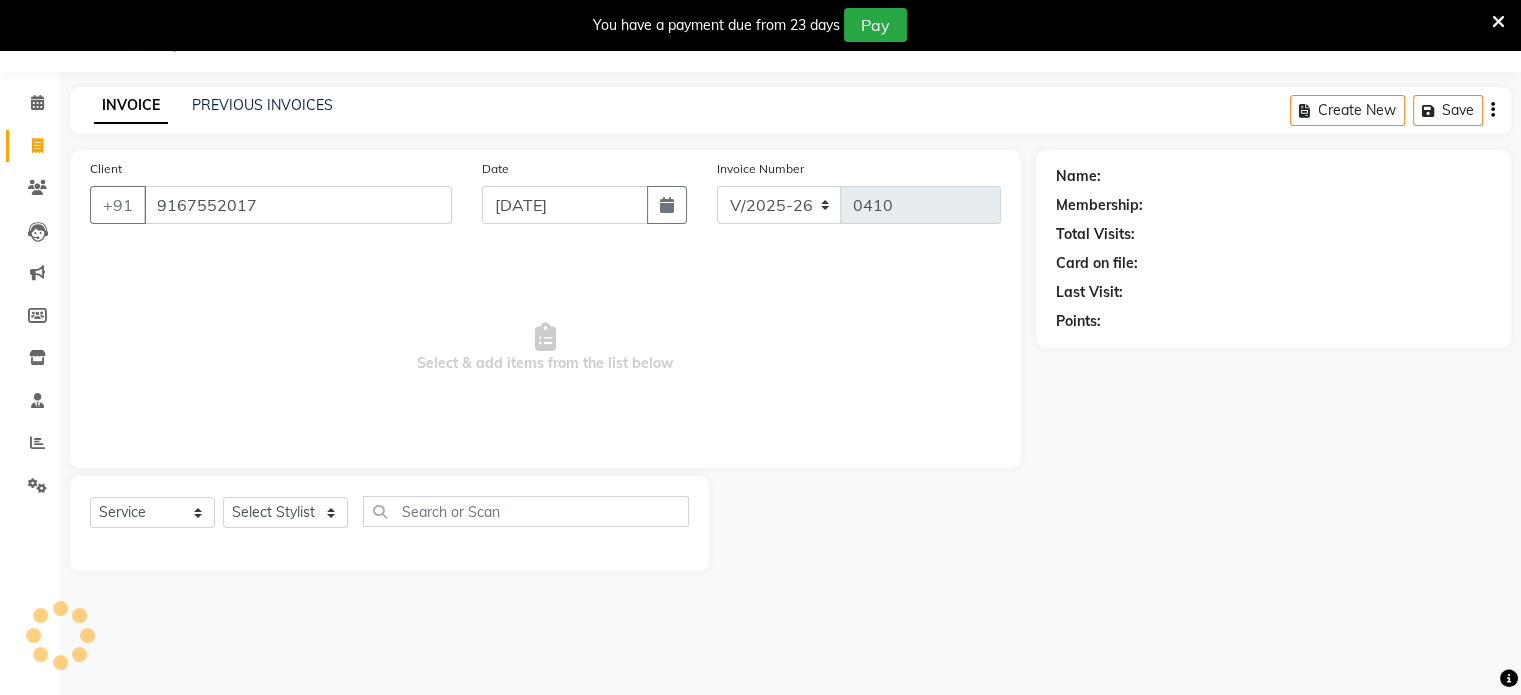 type on "9167552017" 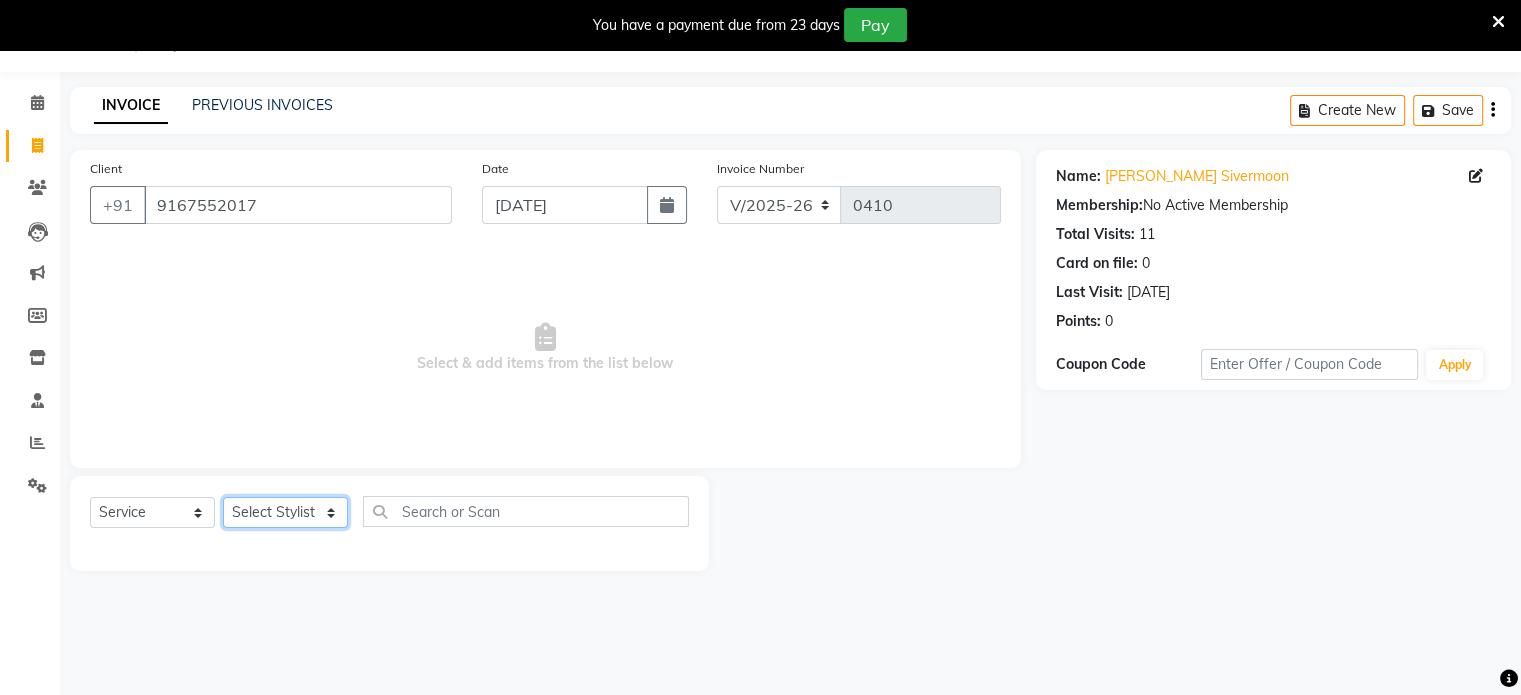 click on "Select Stylist [PERSON_NAME] [PERSON_NAME] [PERSON_NAME] [PERSON_NAME]" 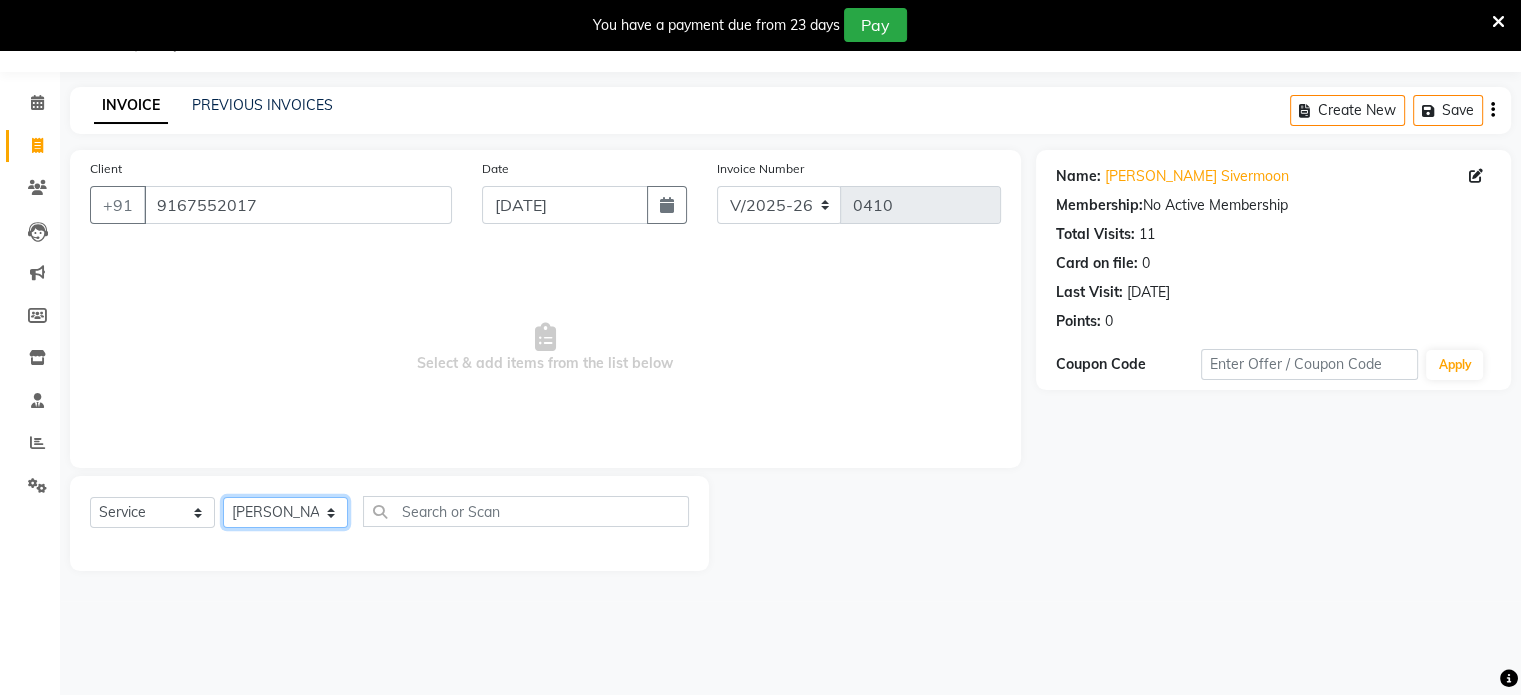 click on "Select Stylist [PERSON_NAME] [PERSON_NAME] [PERSON_NAME] [PERSON_NAME]" 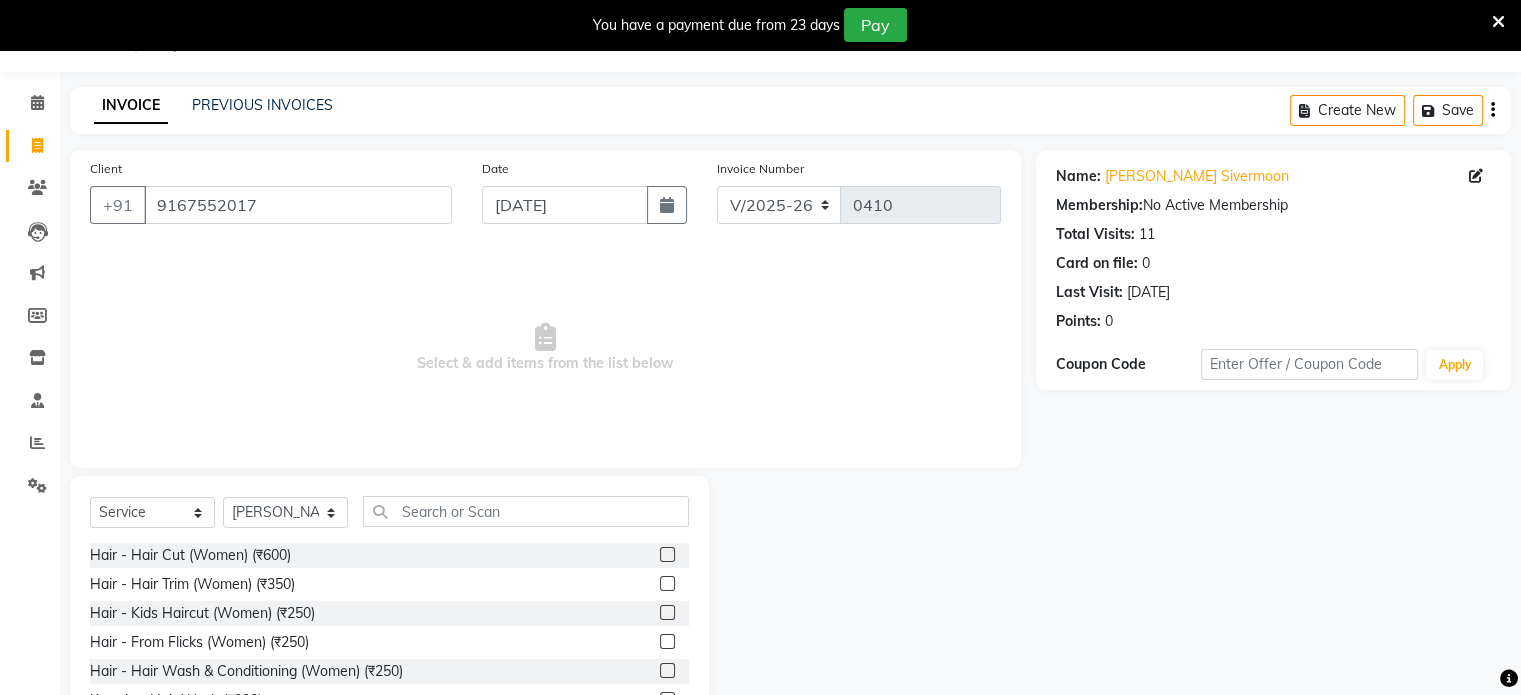 click 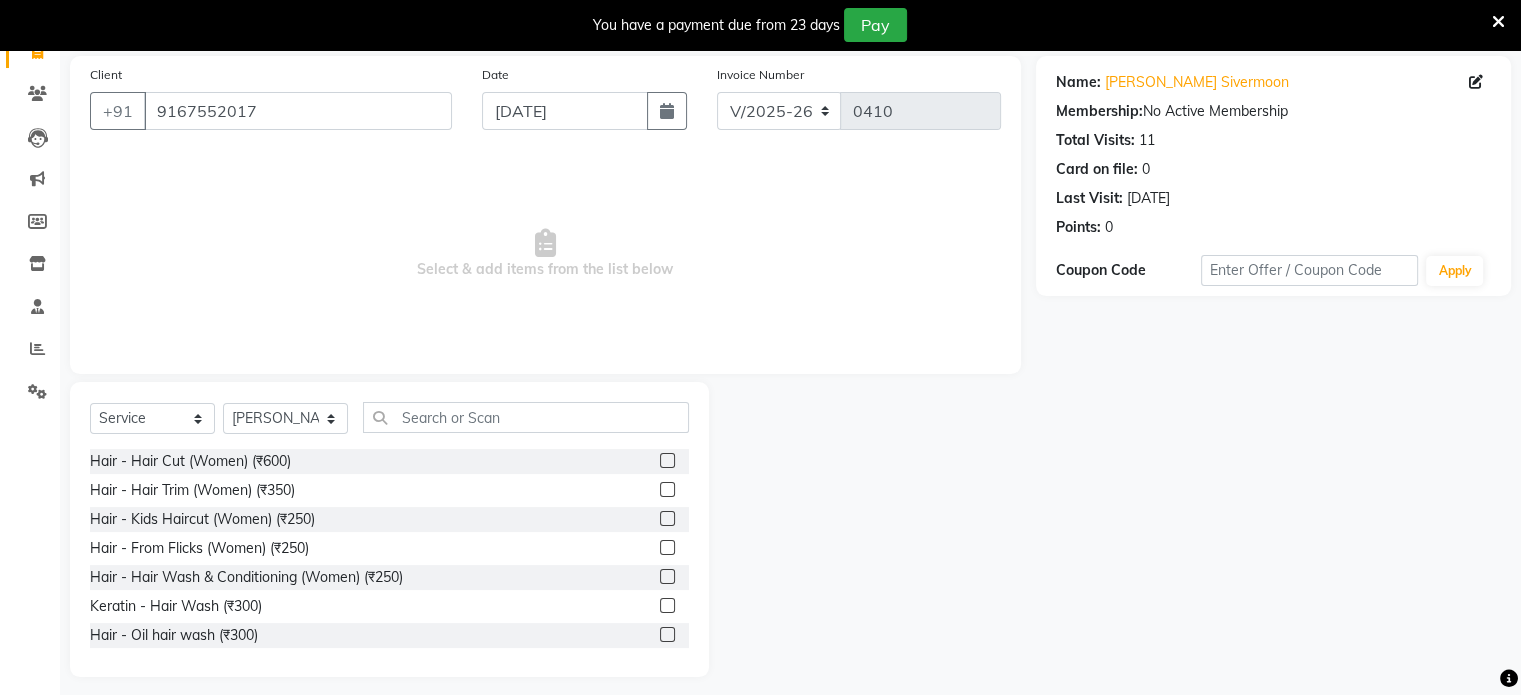 scroll, scrollTop: 156, scrollLeft: 0, axis: vertical 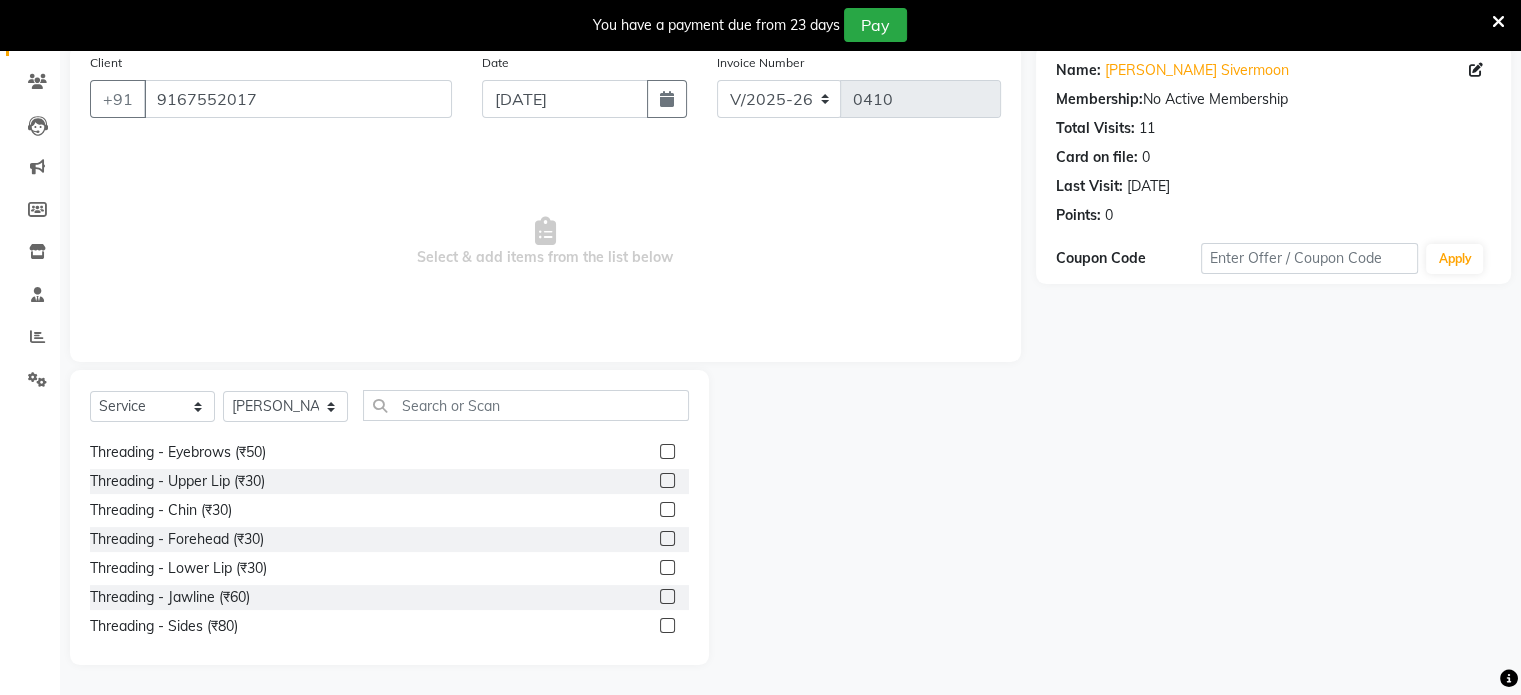 click 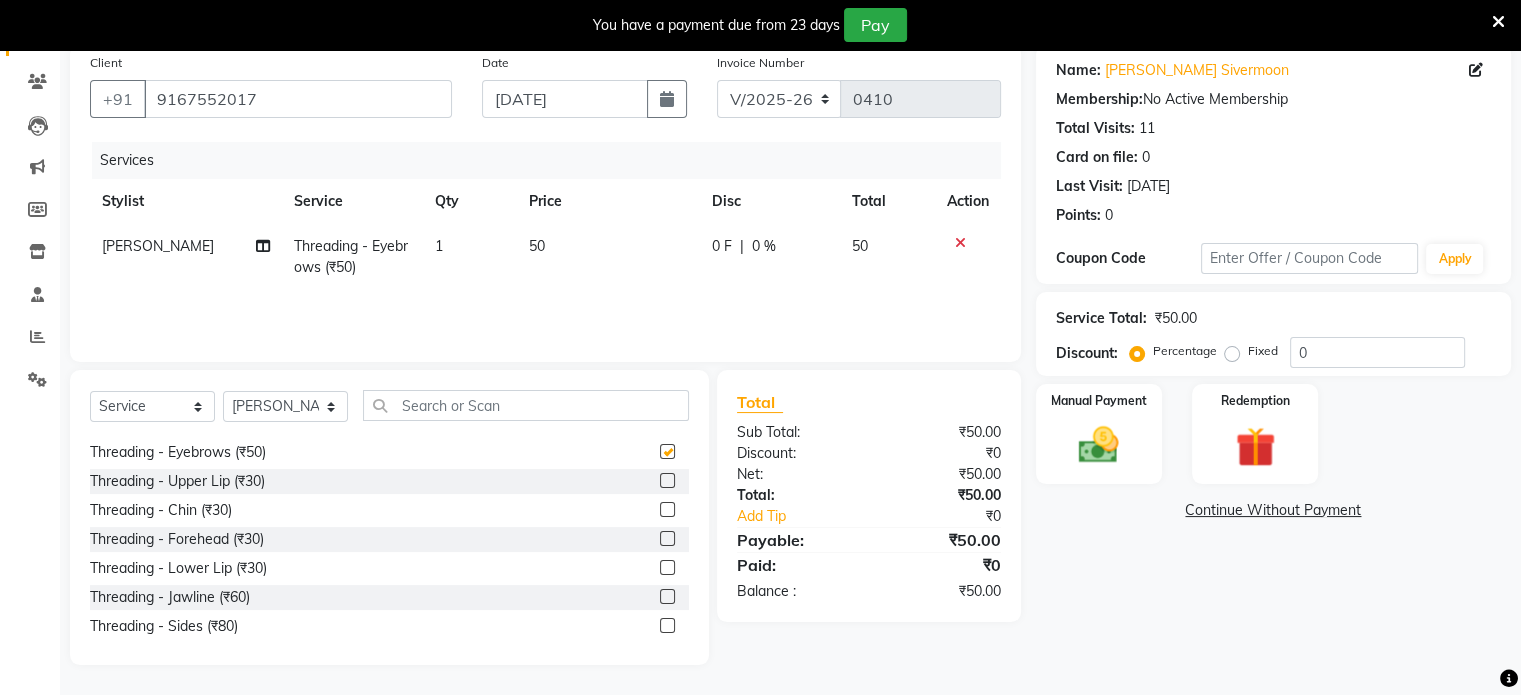 checkbox on "false" 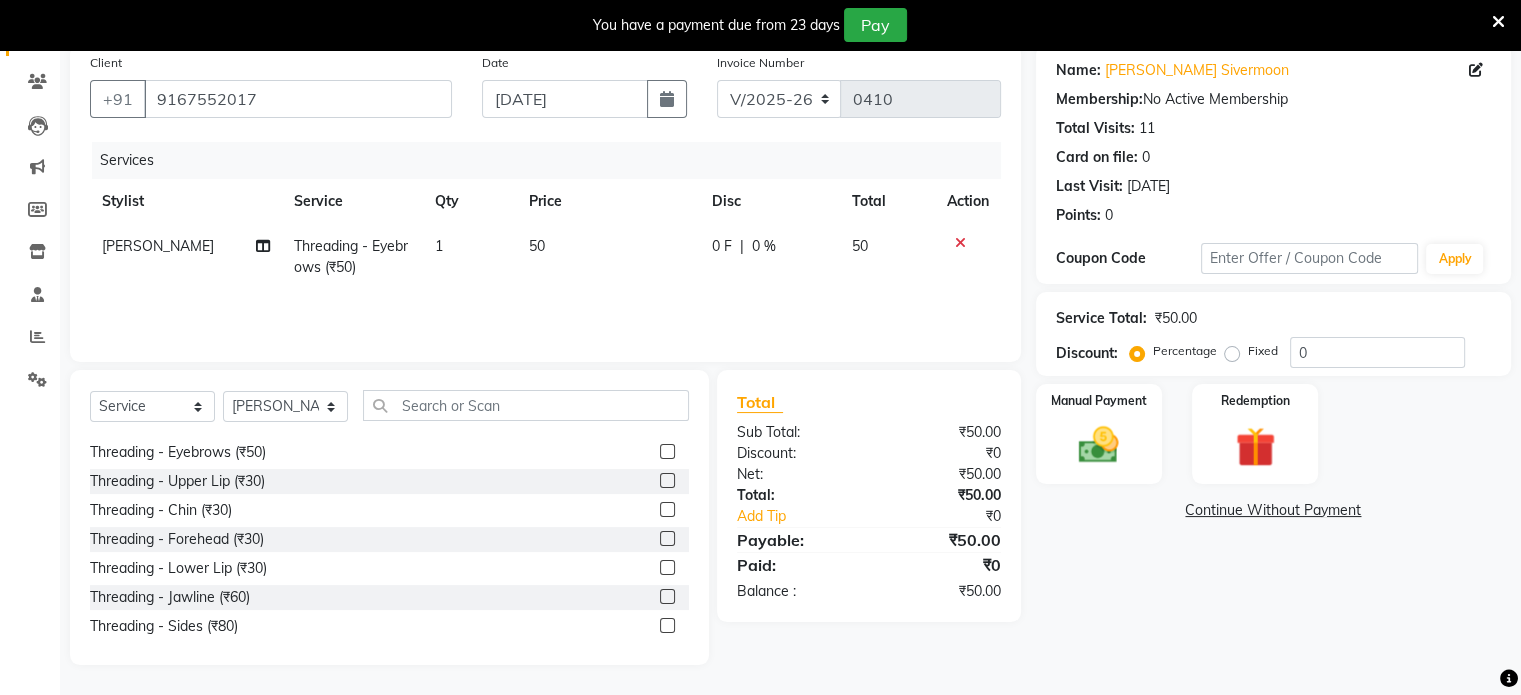 click 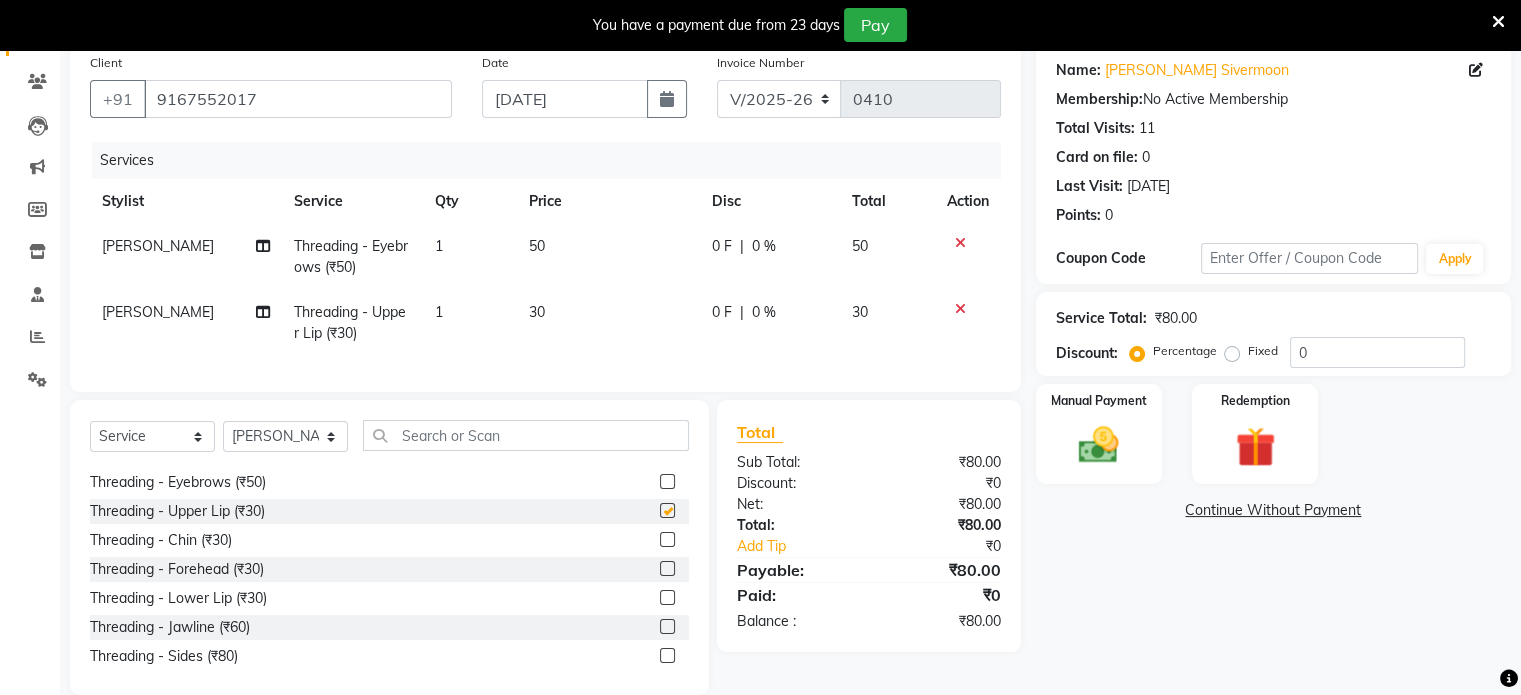 checkbox on "false" 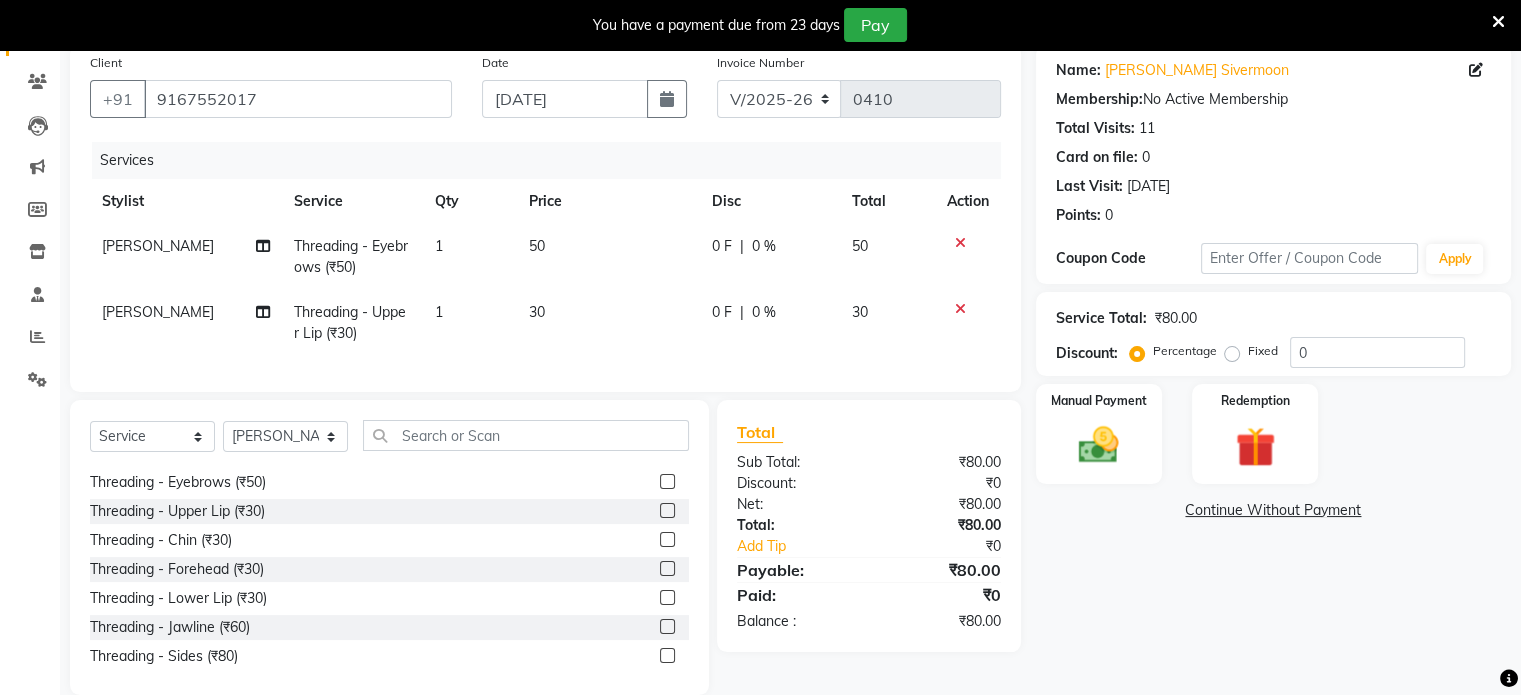 click 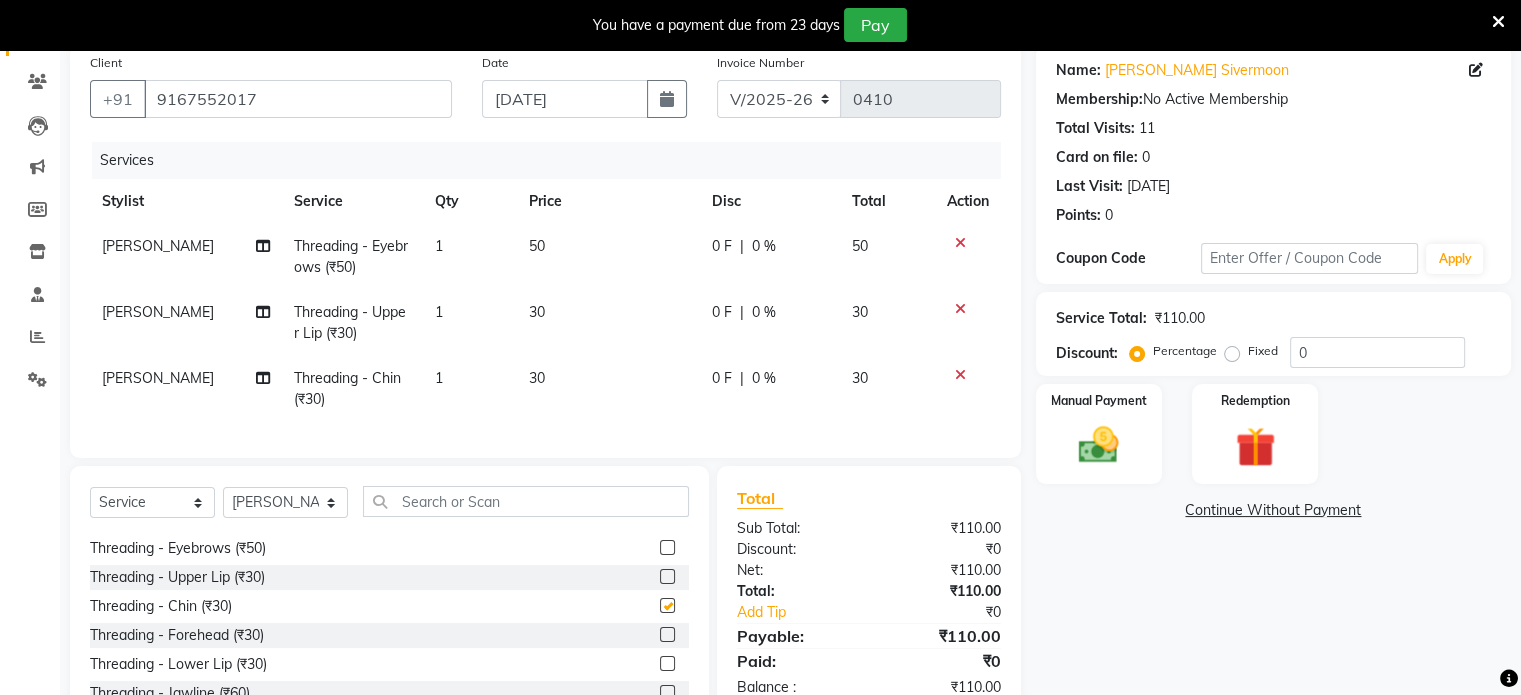 checkbox on "false" 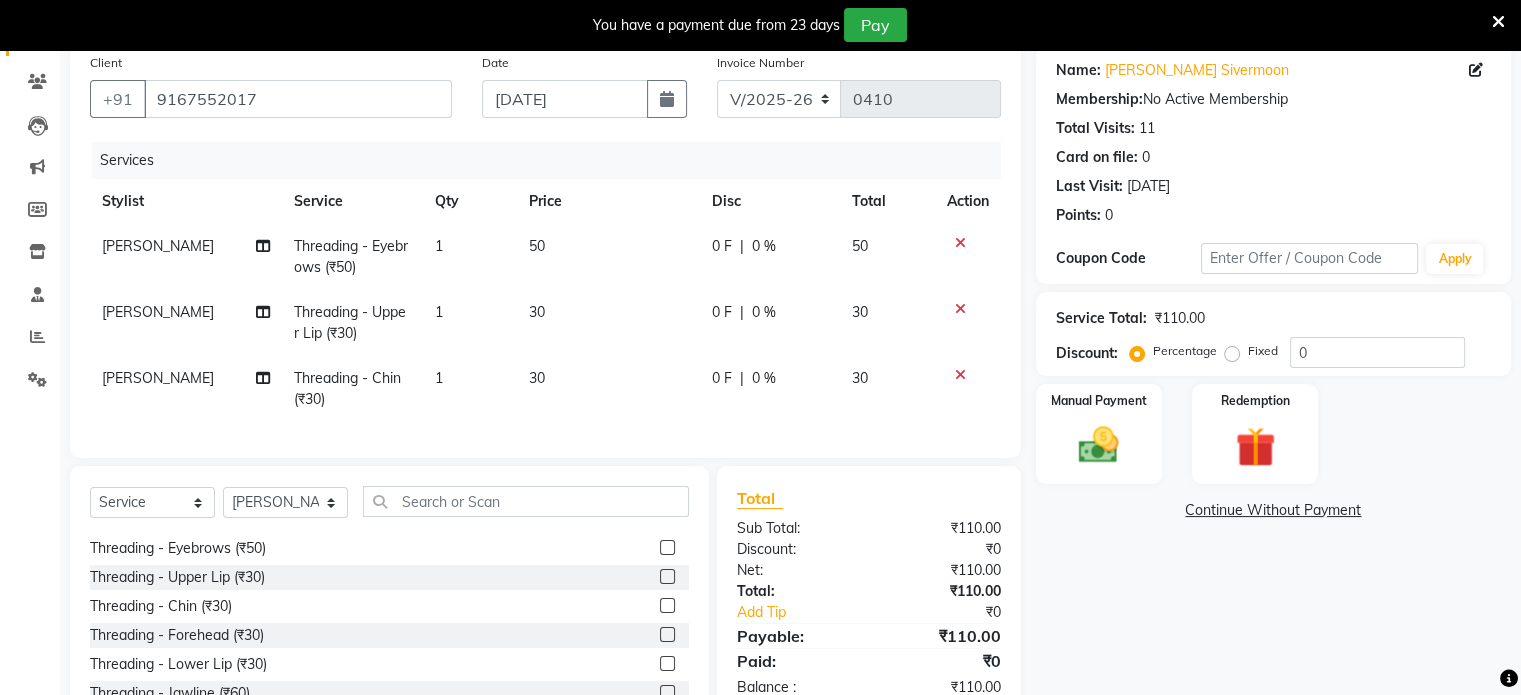 click on "Total:" 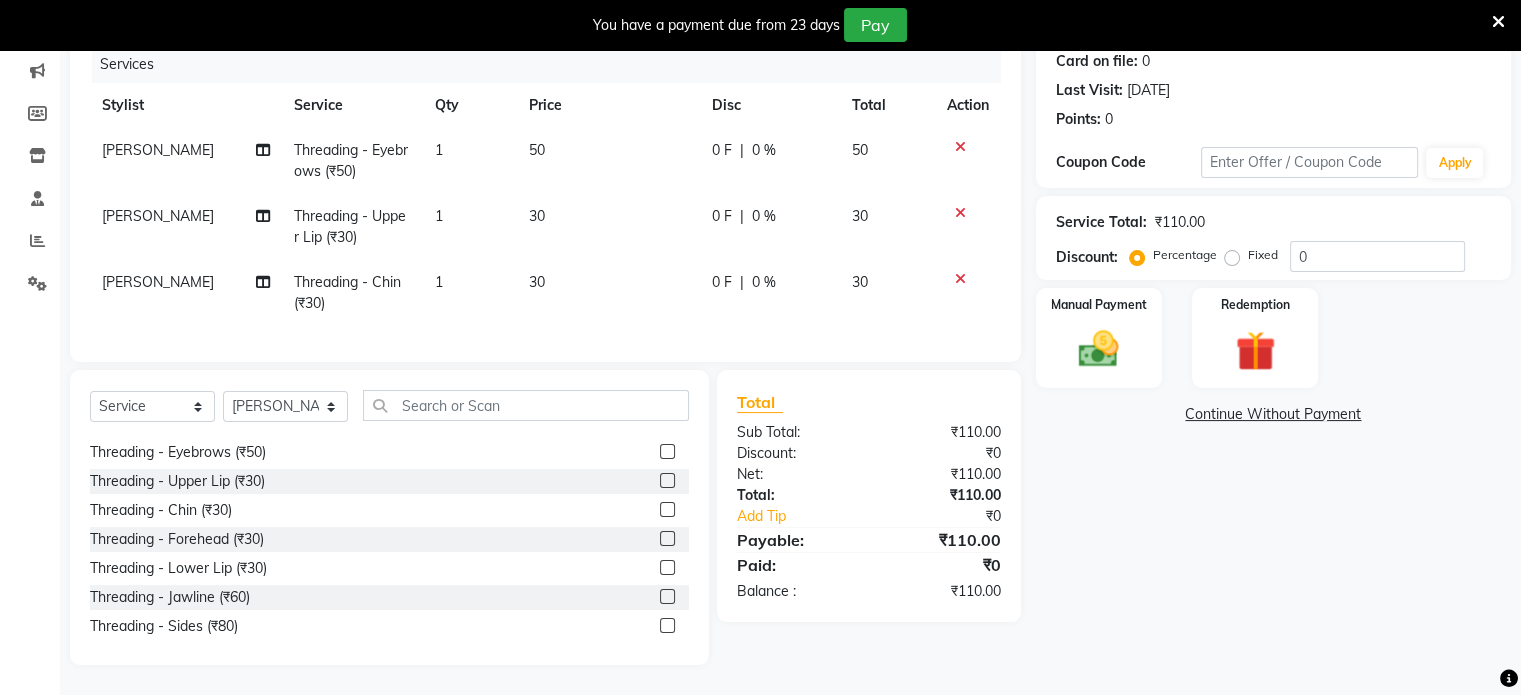 scroll, scrollTop: 268, scrollLeft: 0, axis: vertical 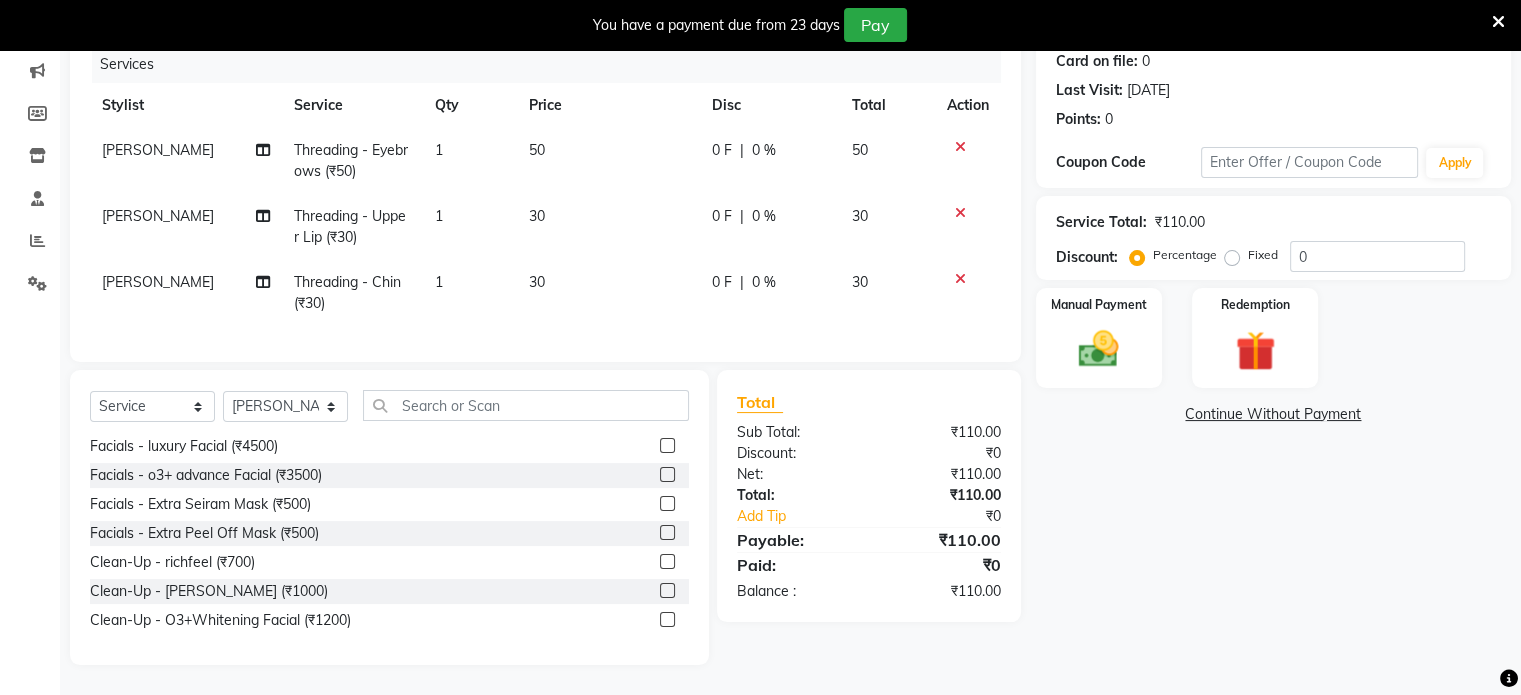 click 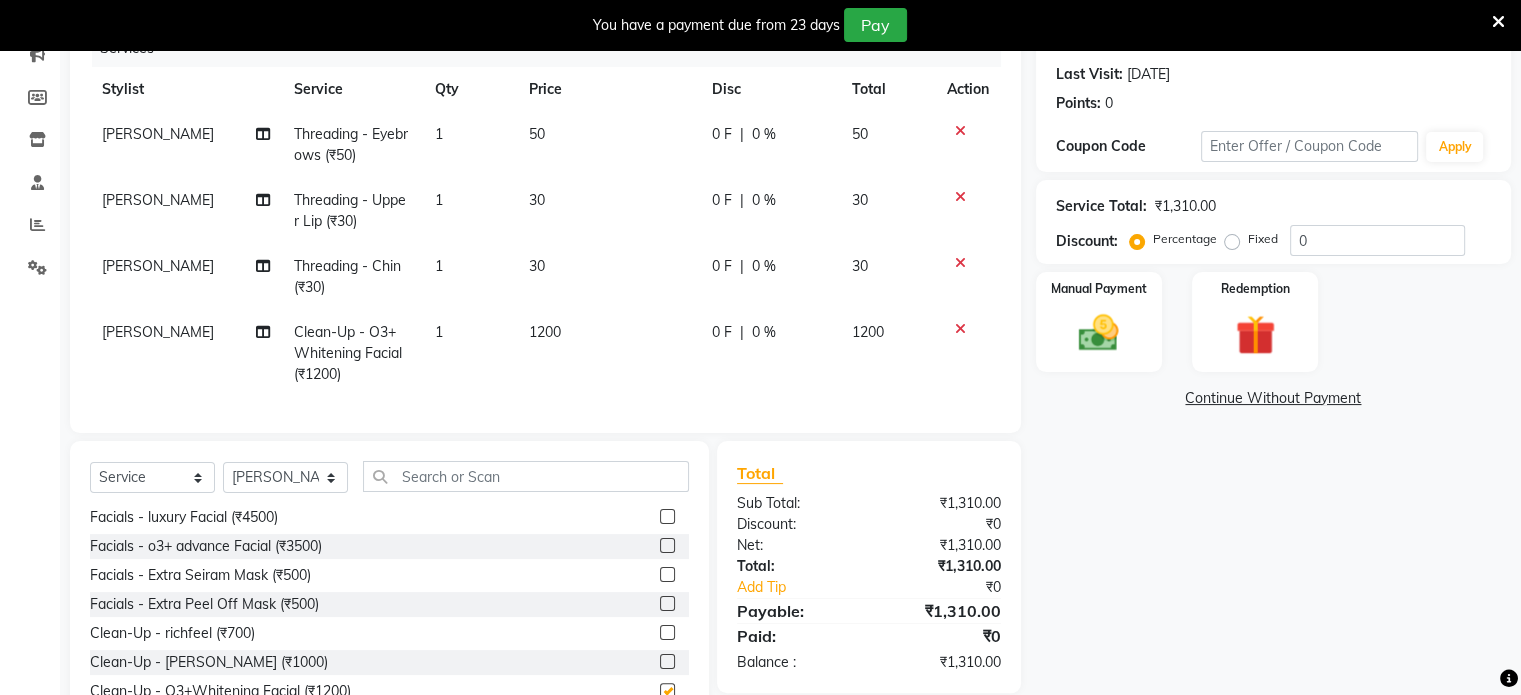 checkbox on "false" 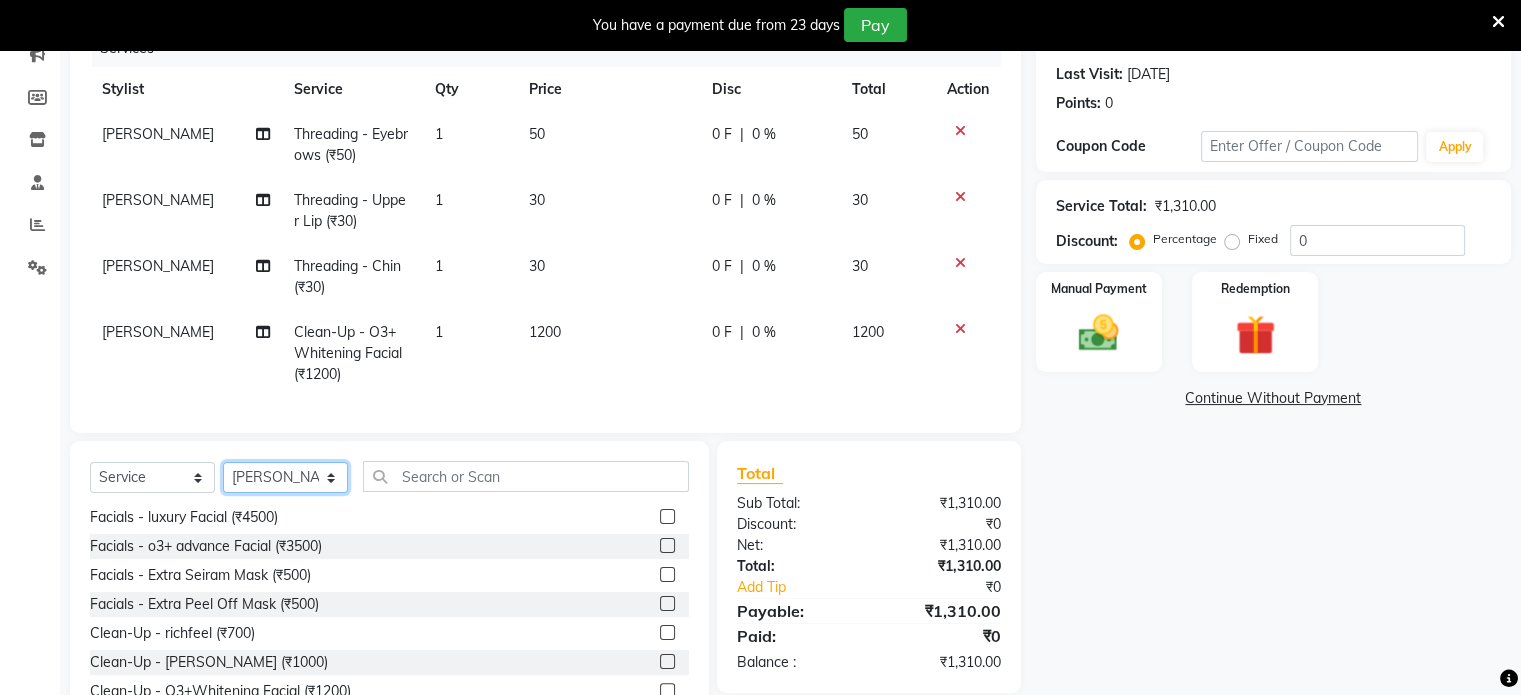 click on "Select Stylist [PERSON_NAME] [PERSON_NAME] [PERSON_NAME] [PERSON_NAME]" 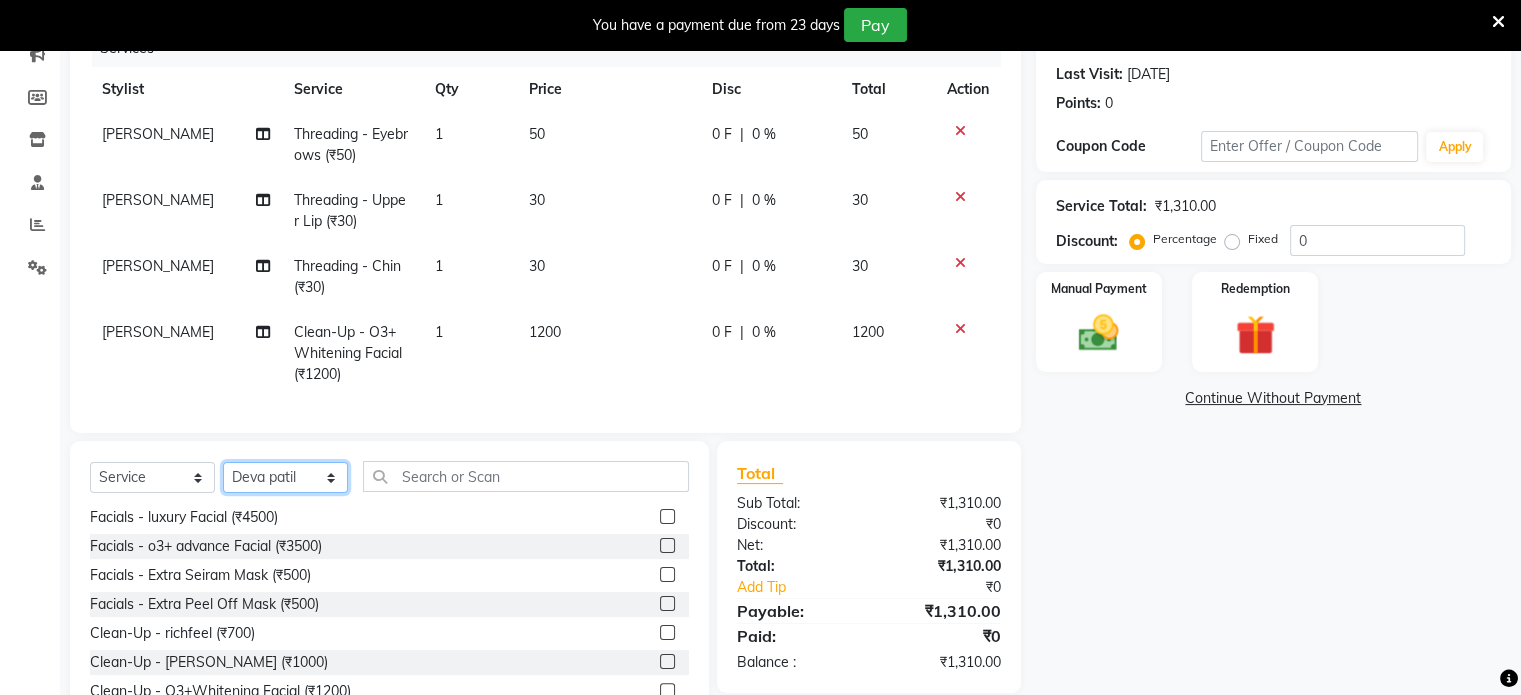 click on "Select Stylist [PERSON_NAME] [PERSON_NAME] [PERSON_NAME] [PERSON_NAME]" 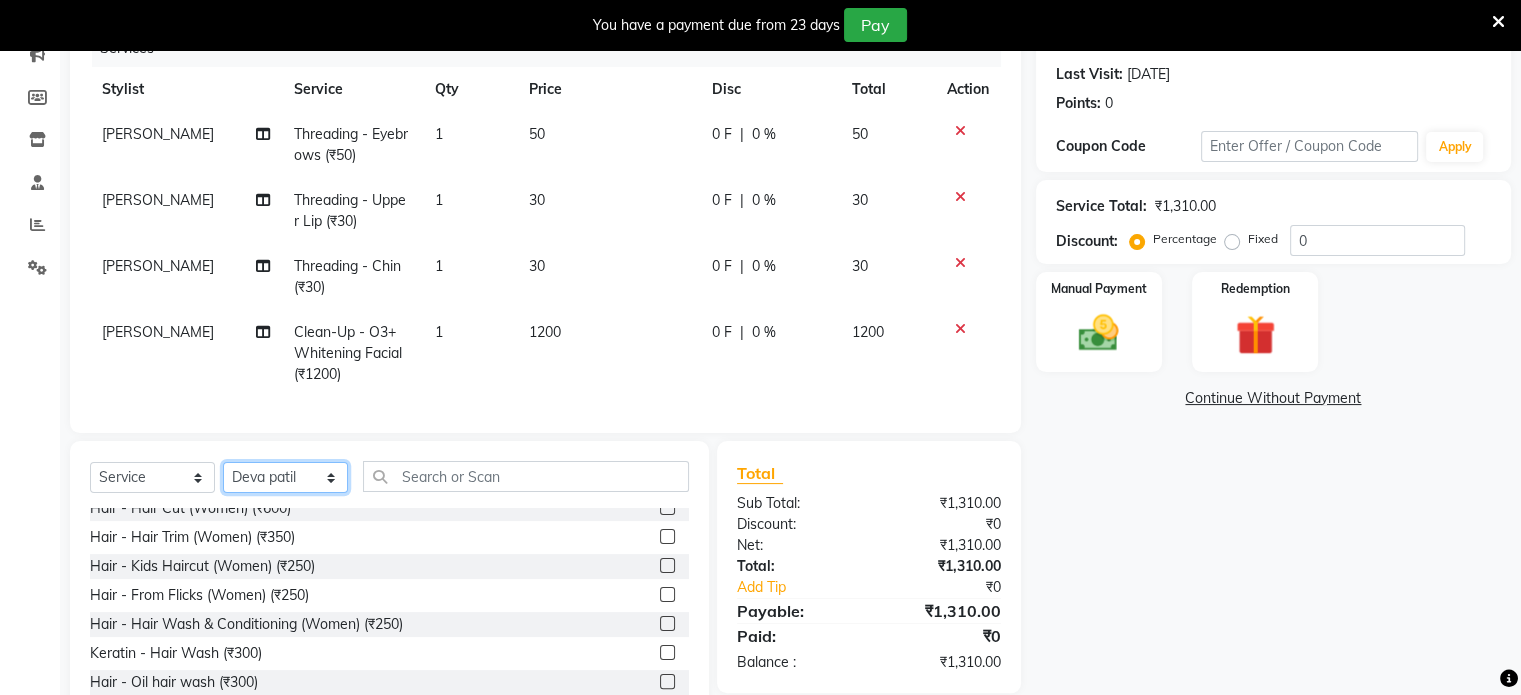 scroll, scrollTop: 0, scrollLeft: 0, axis: both 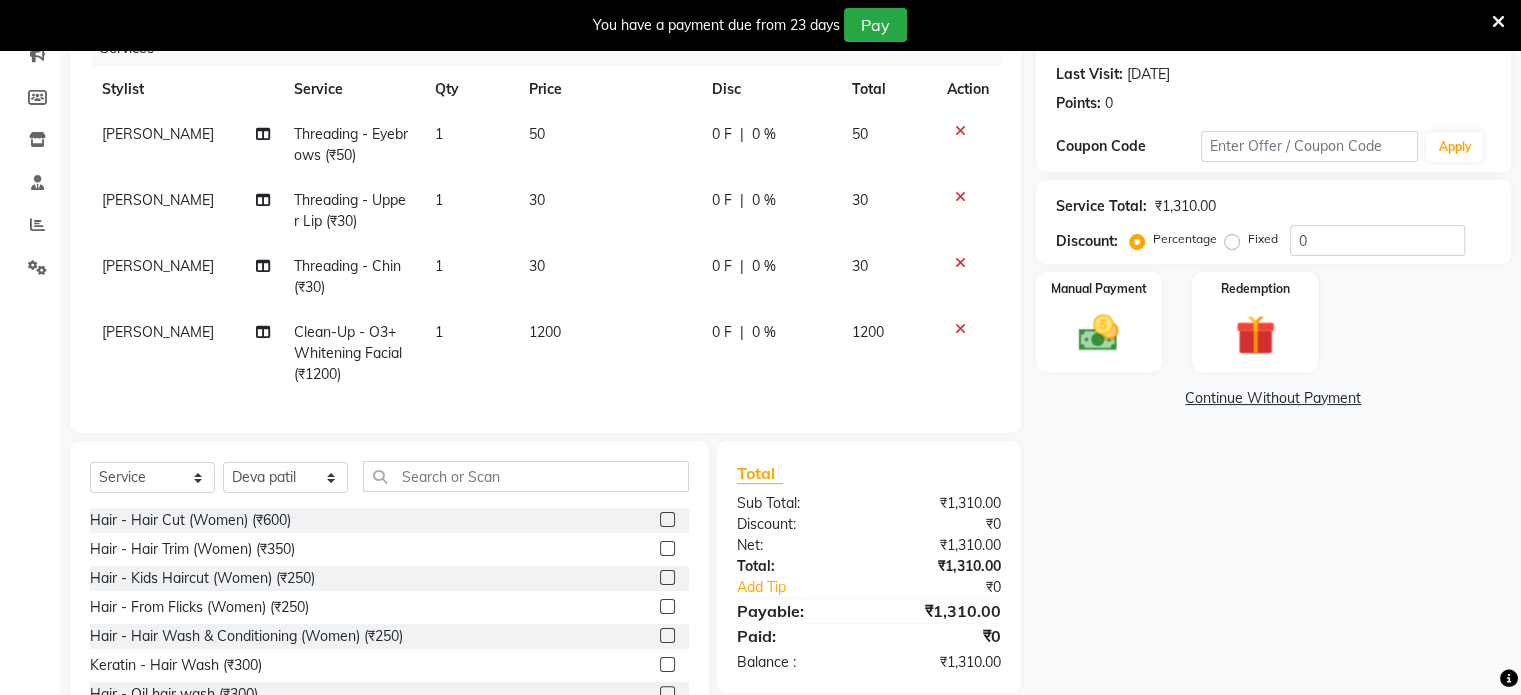 click on "Discount:" 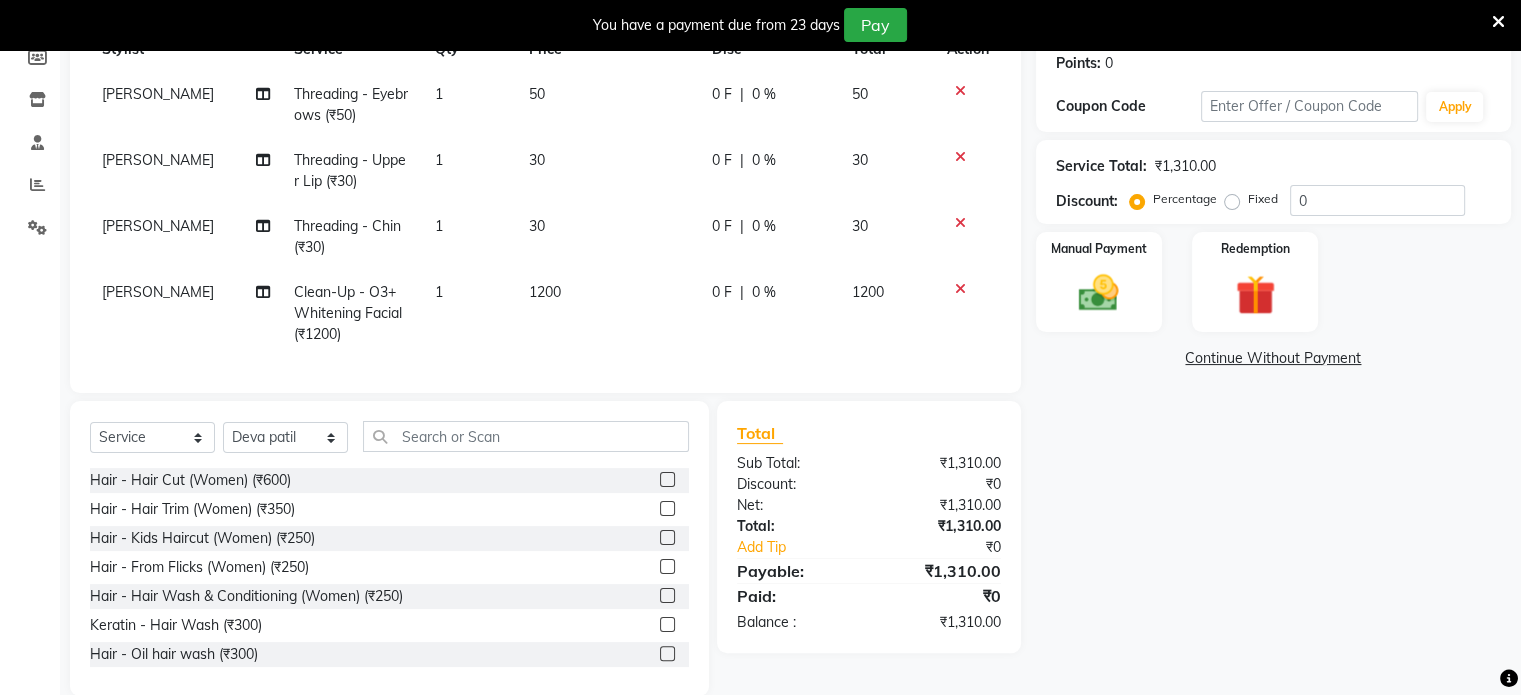 scroll, scrollTop: 355, scrollLeft: 0, axis: vertical 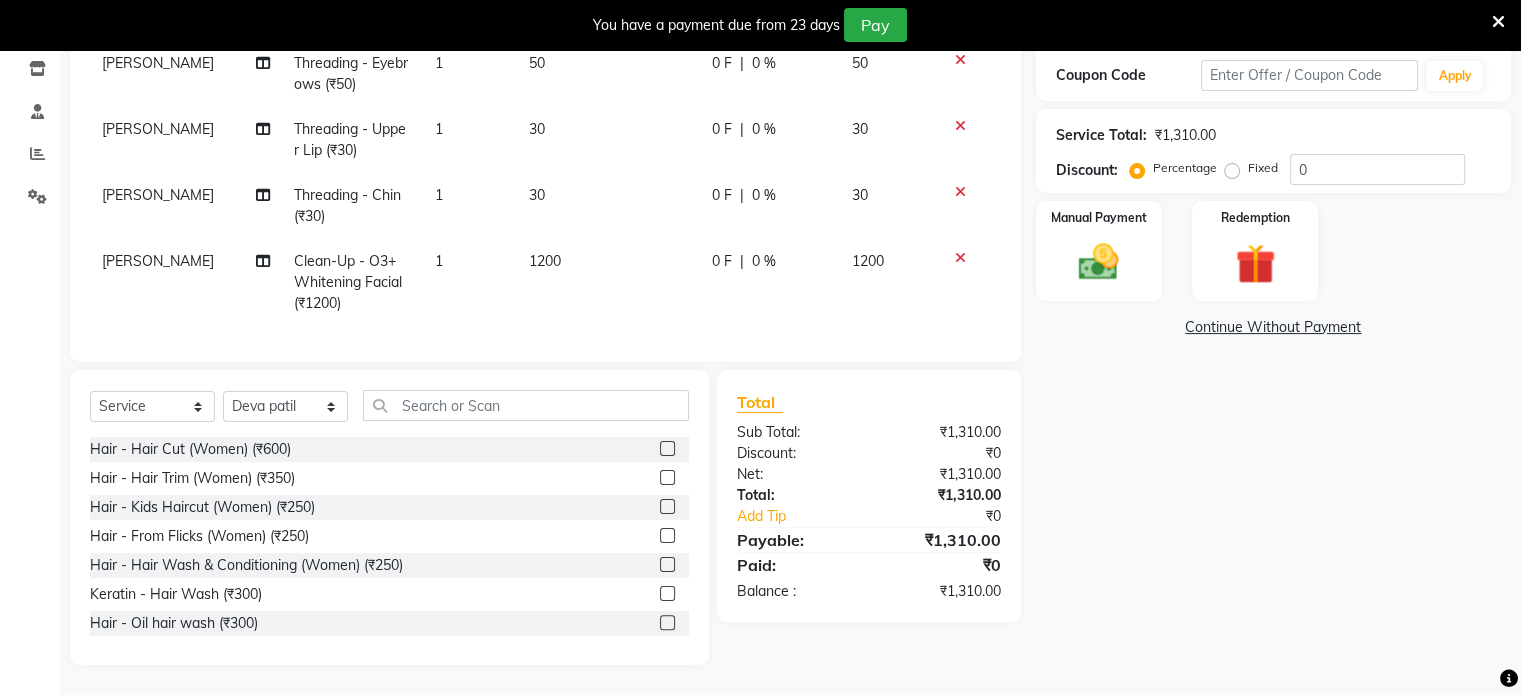 click on "Payable:" 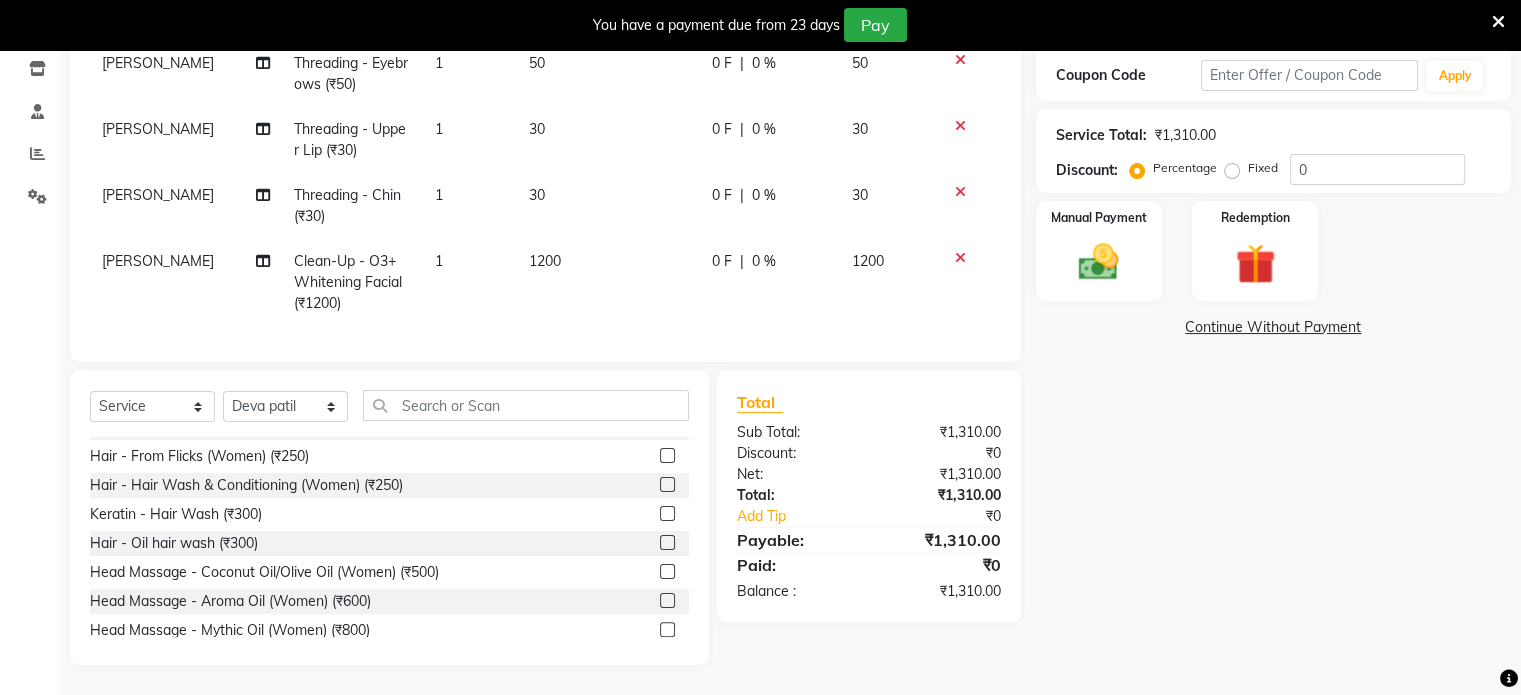 scroll, scrollTop: 120, scrollLeft: 0, axis: vertical 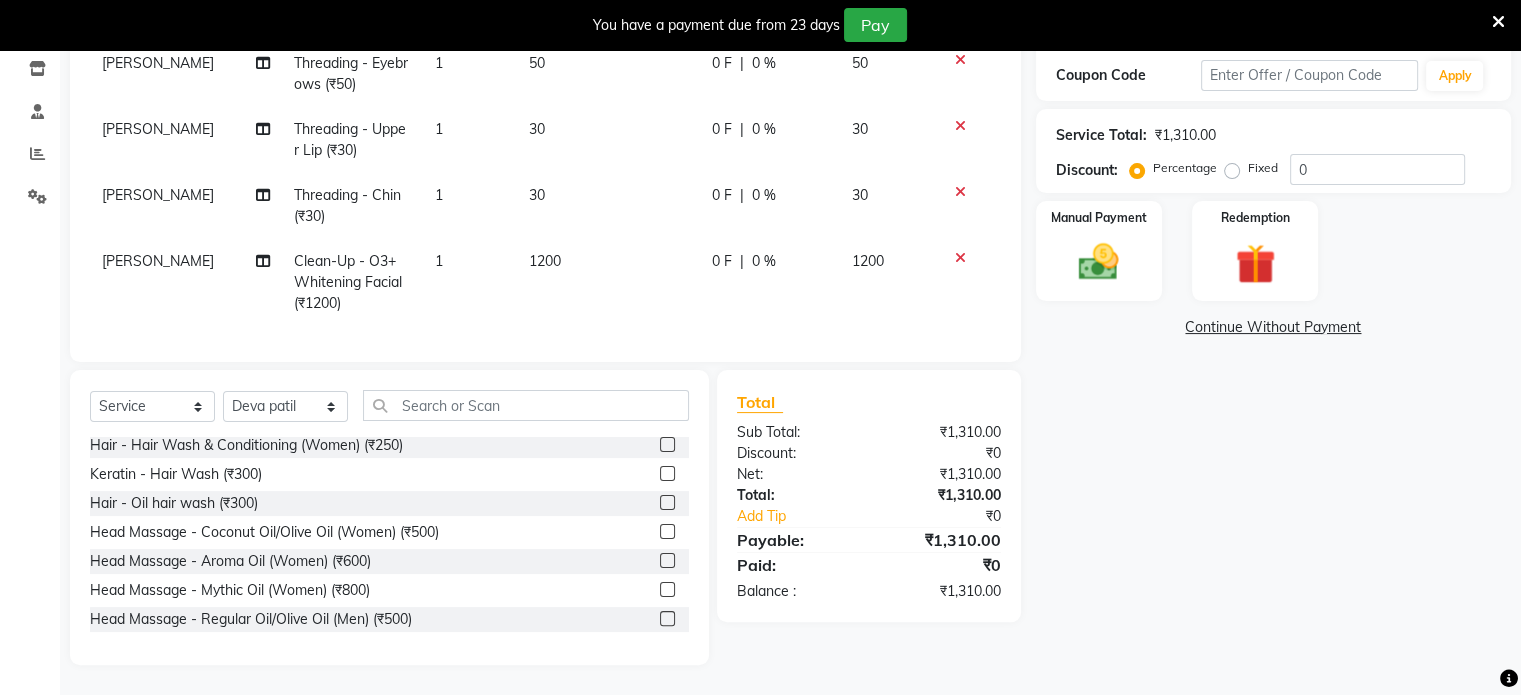 click 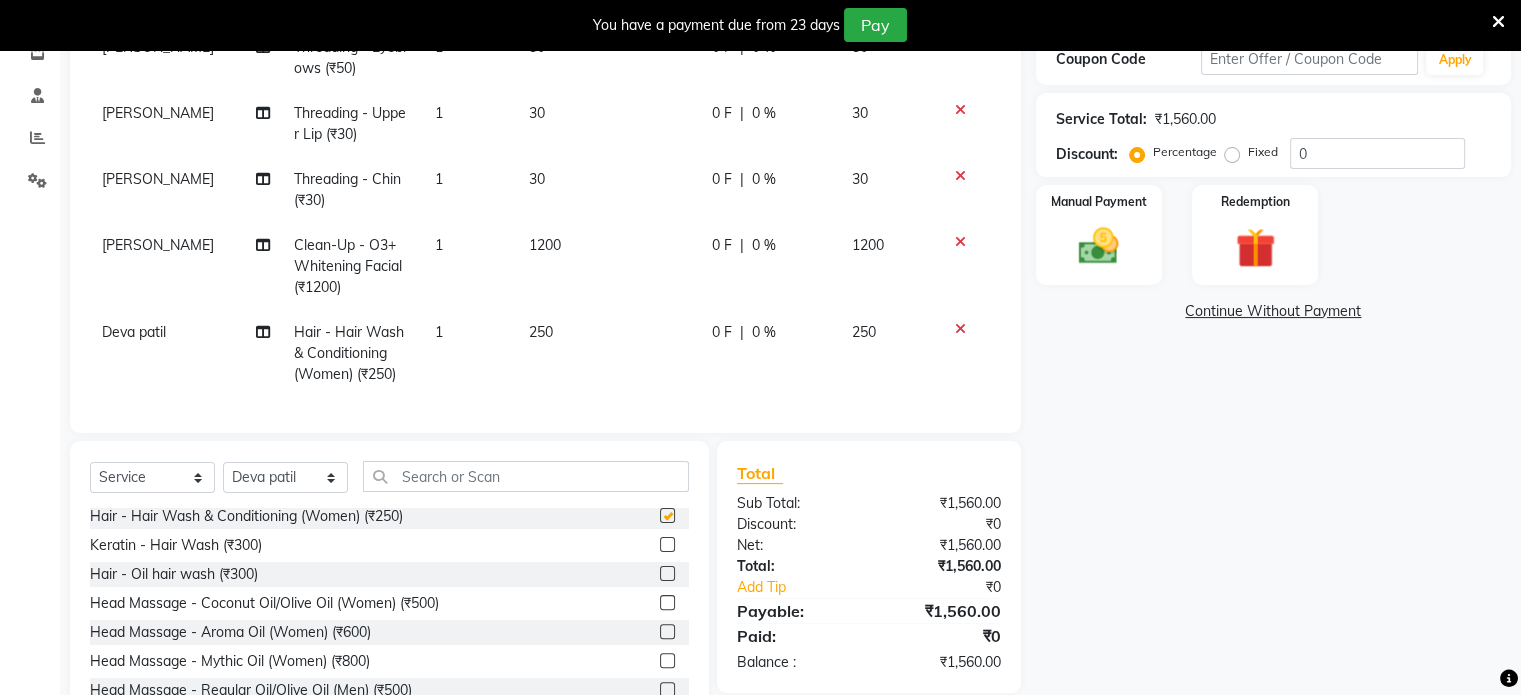 checkbox on "false" 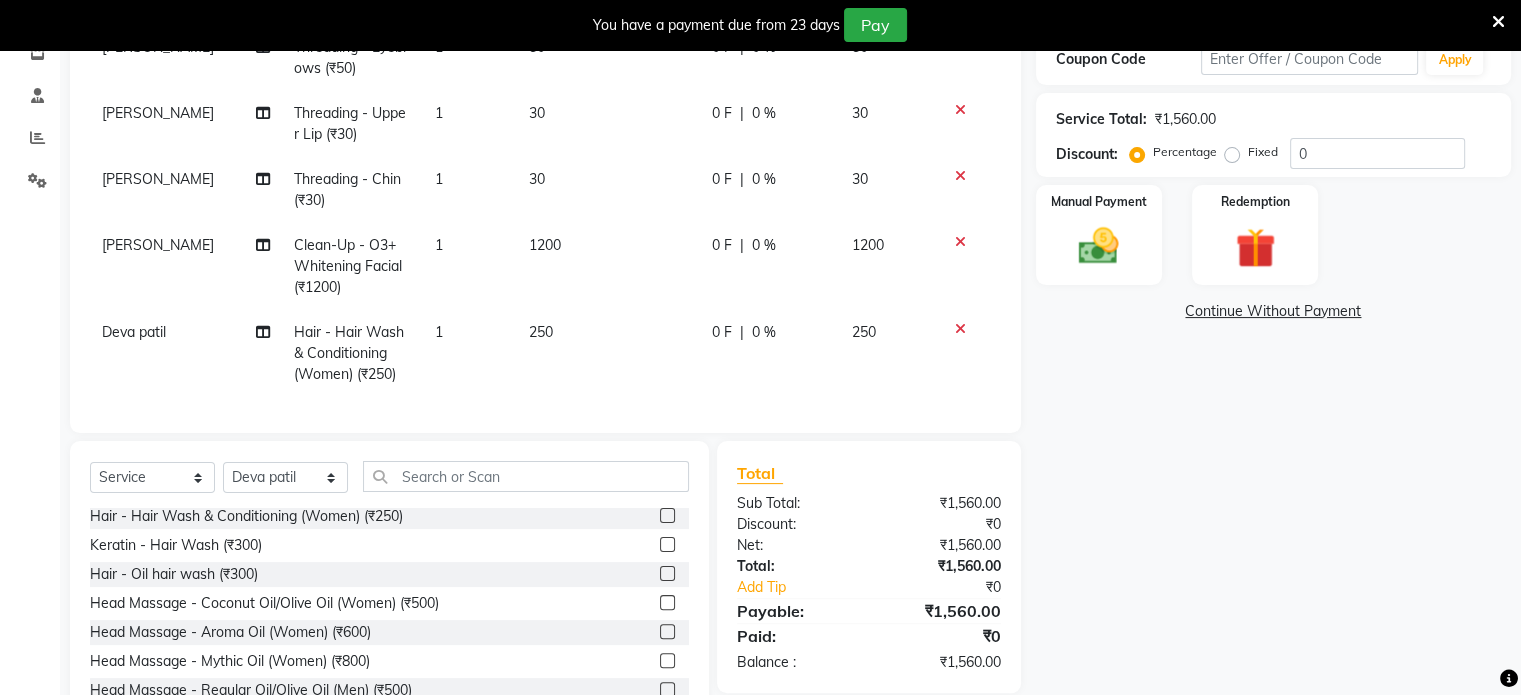 click on "Total Sub Total: ₹1,560.00 Discount: ₹0 Net: ₹1,560.00 Total: ₹1,560.00 Add Tip ₹0 Payable: ₹1,560.00 Paid: ₹0 Balance   : ₹1,560.00" 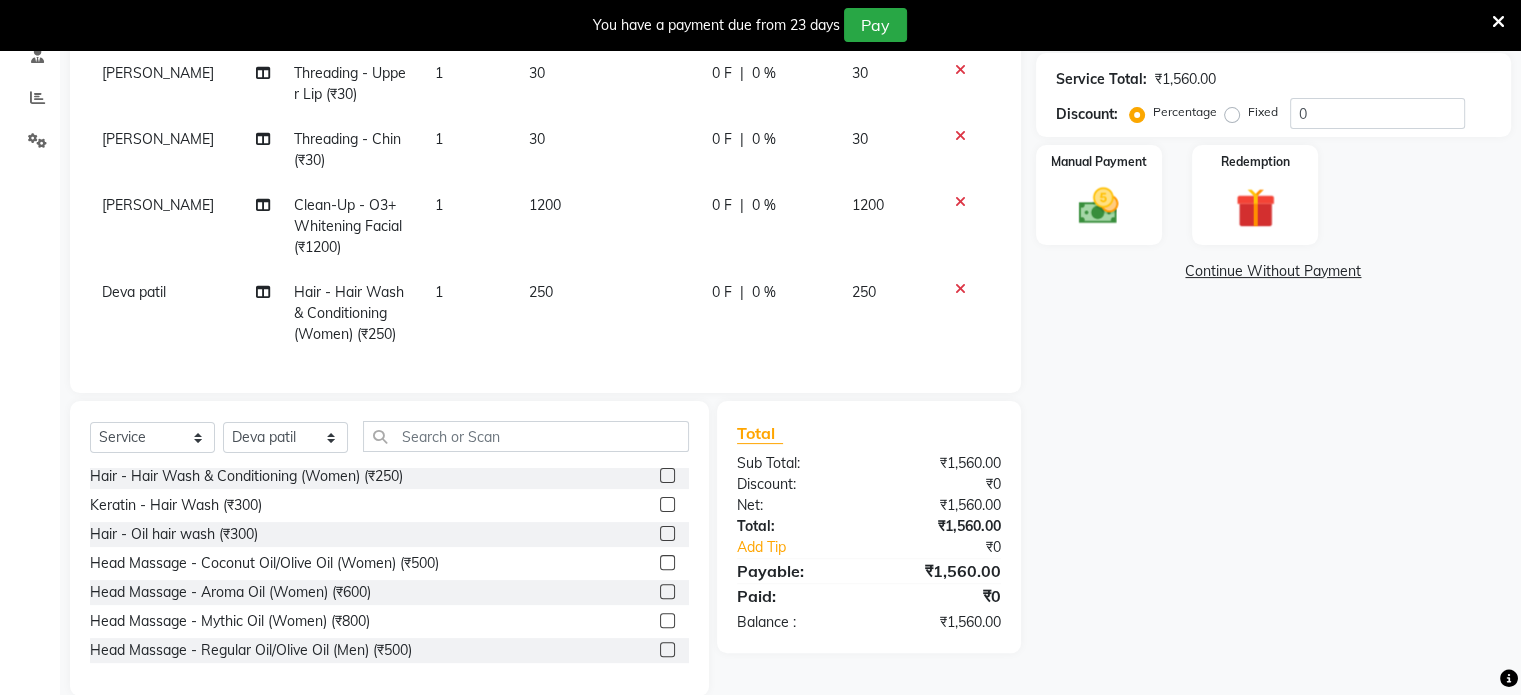 scroll, scrollTop: 441, scrollLeft: 0, axis: vertical 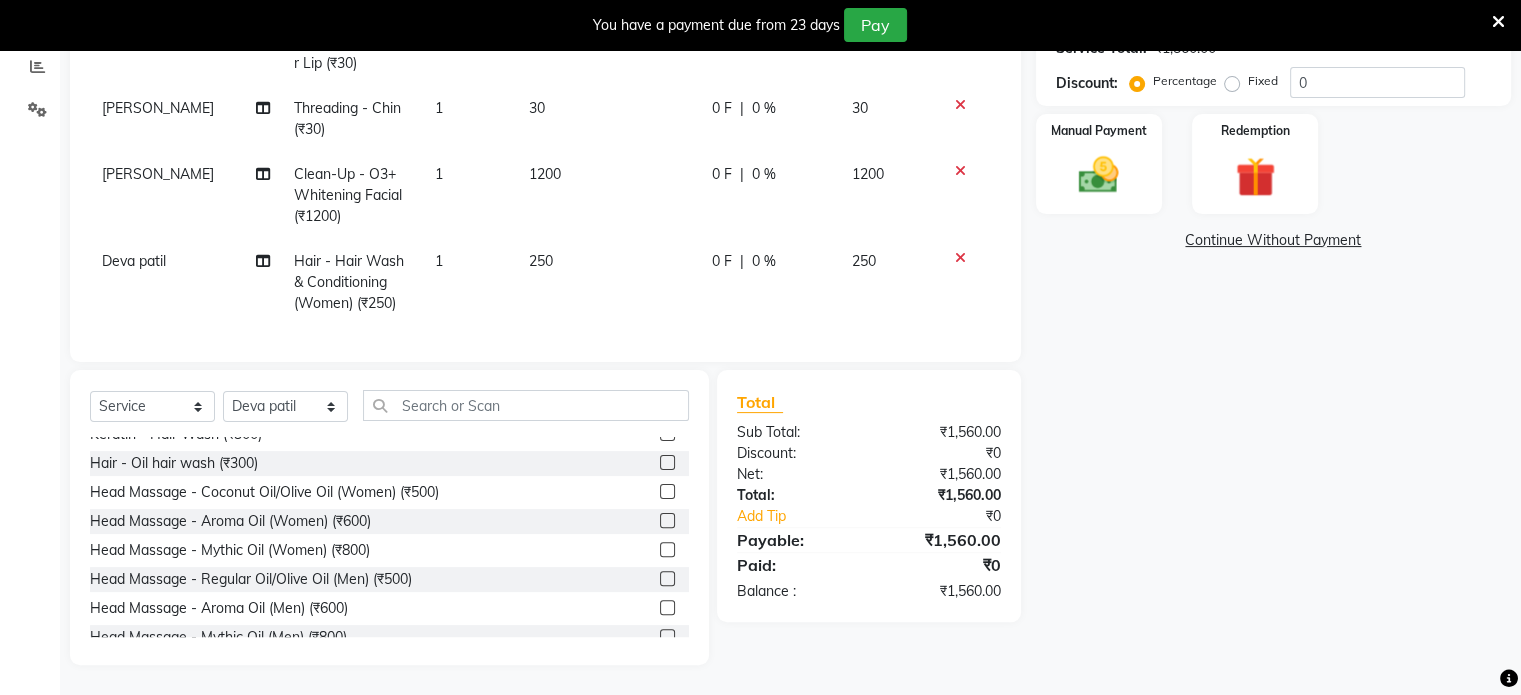 click on "Total Sub Total: ₹1,560.00 Discount: ₹0 Net: ₹1,560.00 Total: ₹1,560.00 Add Tip ₹0 Payable: ₹1,560.00 Paid: ₹0 Balance   : ₹1,560.00" 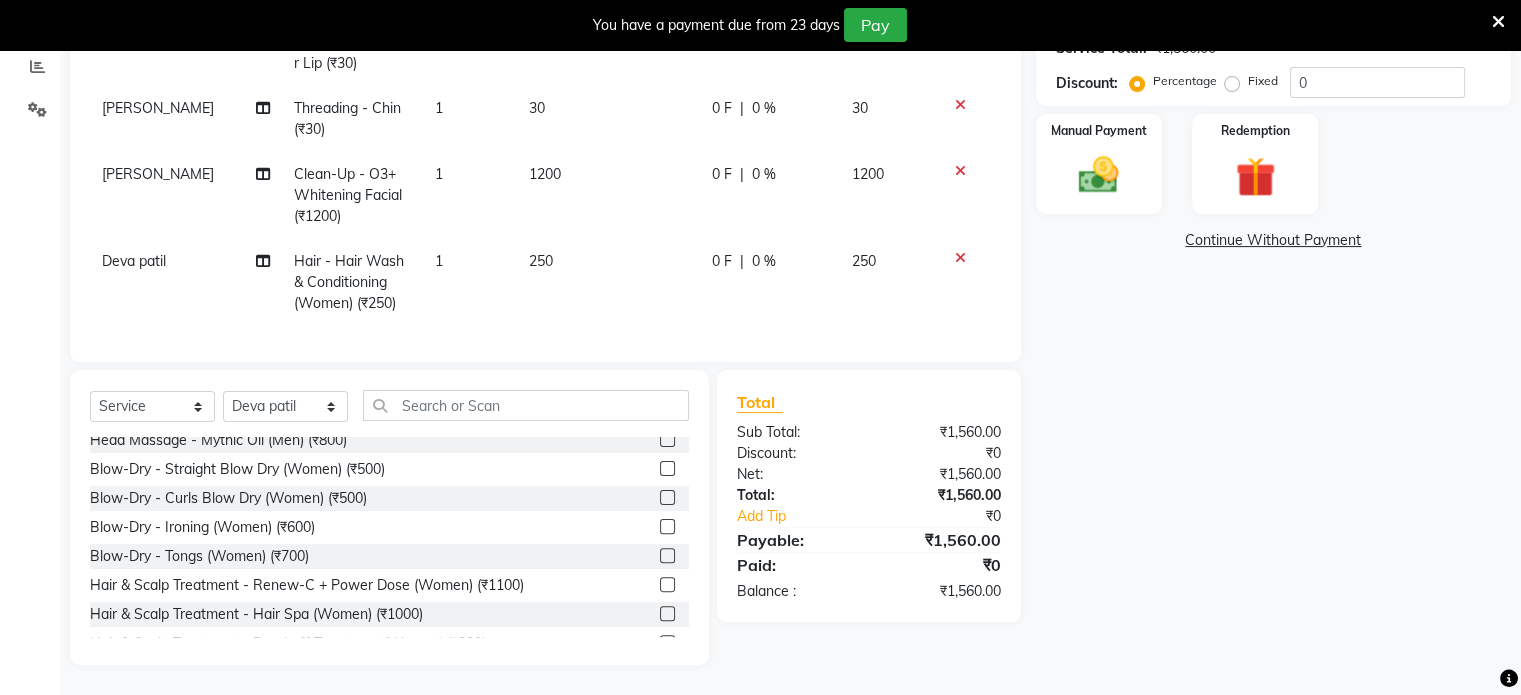 scroll, scrollTop: 360, scrollLeft: 0, axis: vertical 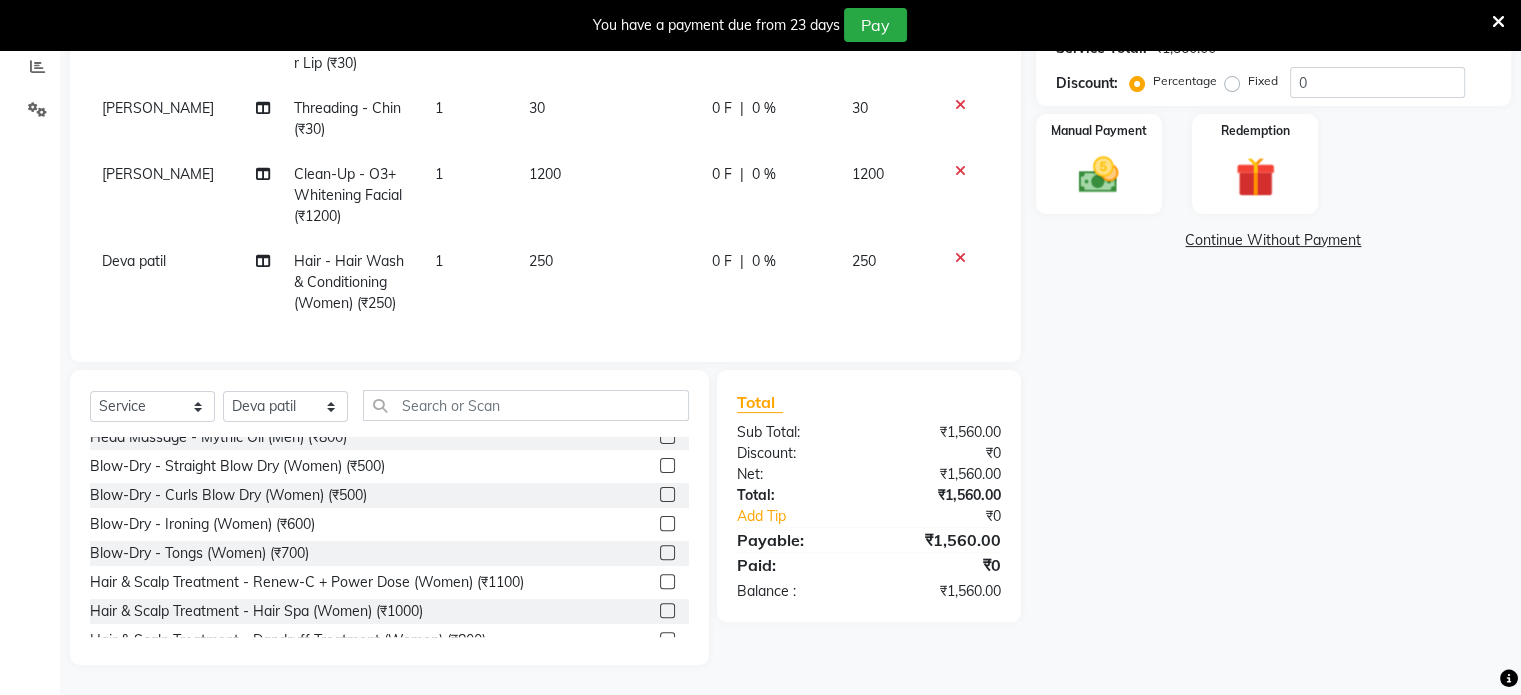 click 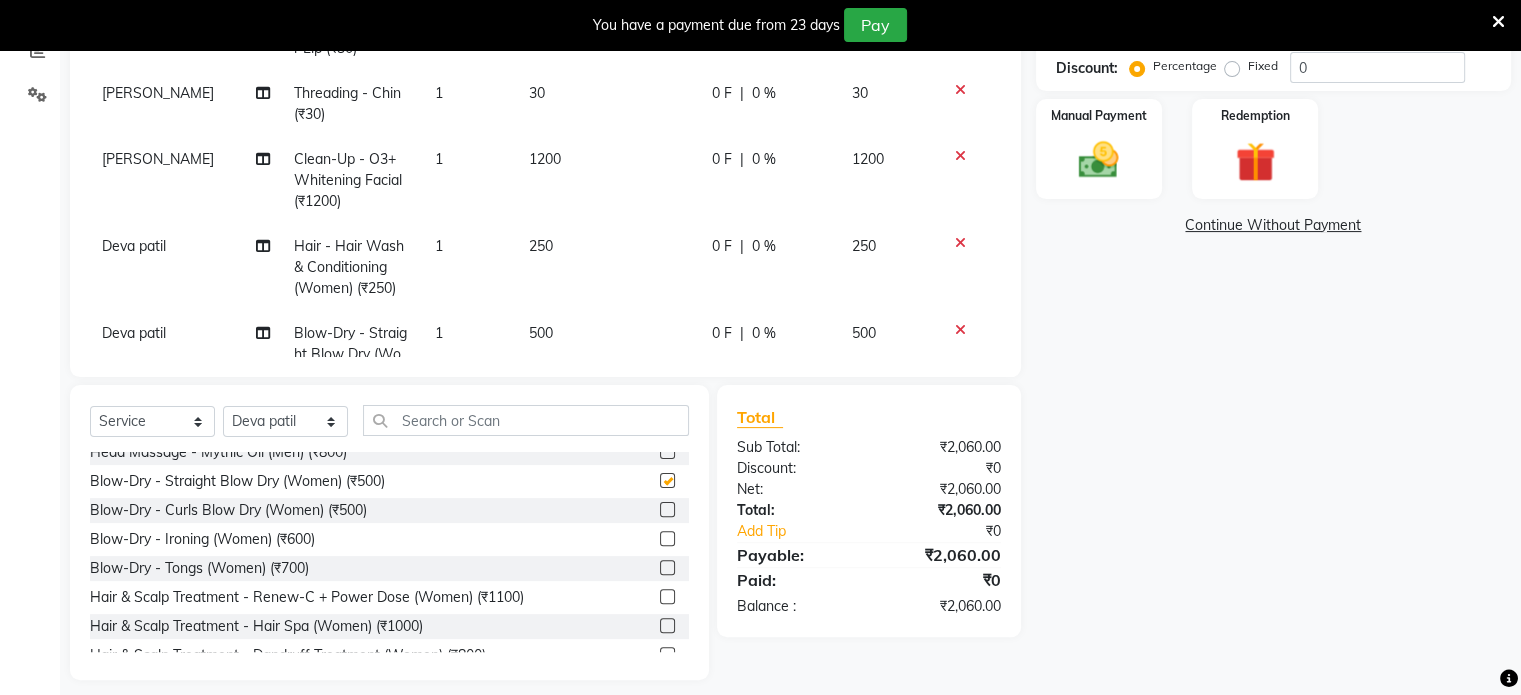 checkbox on "false" 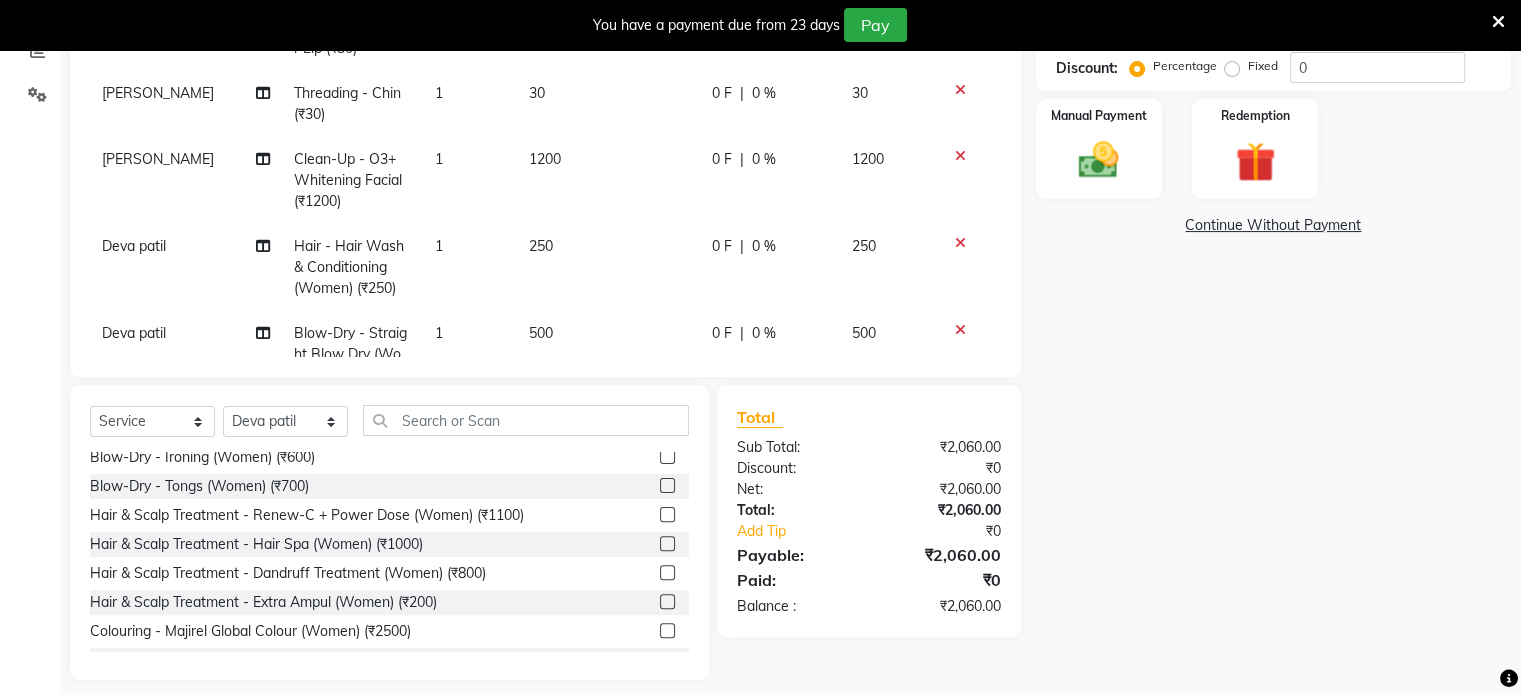 scroll, scrollTop: 480, scrollLeft: 0, axis: vertical 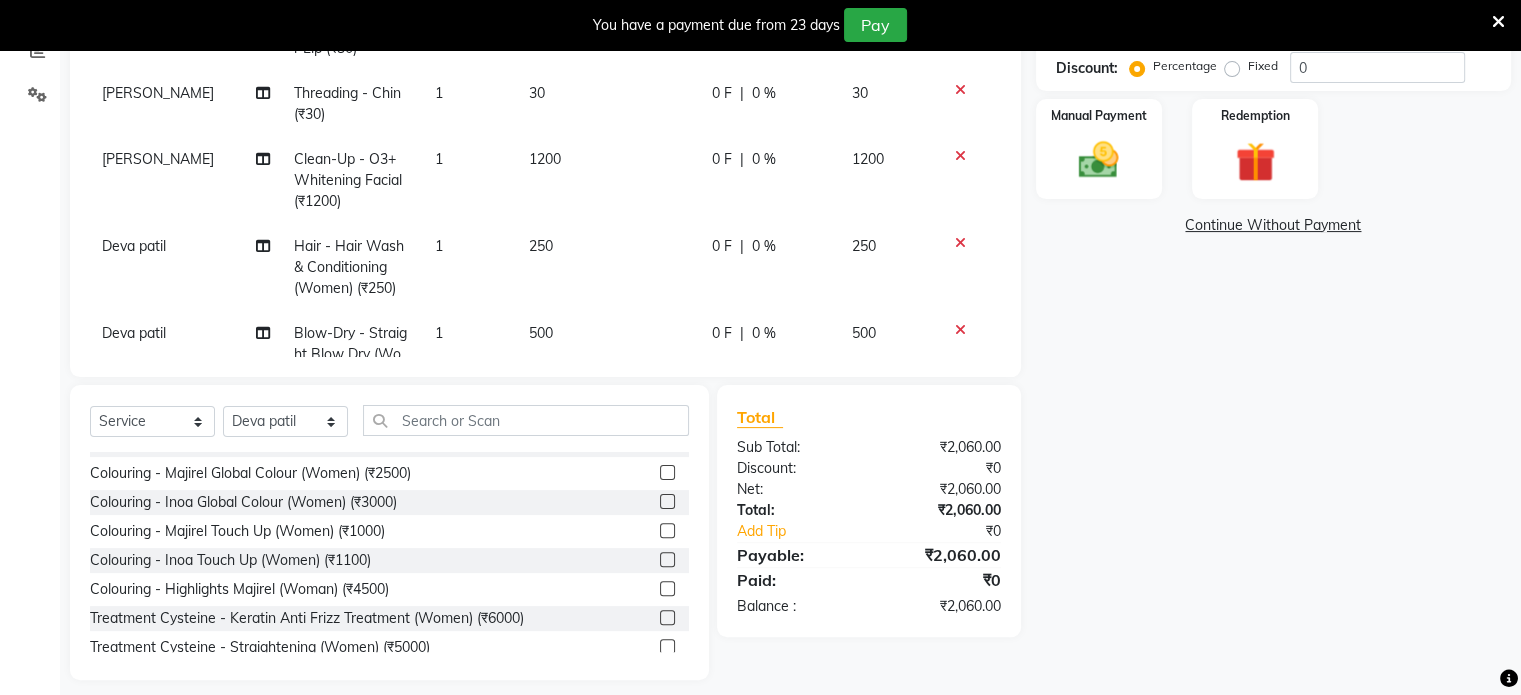 click 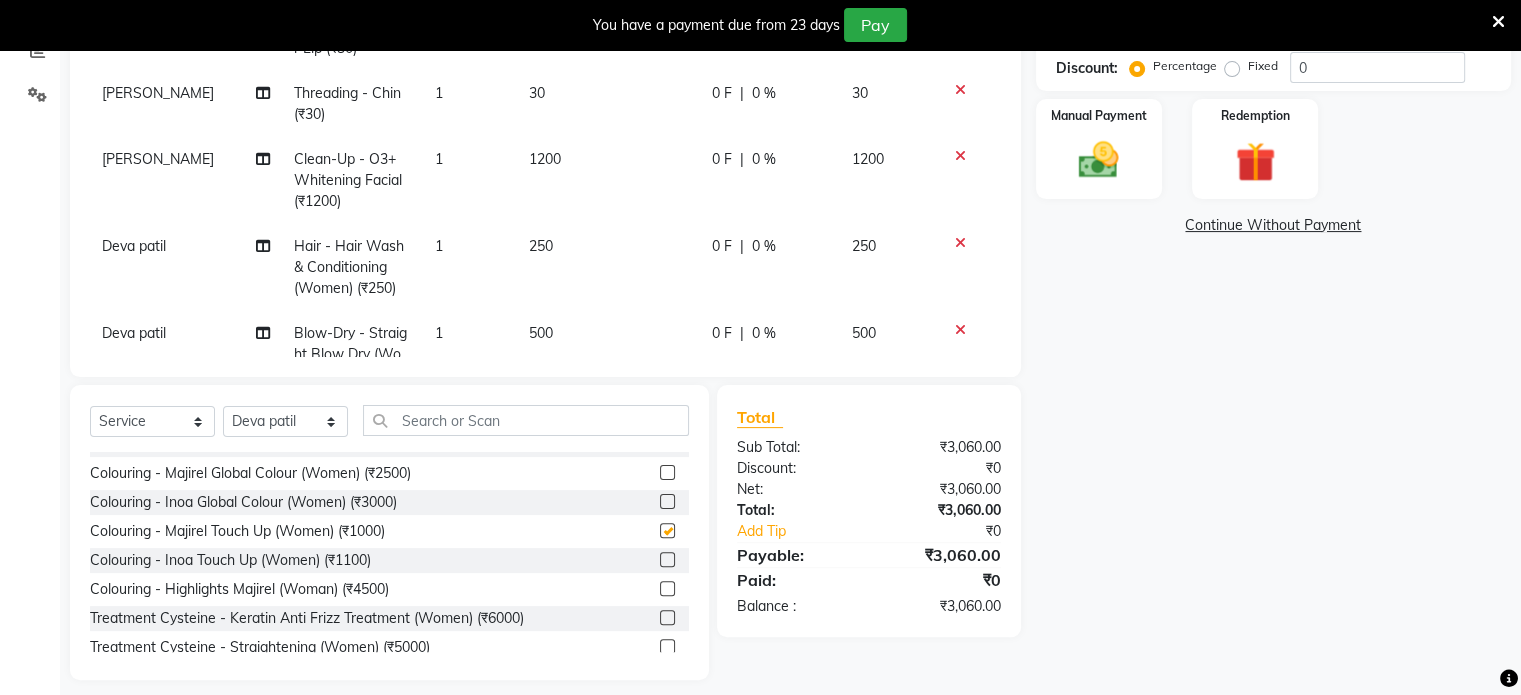 checkbox on "false" 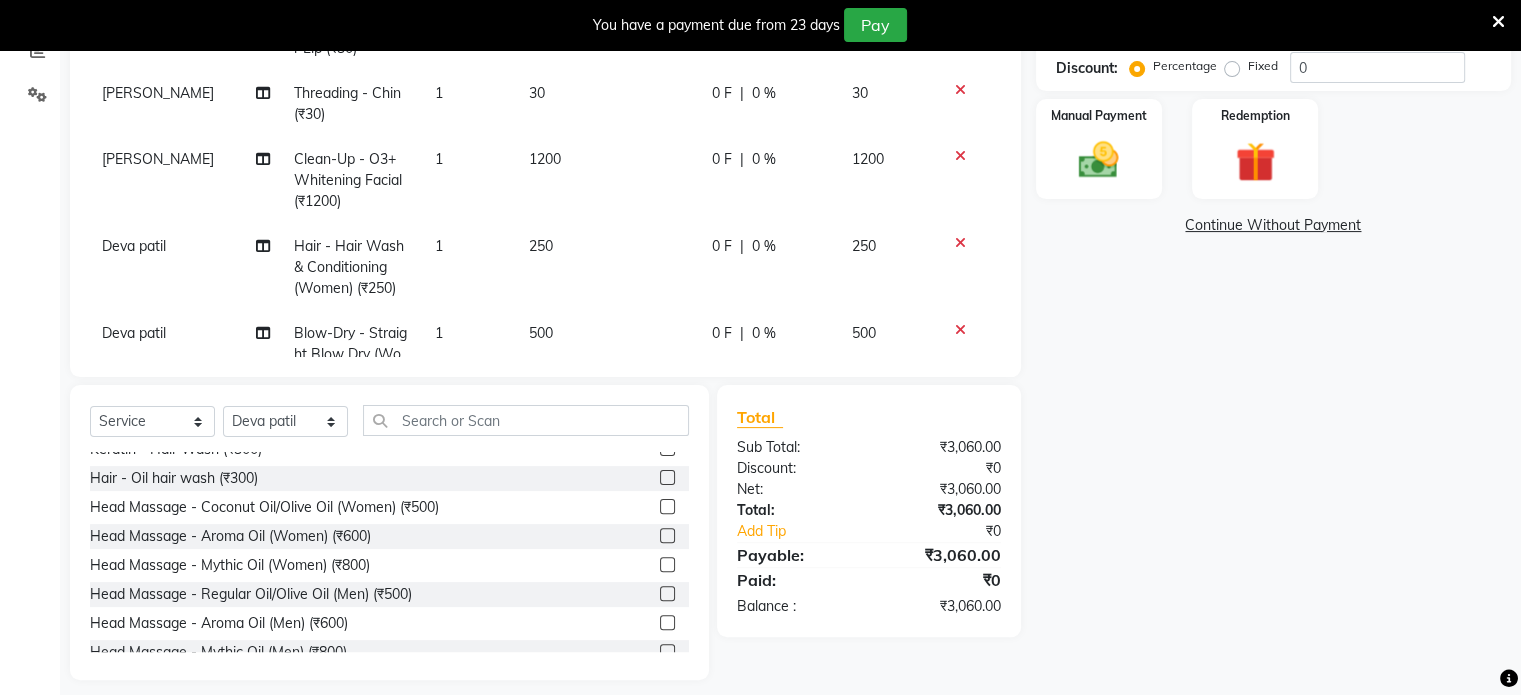 scroll, scrollTop: 120, scrollLeft: 0, axis: vertical 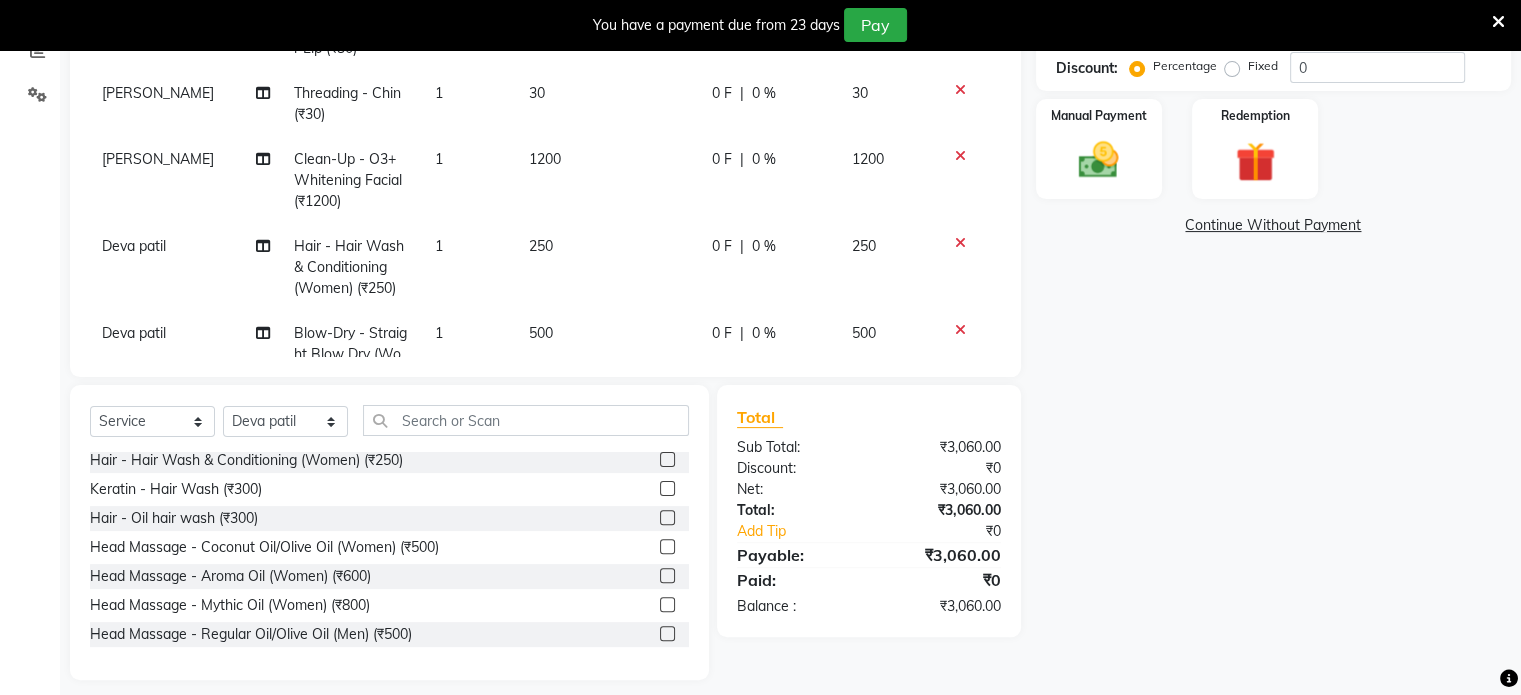 click 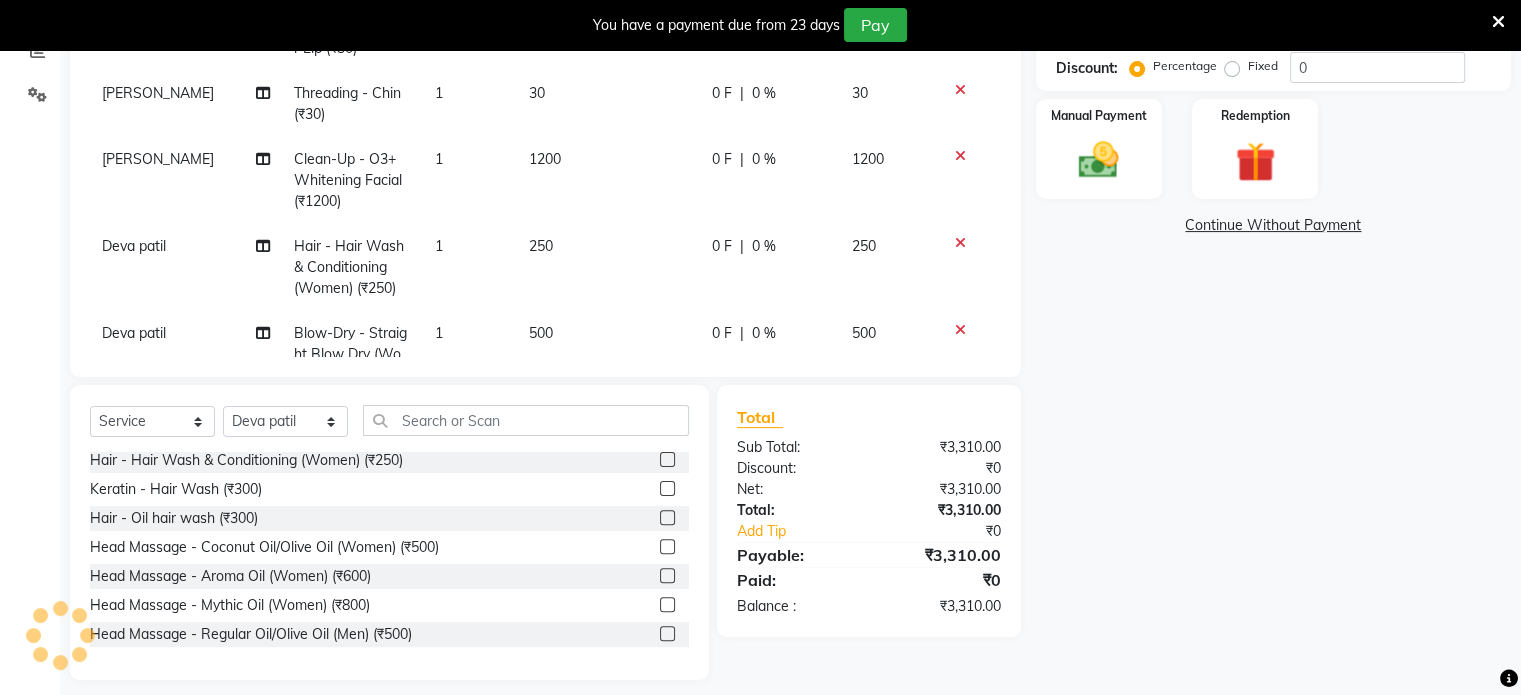 click 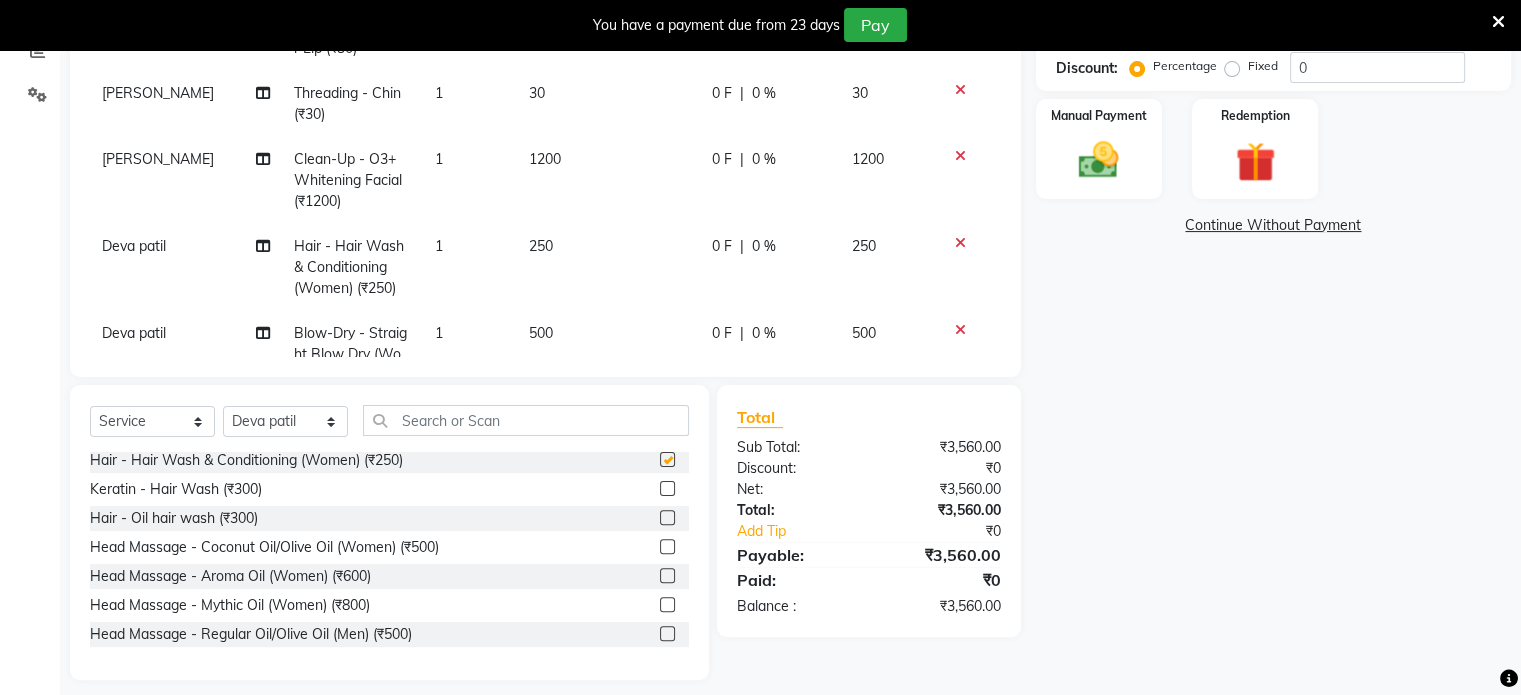 checkbox on "false" 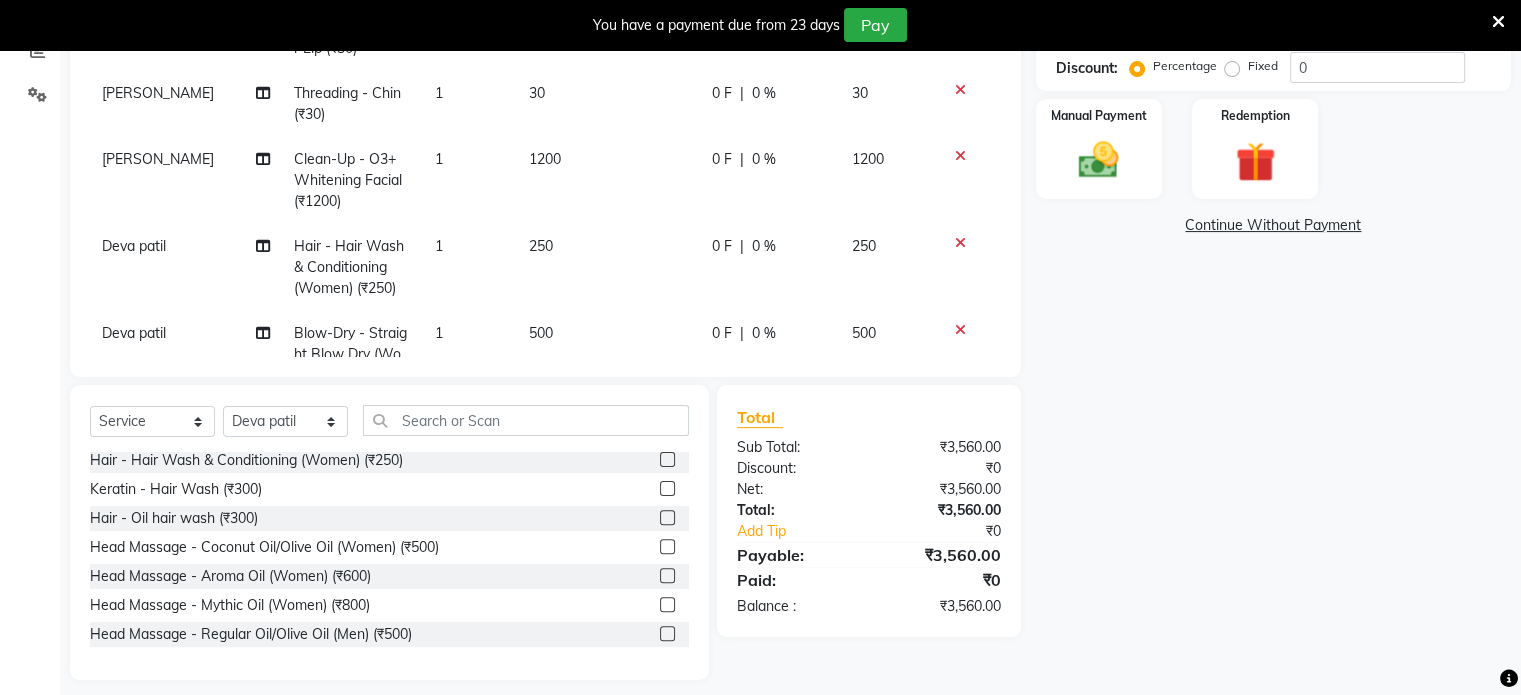 click on "250" 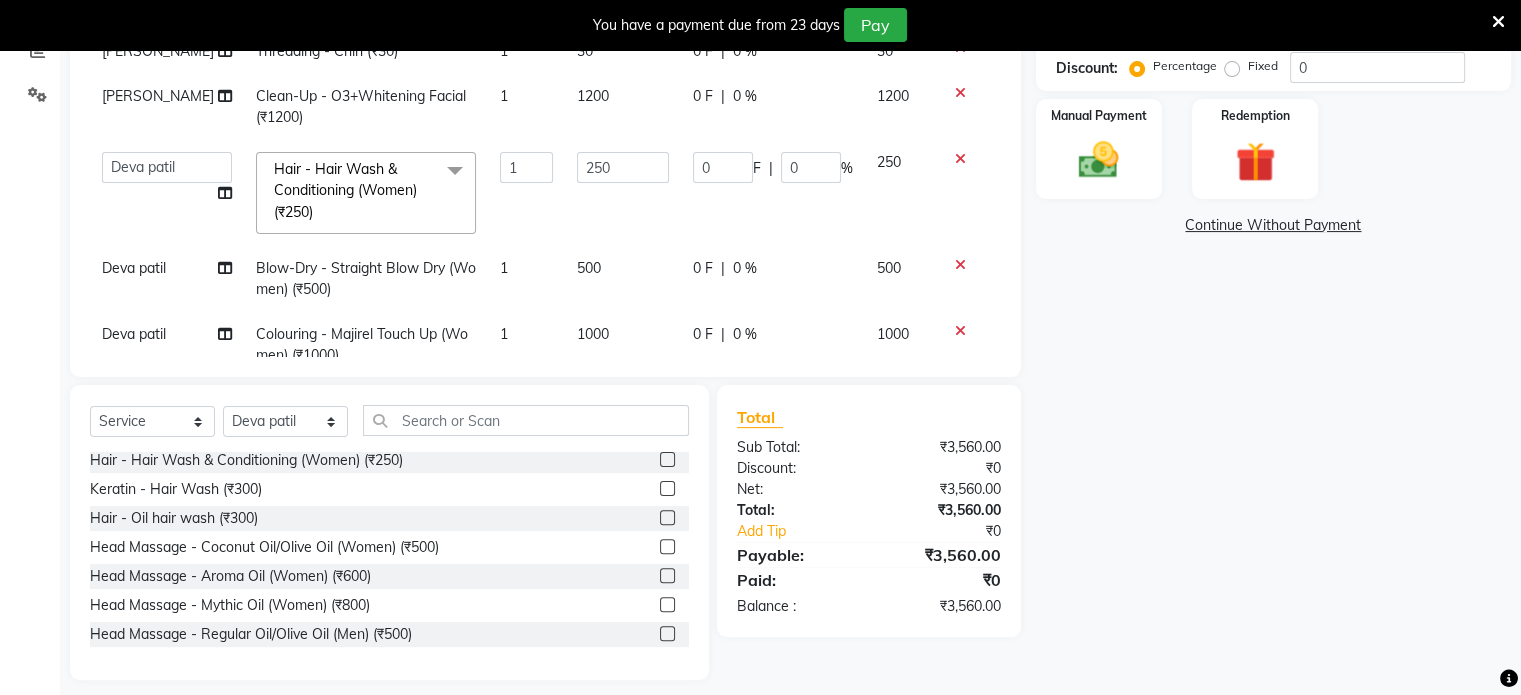 click on "500" 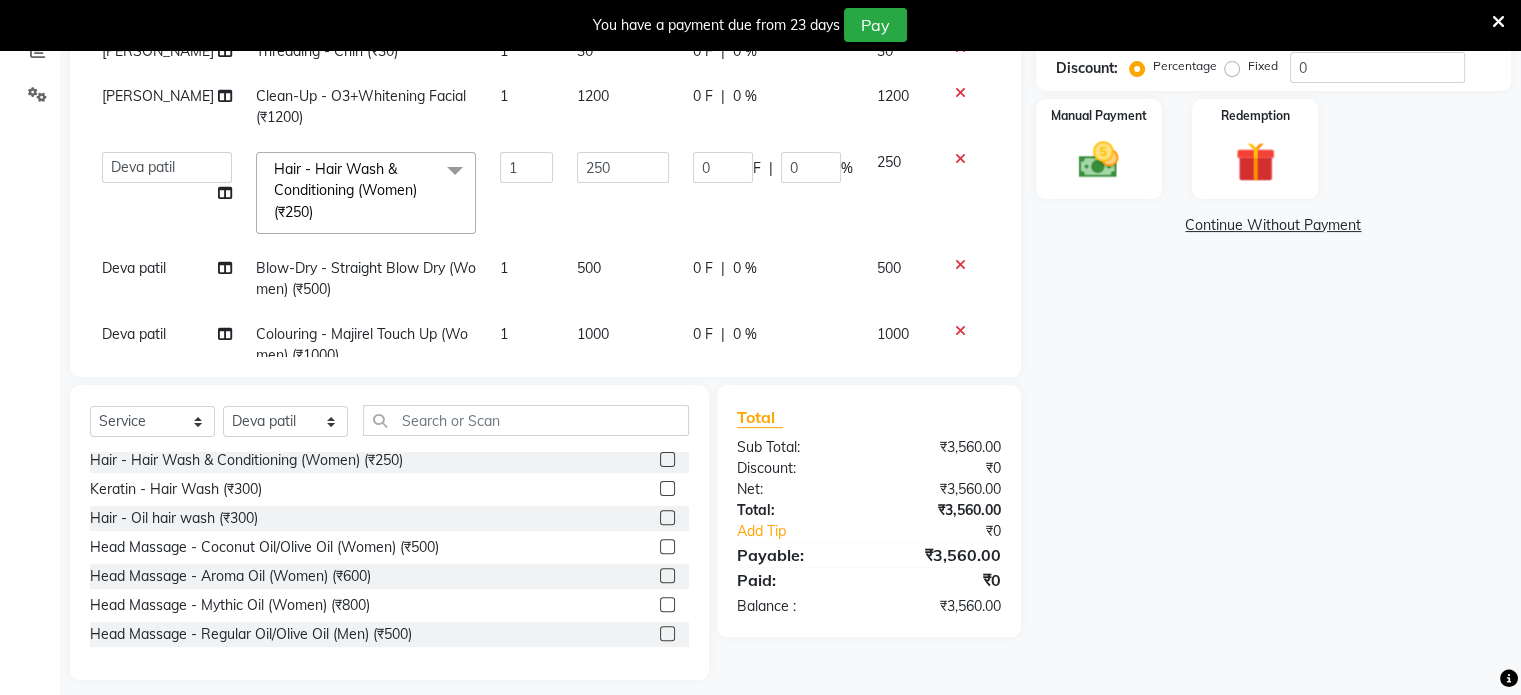 select on "79823" 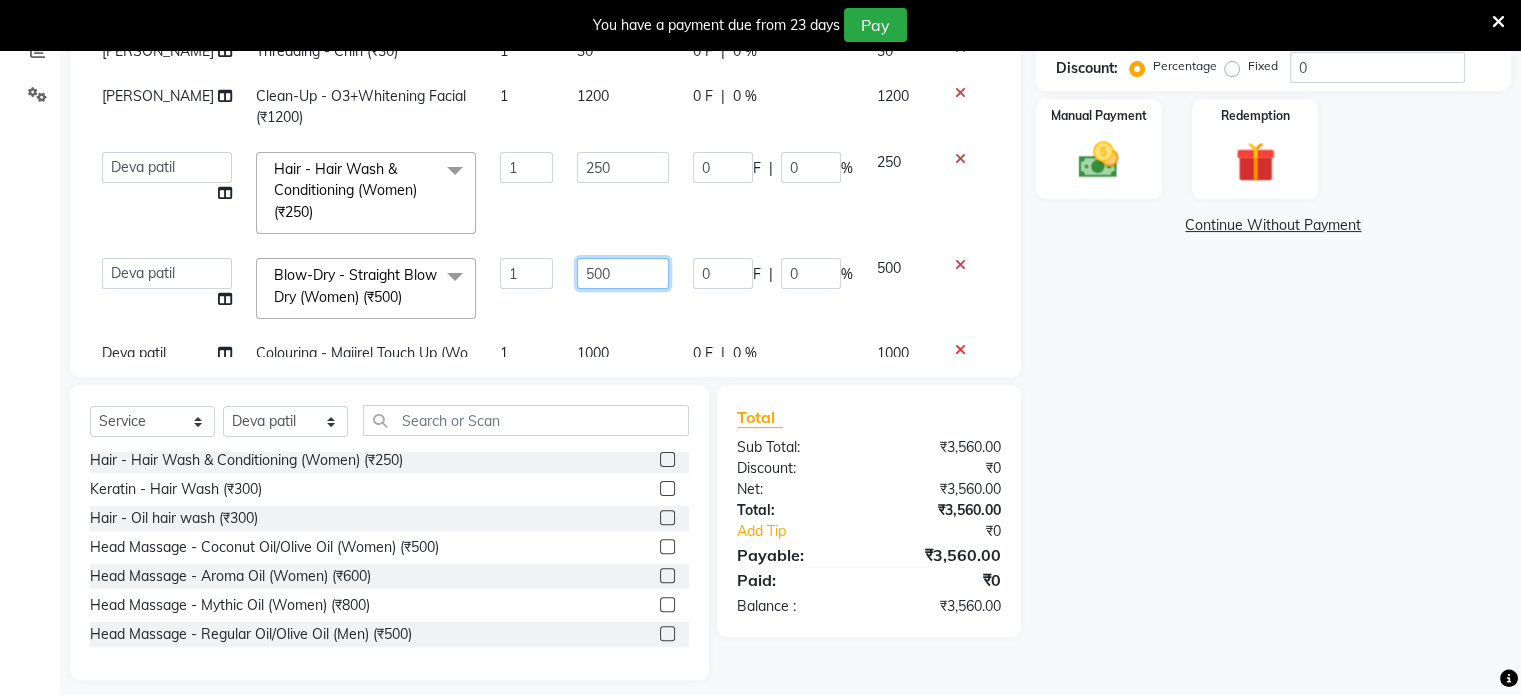 click on "500" 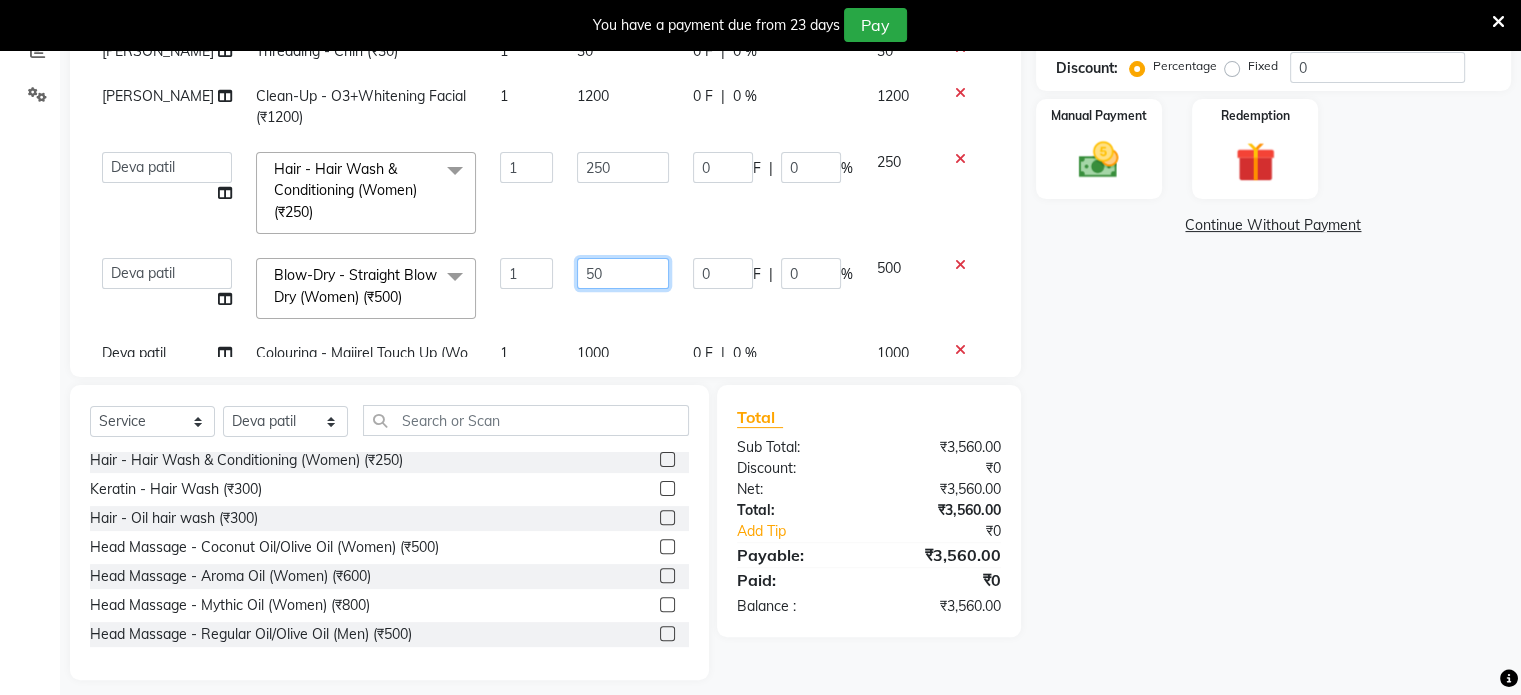 scroll, scrollTop: 3, scrollLeft: 0, axis: vertical 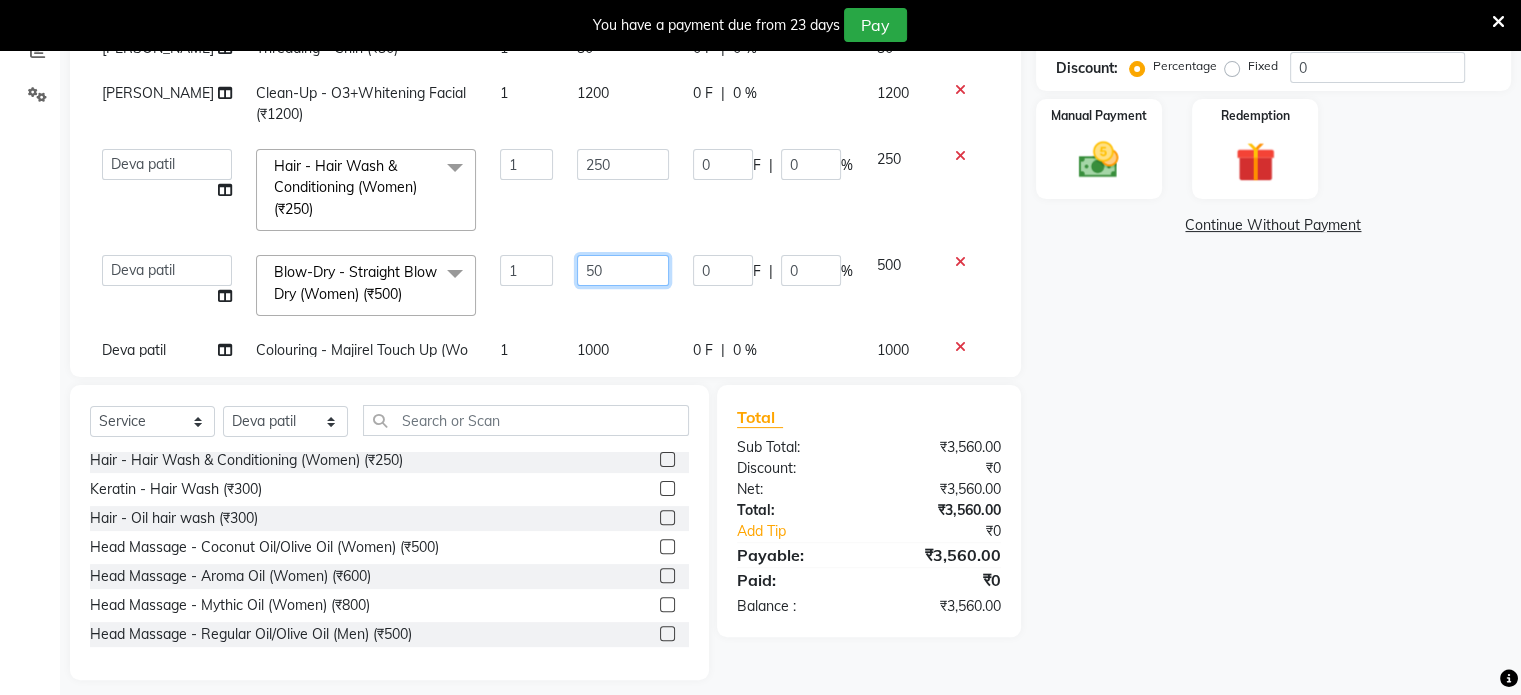 type on "5" 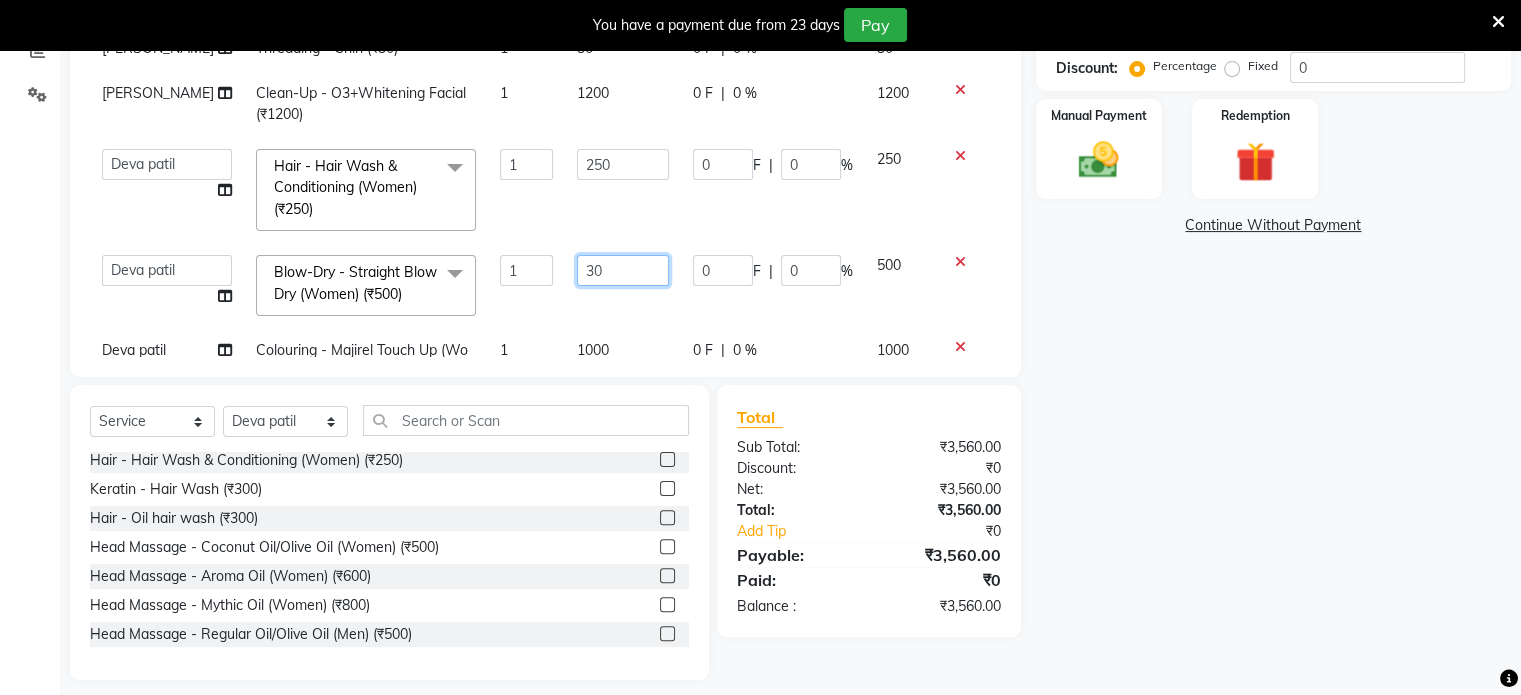type on "300" 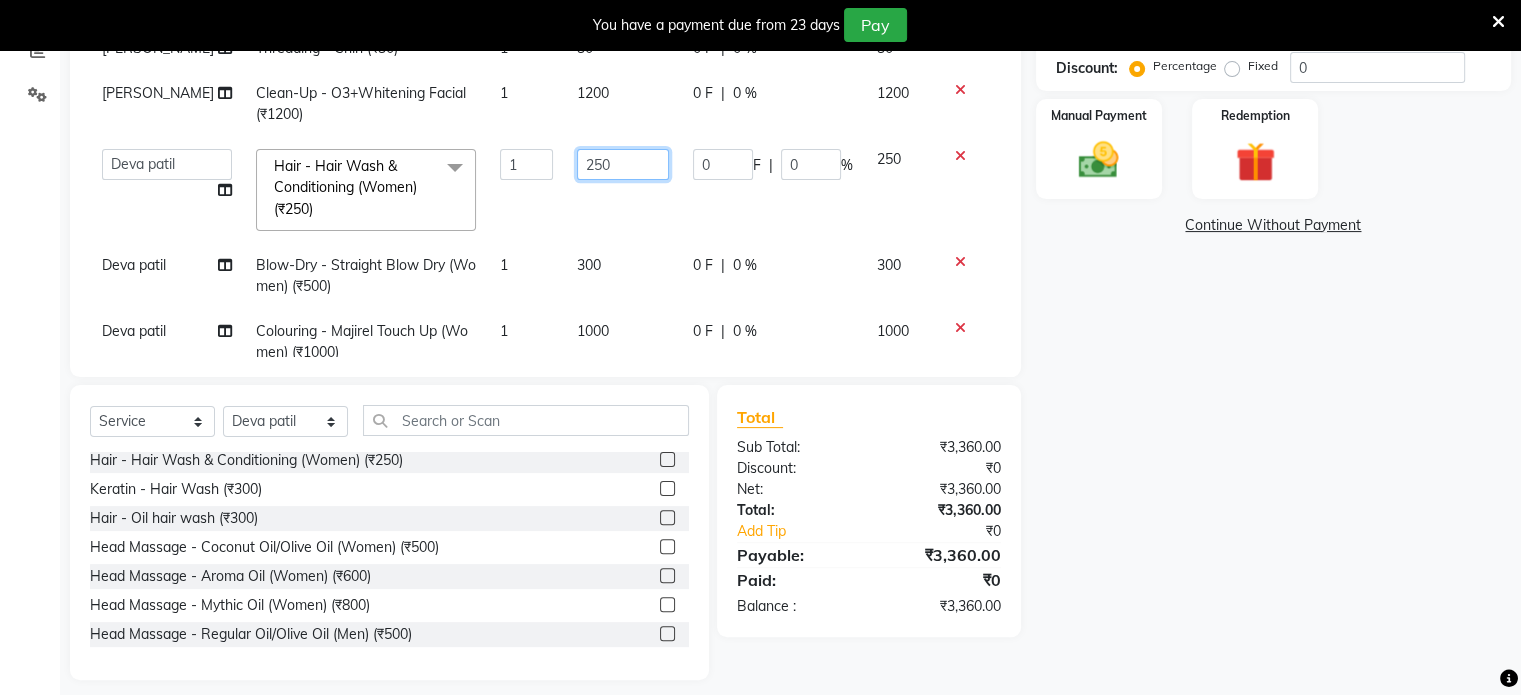 click on "250" 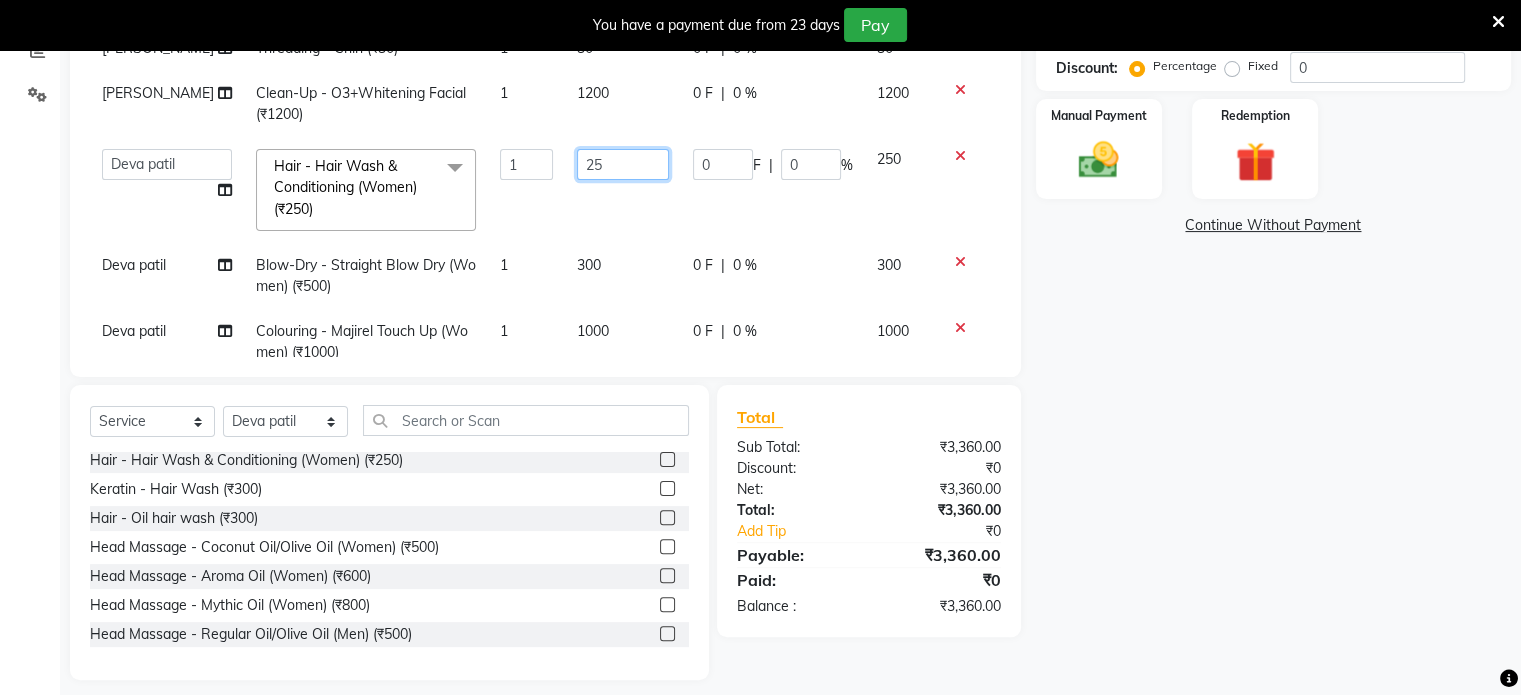 type on "2" 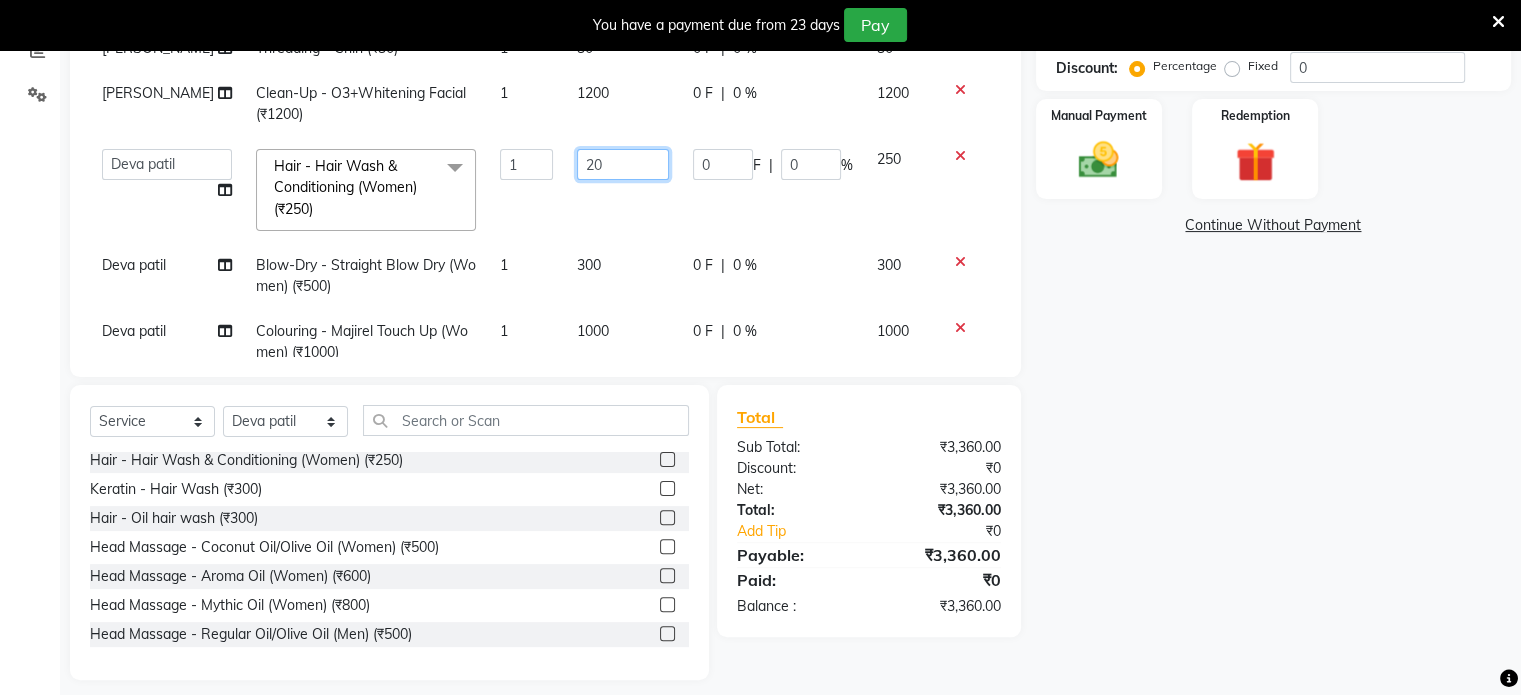 type on "200" 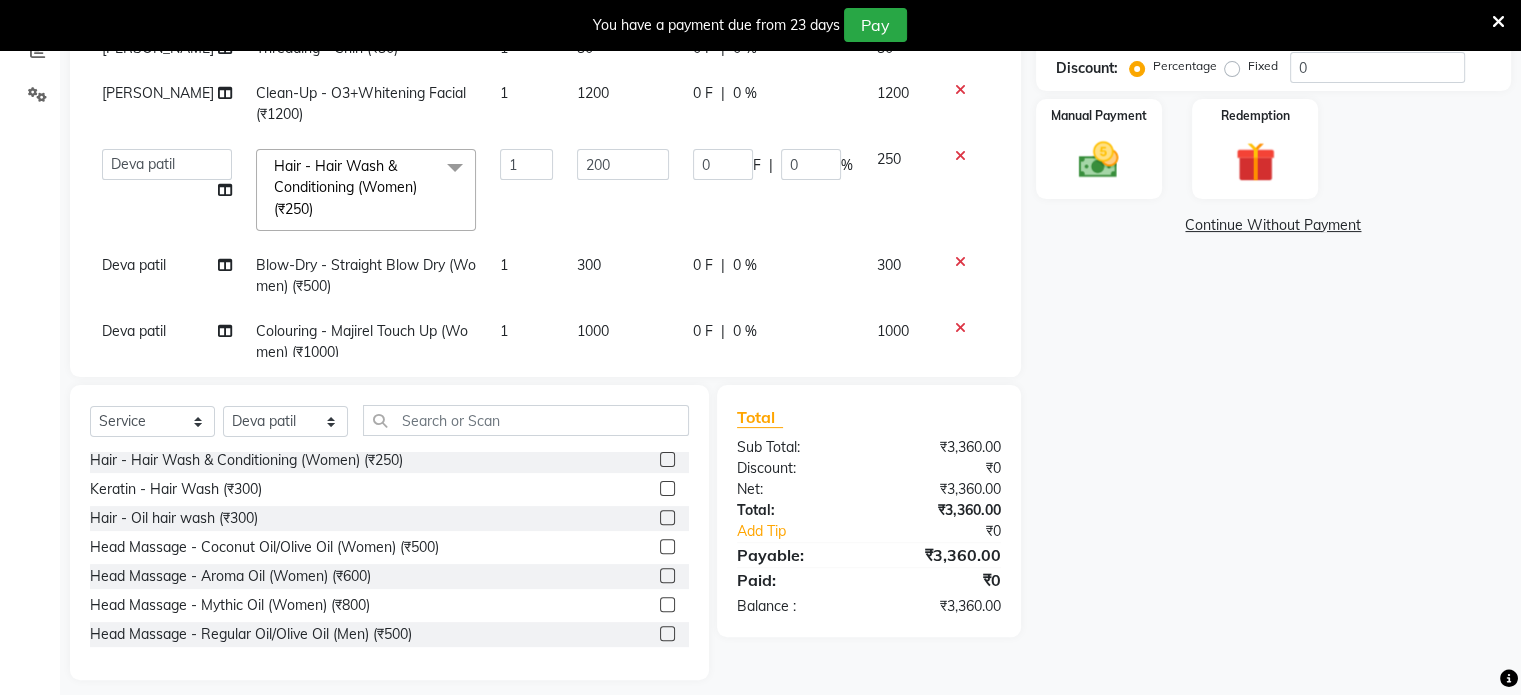 click on "1200" 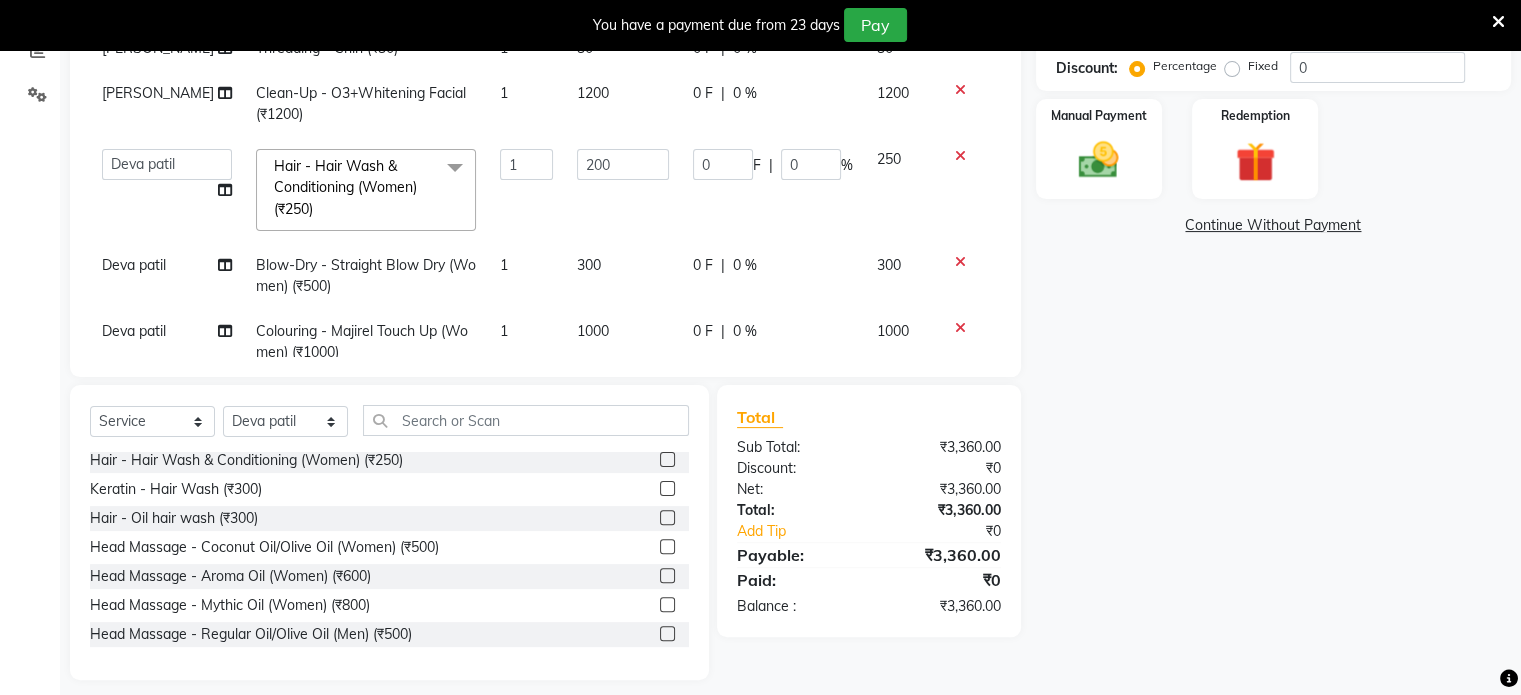 select on "86083" 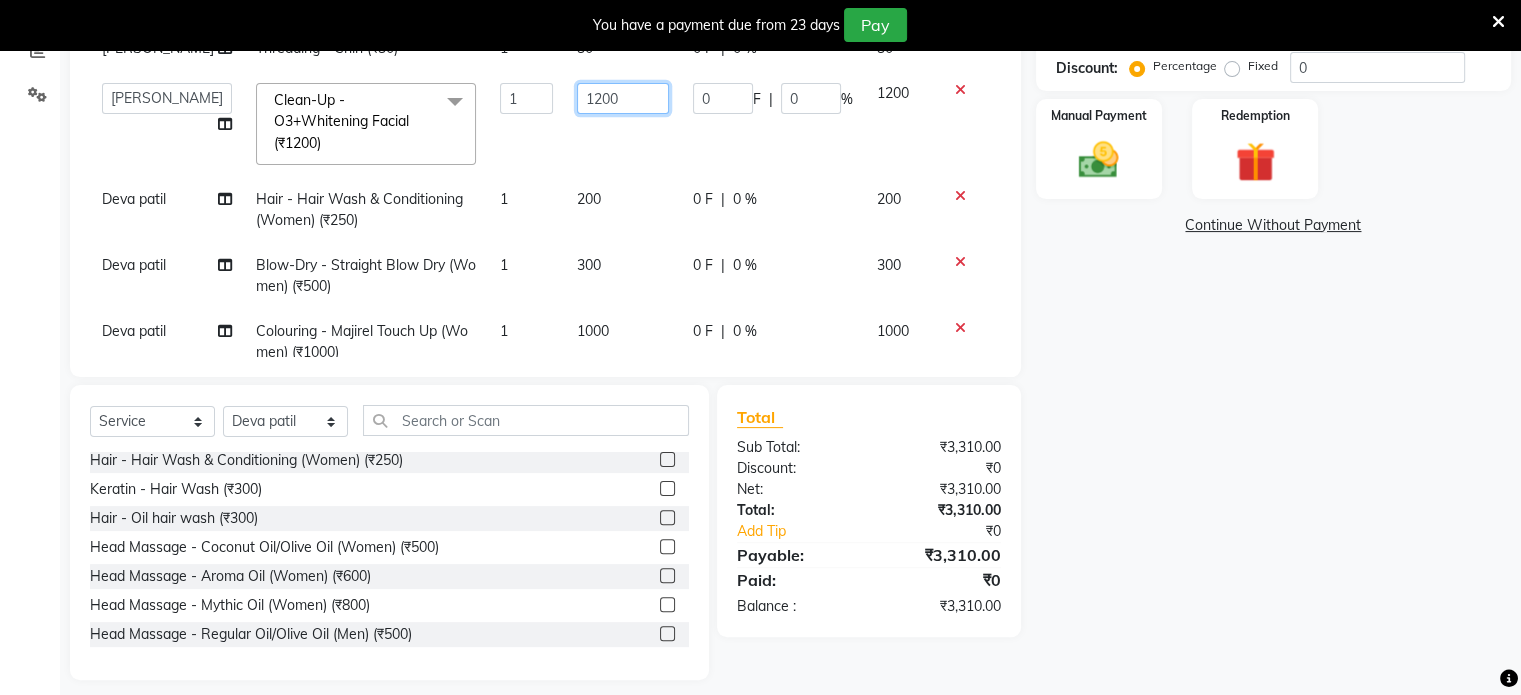 click on "1200" 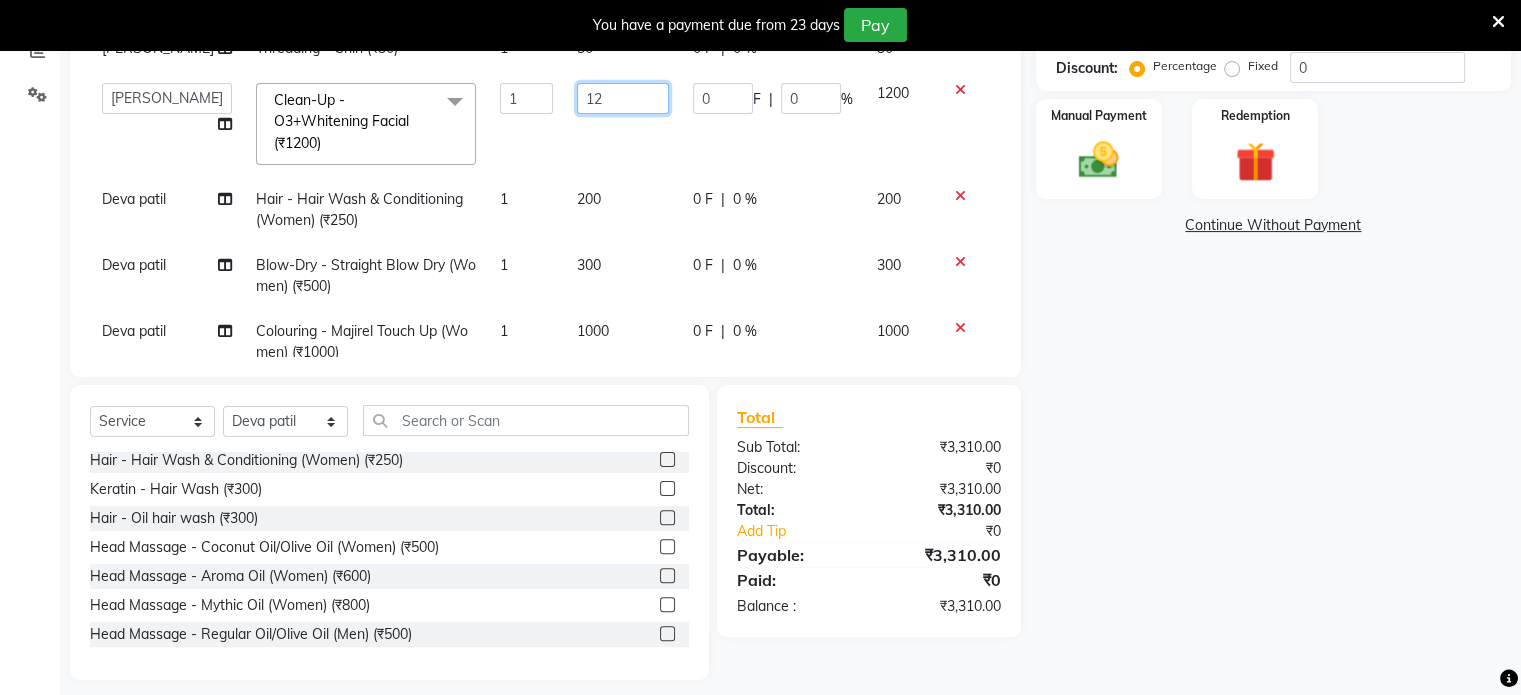 type on "1" 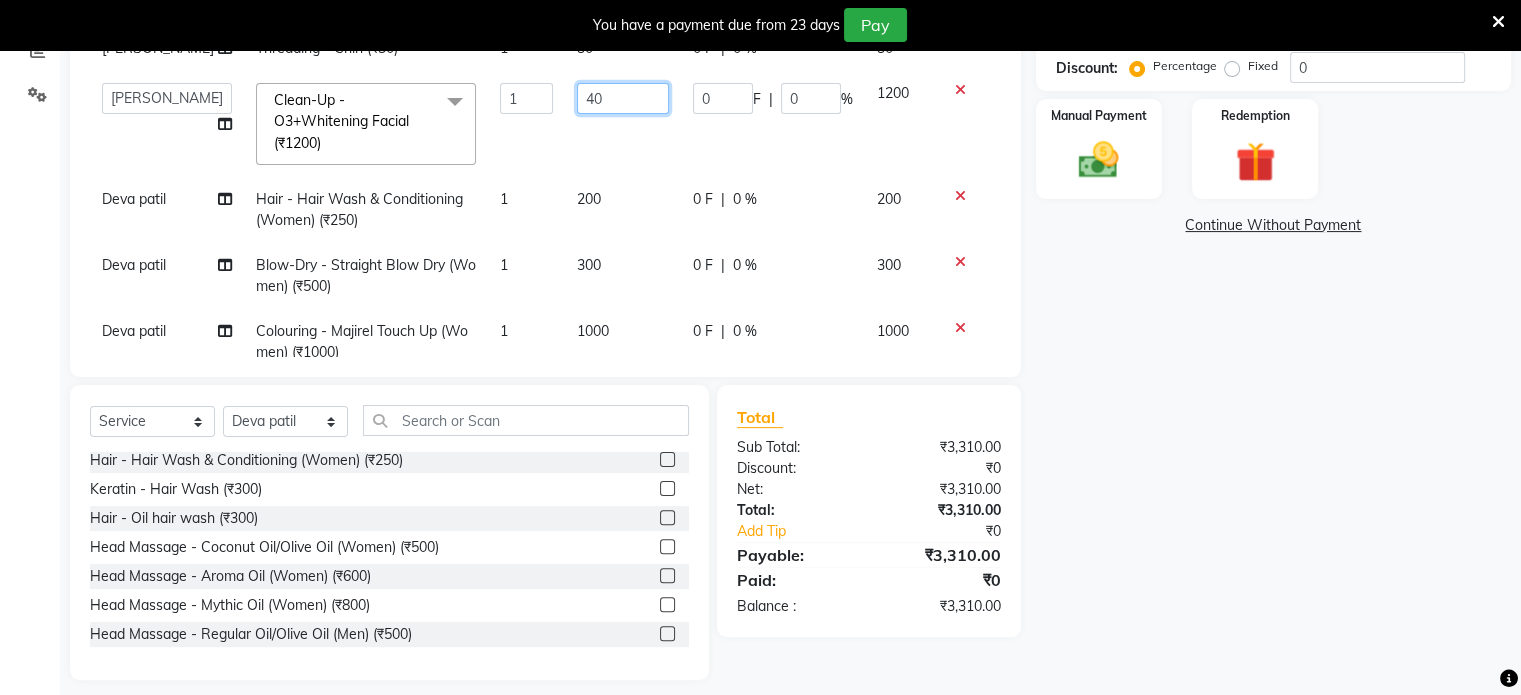 type on "400" 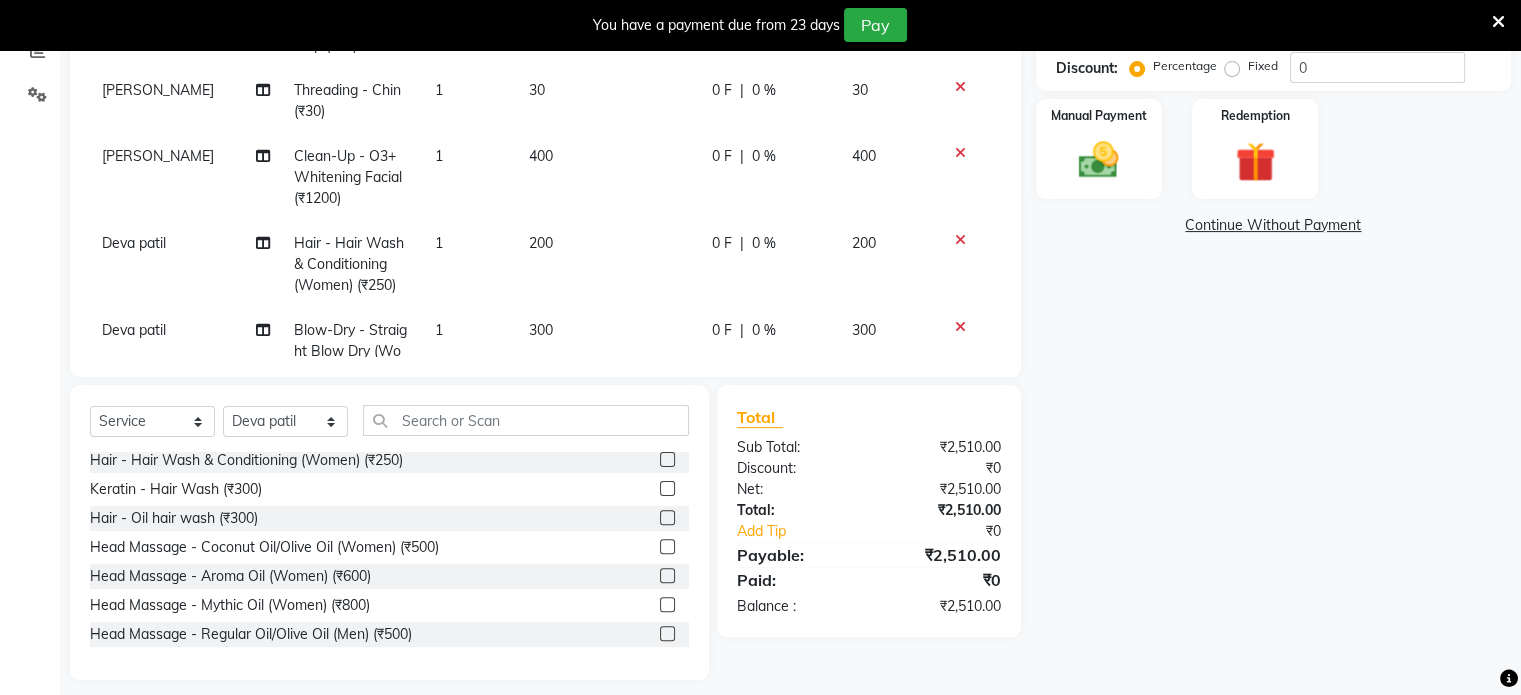 click on "30" 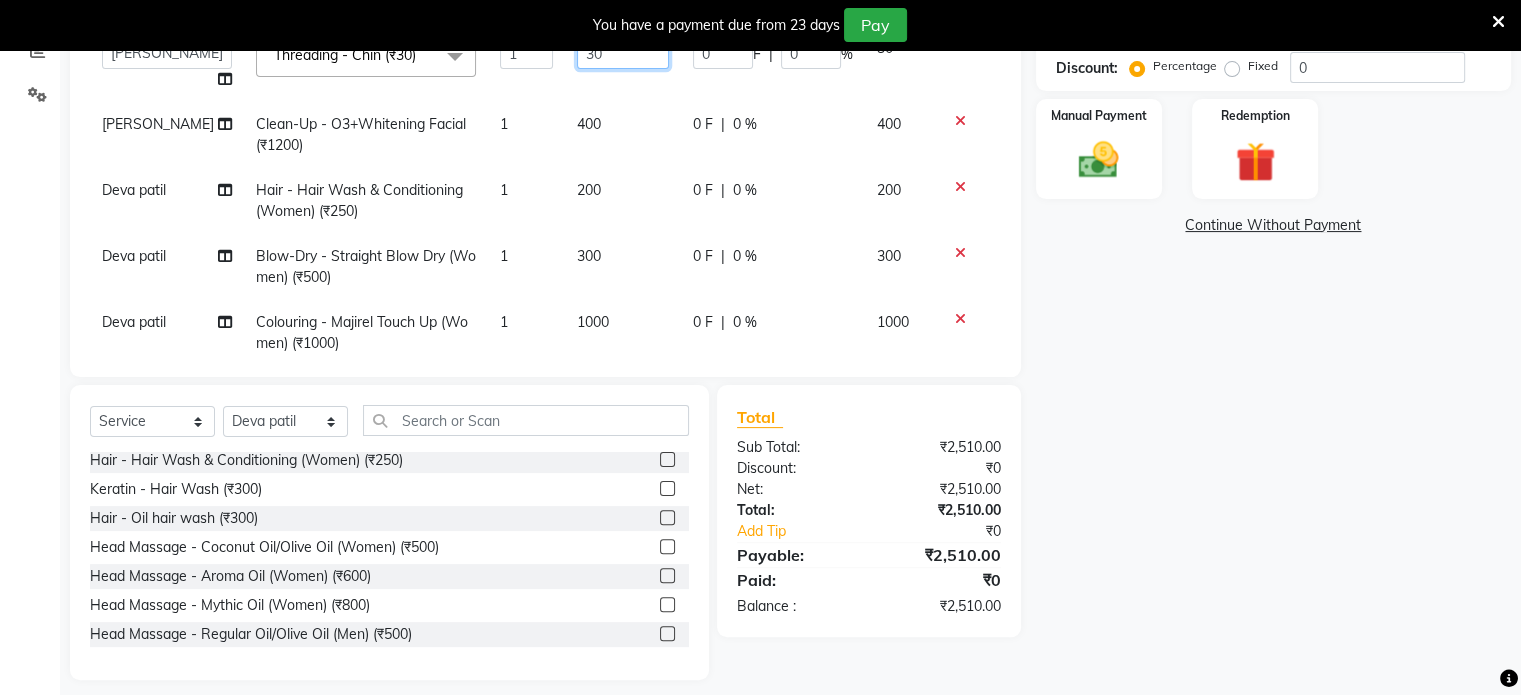 click on "30" 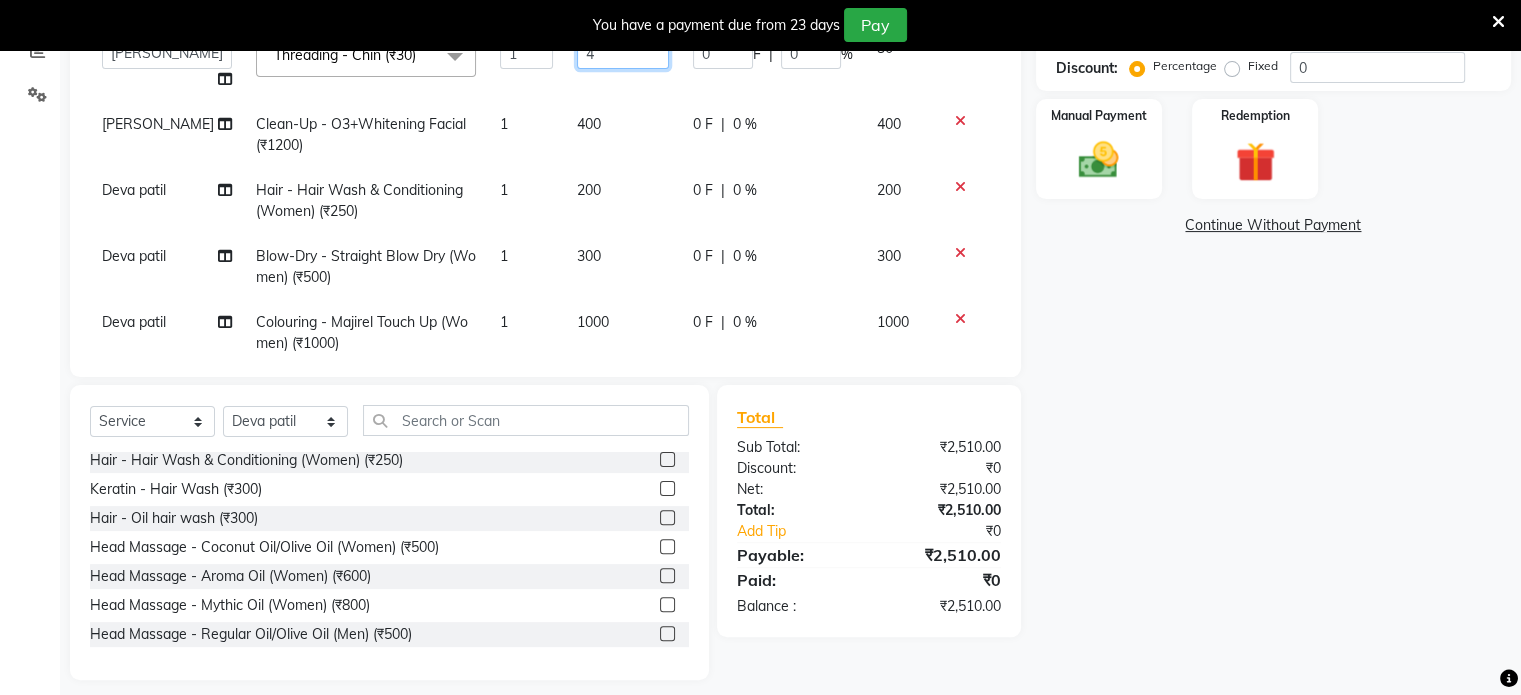 type on "40" 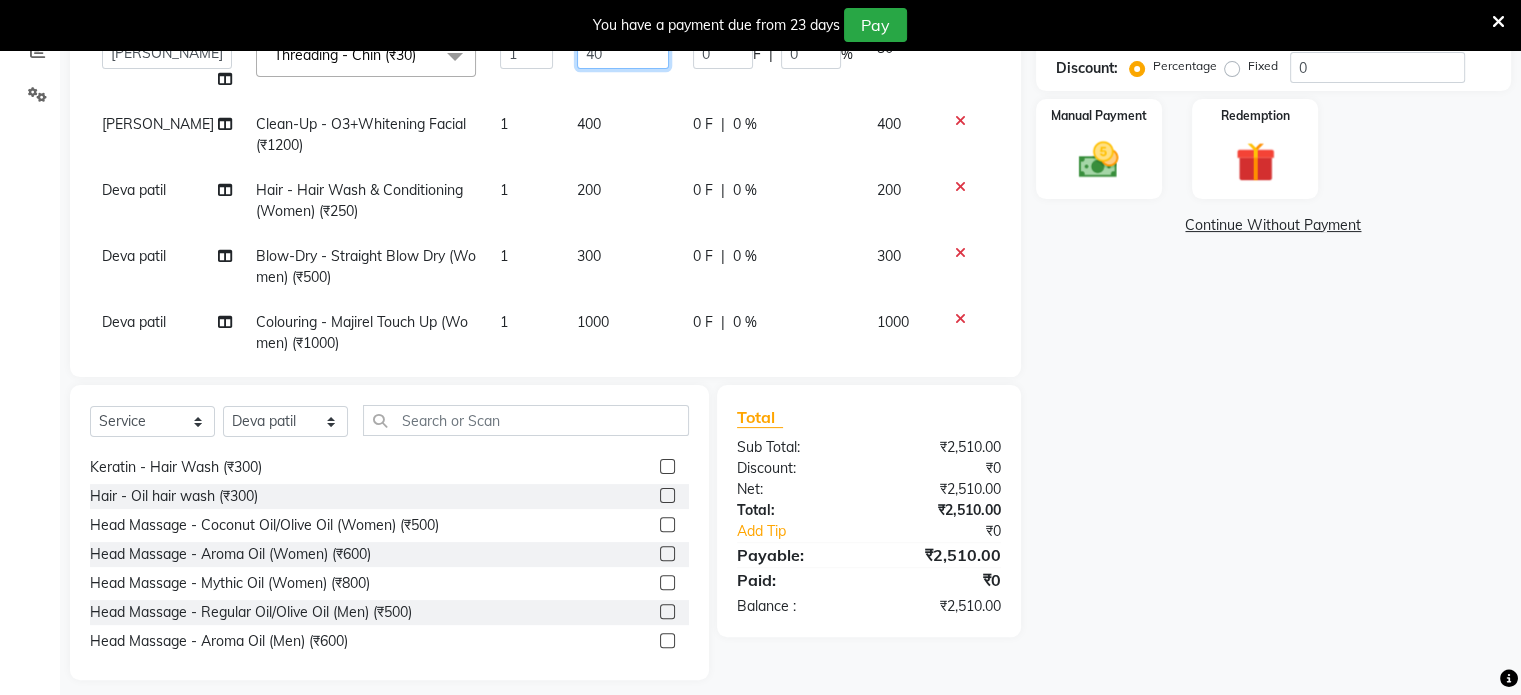 scroll, scrollTop: 160, scrollLeft: 0, axis: vertical 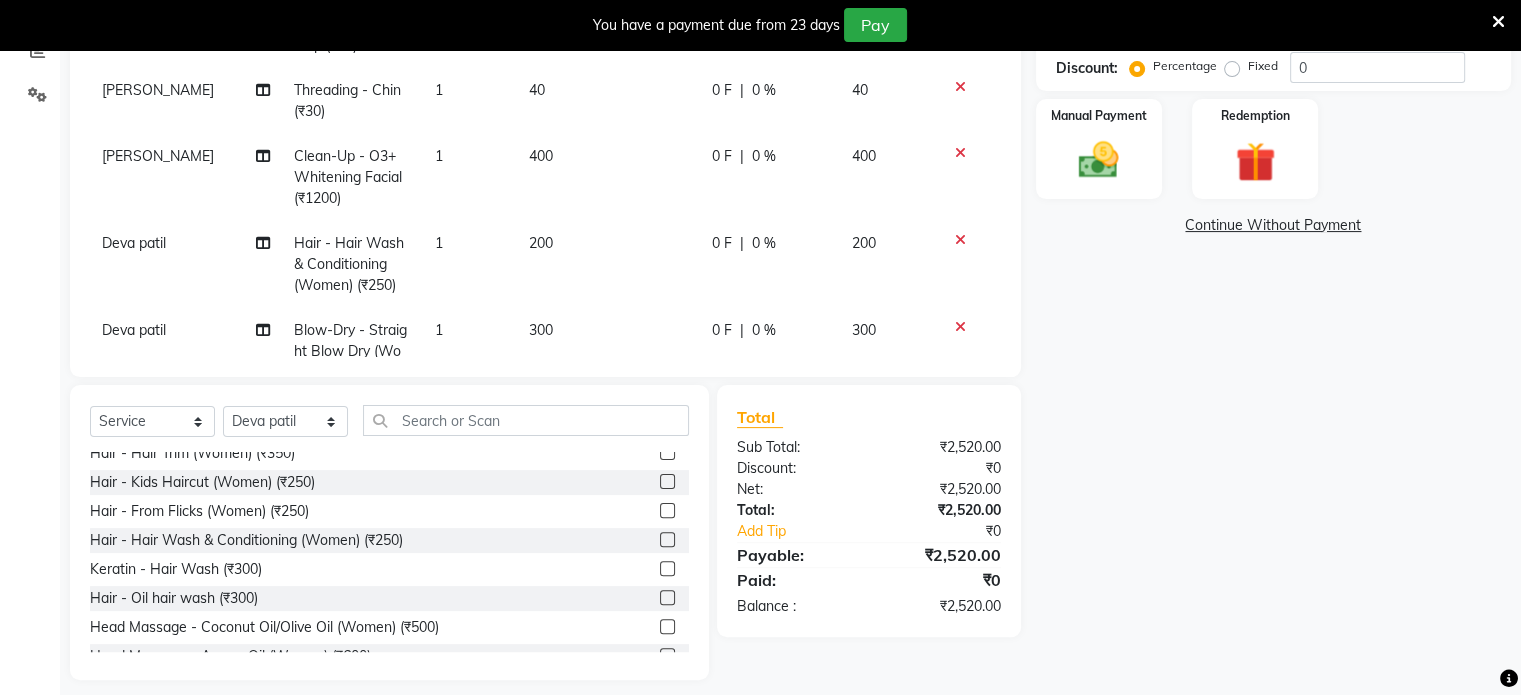 click 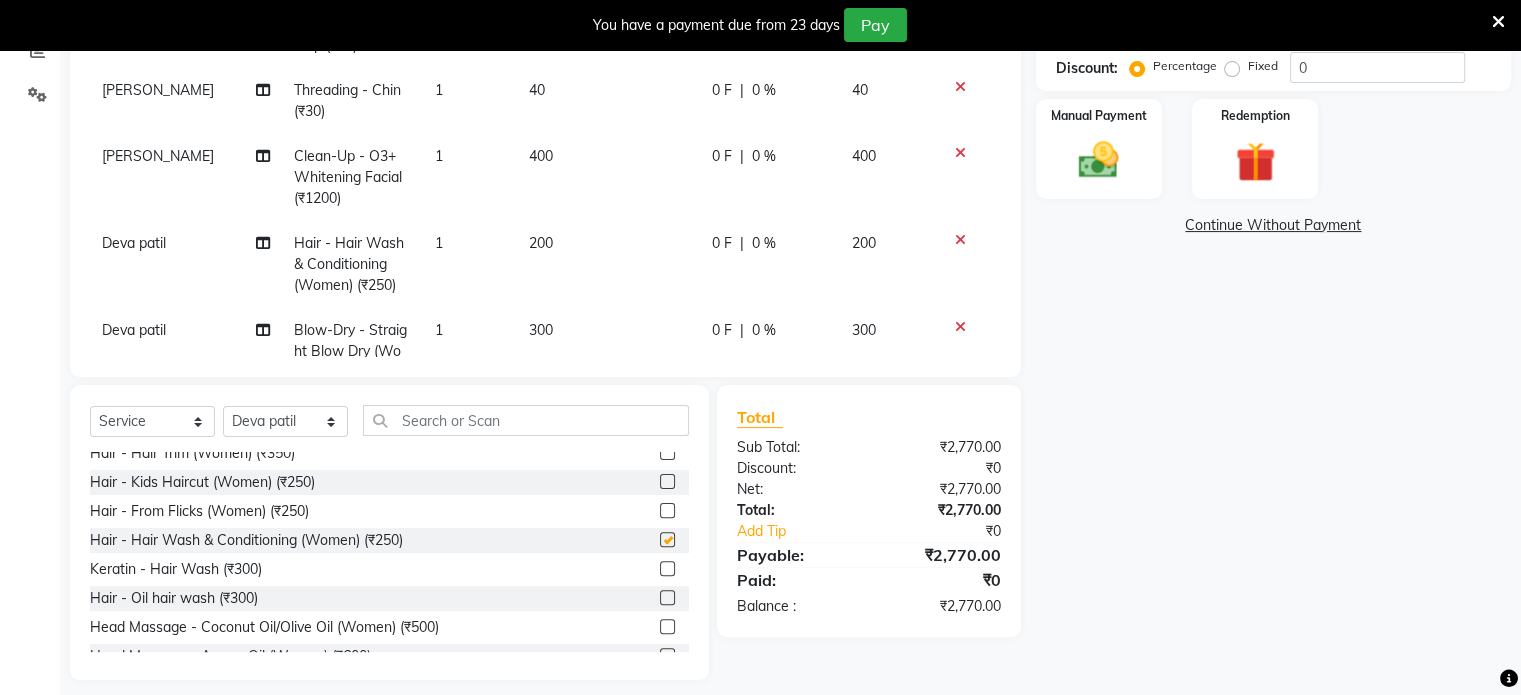 checkbox on "false" 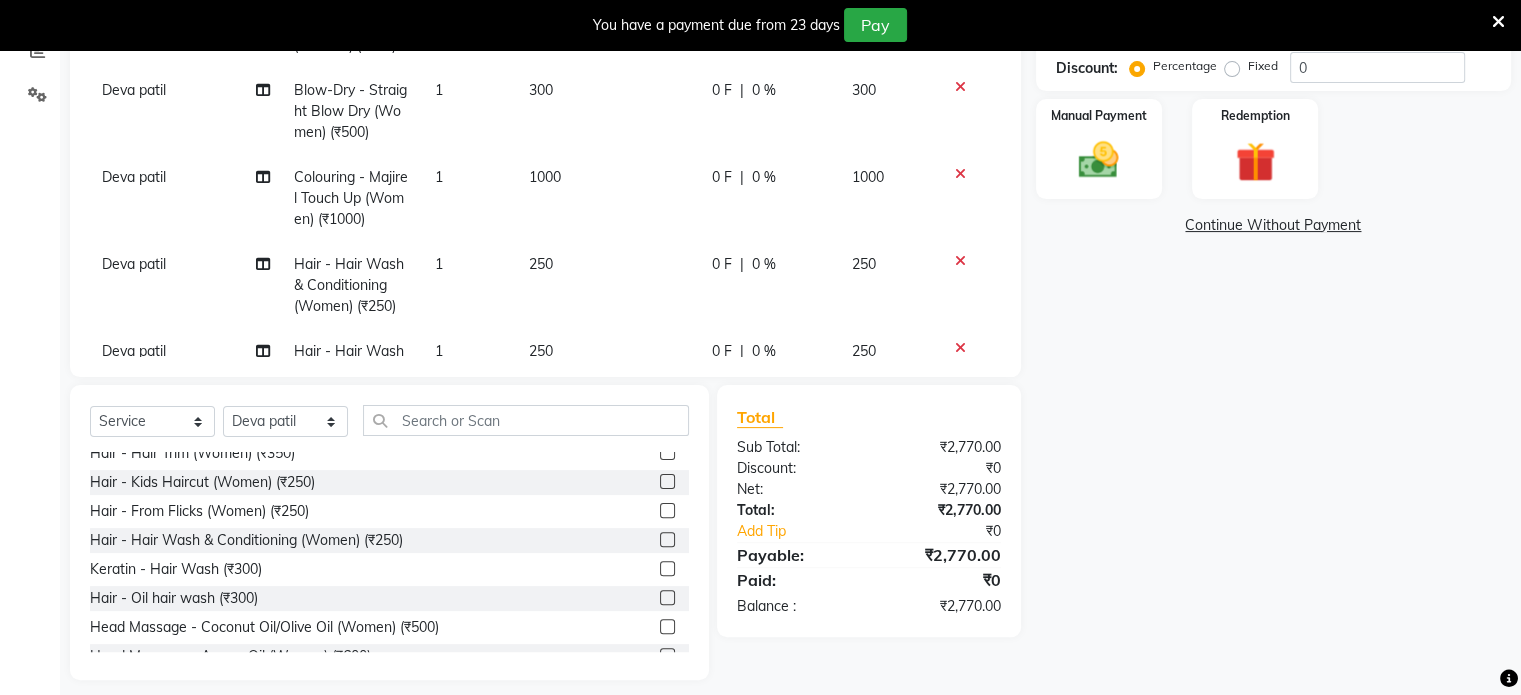 scroll, scrollTop: 296, scrollLeft: 0, axis: vertical 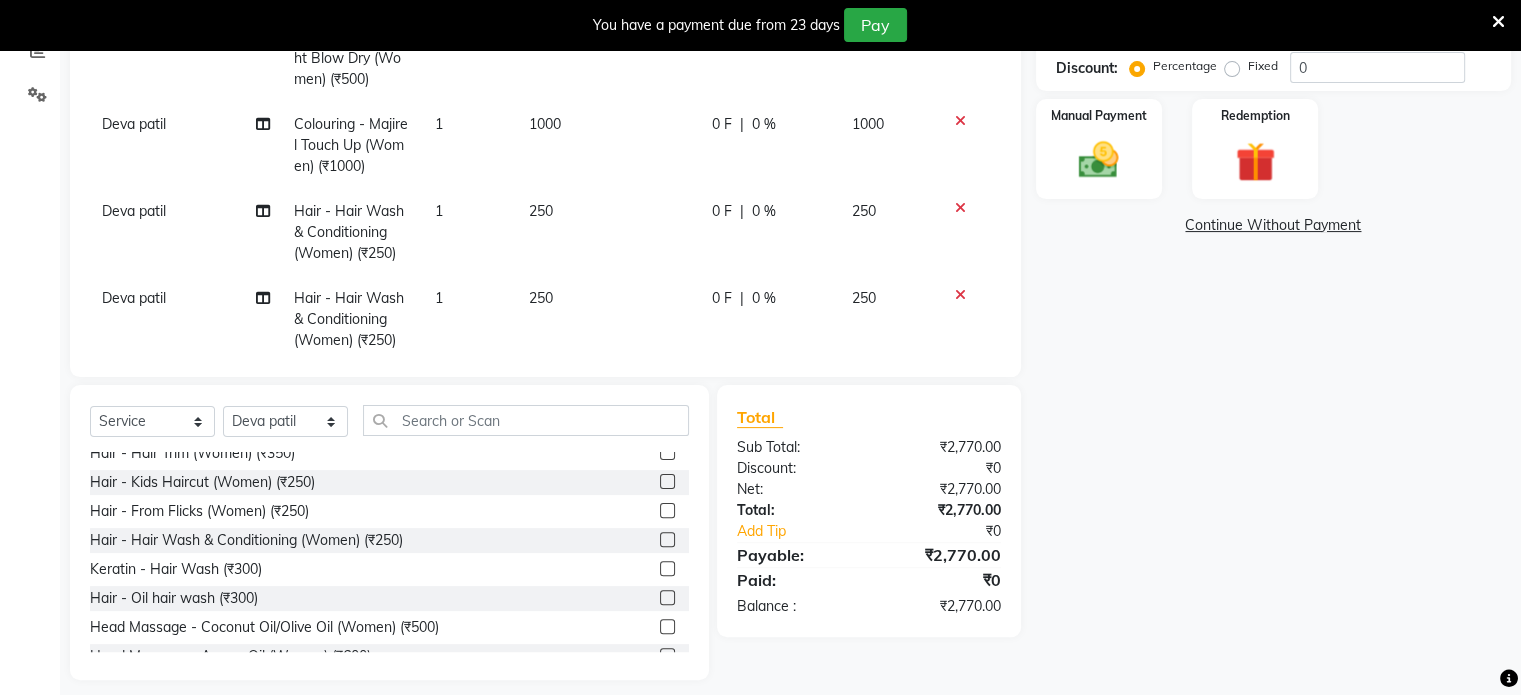 click 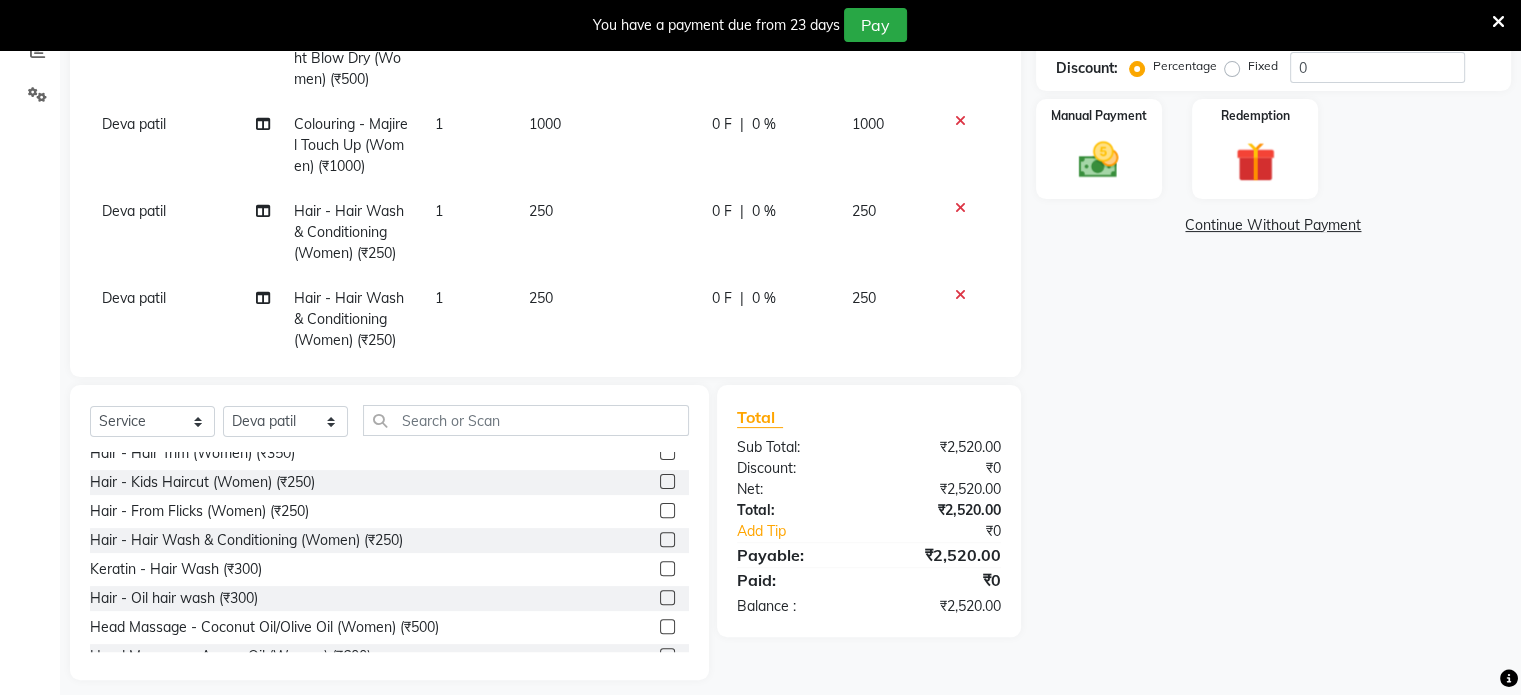click 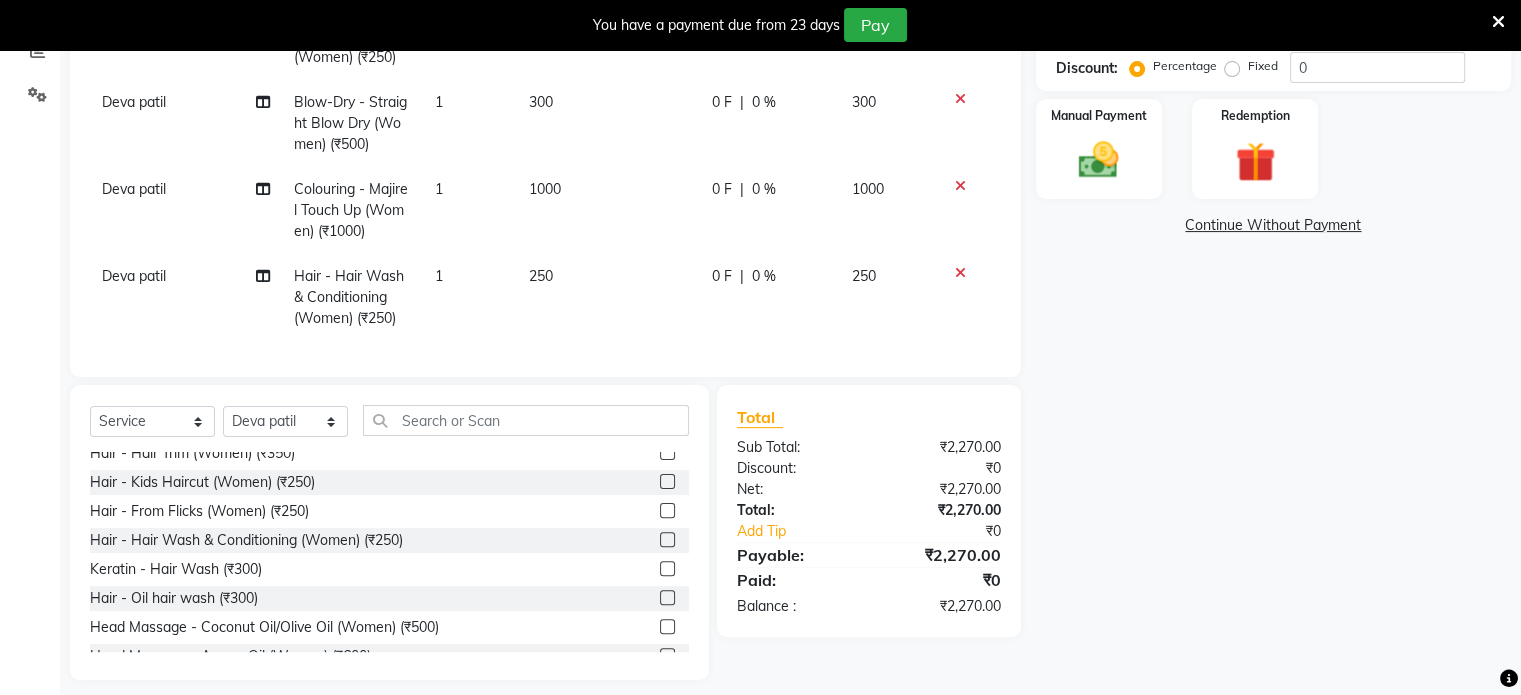 click on "250" 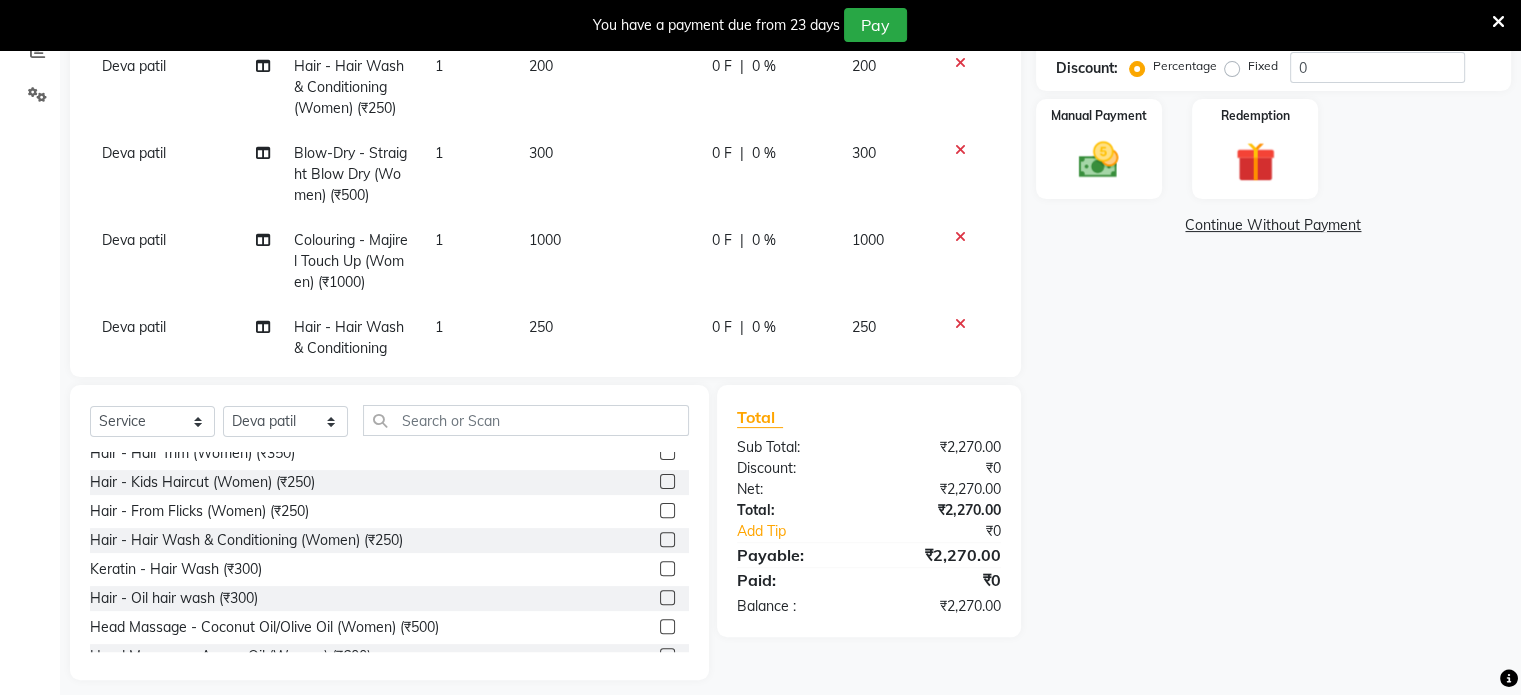select on "79823" 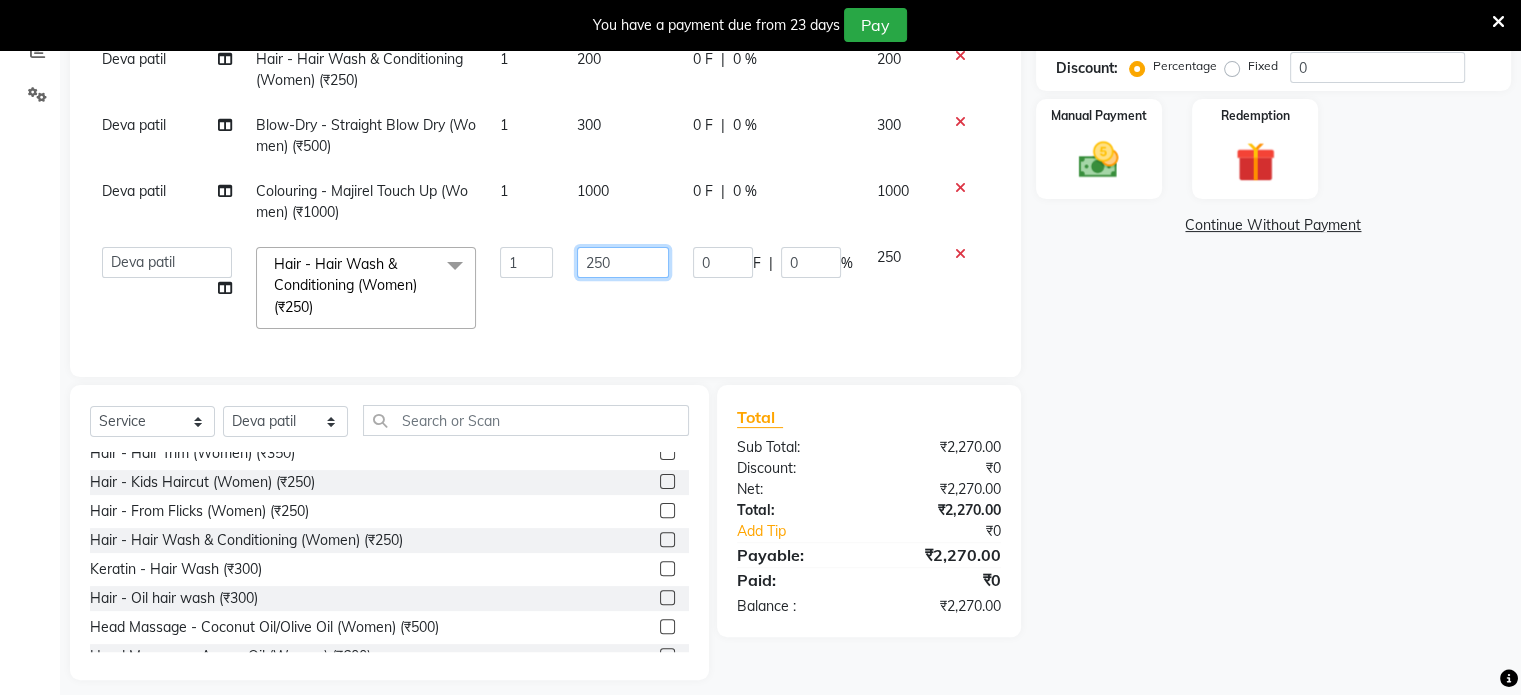click on "250" 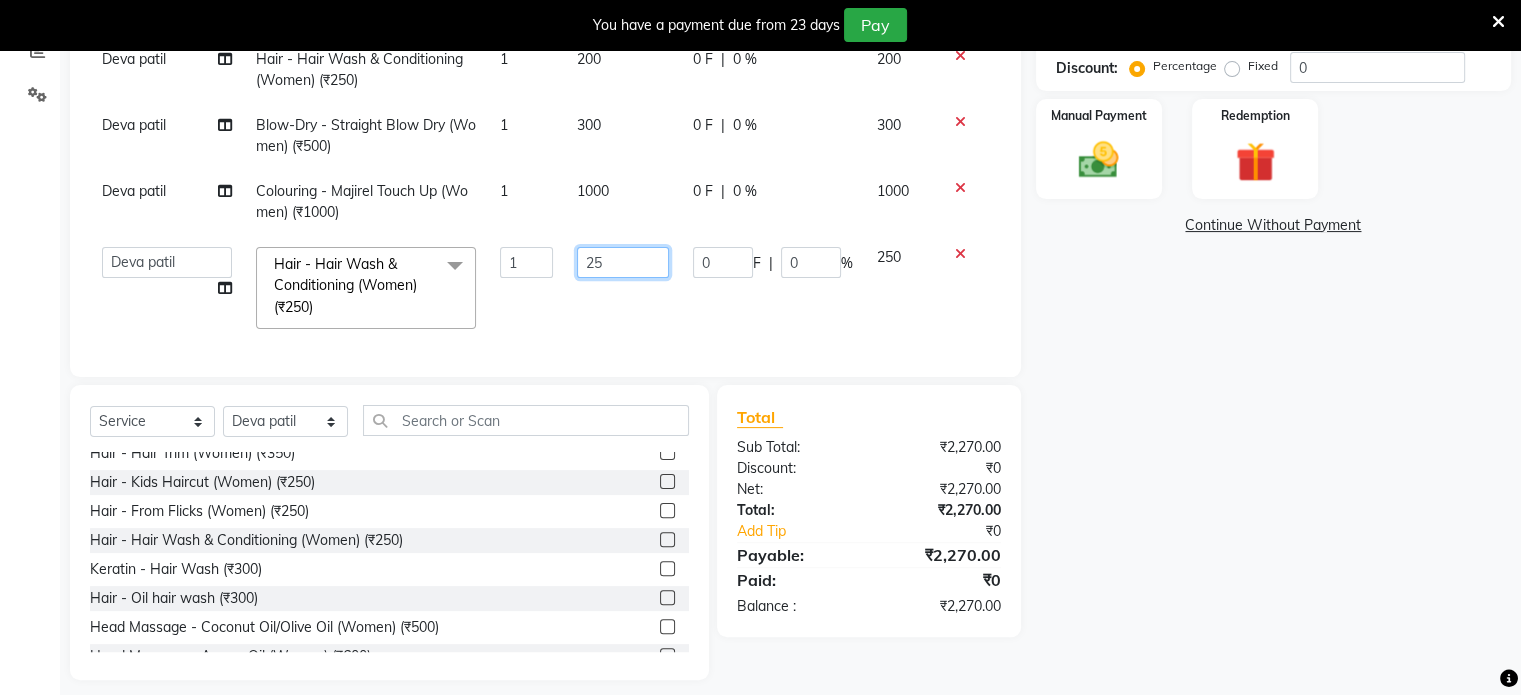 type on "2" 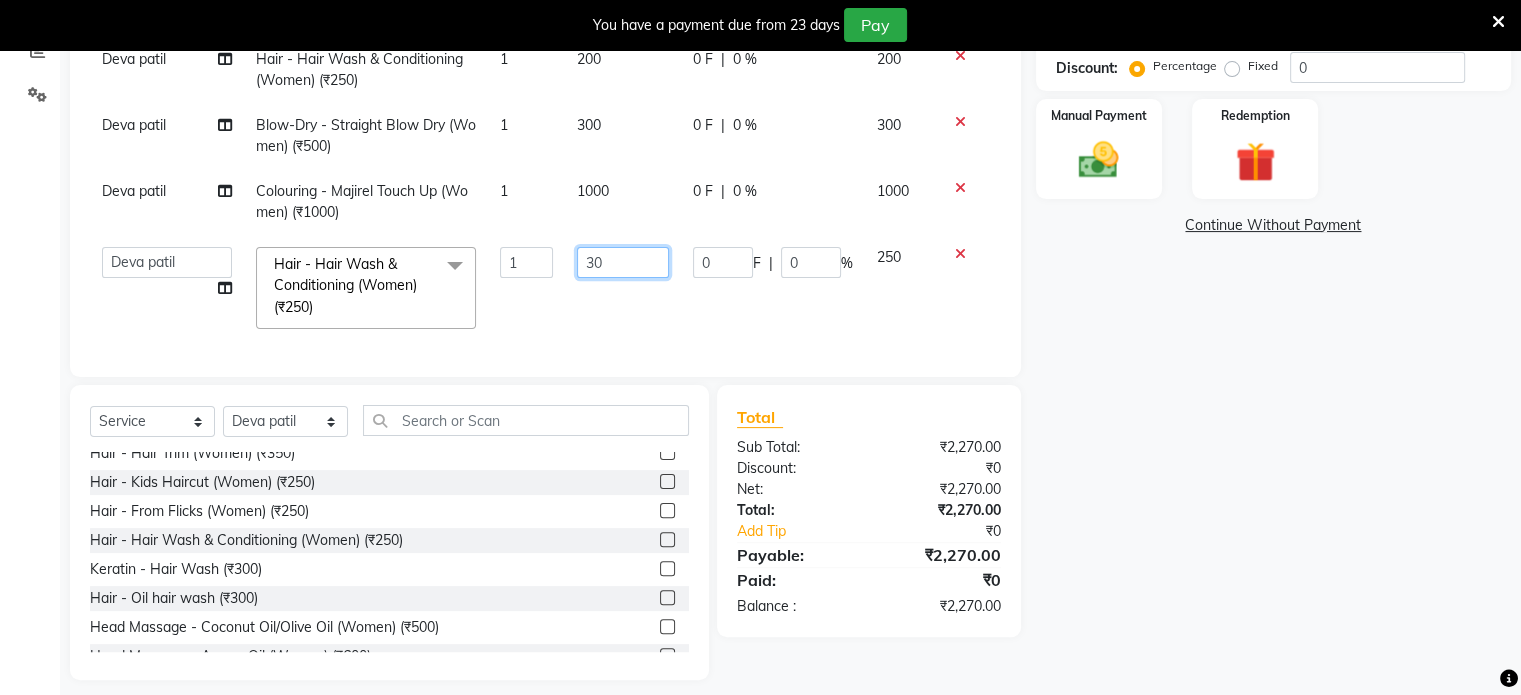 type on "300" 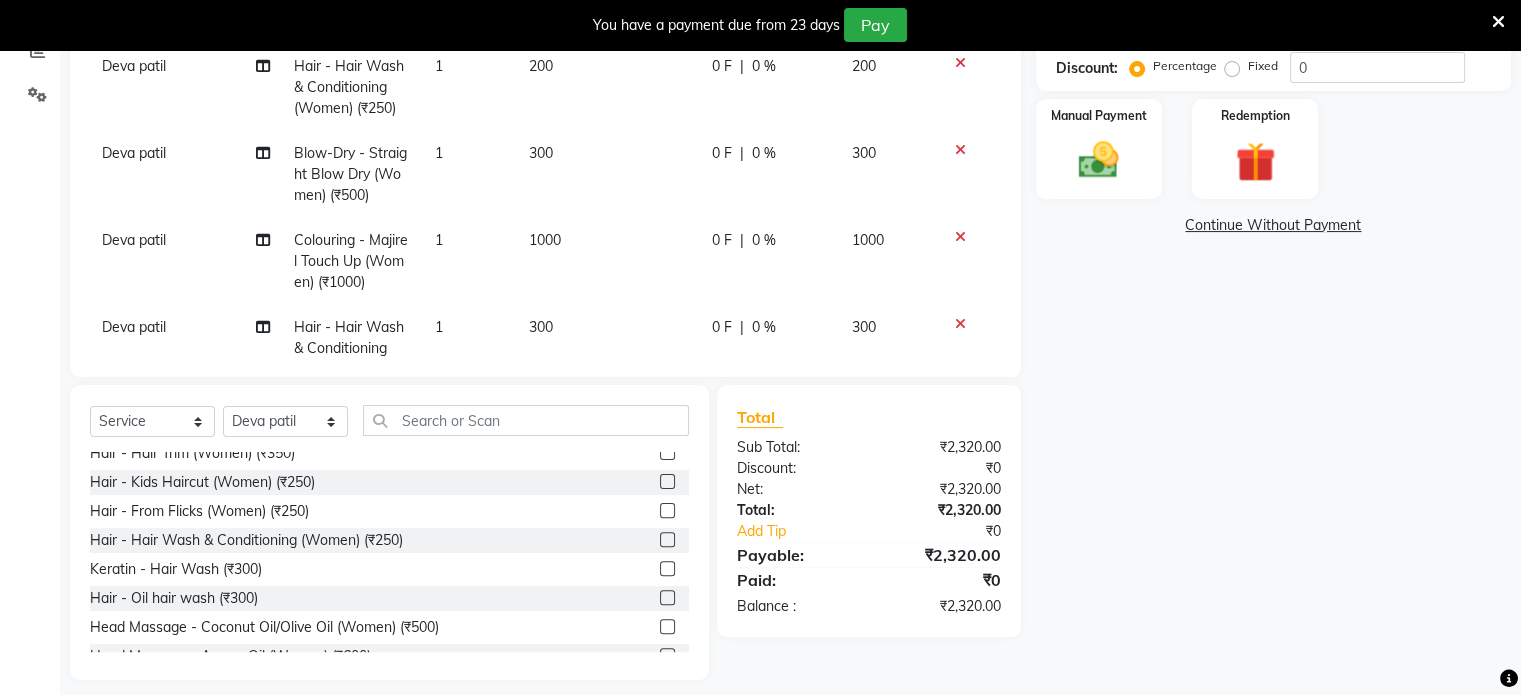 click on "[PERSON_NAME] Threading - Eyebrows (₹50) 1 50 0 F | 0 % 50 [PERSON_NAME] Threading - Upper Lip (₹30) 1 30 0 F | 0 % 30 [PERSON_NAME] Threading - [GEOGRAPHIC_DATA] (₹30) 1 40 0 F | 0 % 40 [PERSON_NAME] Clean-Up - O3+Whitening Facial (₹1200) 1 400 0 F | 0 % 400 Deva patil Hair - Hair Wash & Conditioning (Women) (₹250) 1 200 0 F | 0 % 200 Deva patil Blow-Dry - Straight Blow Dry (Women) (₹500) 1 300 0 F | 0 % 300 Deva patil Colouring - Majirel Touch Up (Women) (₹1000) 1 1000 0 F | 0 % 1000 Deva patil Hair - Hair Wash & Conditioning (Women) (₹250) 1 300 0 F | 0 % 300" 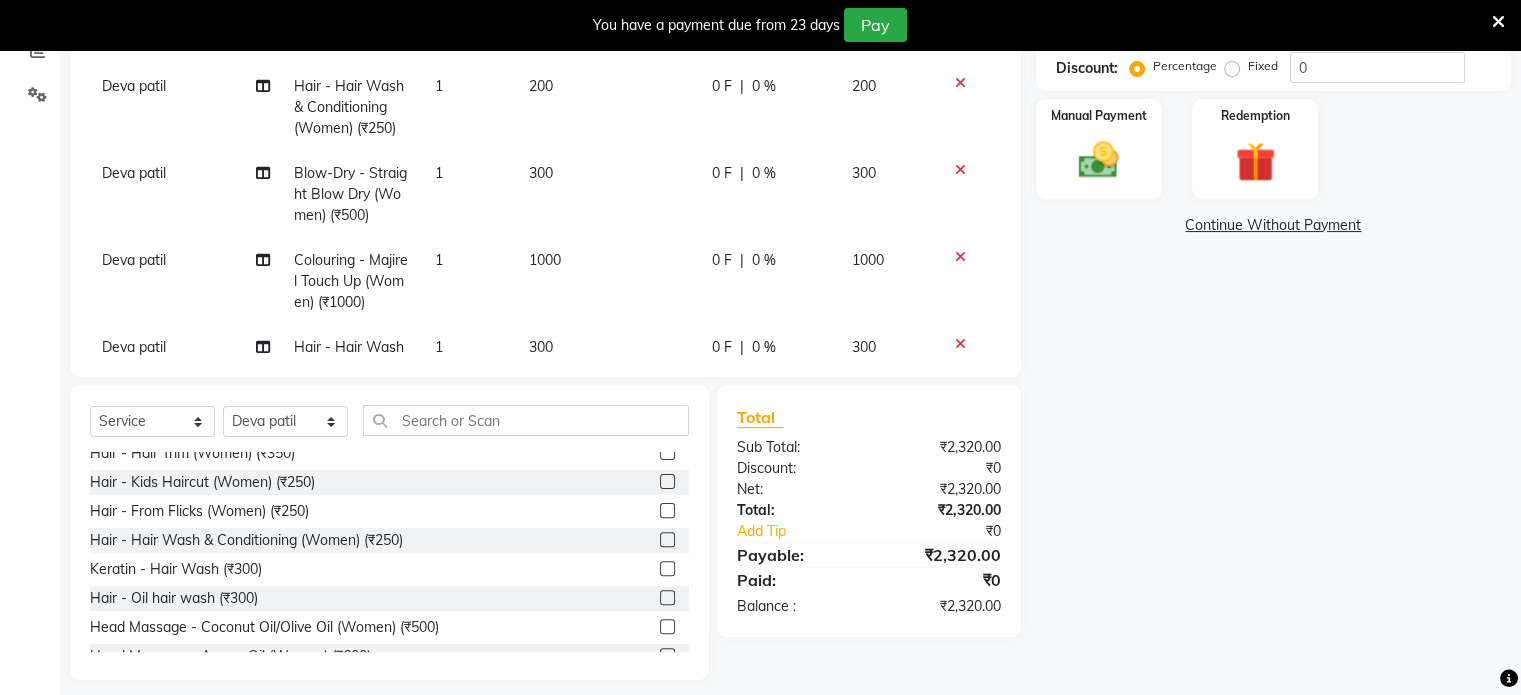select on "79823" 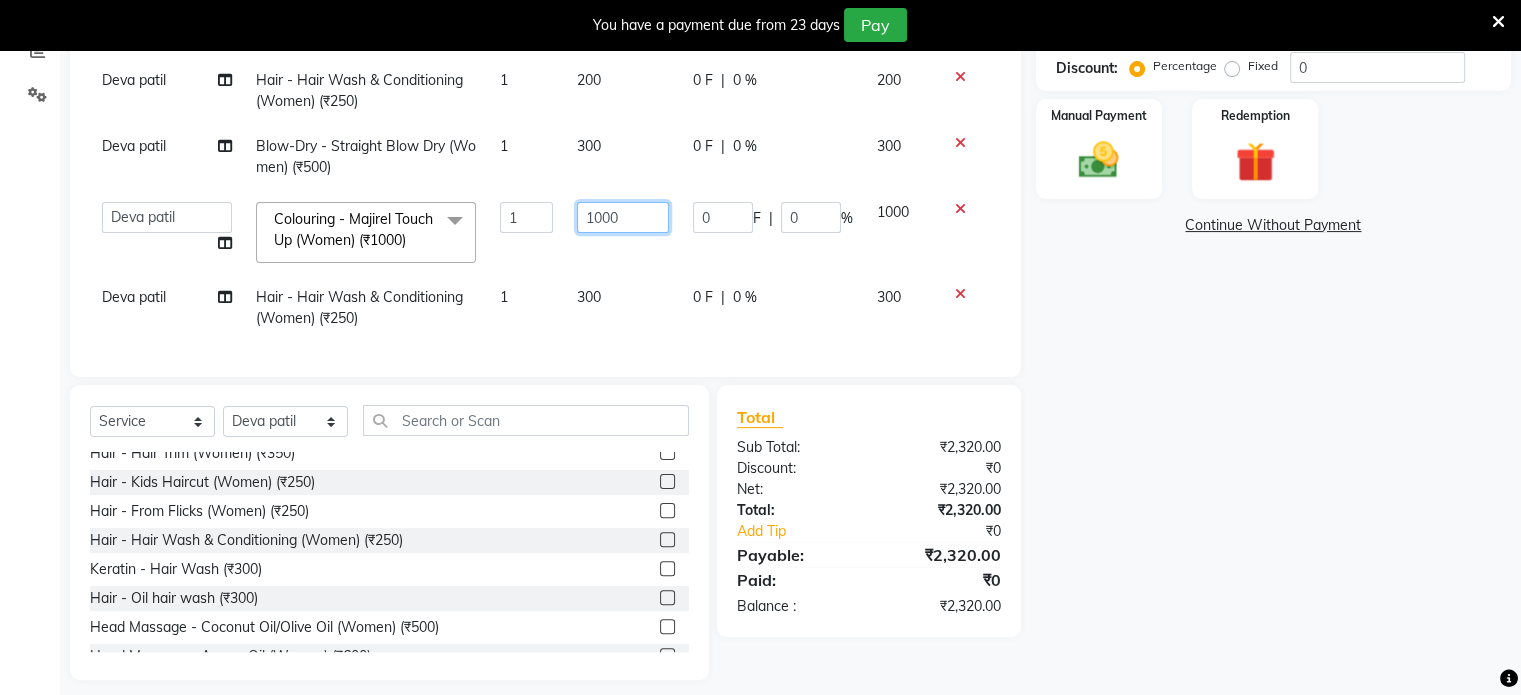 click on "1000" 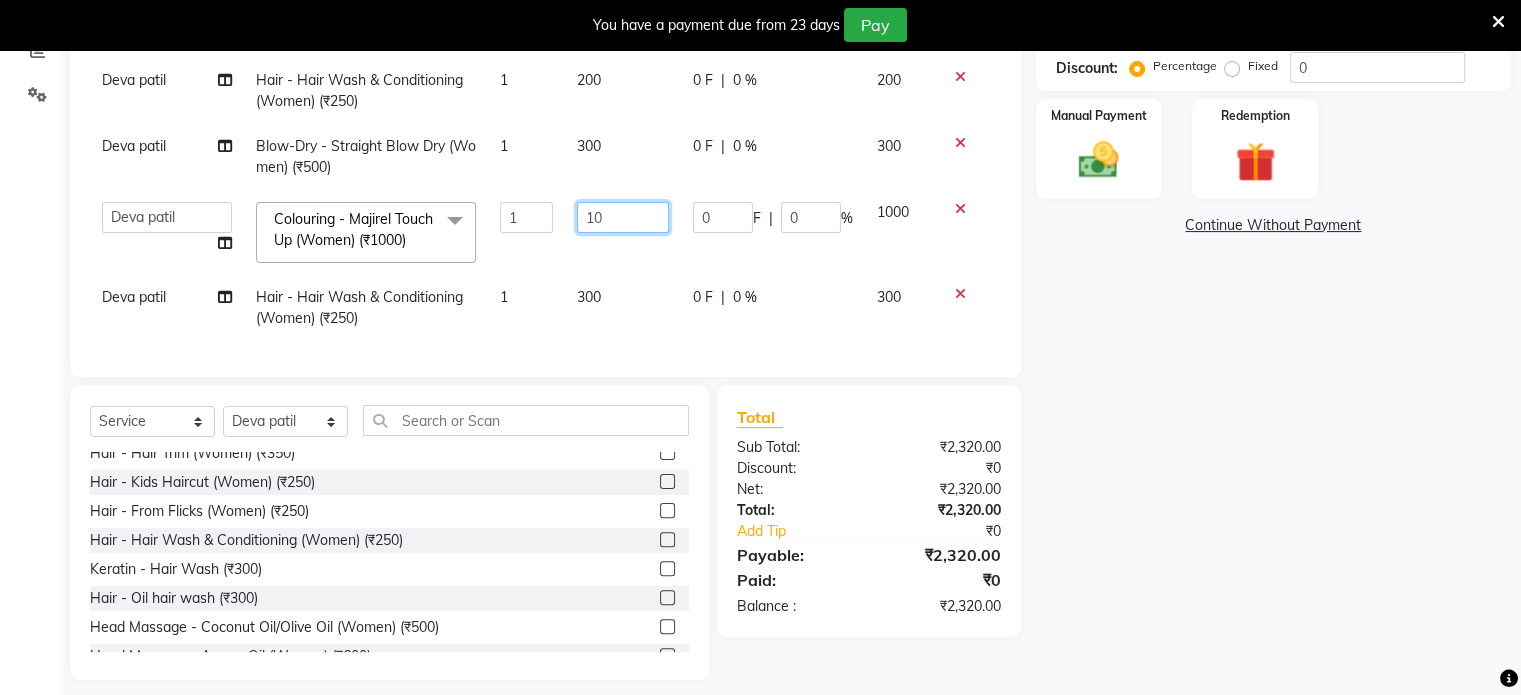 type on "1" 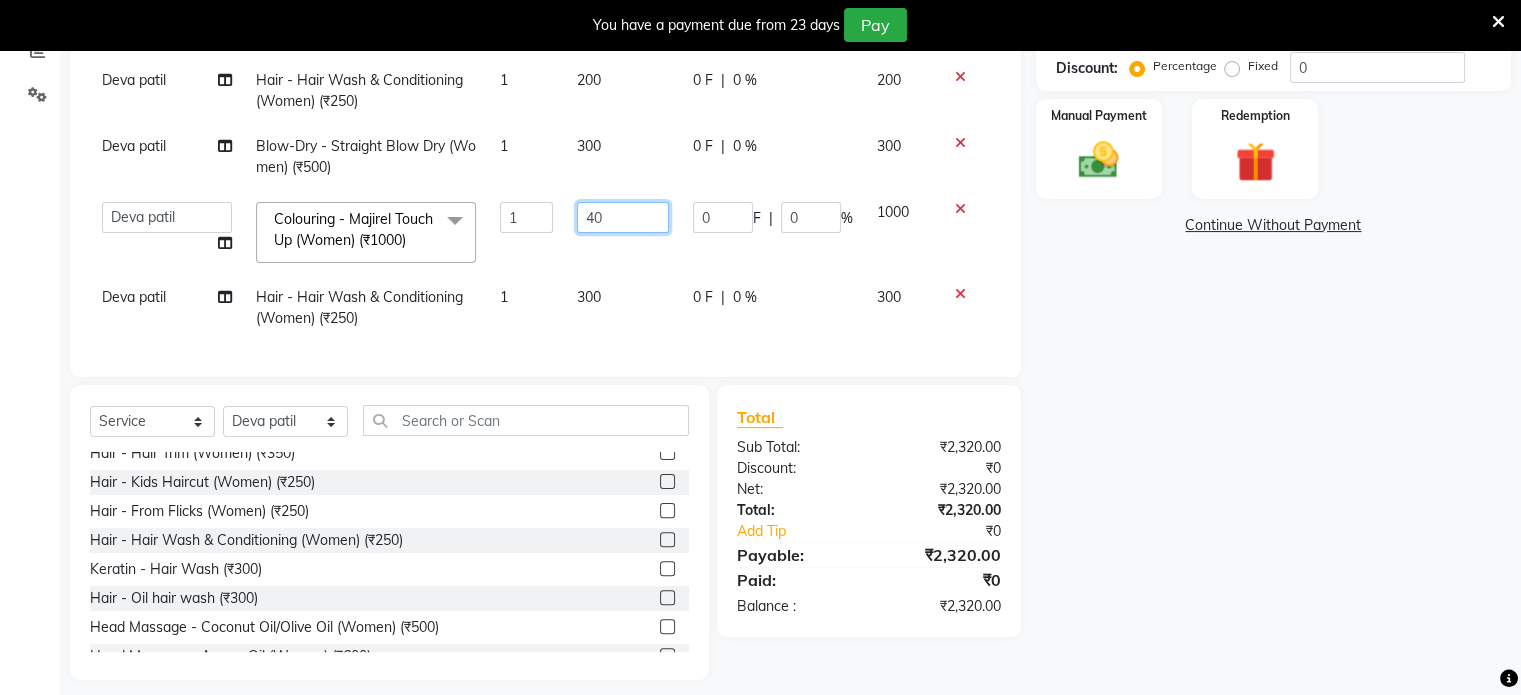type on "400" 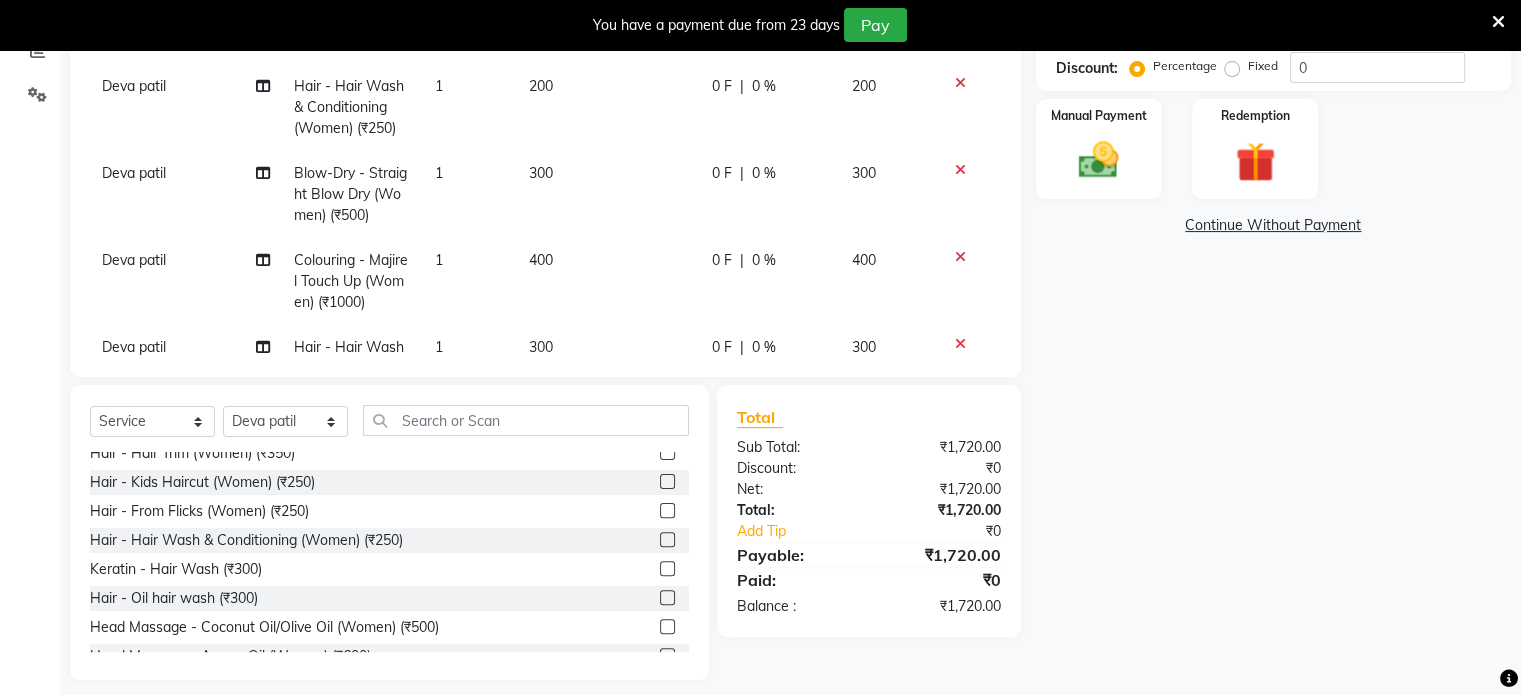 click on "Client [PHONE_NUMBER] Date [DATE] Invoice Number V/2025 V/[PHONE_NUMBER] Services Stylist Service Qty Price Disc Total Action [PERSON_NAME] Threading - Eyebrows (₹50) 1 50 0 F | 0 % 50 [PERSON_NAME] Threading - Upper Lip (₹30) 1 30 0 F | 0 % 30 [PERSON_NAME] Threading - [GEOGRAPHIC_DATA] (₹30) 1 40 0 F | 0 % 40 [PERSON_NAME] Clean-Up - O3+Whitening Facial (₹1200) 1 400 0 F | 0 % 400 Deva patil Hair - Hair Wash & Conditioning (Women) (₹250) 1 200 0 F | 0 % 200 Deva patil Blow-Dry - Straight Blow Dry (Women) (₹500) 1 300 0 F | 0 % 300 Deva patil Colouring - Majirel Touch Up (Women) (₹1000) 1 400 0 F | 0 % 400 Deva patil Hair - Hair Wash & Conditioning (Women) (₹250) 1 300 0 F | 0 % 300" 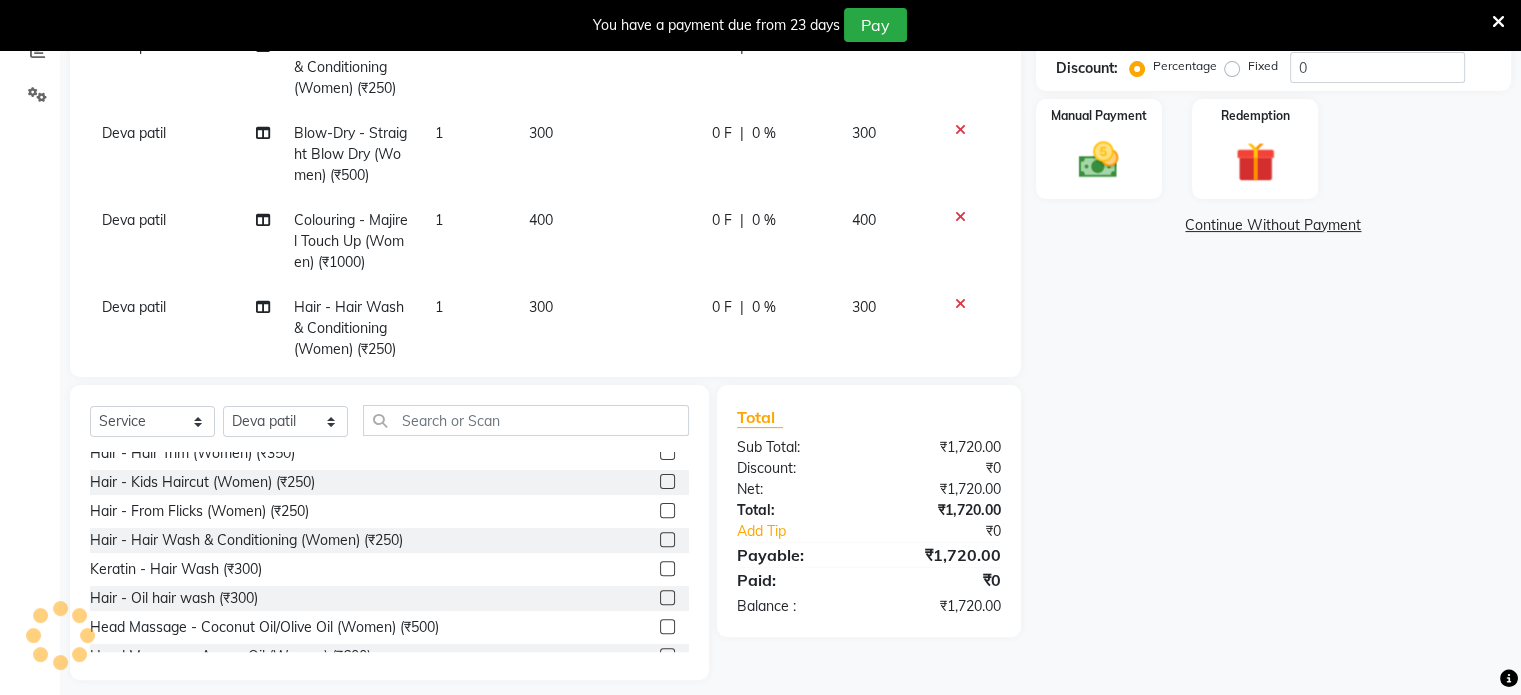 scroll, scrollTop: 245, scrollLeft: 0, axis: vertical 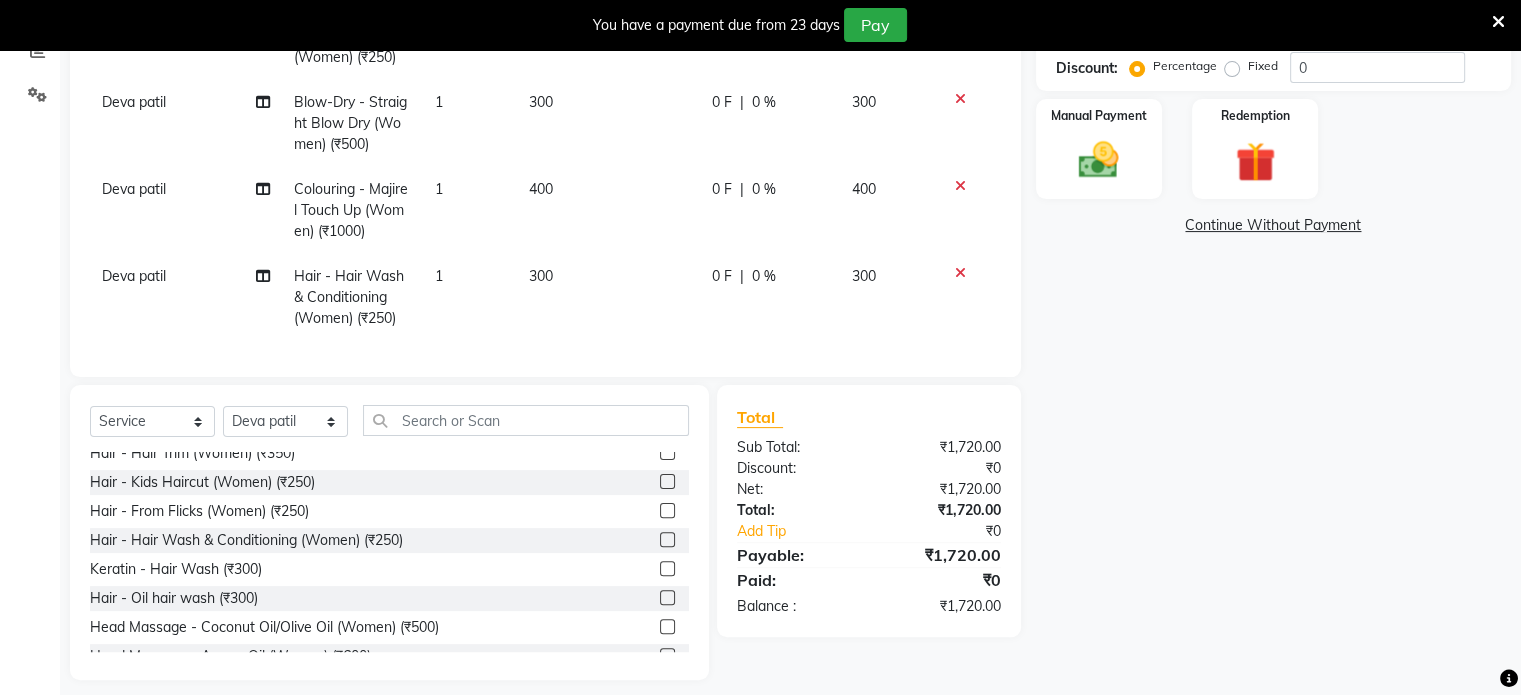 click on "Name: [PERSON_NAME] Sivermoon Membership:  No Active Membership  Total Visits:  11 Card on file:  0 Last Visit:   [DATE] Points:   0  Coupon Code Apply Service Total:  ₹1,720.00  Discount:  Percentage   Fixed  0 Manual Payment Redemption  Continue Without Payment" 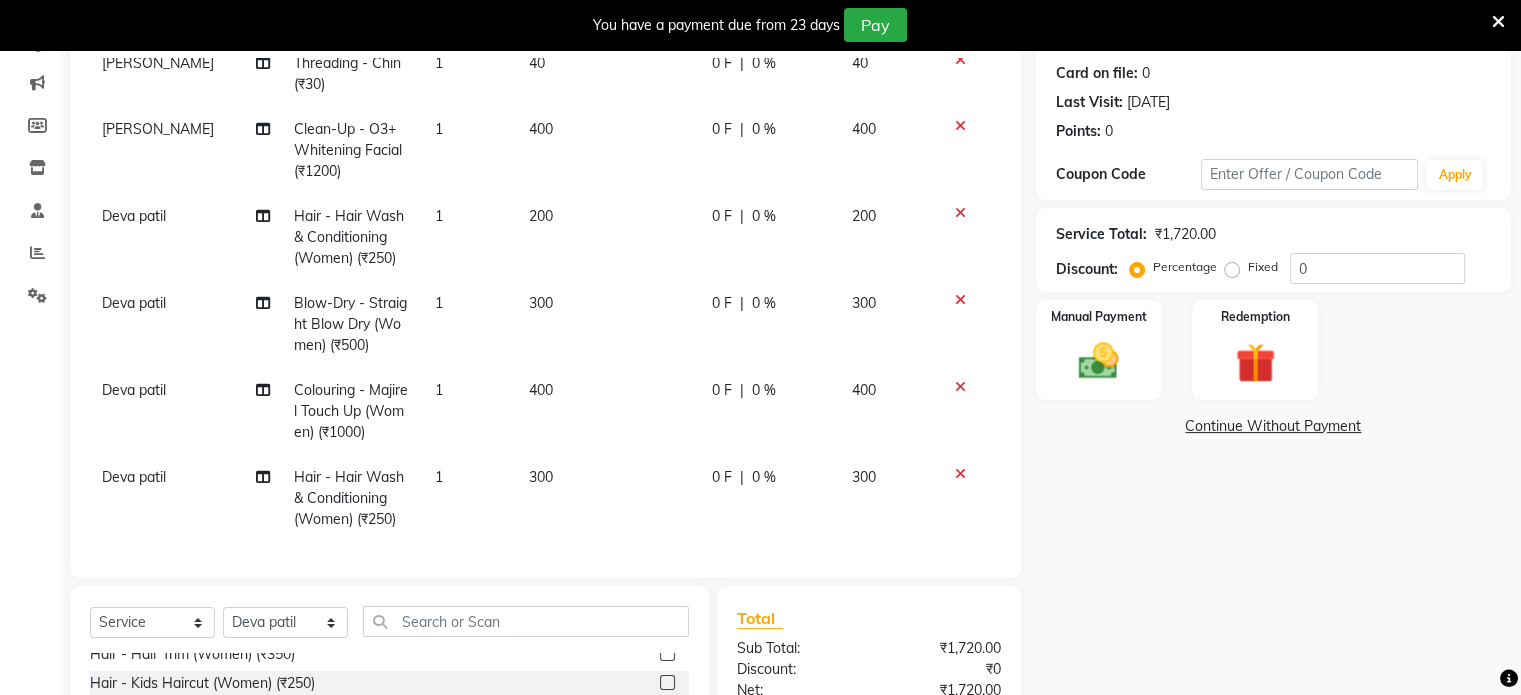 scroll, scrollTop: 161, scrollLeft: 0, axis: vertical 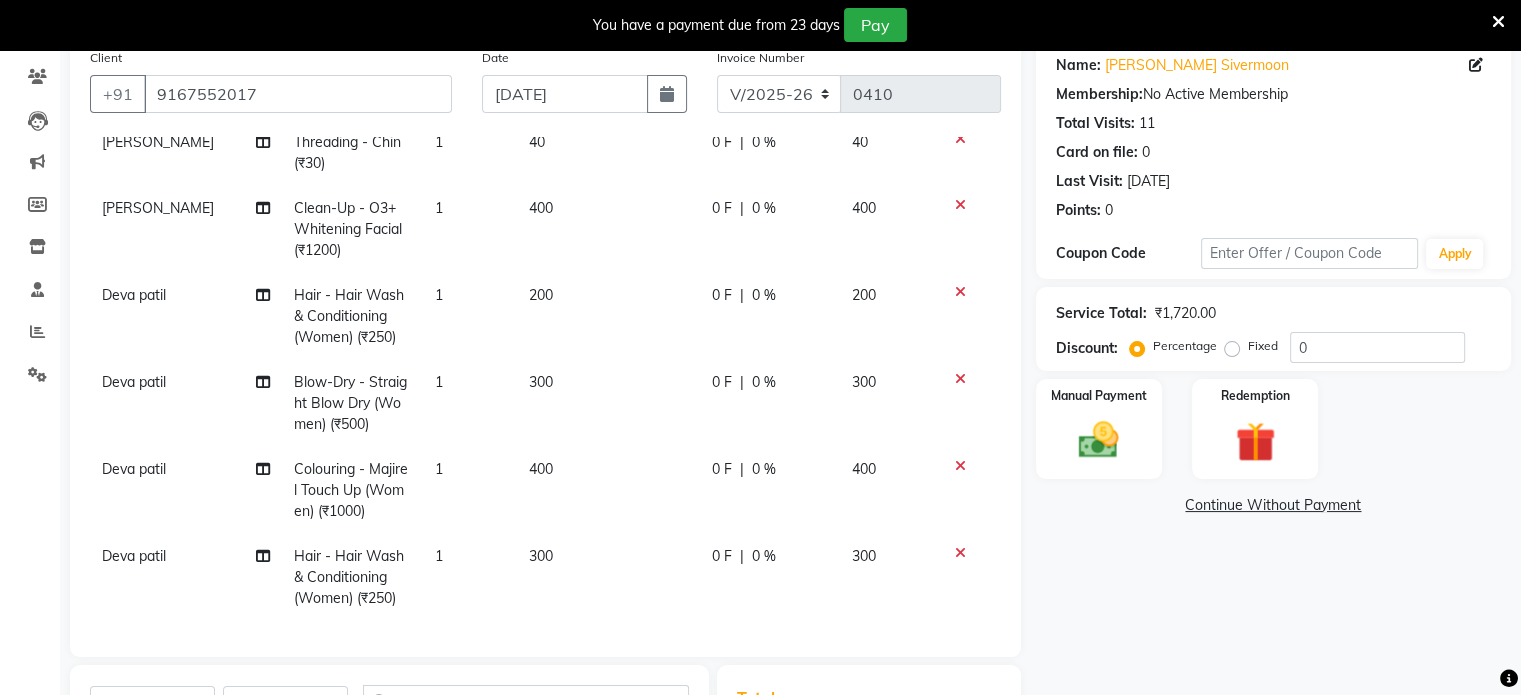 click on "400" 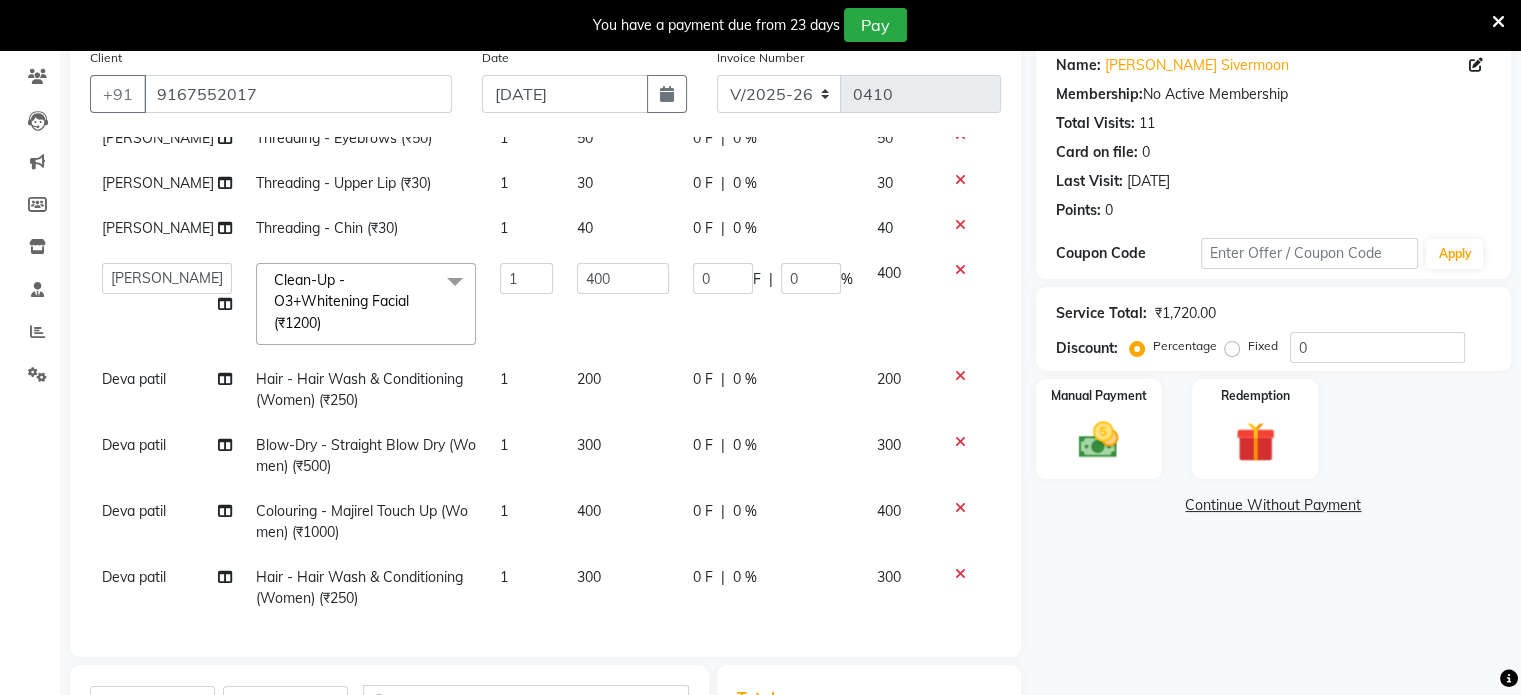 scroll, scrollTop: 180, scrollLeft: 0, axis: vertical 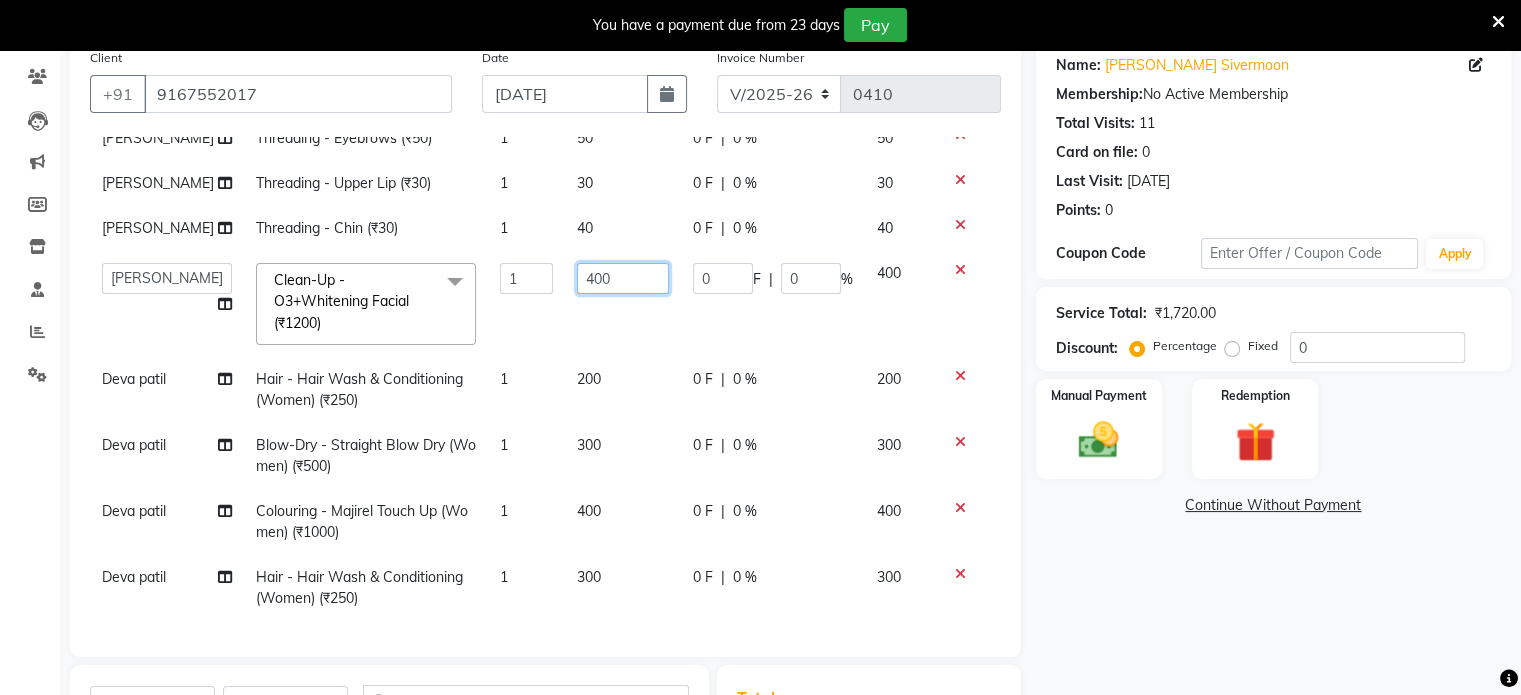 click on "400" 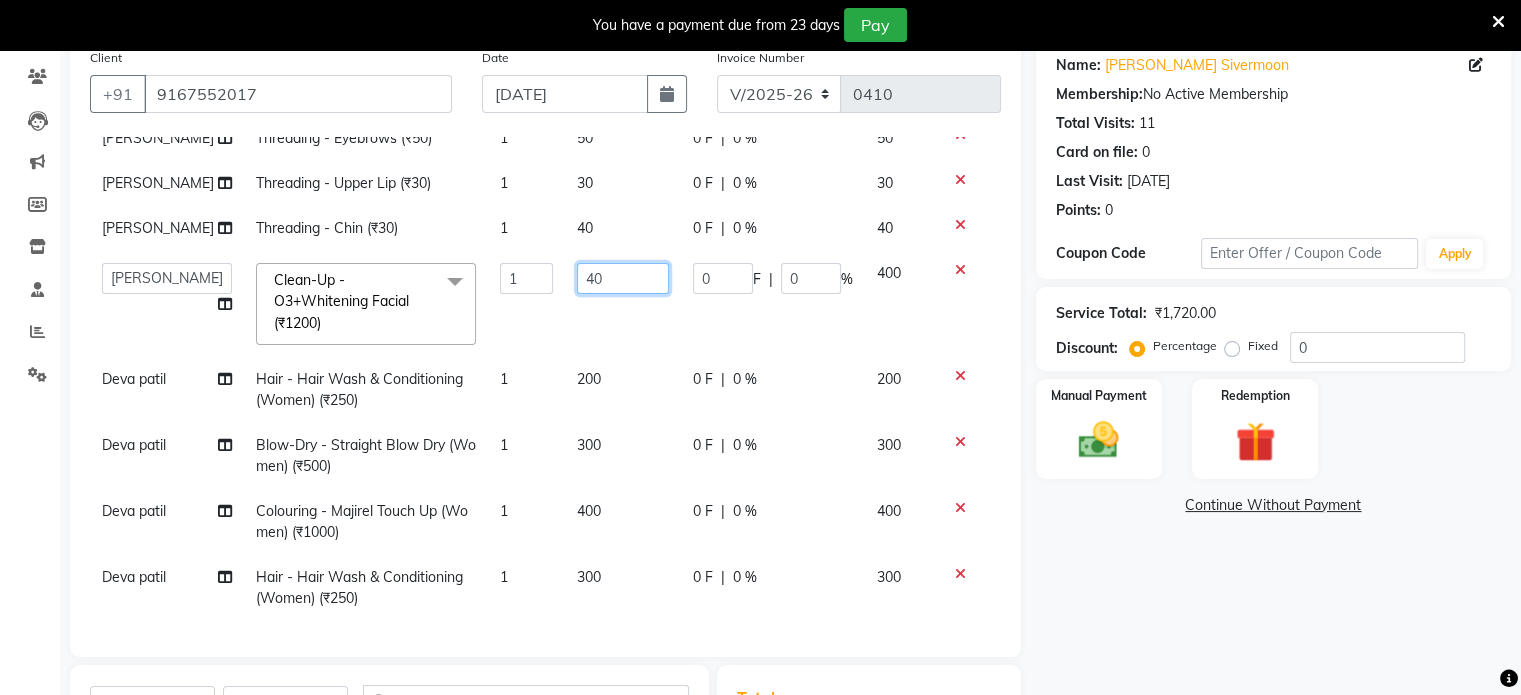 type on "4" 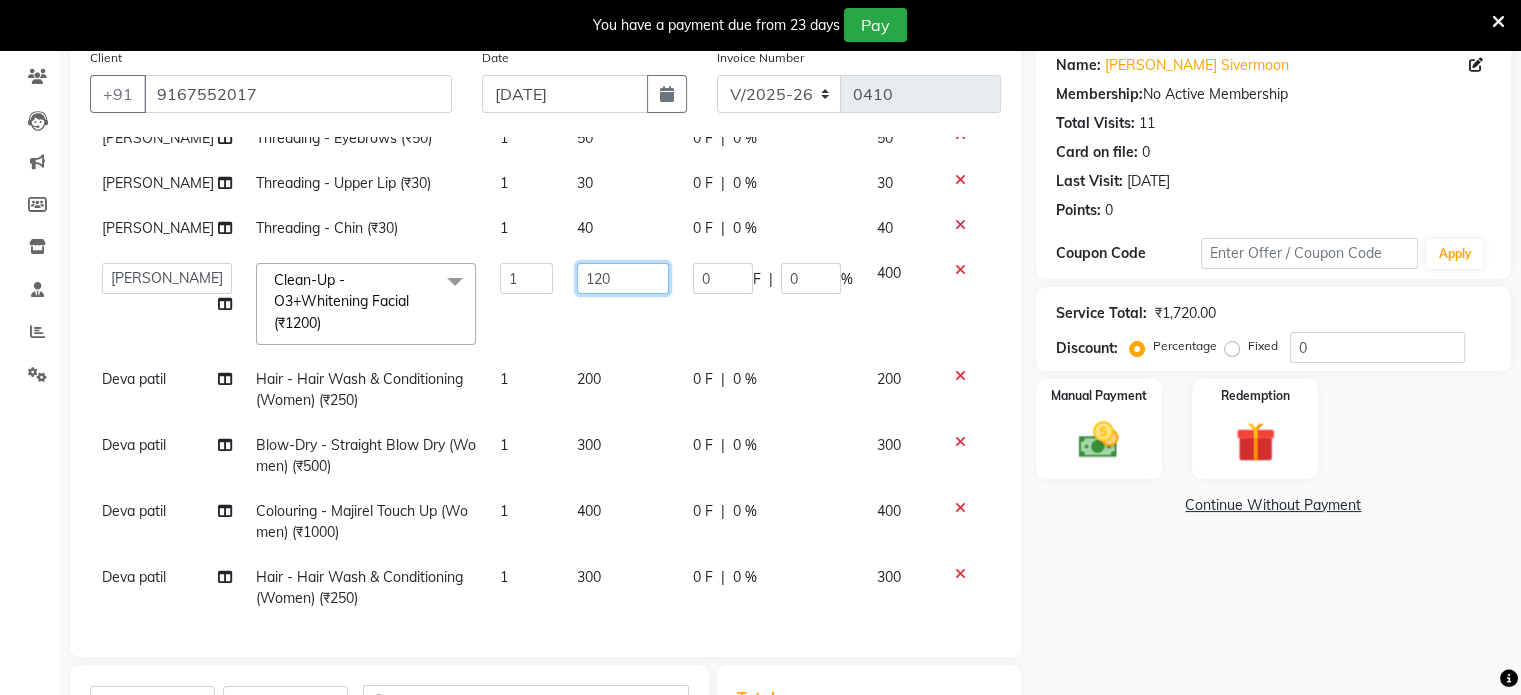 type on "1200" 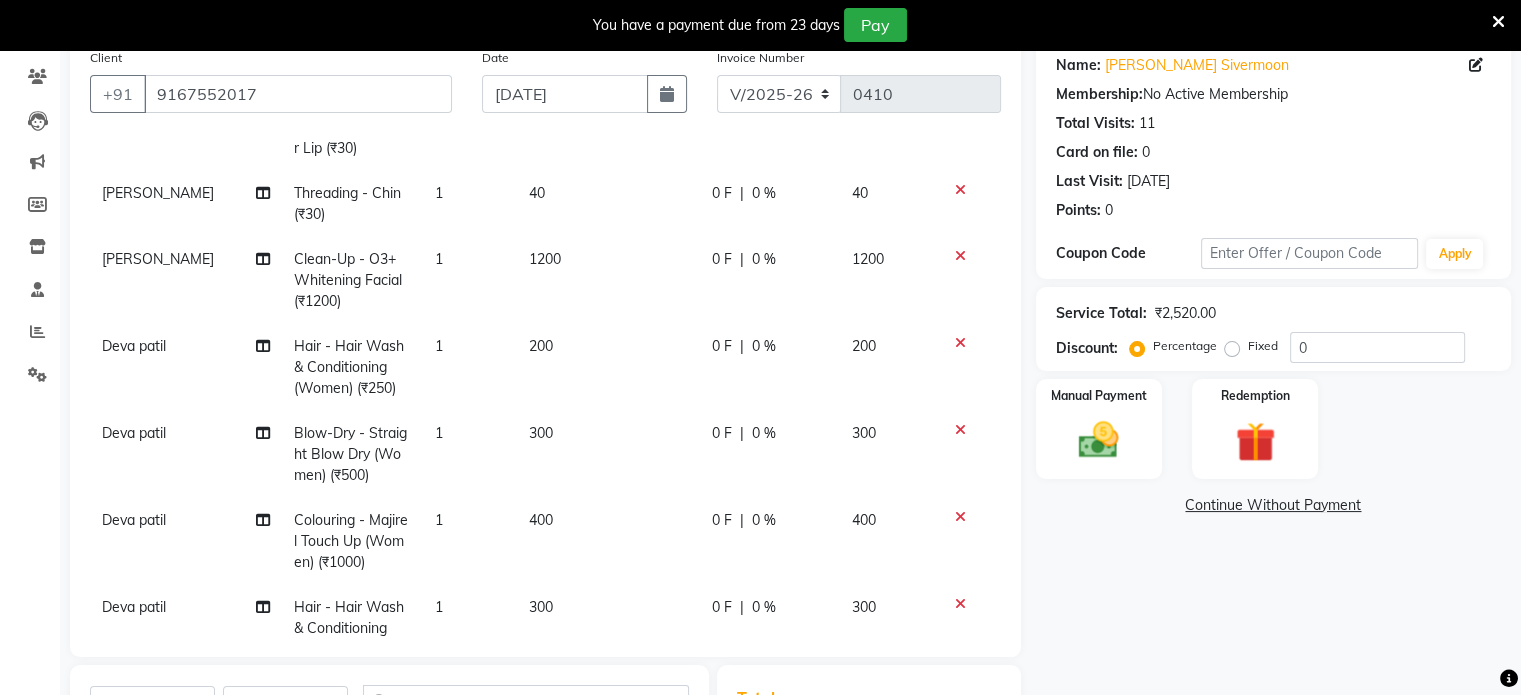 click on "[PERSON_NAME] Threading - Eyebrows (₹50) 1 50 0 F | 0 % 50 [PERSON_NAME] Threading - Upper Lip (₹30) 1 30 0 F | 0 % 30 [PERSON_NAME] Threading - [GEOGRAPHIC_DATA] (₹30) 1 40 0 F | 0 % 40 [PERSON_NAME] Clean-Up - O3+Whitening Facial (₹1200) 1 1200 0 F | 0 % 1200 Deva patil Hair - Hair Wash & Conditioning (Women) (₹250) 1 200 0 F | 0 % 200 Deva patil Blow-Dry - Straight Blow Dry (Women) (₹500) 1 300 0 F | 0 % 300 Deva patil Colouring - Majirel Touch Up (Women) (₹1000) 1 400 0 F | 0 % 400 Deva patil Hair - Hair Wash & Conditioning (Women) (₹250) 1 300 0 F | 0 % 300" 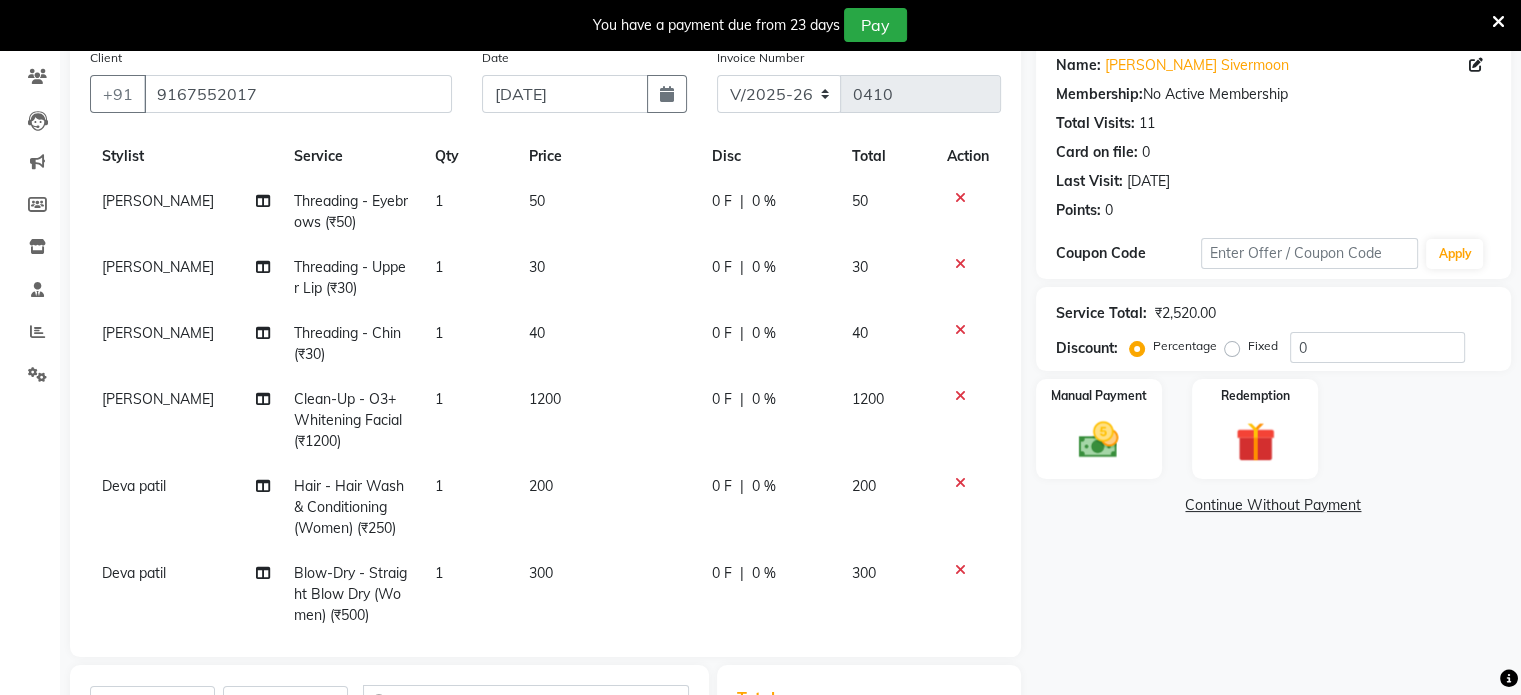 scroll, scrollTop: 20, scrollLeft: 0, axis: vertical 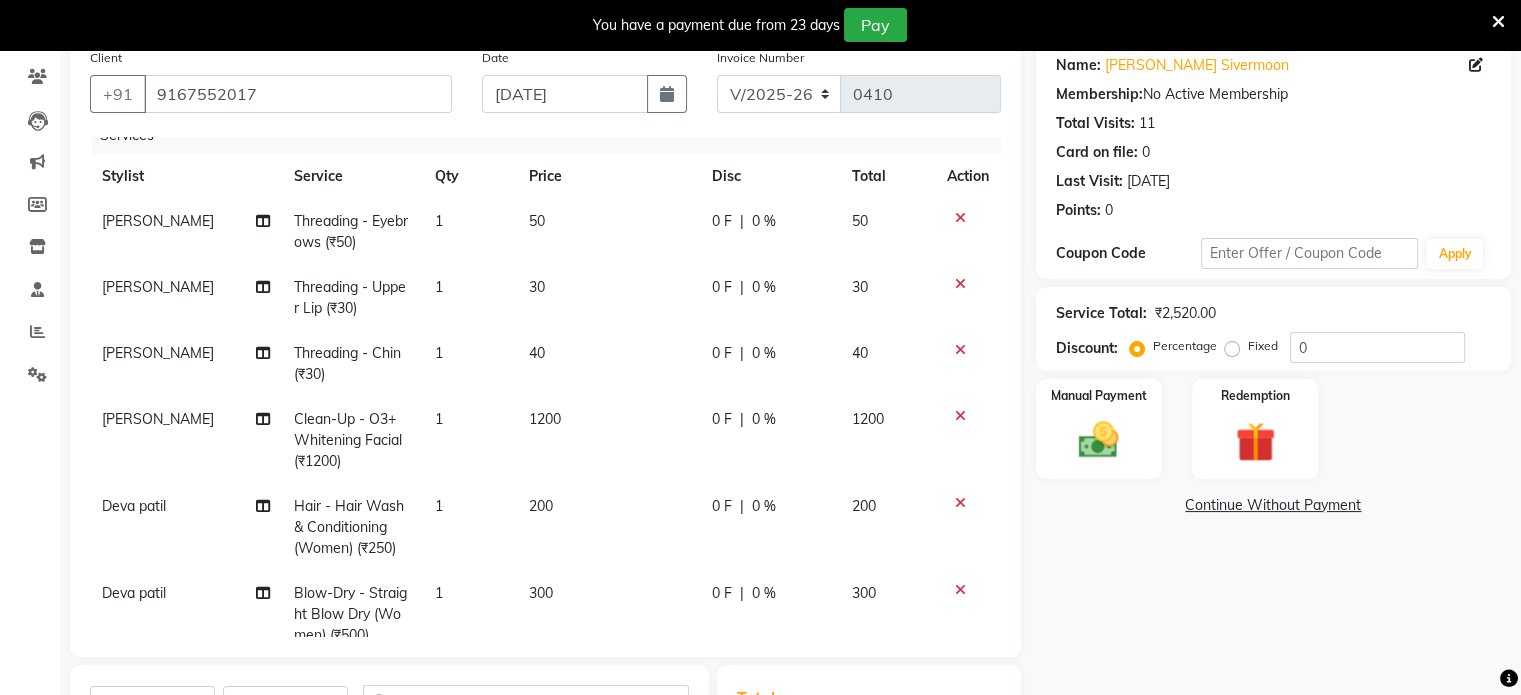 click on "30" 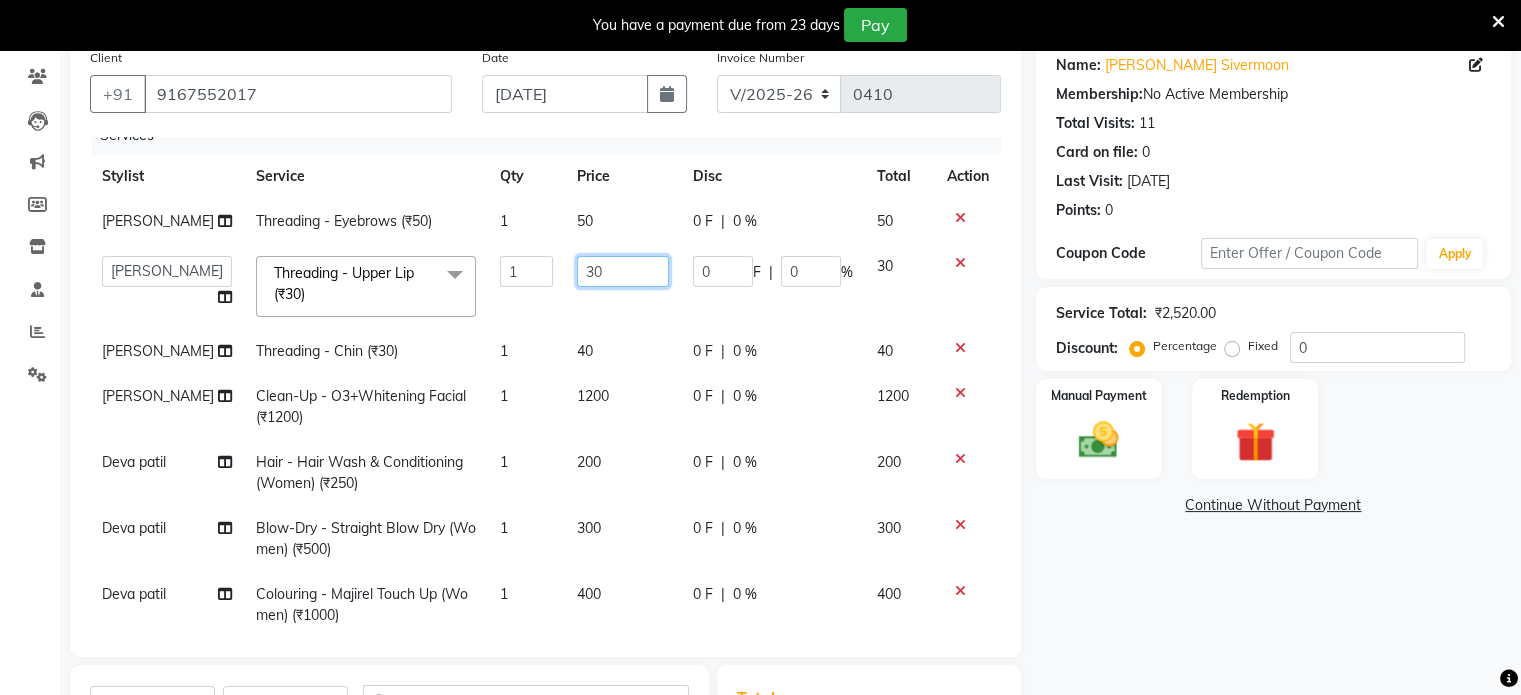 click on "30" 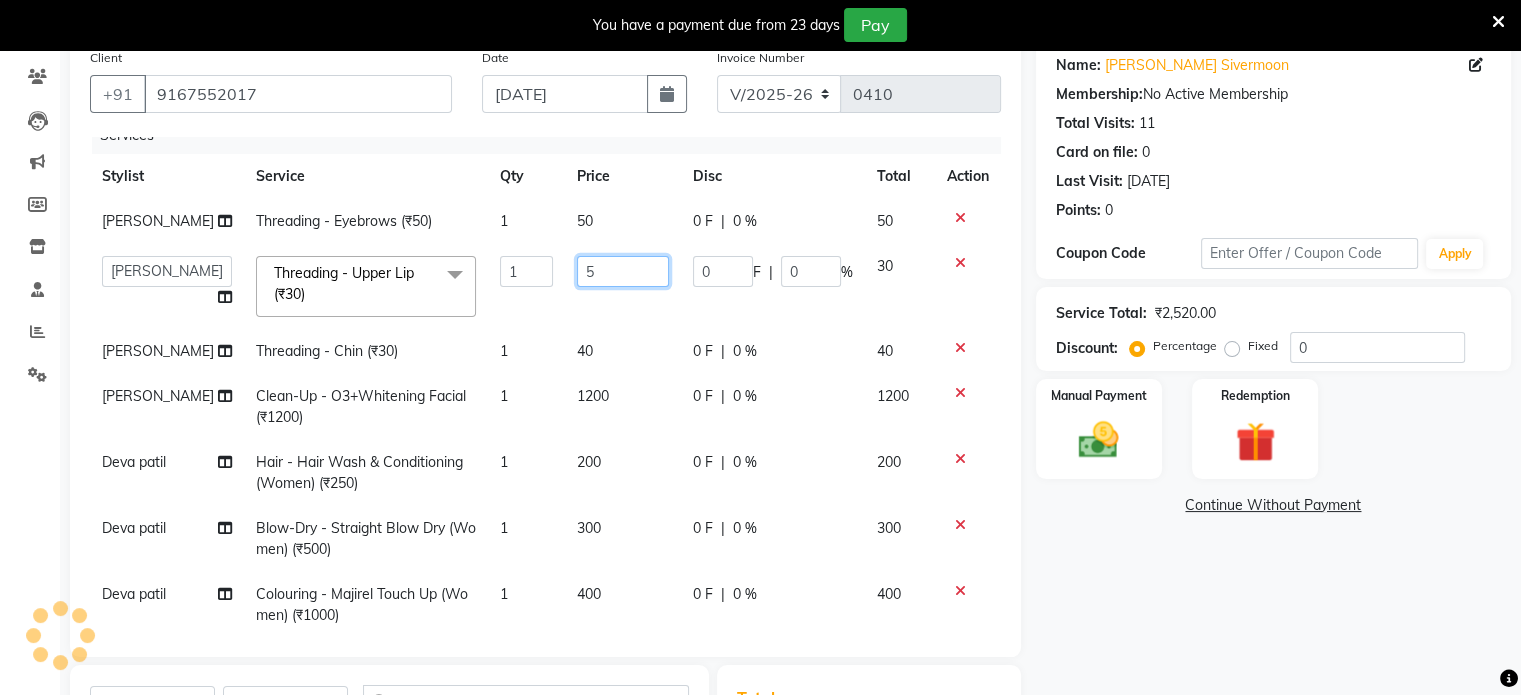 type on "50" 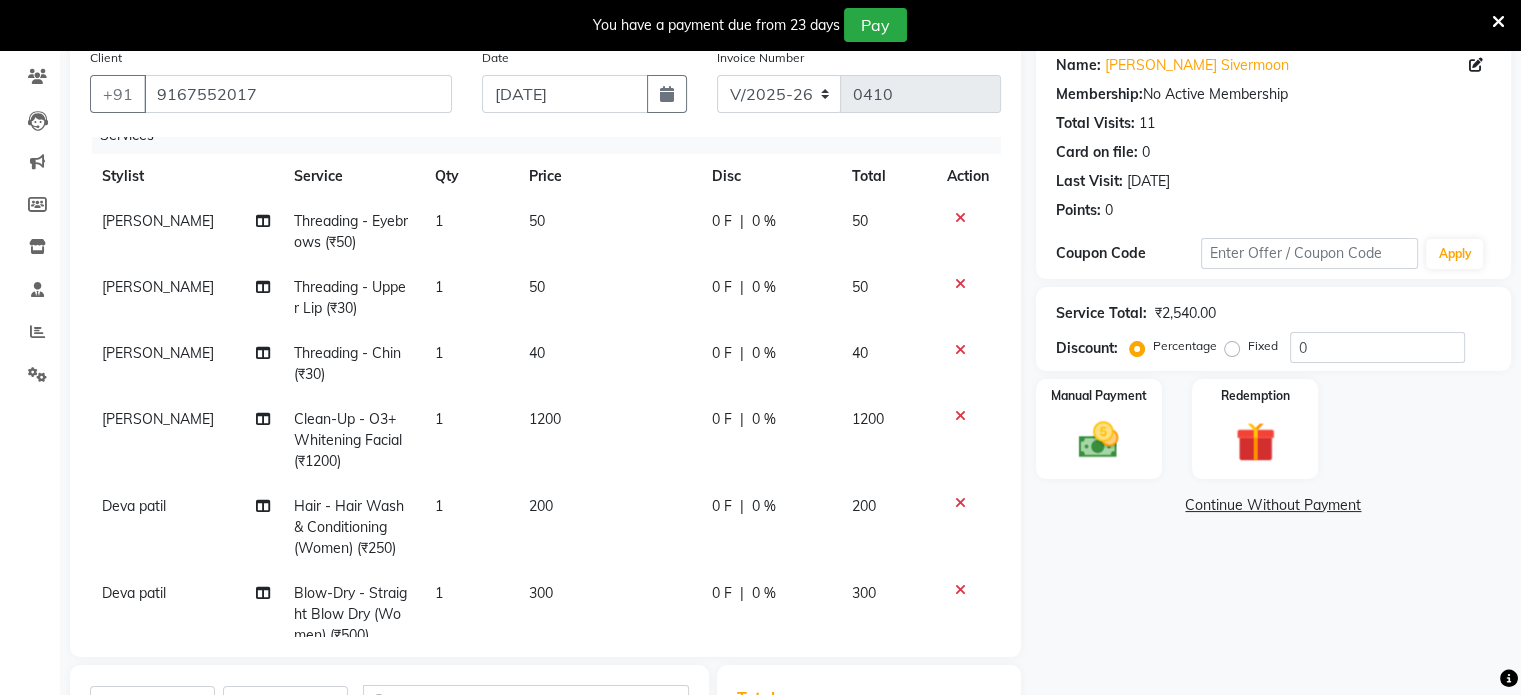 click on "50" 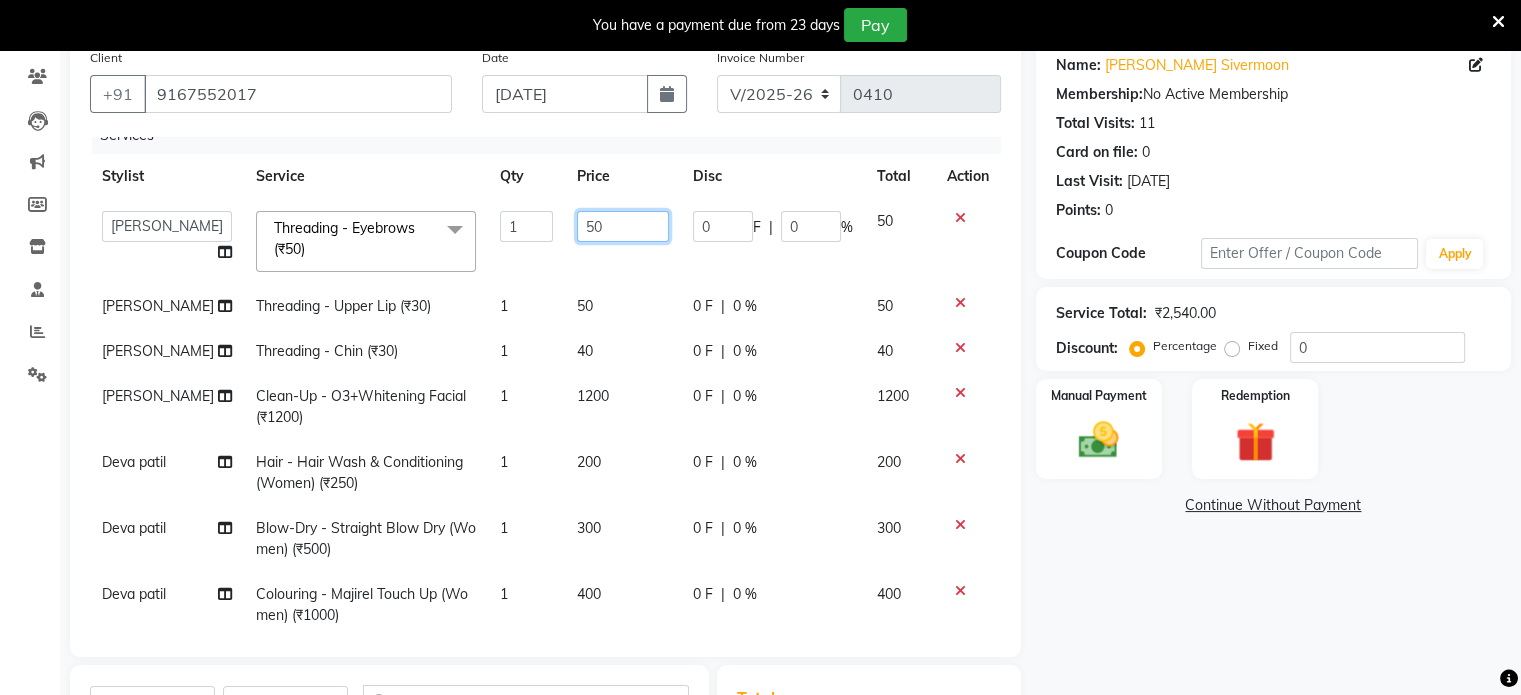 click on "50" 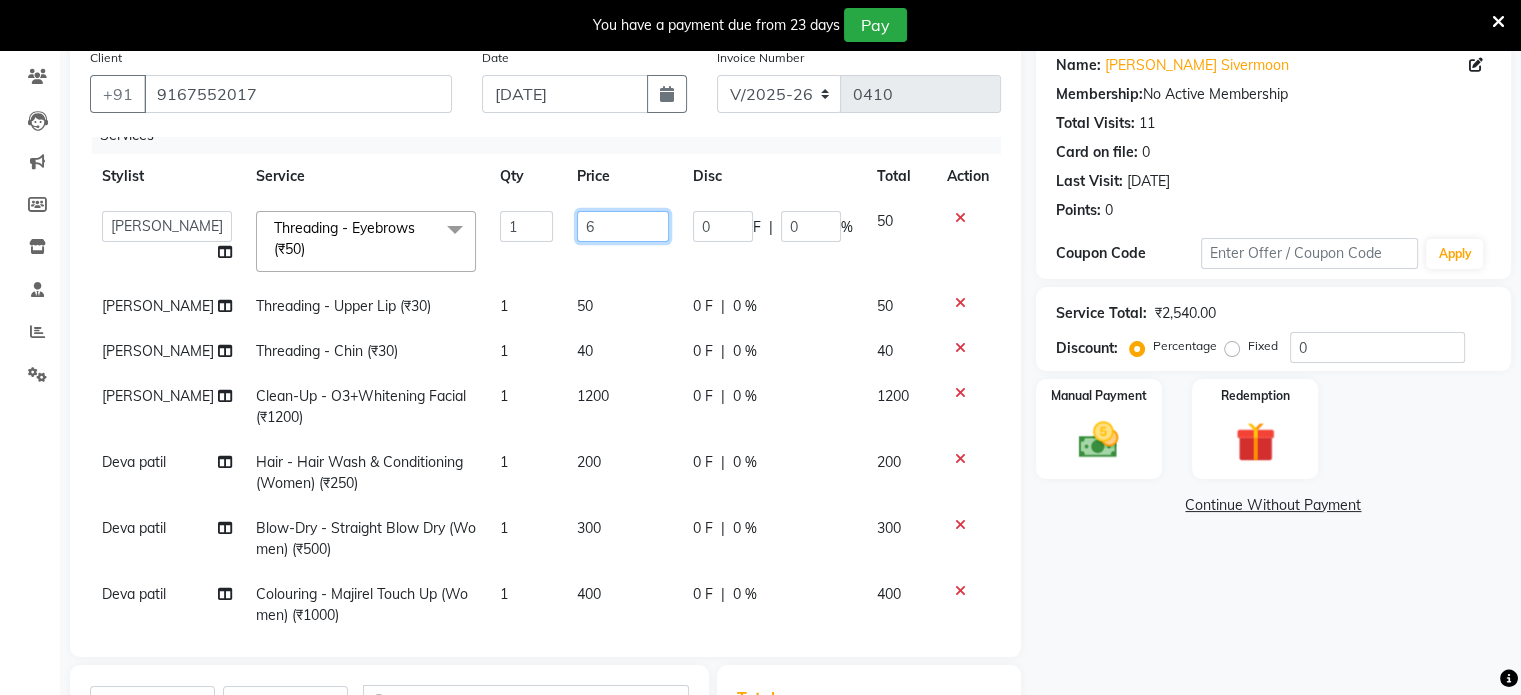 type on "60" 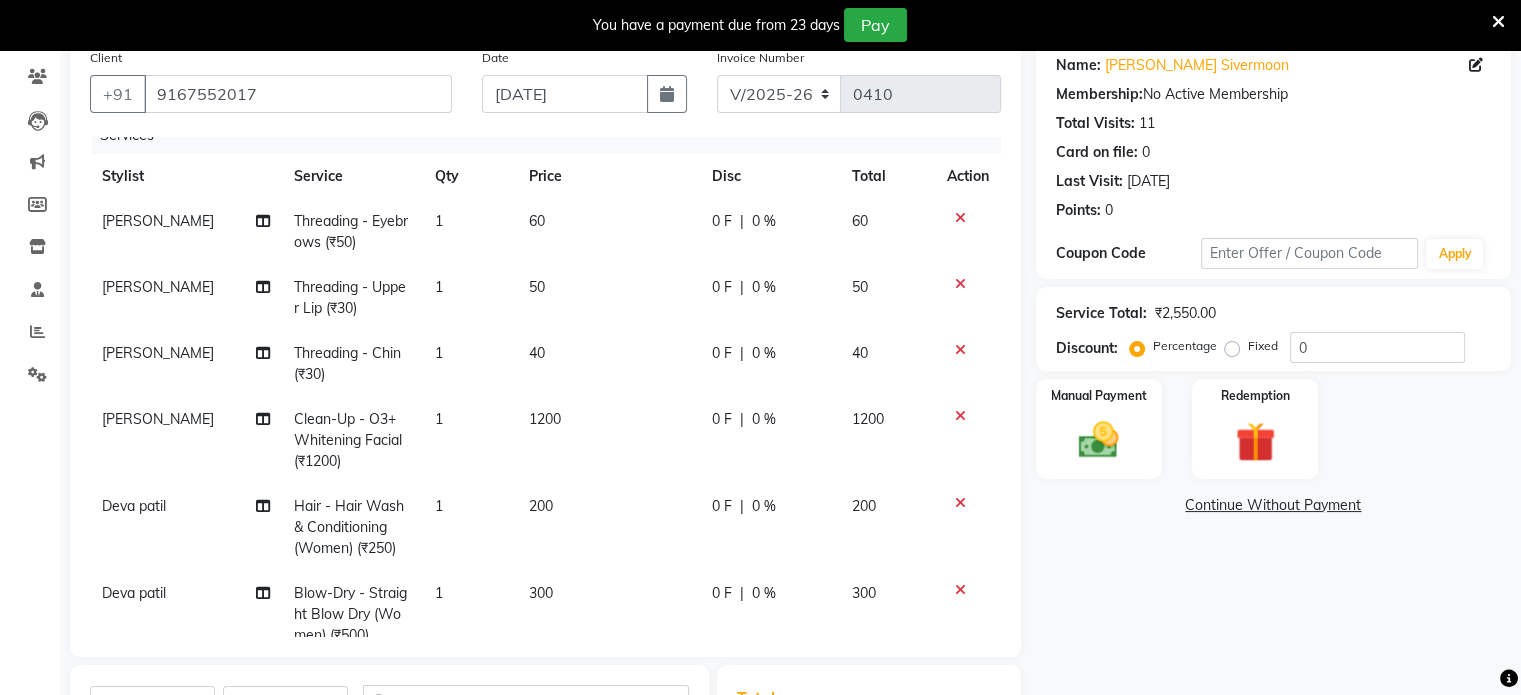click on "Name: [PERSON_NAME] Sivermoon Membership:  No Active Membership  Total Visits:  11 Card on file:  0 Last Visit:   [DATE] Points:   0  Coupon Code Apply Service Total:  ₹2,550.00  Discount:  Percentage   Fixed  0 Manual Payment Redemption  Continue Without Payment" 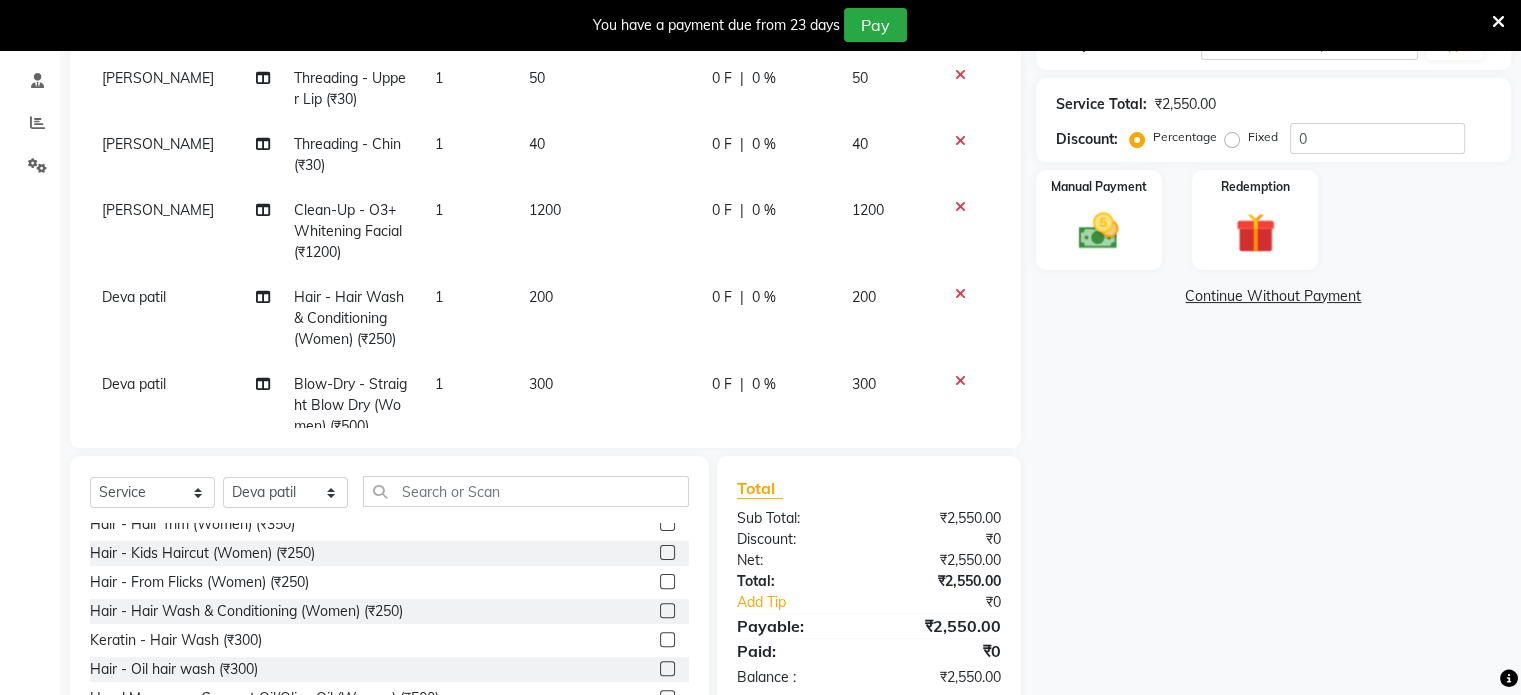 scroll, scrollTop: 388, scrollLeft: 0, axis: vertical 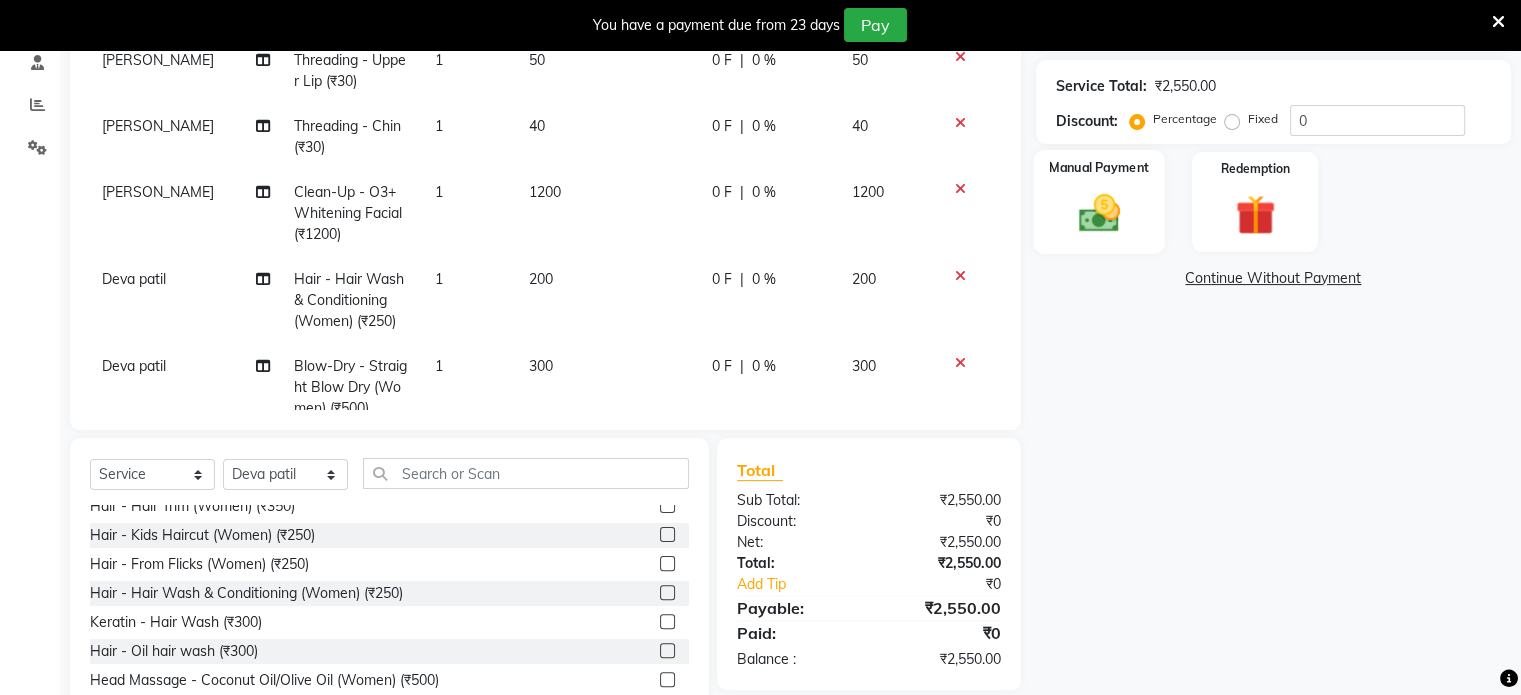 click 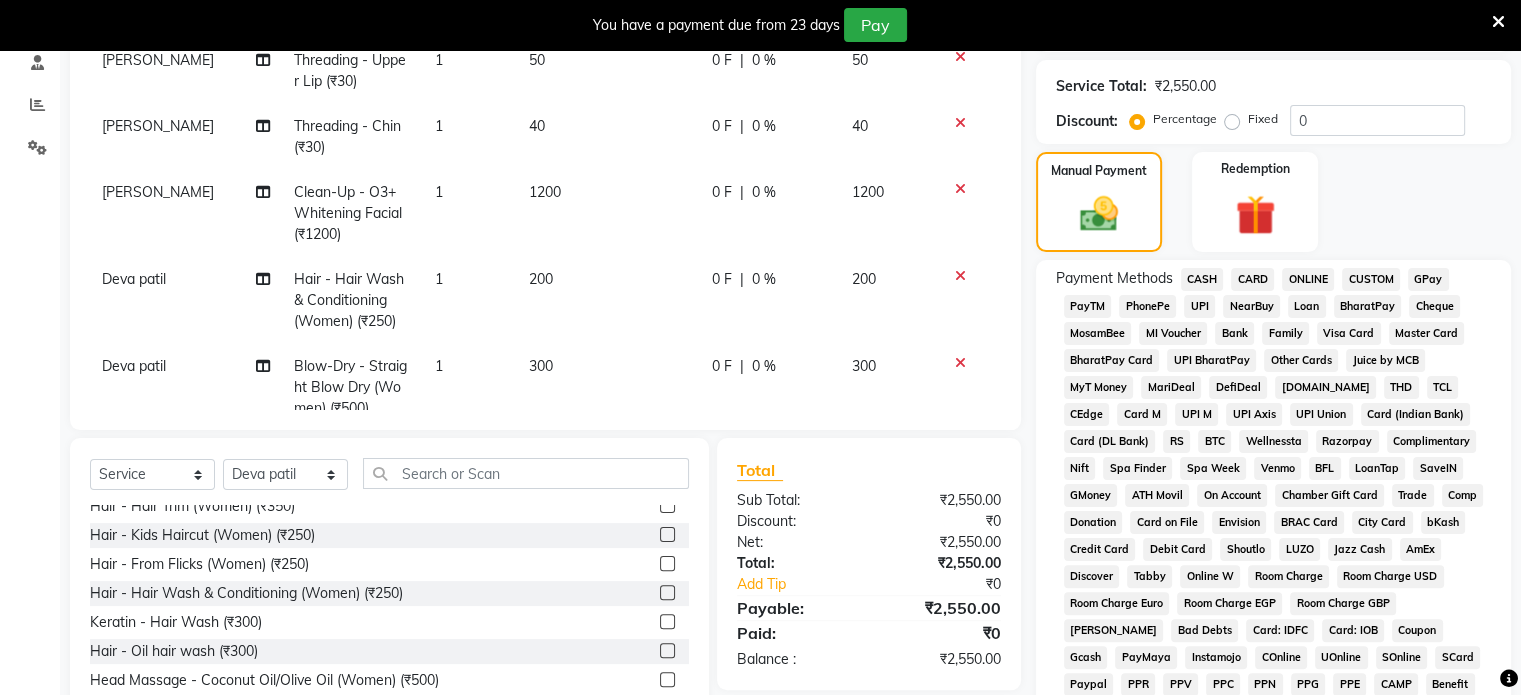 click on "GPay" 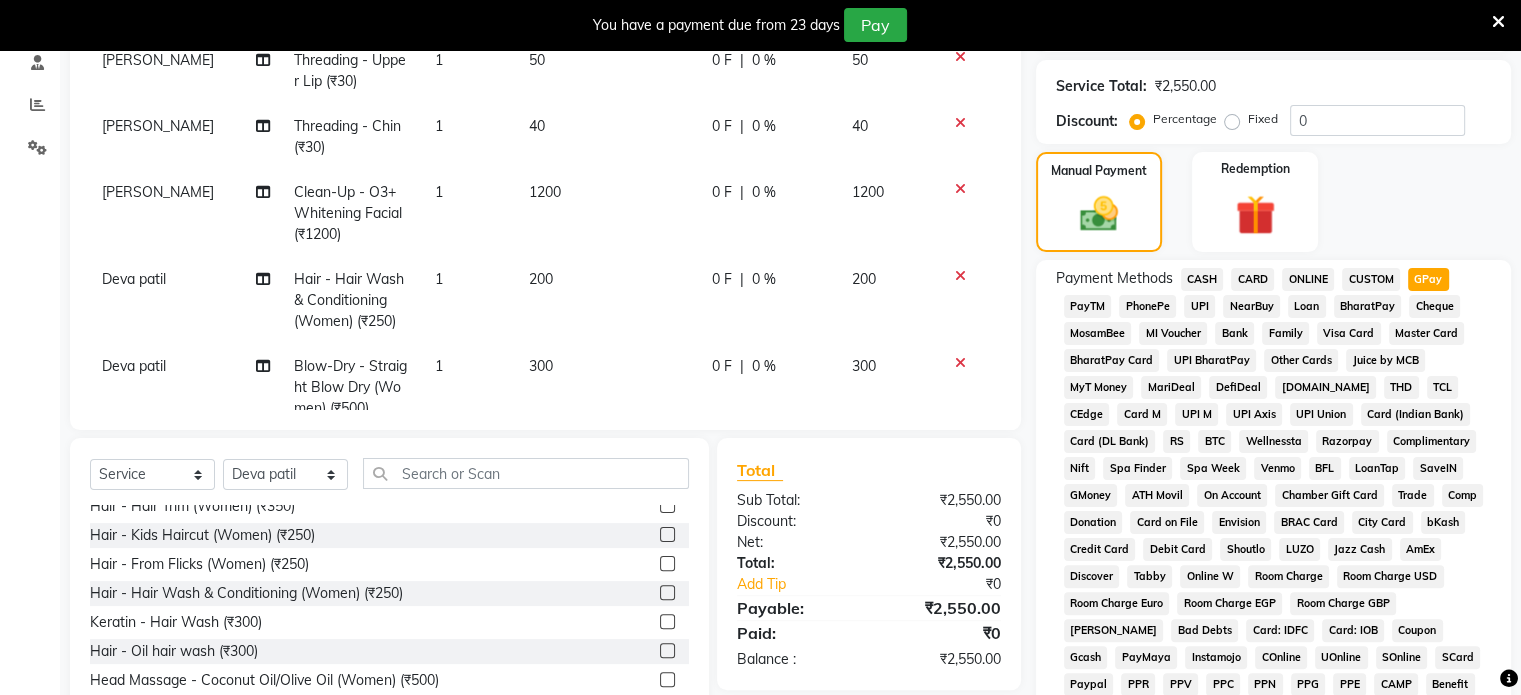 click on "Payment Methods  CASH   CARD   ONLINE   CUSTOM   GPay   PayTM   PhonePe   UPI   NearBuy   Loan   BharatPay   Cheque   MosamBee   MI Voucher   Bank   Family   Visa Card   Master Card   BharatPay Card   UPI BharatPay   Other Cards   Juice by MCB   MyT Money   MariDeal   DefiDeal   [DOMAIN_NAME]   THD   TCL   CEdge   Card M   UPI M   UPI Axis   UPI Union   Card (Indian Bank)   Card (DL Bank)   RS   BTC   Wellnessta   Razorpay   Complimentary   Nift   Spa Finder   Spa Week   Venmo   BFL   LoanTap   SaveIN   GMoney   ATH Movil   On Account   Chamber Gift Card   Trade   Comp   Donation   Card on File   Envision   BRAC Card   City Card   bKash   Credit Card   Debit Card   Shoutlo   LUZO   Jazz Cash   AmEx   Discover   Tabby   Online W   Room Charge   Room Charge USD   Room Charge Euro   Room Charge EGP   Room Charge GBP   Bajaj Finserv   Bad Debts   Card: IDFC   Card: IOB   Coupon   Gcash   PayMaya   Instamojo   COnline   UOnline   SOnline   SCard   Paypal   PPR   PPV   PPC   PPN   PPG   PPE   CAMP   Benefit   ATH Movil" 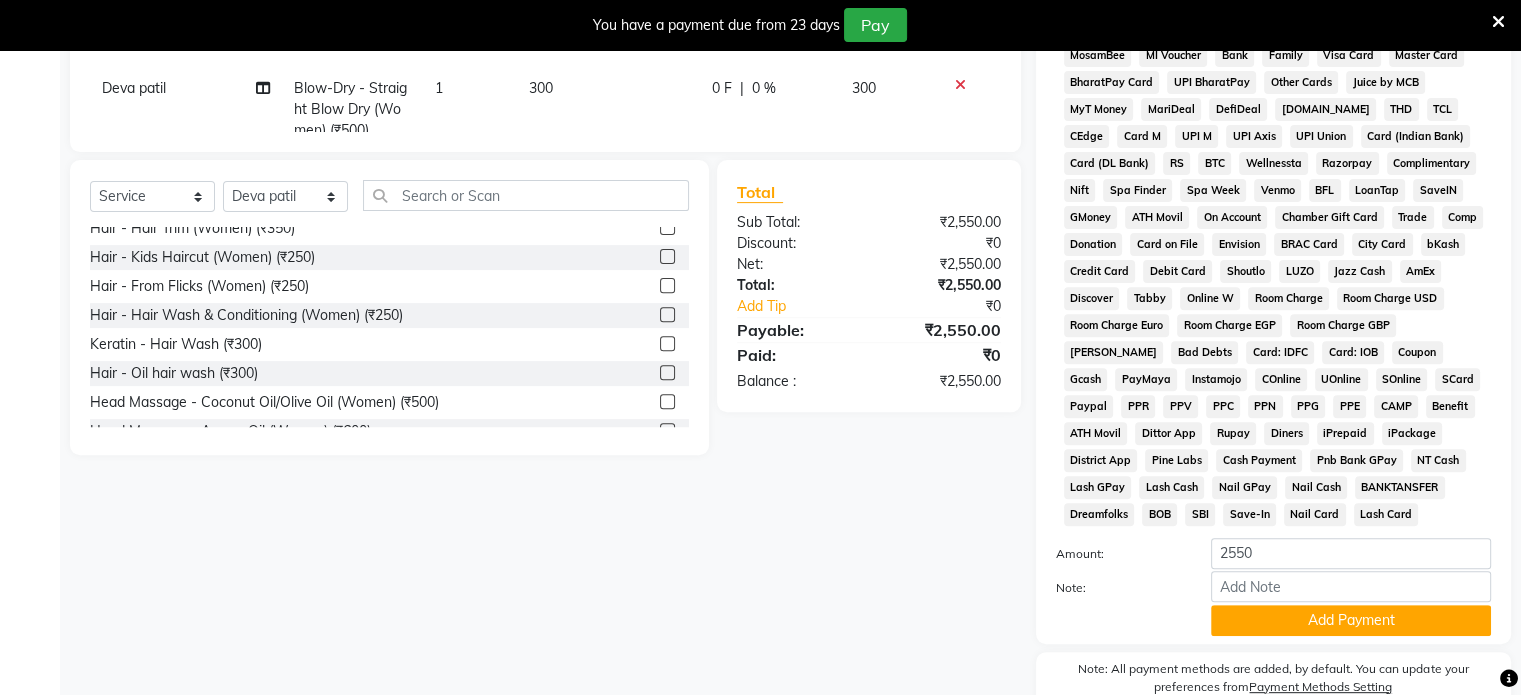 scroll, scrollTop: 708, scrollLeft: 0, axis: vertical 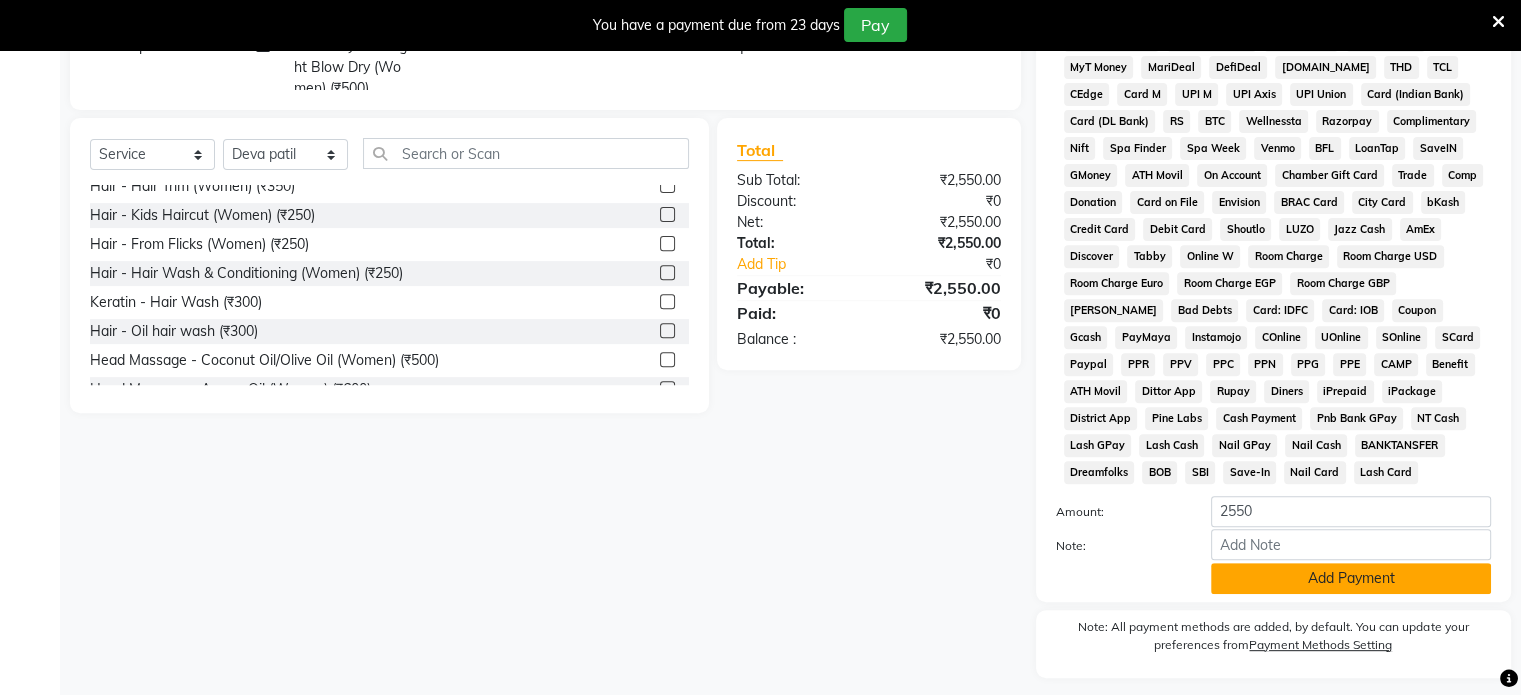 click on "Add Payment" 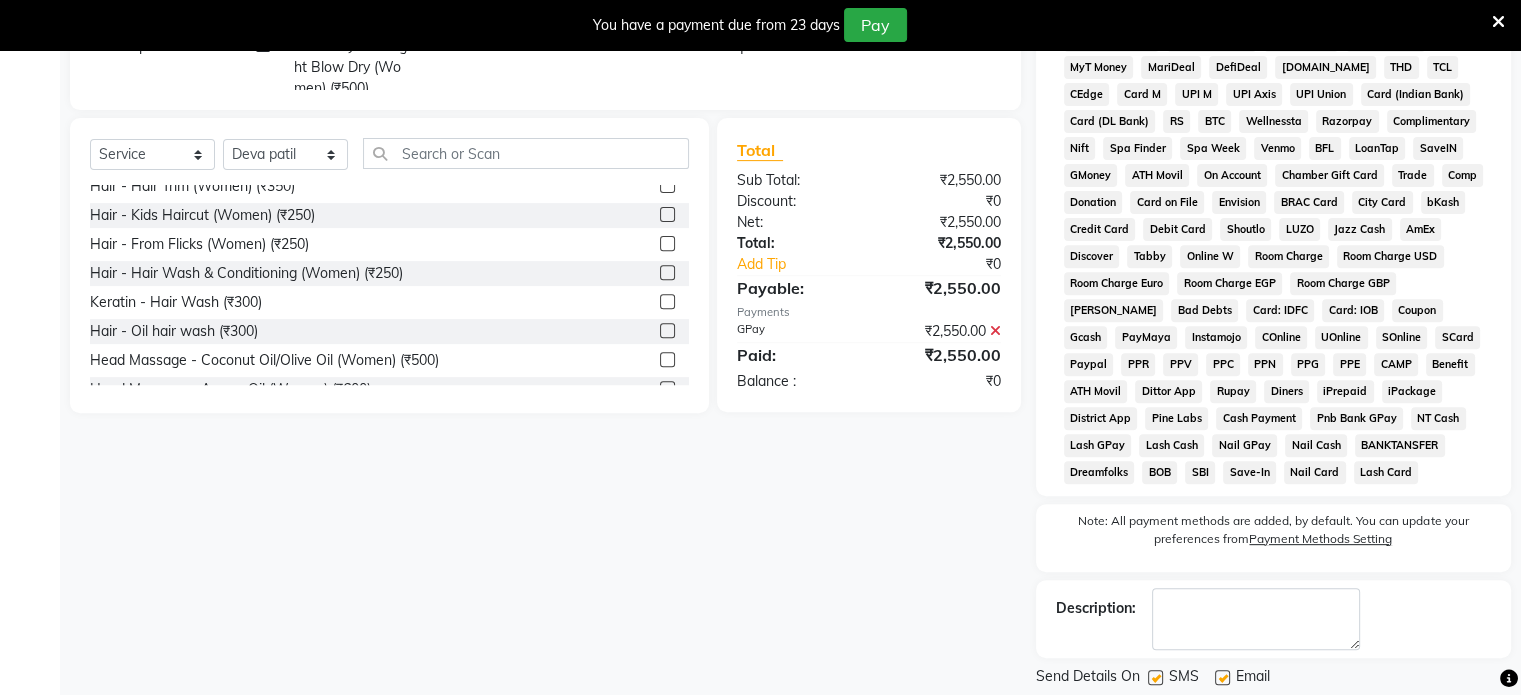 click on "Description:" 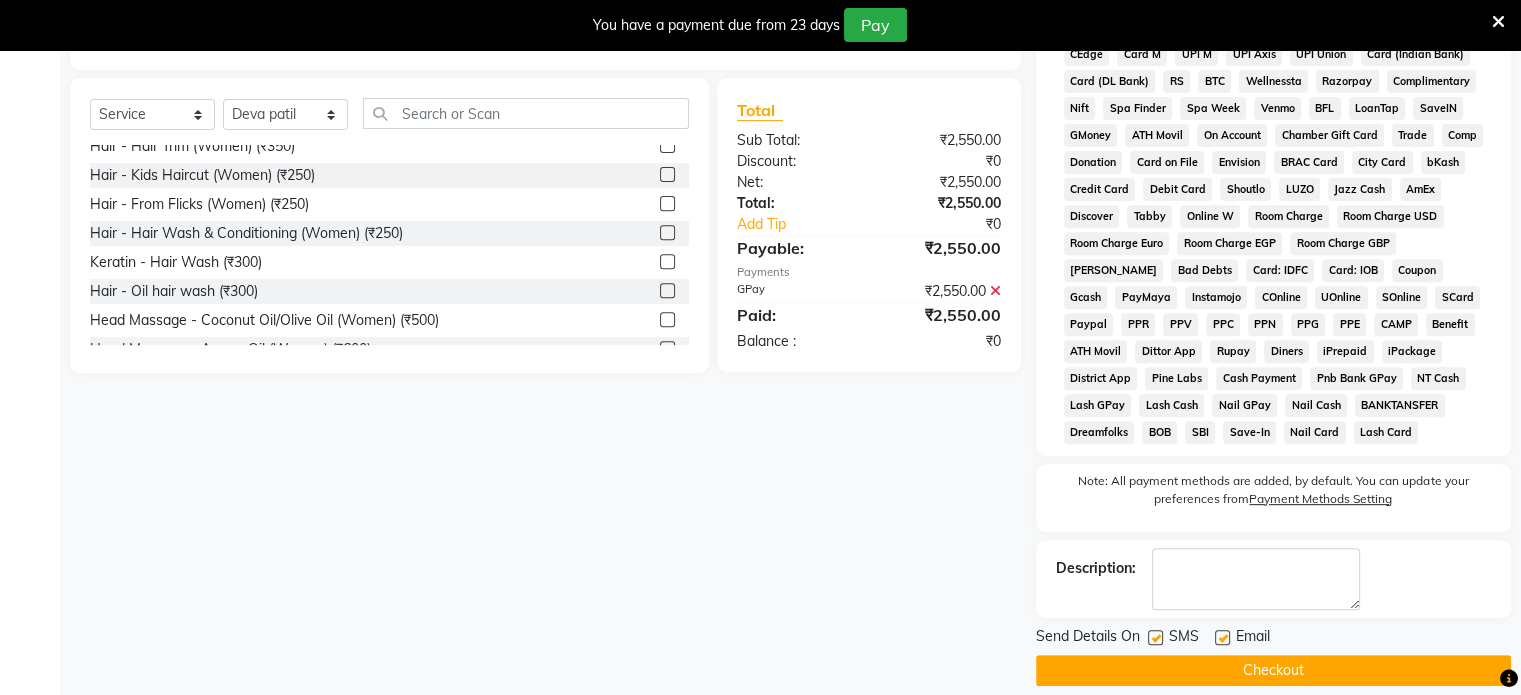 scroll, scrollTop: 783, scrollLeft: 0, axis: vertical 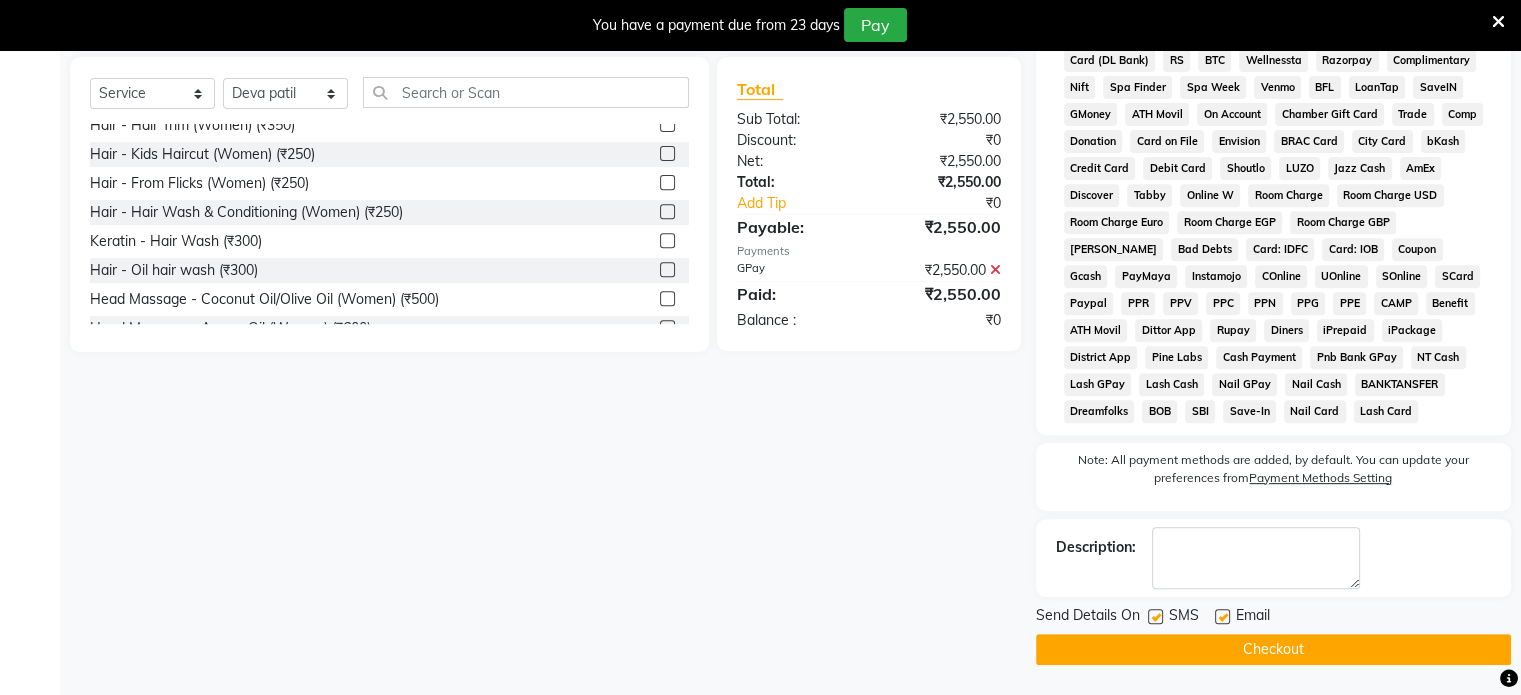 click on "Checkout" 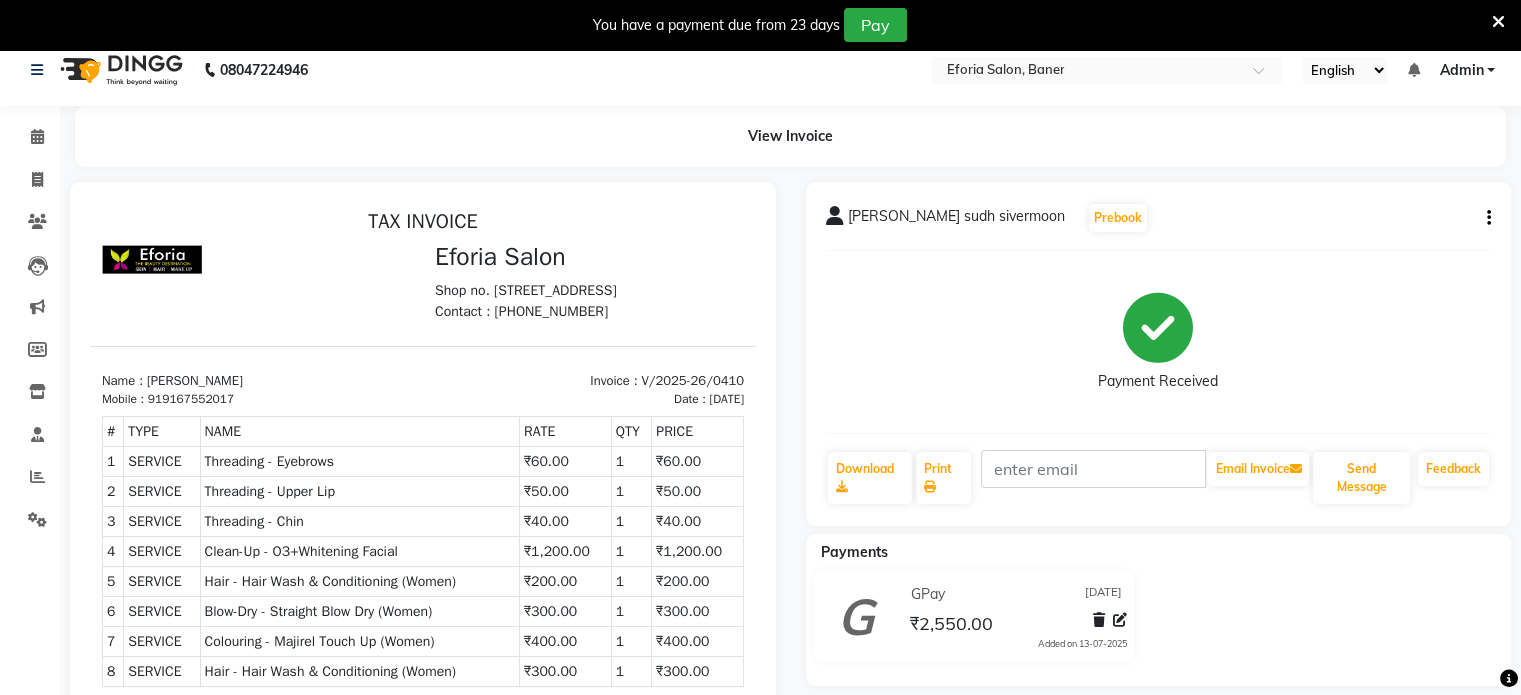 scroll, scrollTop: 0, scrollLeft: 0, axis: both 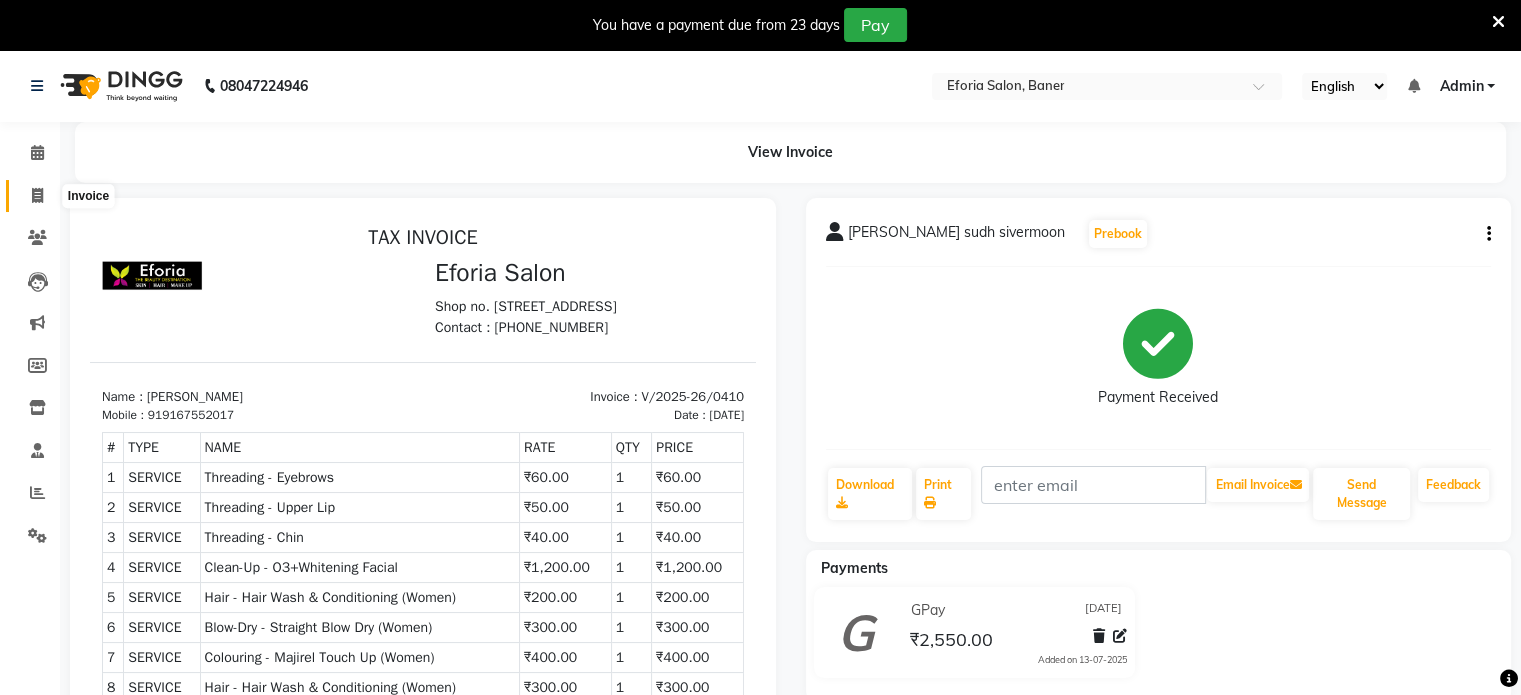 click 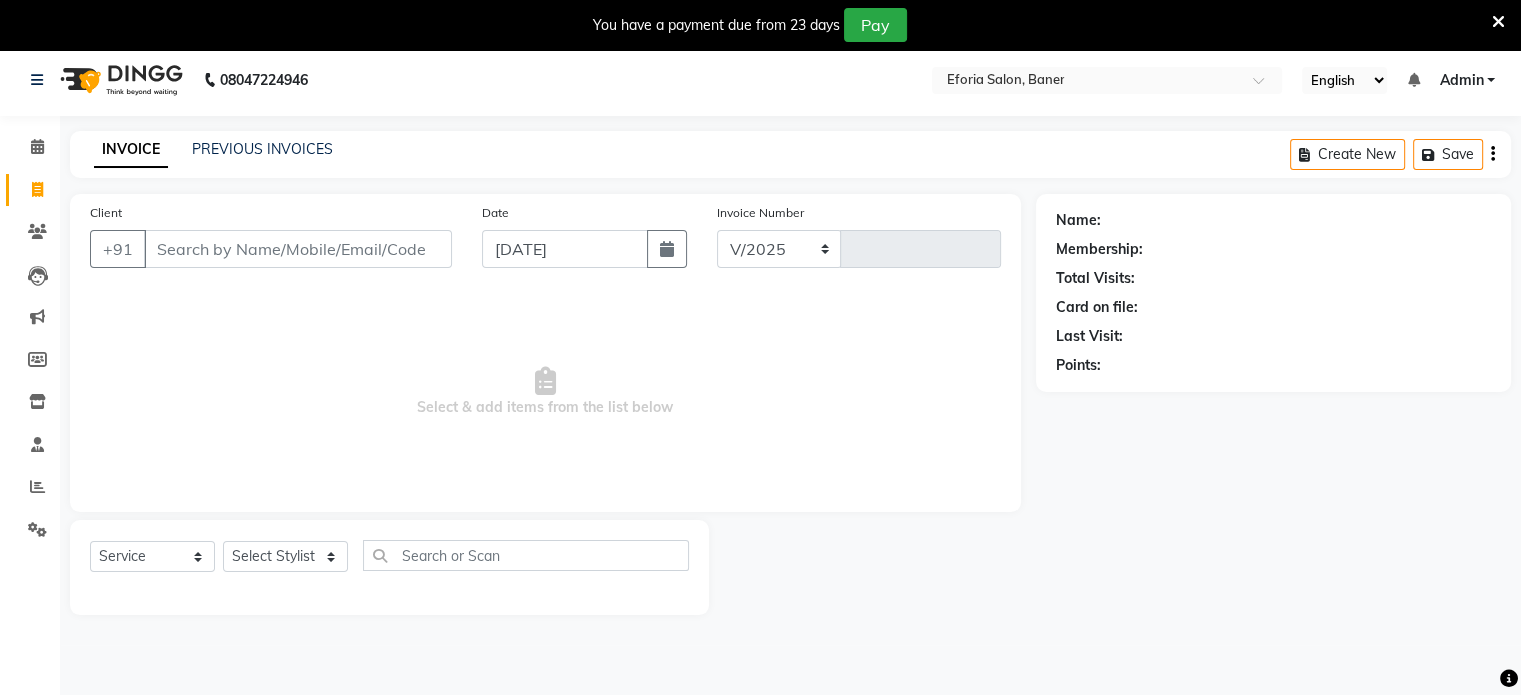 select on "608" 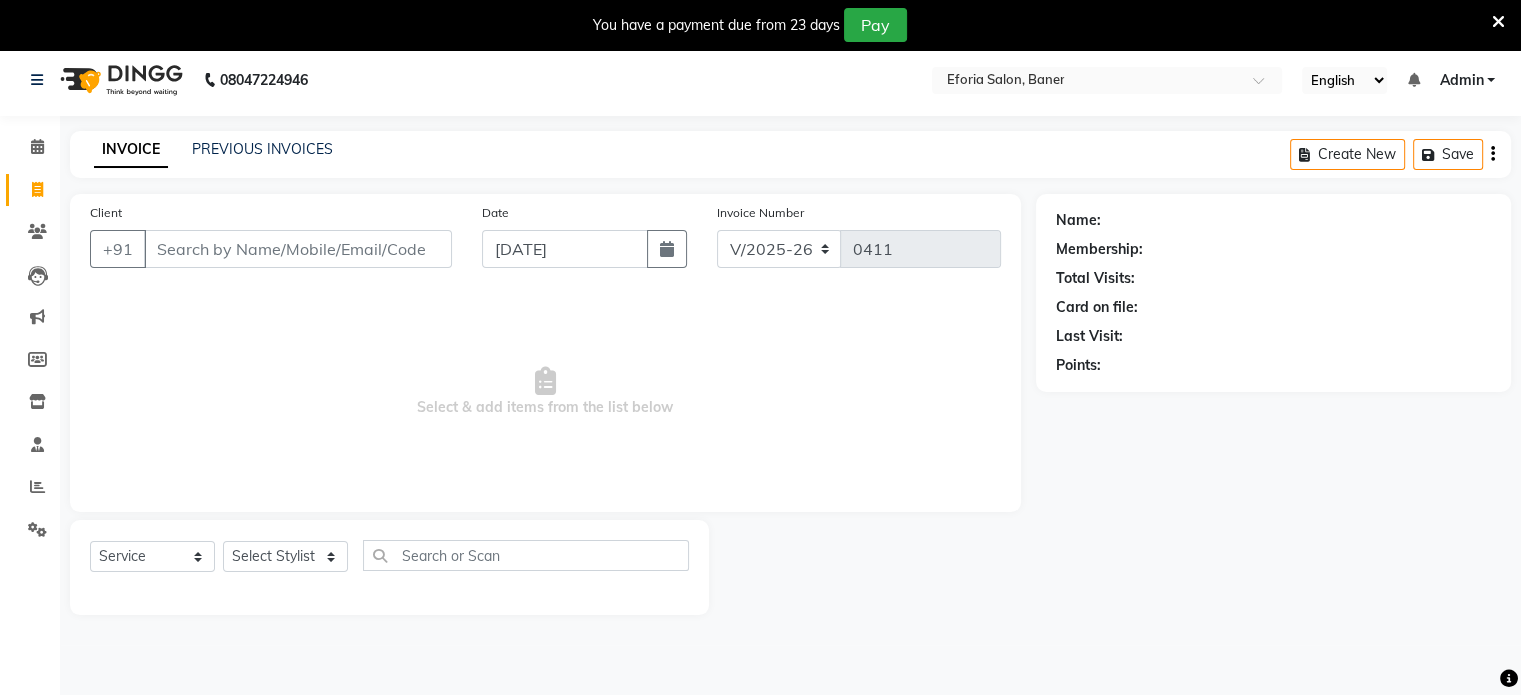 scroll, scrollTop: 50, scrollLeft: 0, axis: vertical 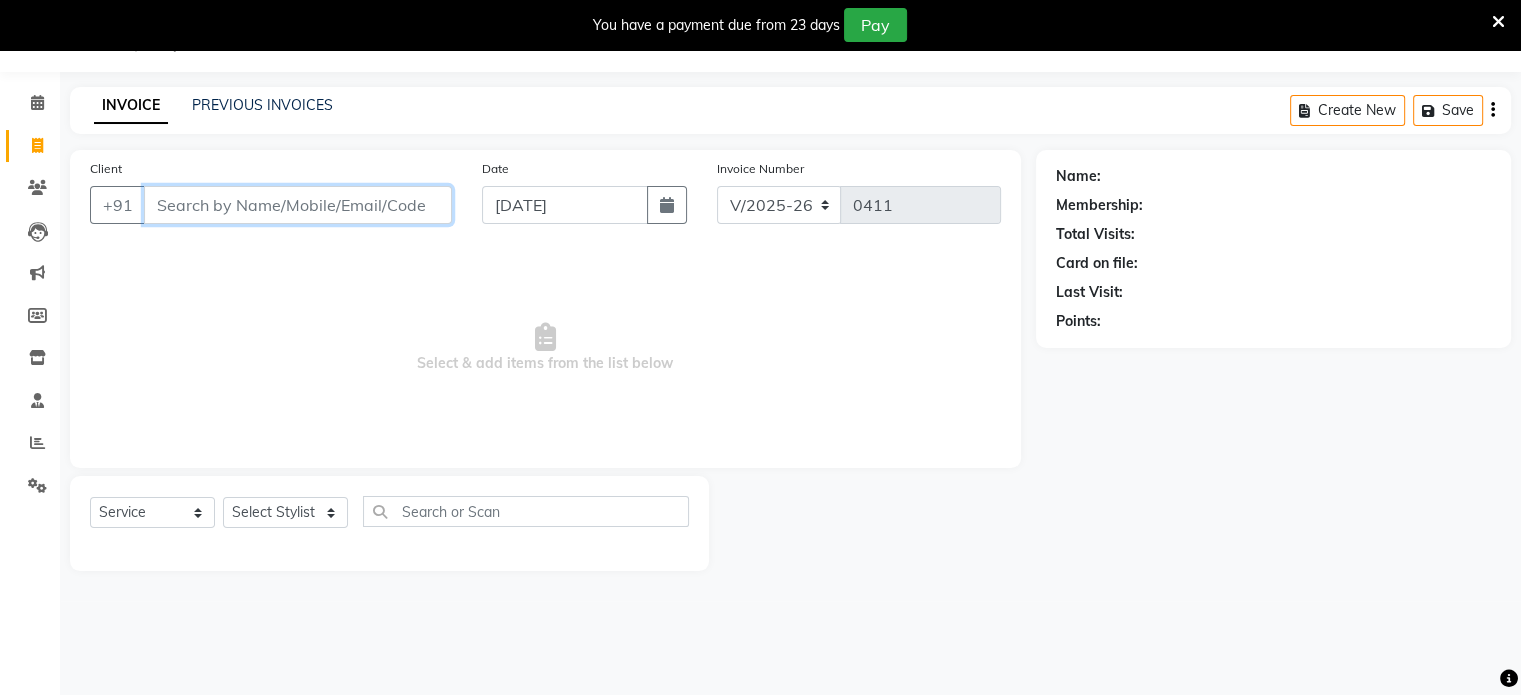 click on "Client" at bounding box center (298, 205) 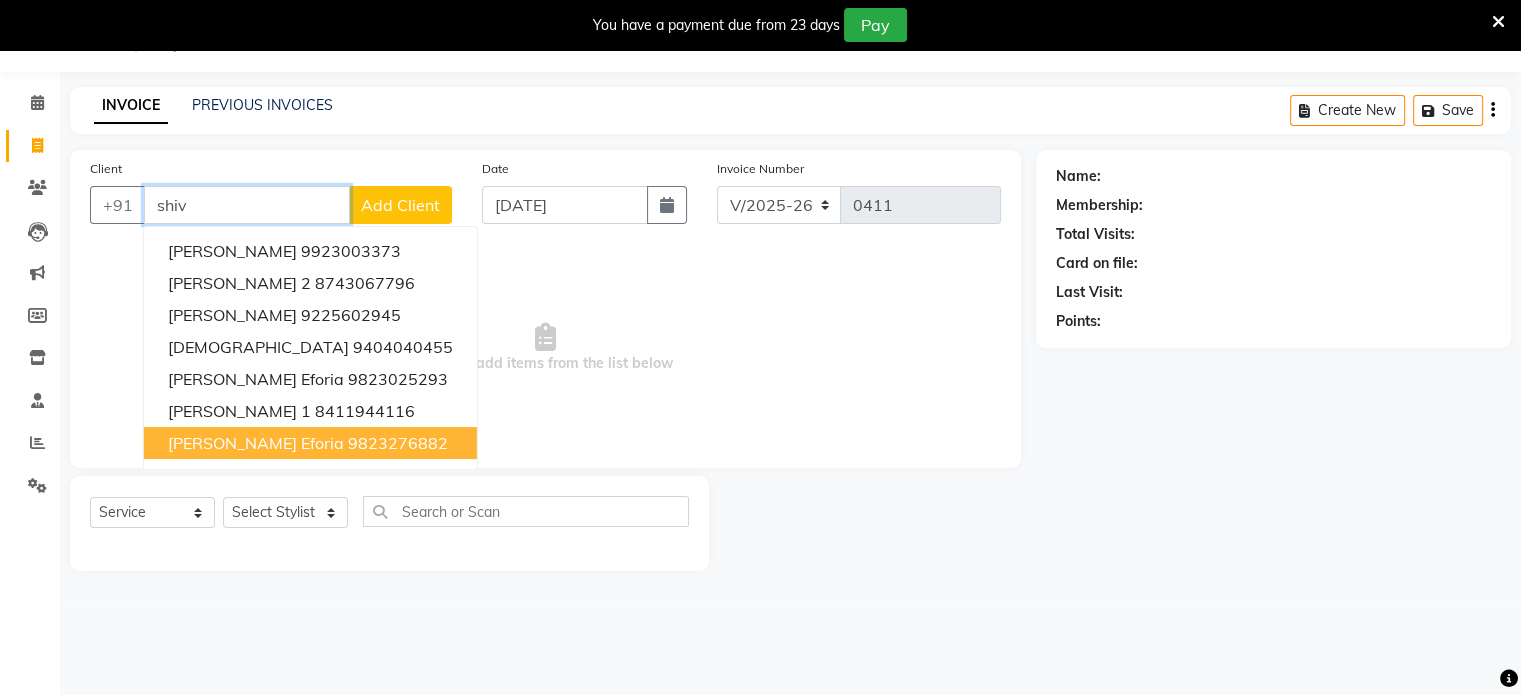 click on "[PERSON_NAME] Eforia" at bounding box center (256, 443) 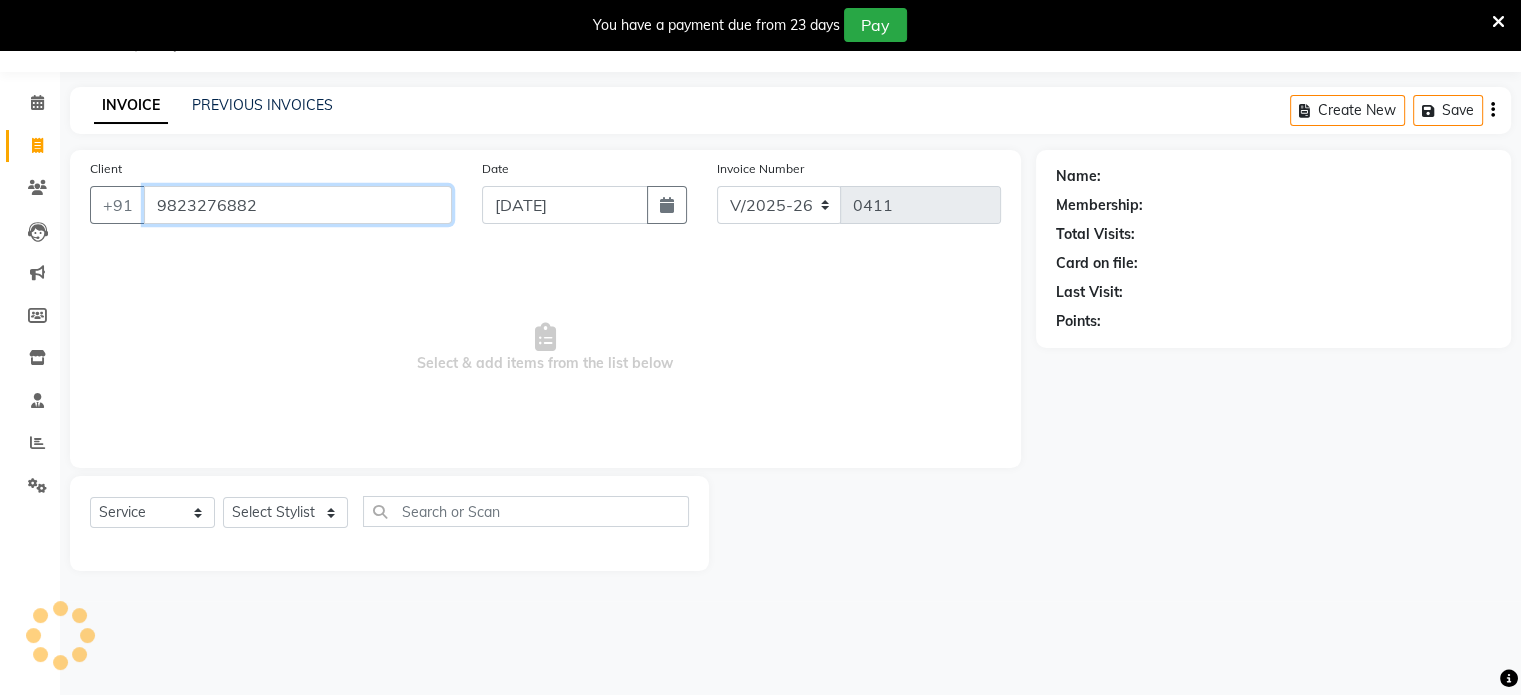 type on "9823276882" 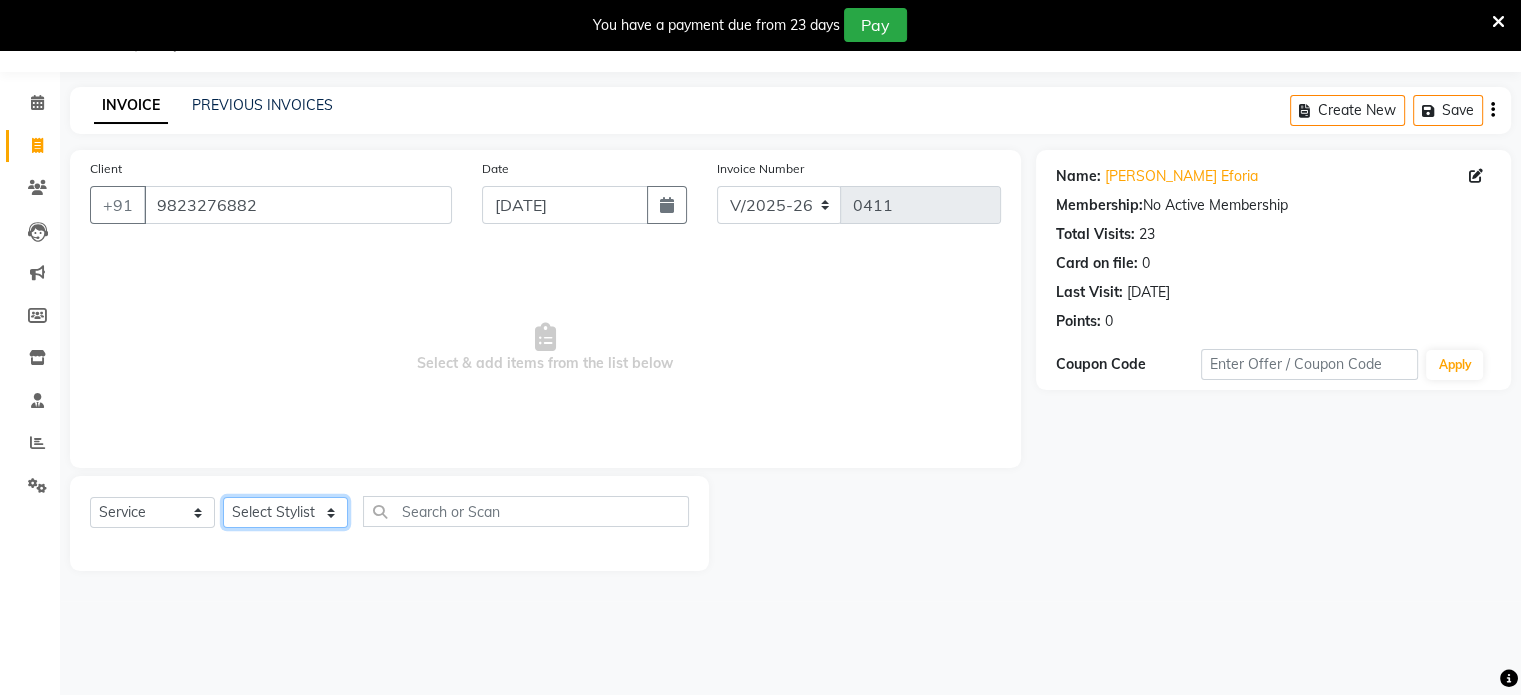 click on "Select Stylist [PERSON_NAME] [PERSON_NAME] [PERSON_NAME] [PERSON_NAME]" 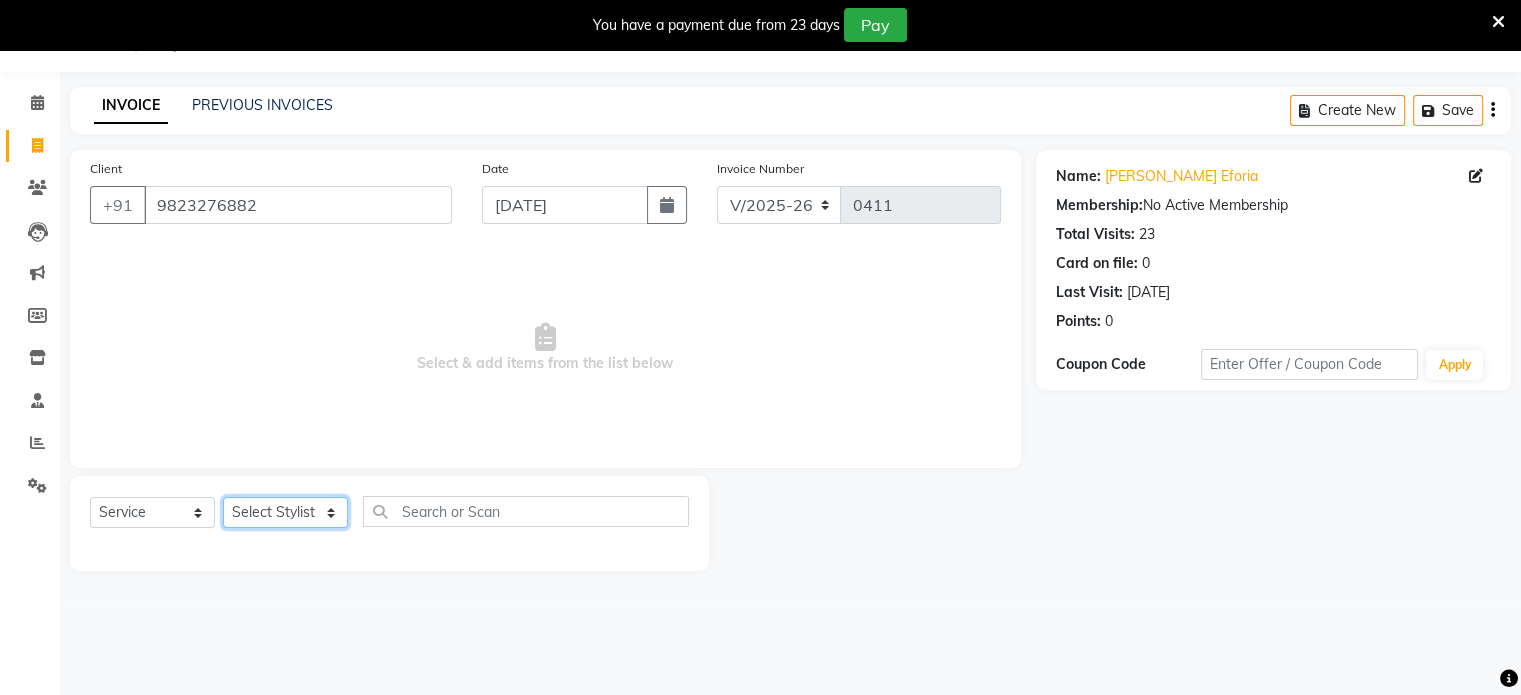 select on "8650" 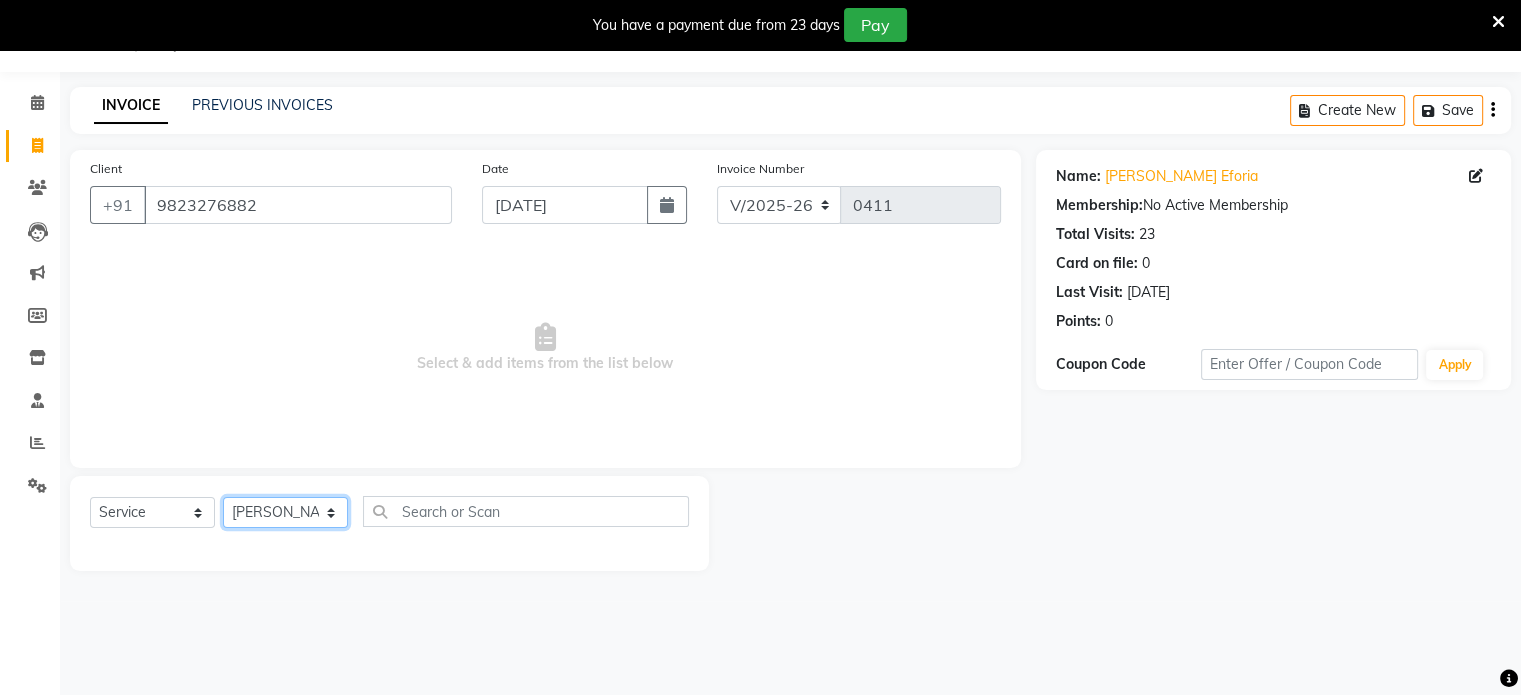 click on "Select Stylist [PERSON_NAME] [PERSON_NAME] [PERSON_NAME] [PERSON_NAME]" 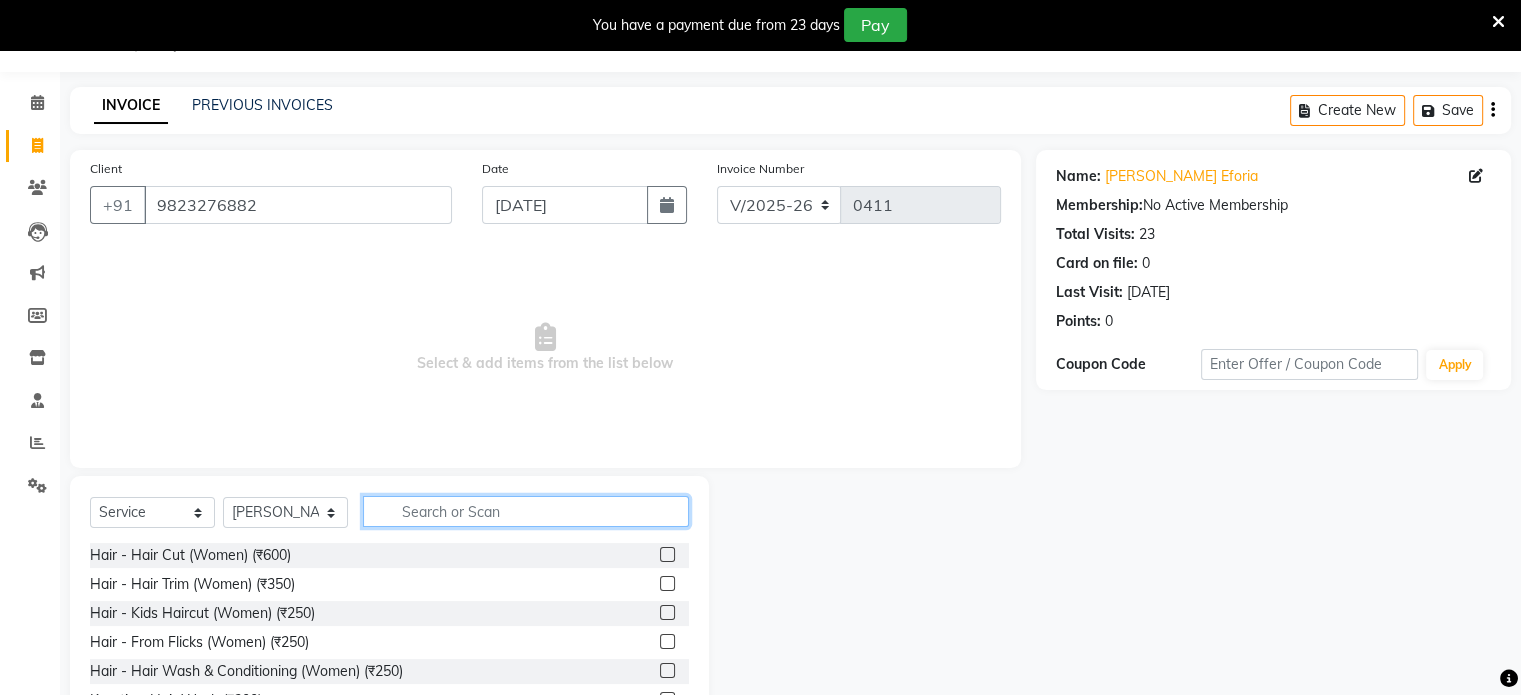click 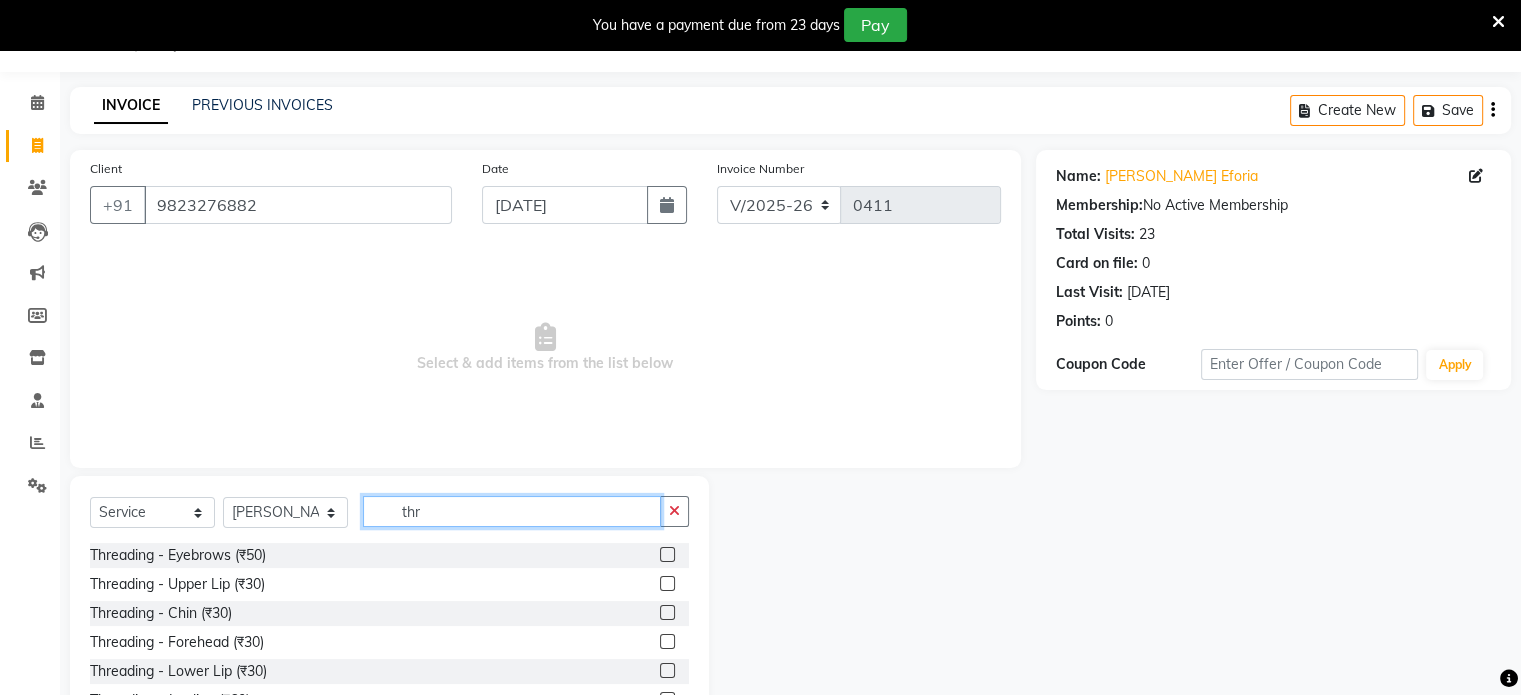 type on "thr" 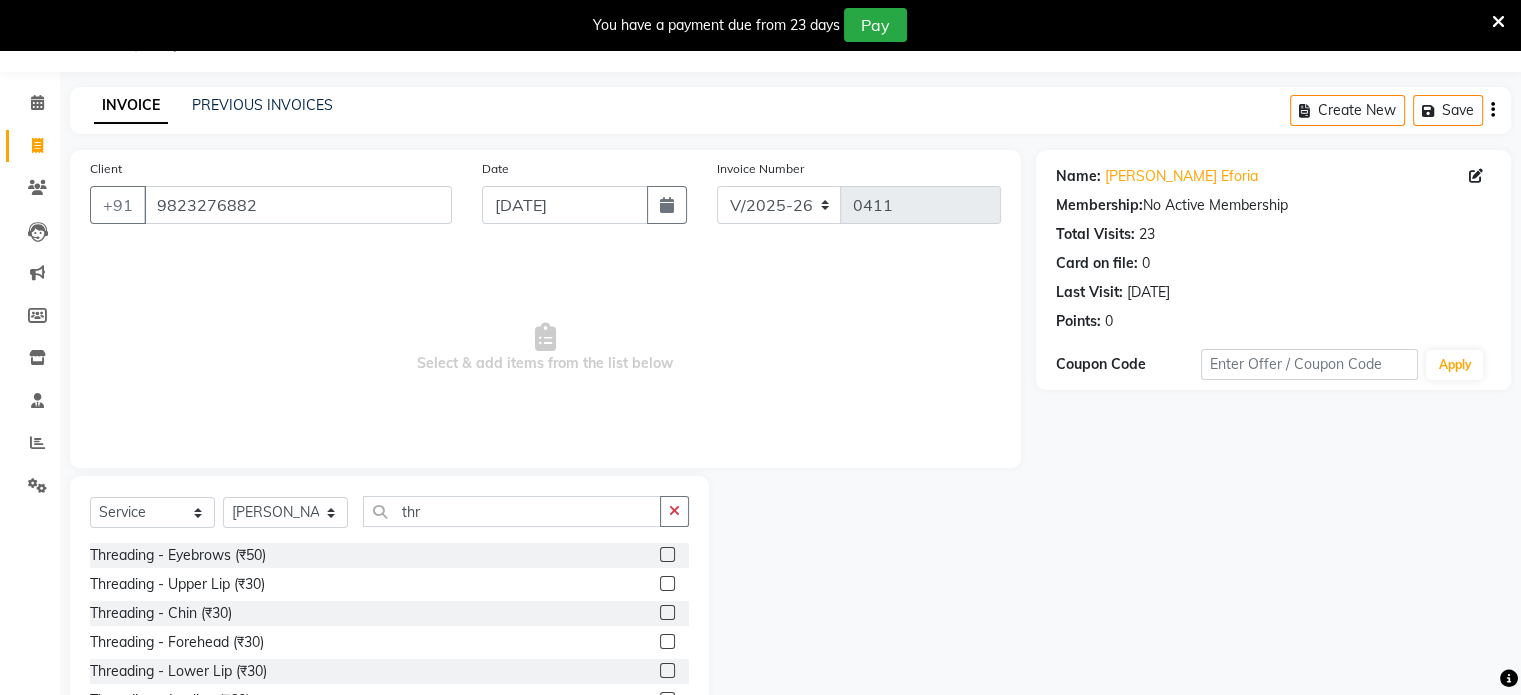 click 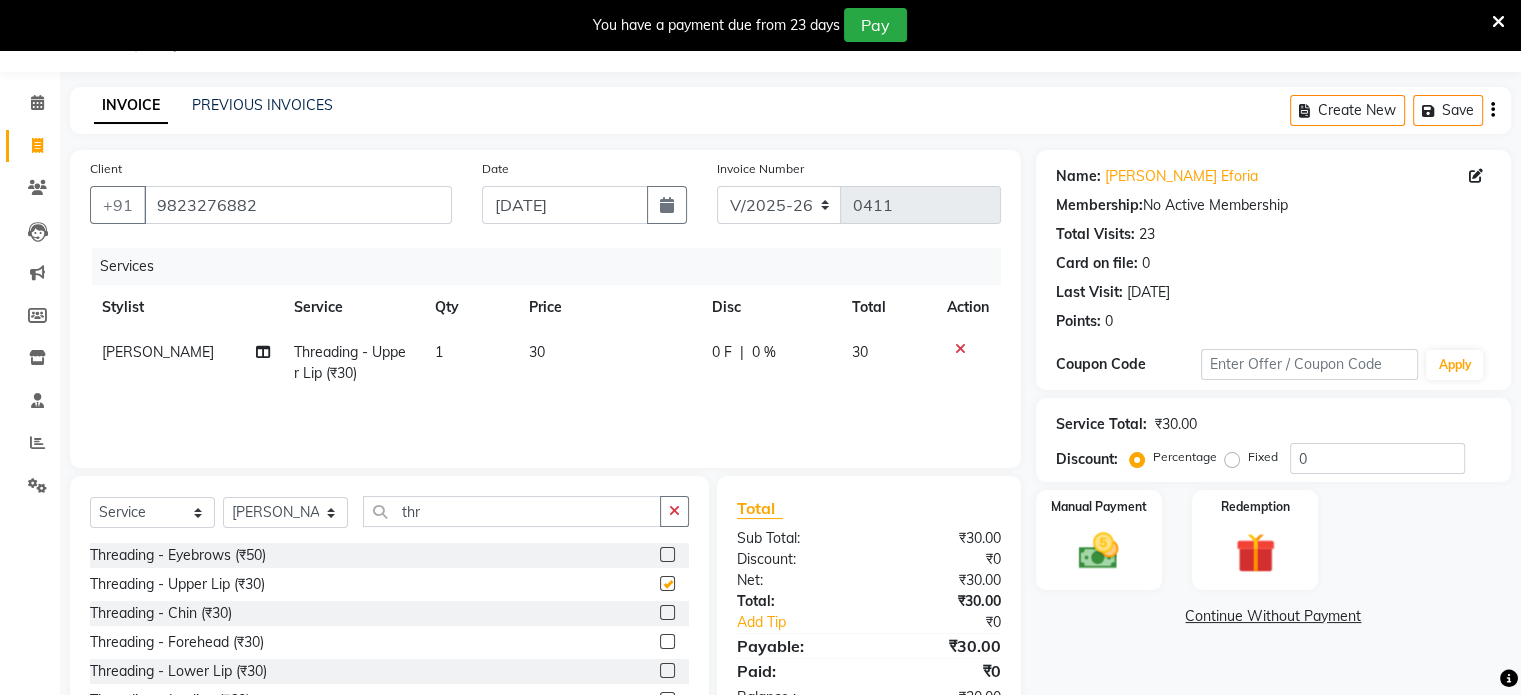 checkbox on "false" 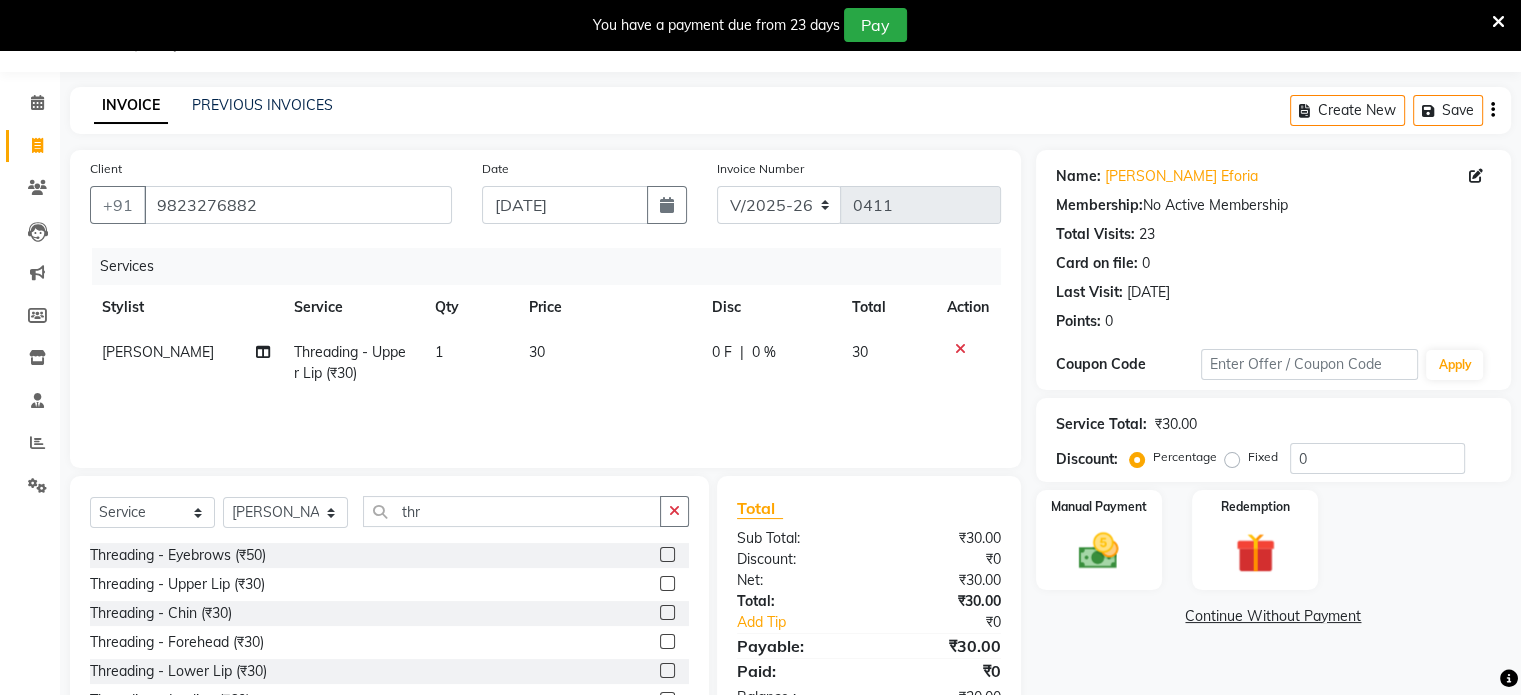 click 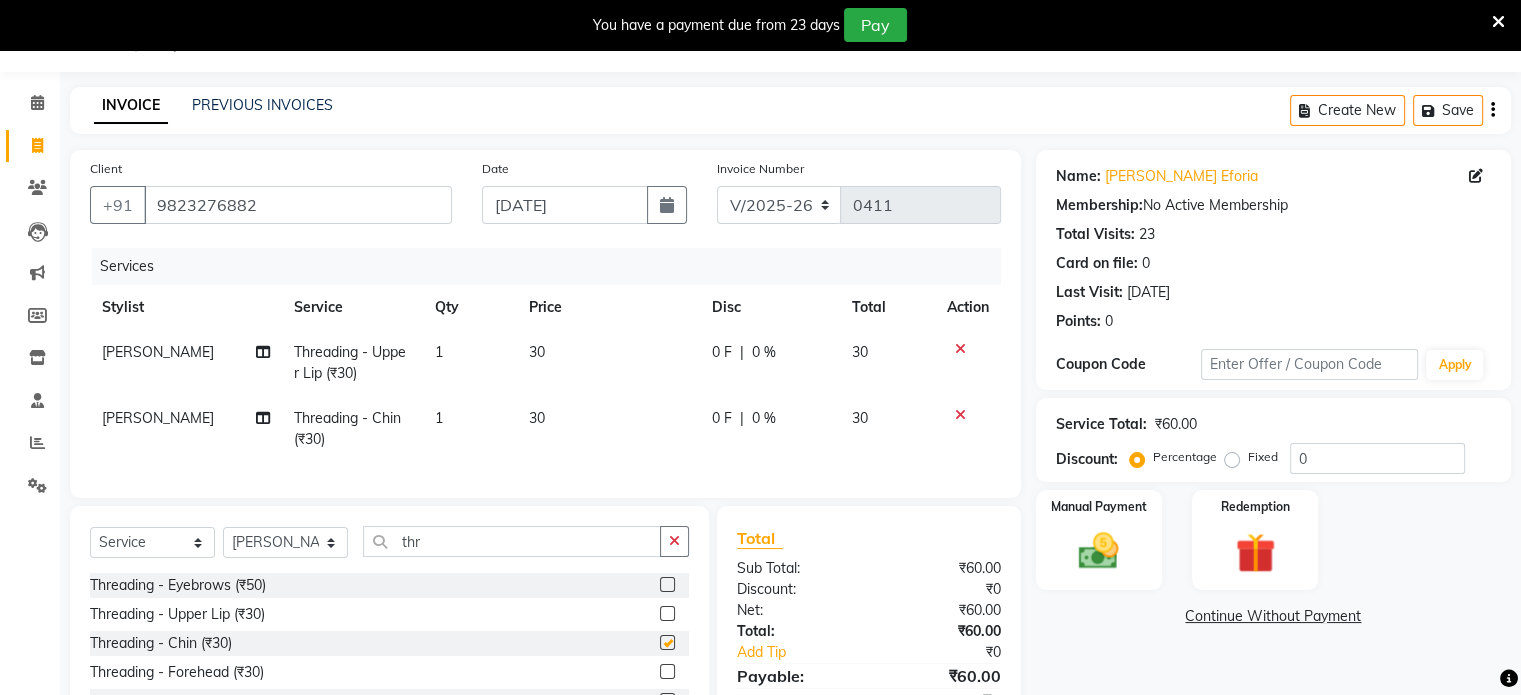 checkbox on "false" 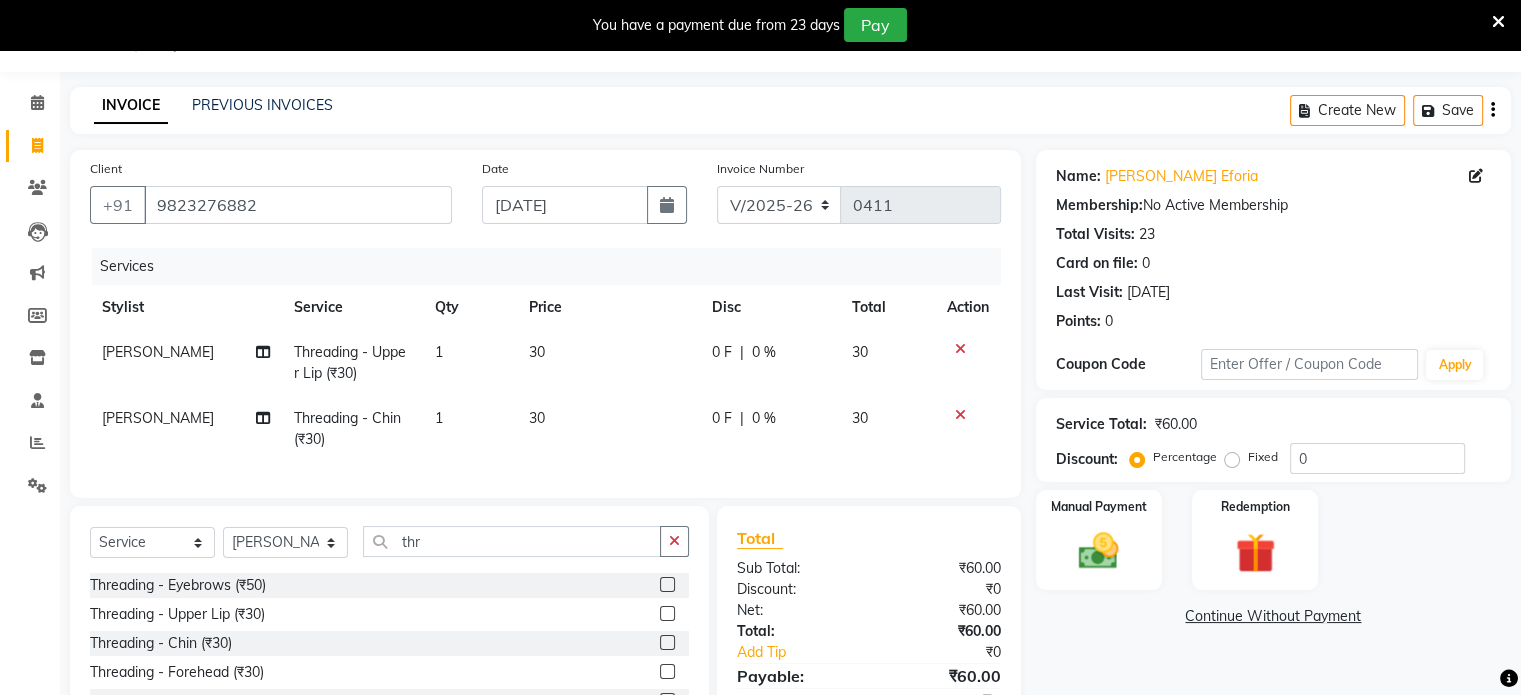 click on "30" 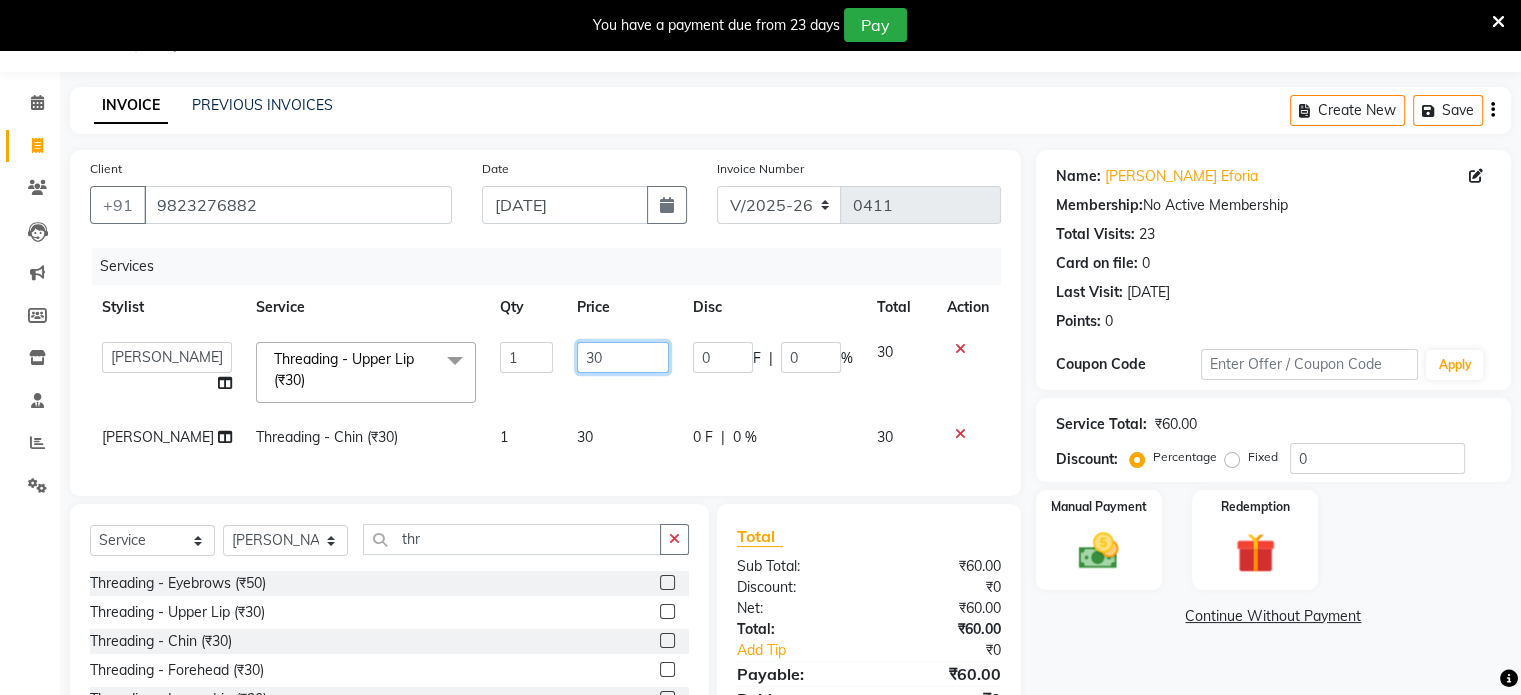 click on "30" 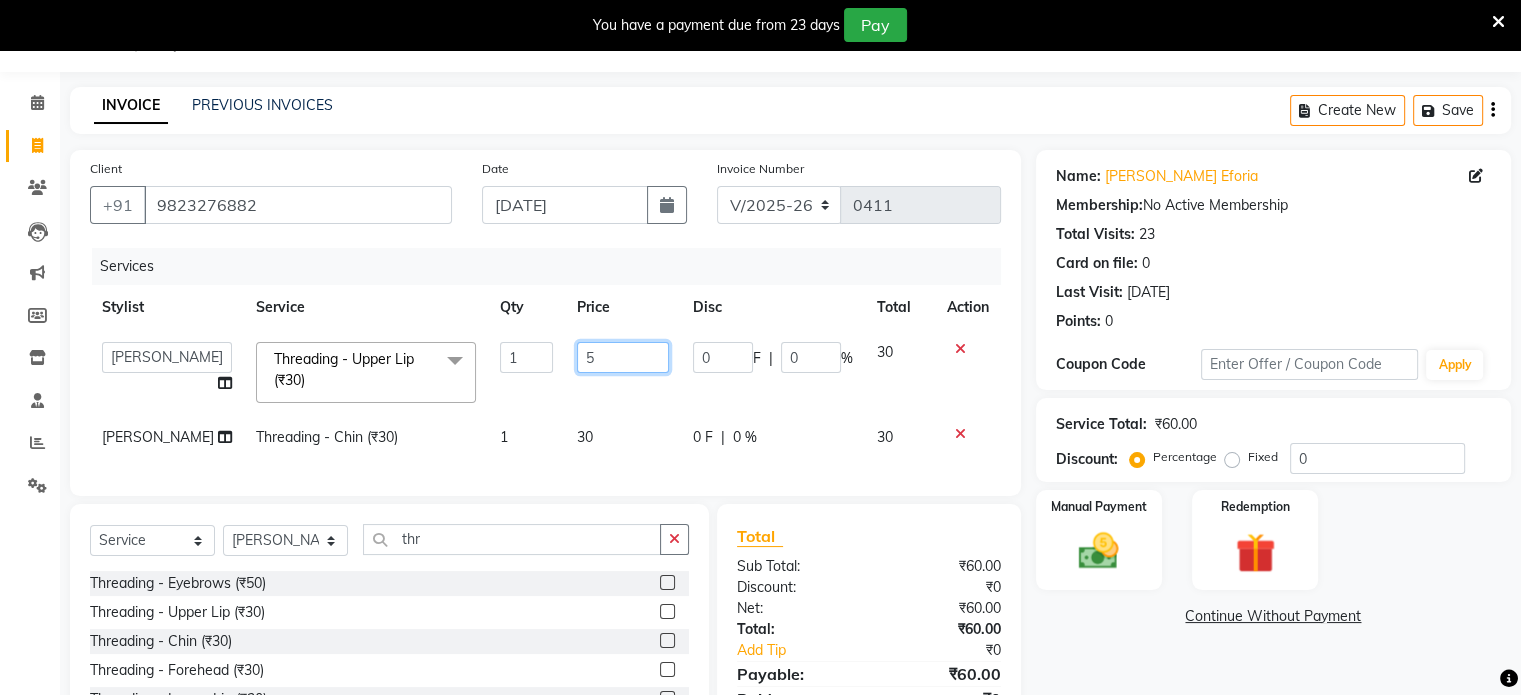 type on "50" 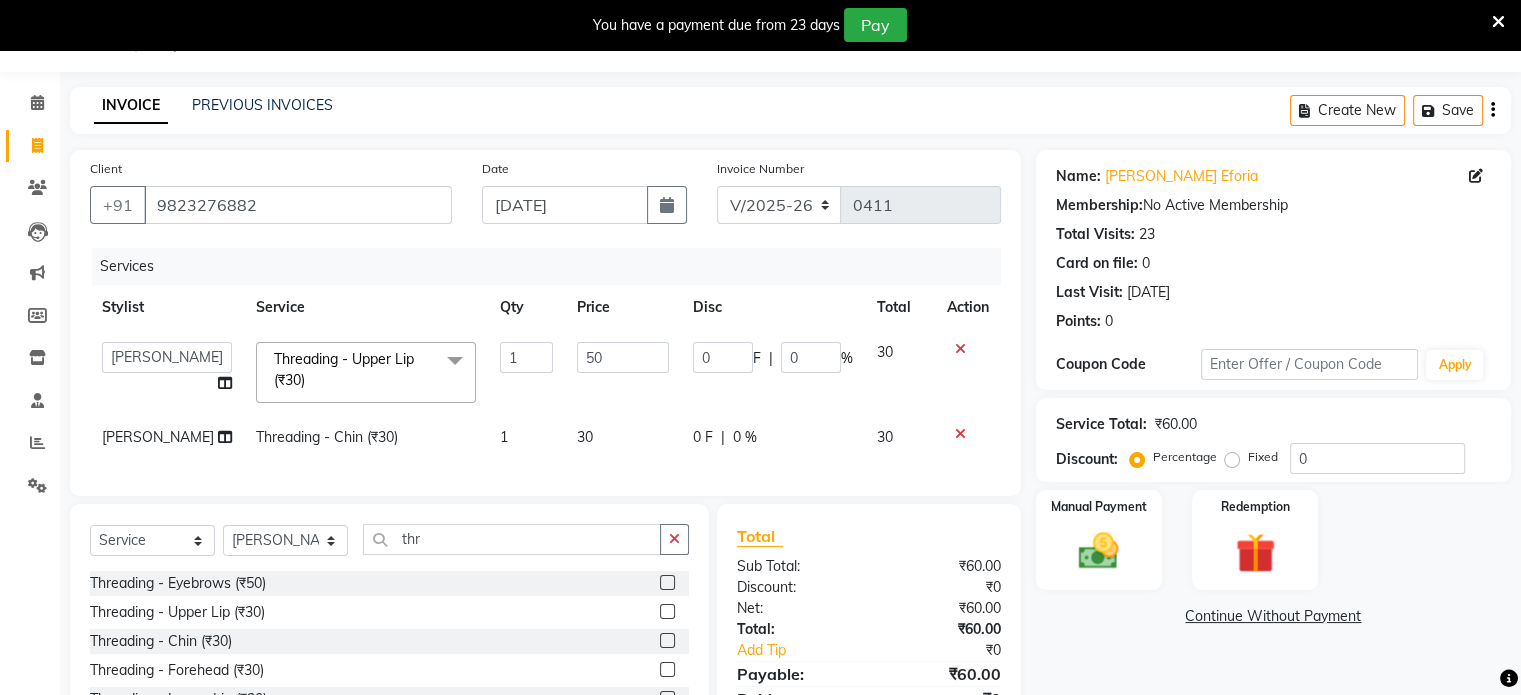 click on "30" 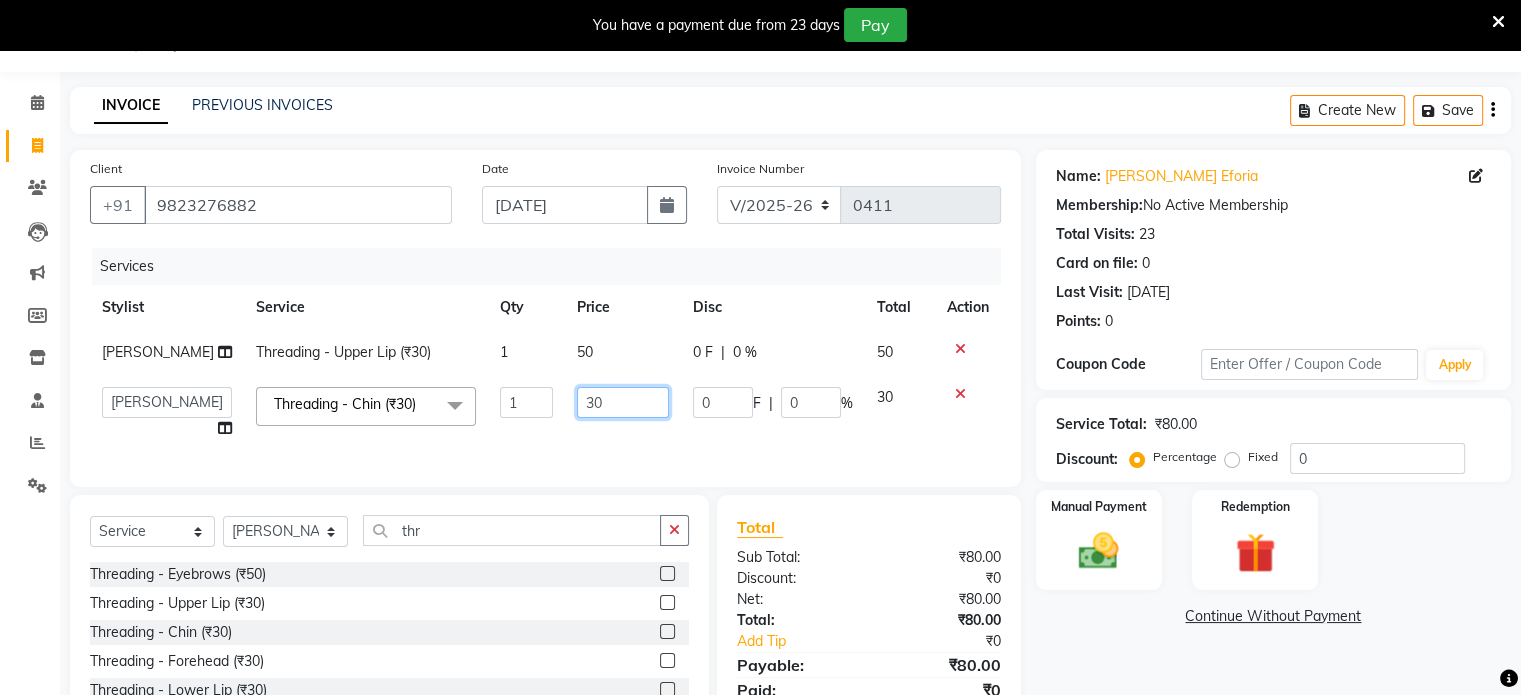 click on "30" 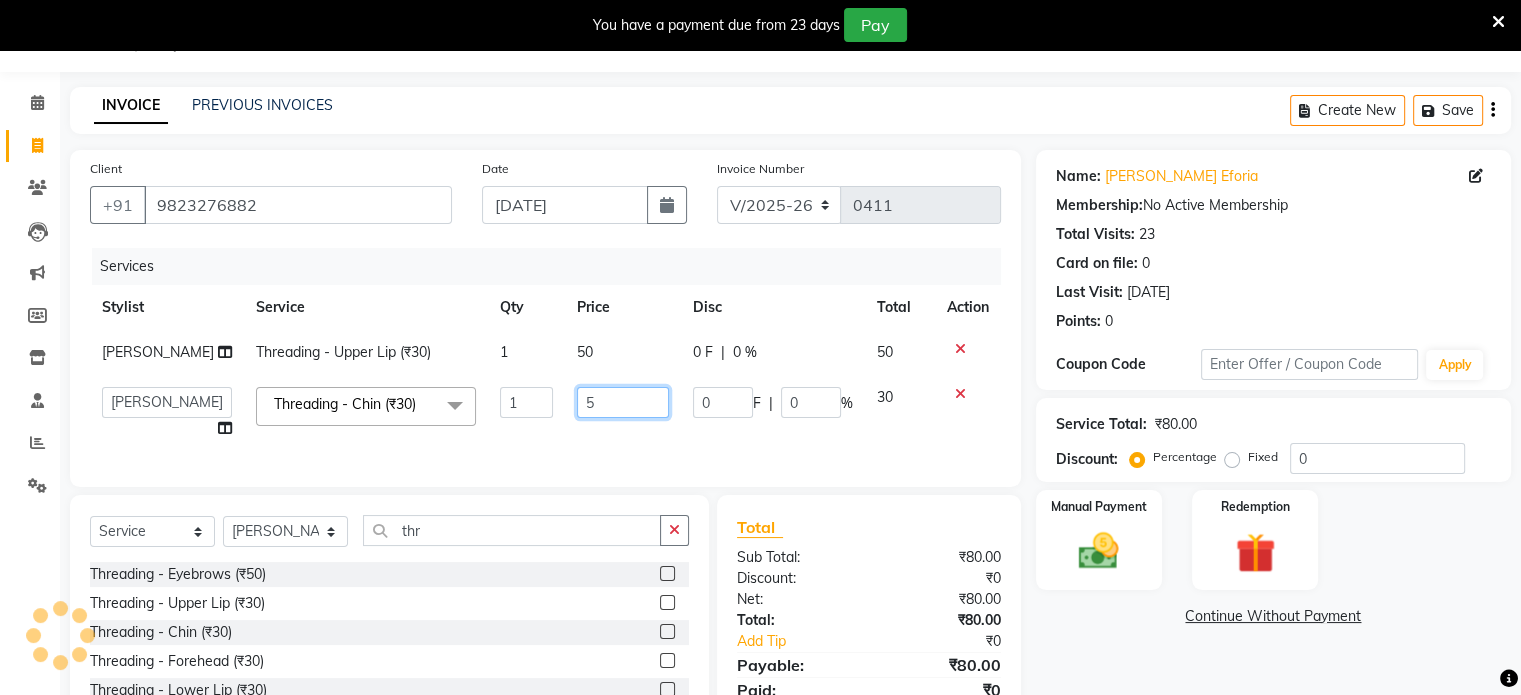 type on "50" 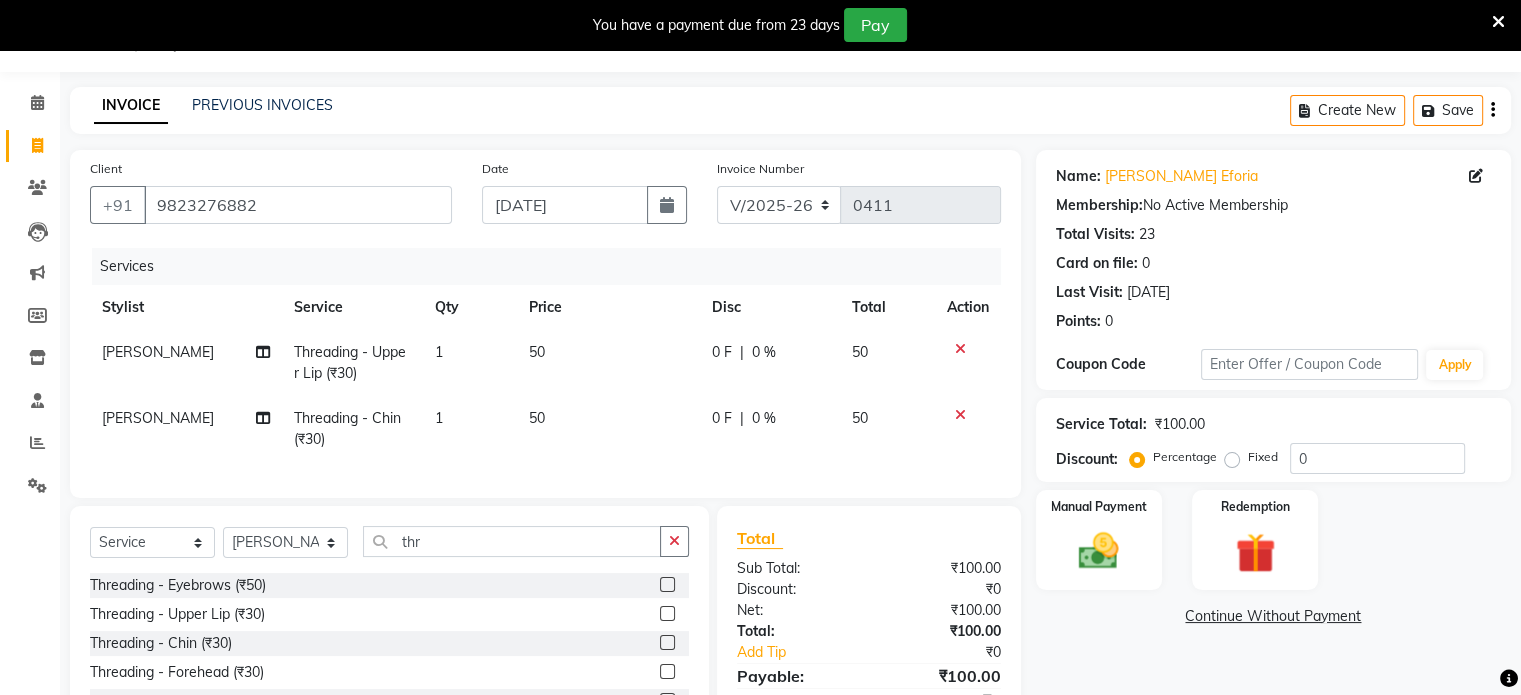 click on "0 F | 0 %" 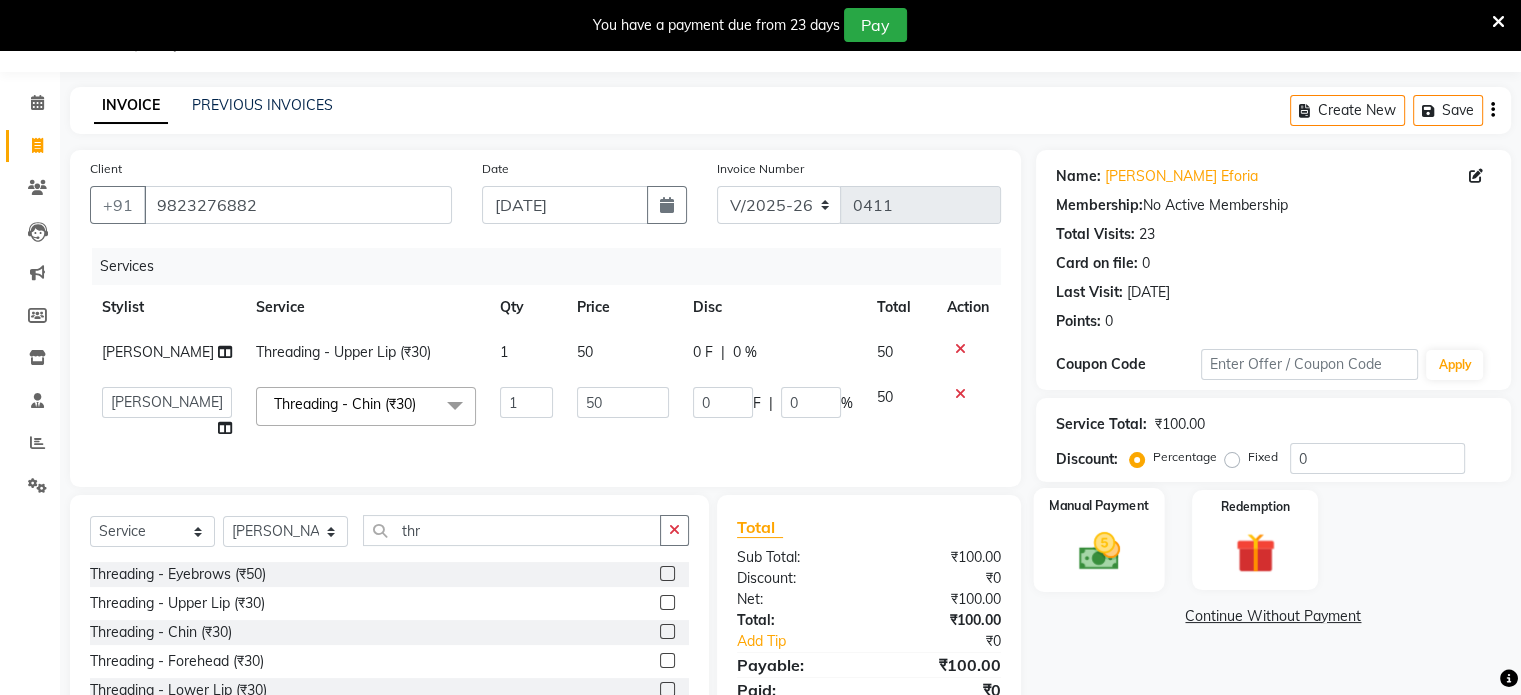 click 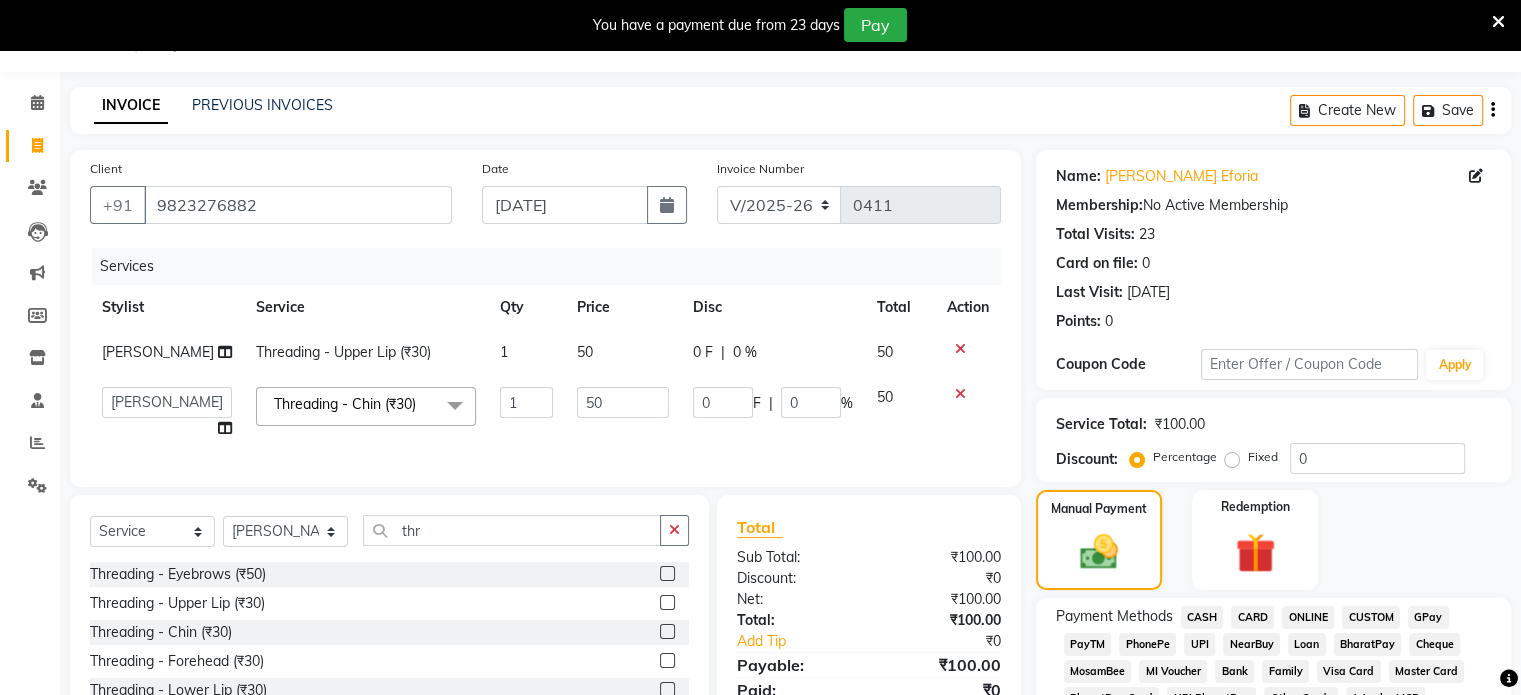 click on "CASH" 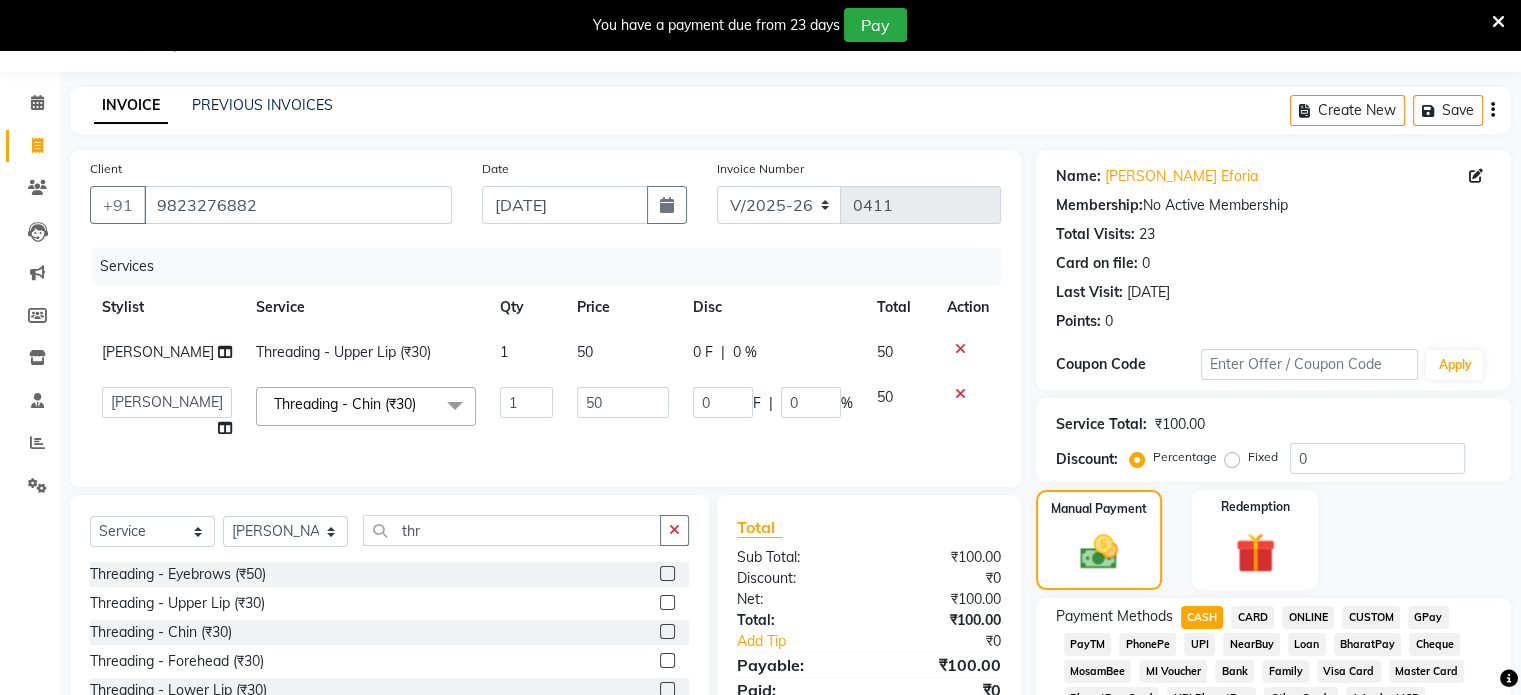 click on "Manual Payment Redemption" 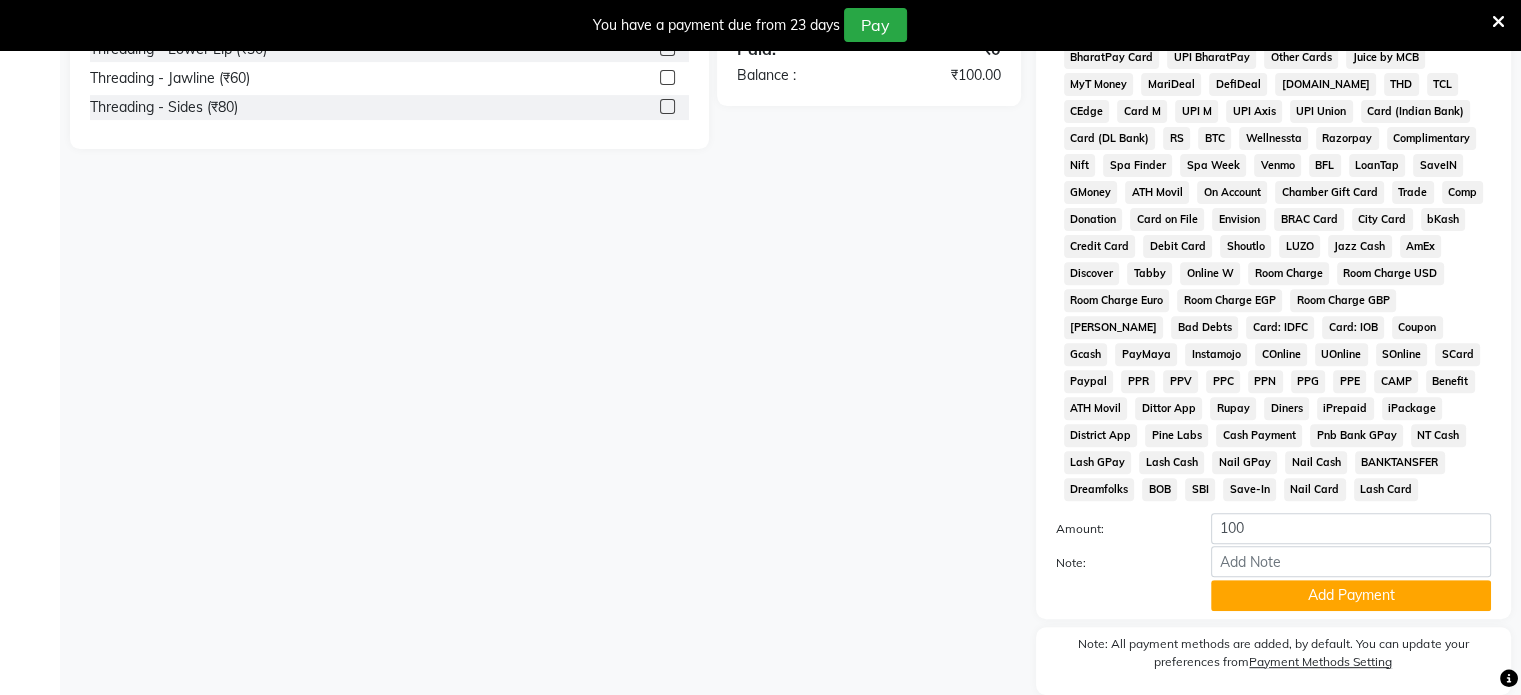 scroll, scrollTop: 770, scrollLeft: 0, axis: vertical 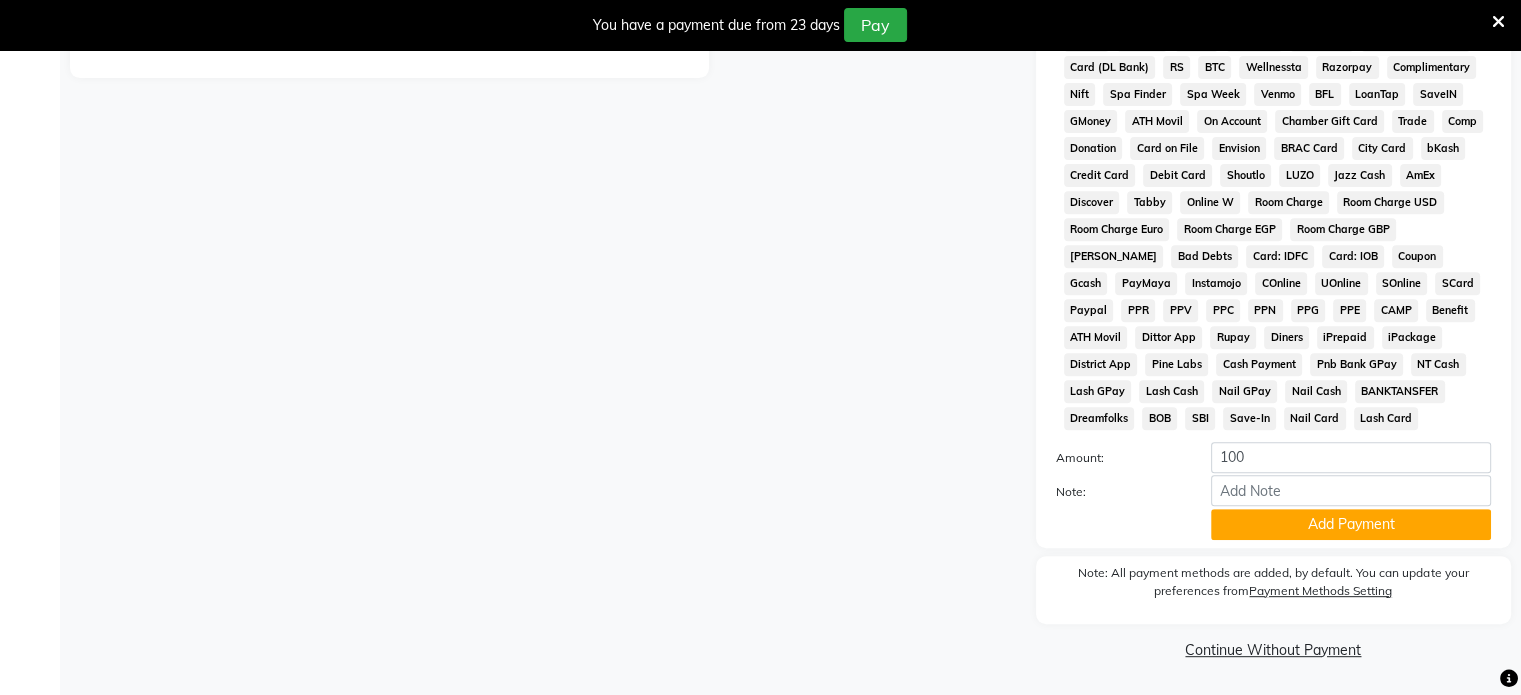 click on "Add Payment" 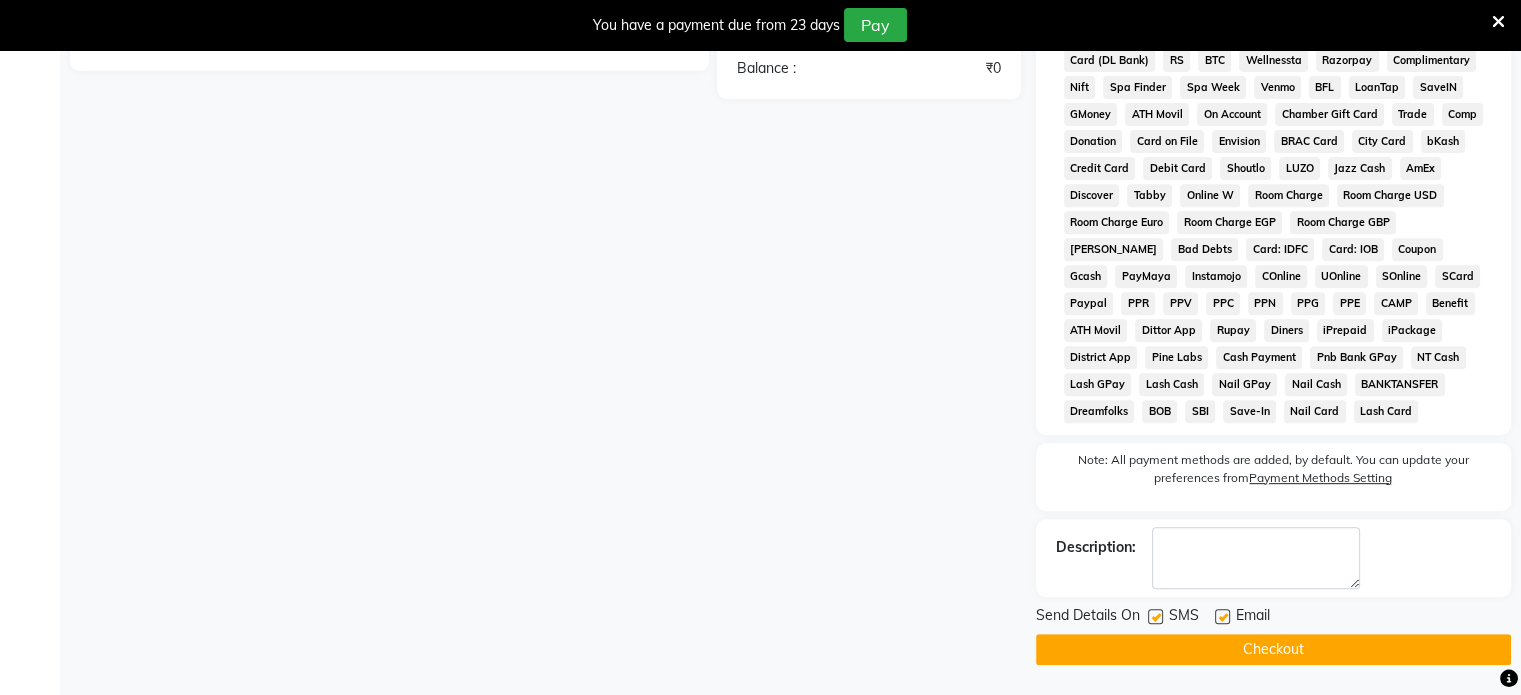 click on "Checkout" 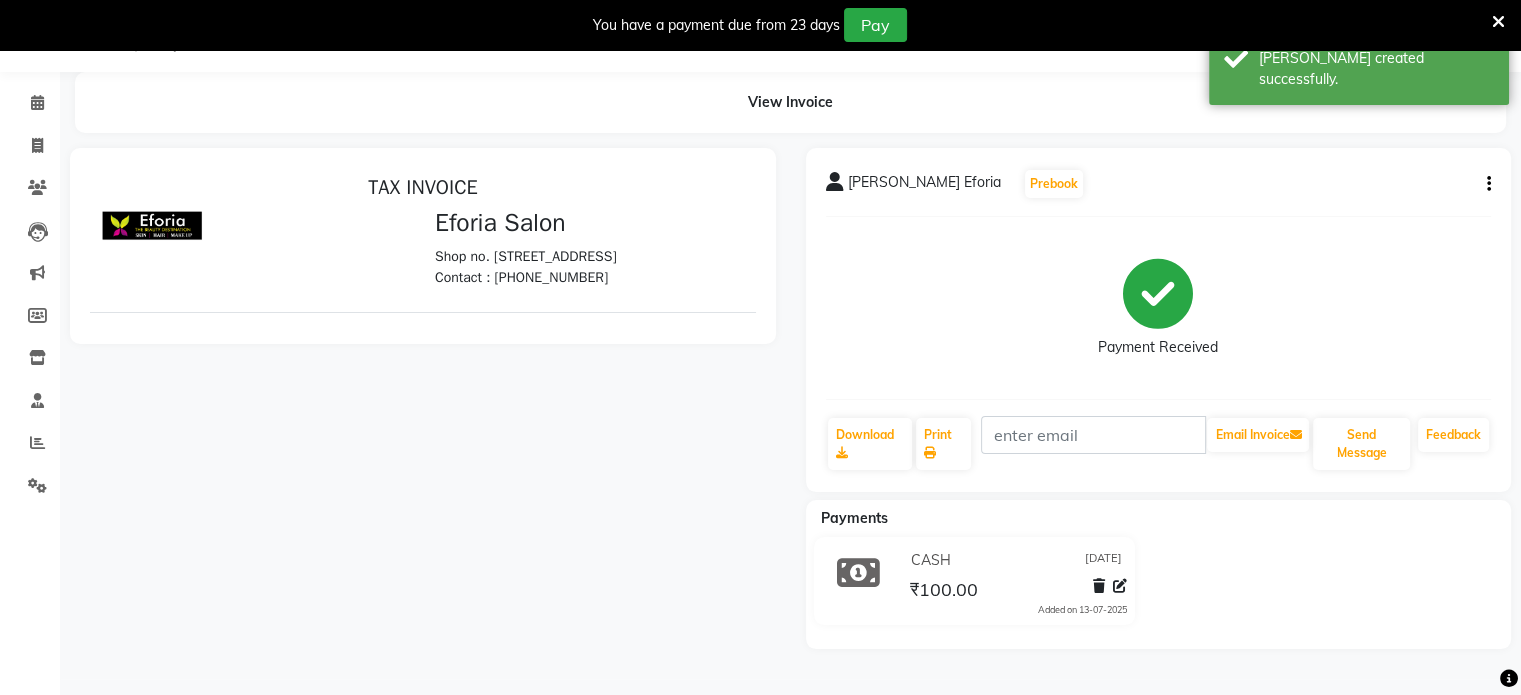 scroll, scrollTop: 0, scrollLeft: 0, axis: both 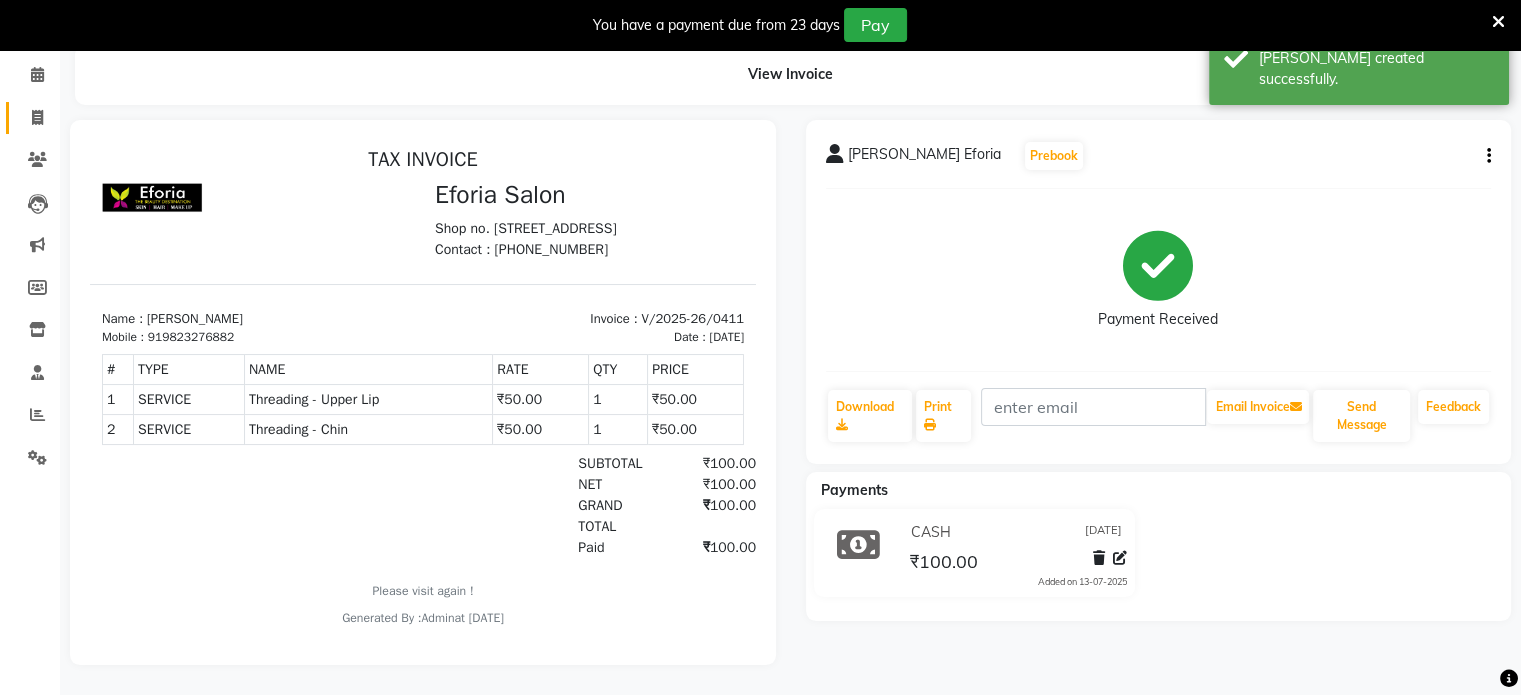 click 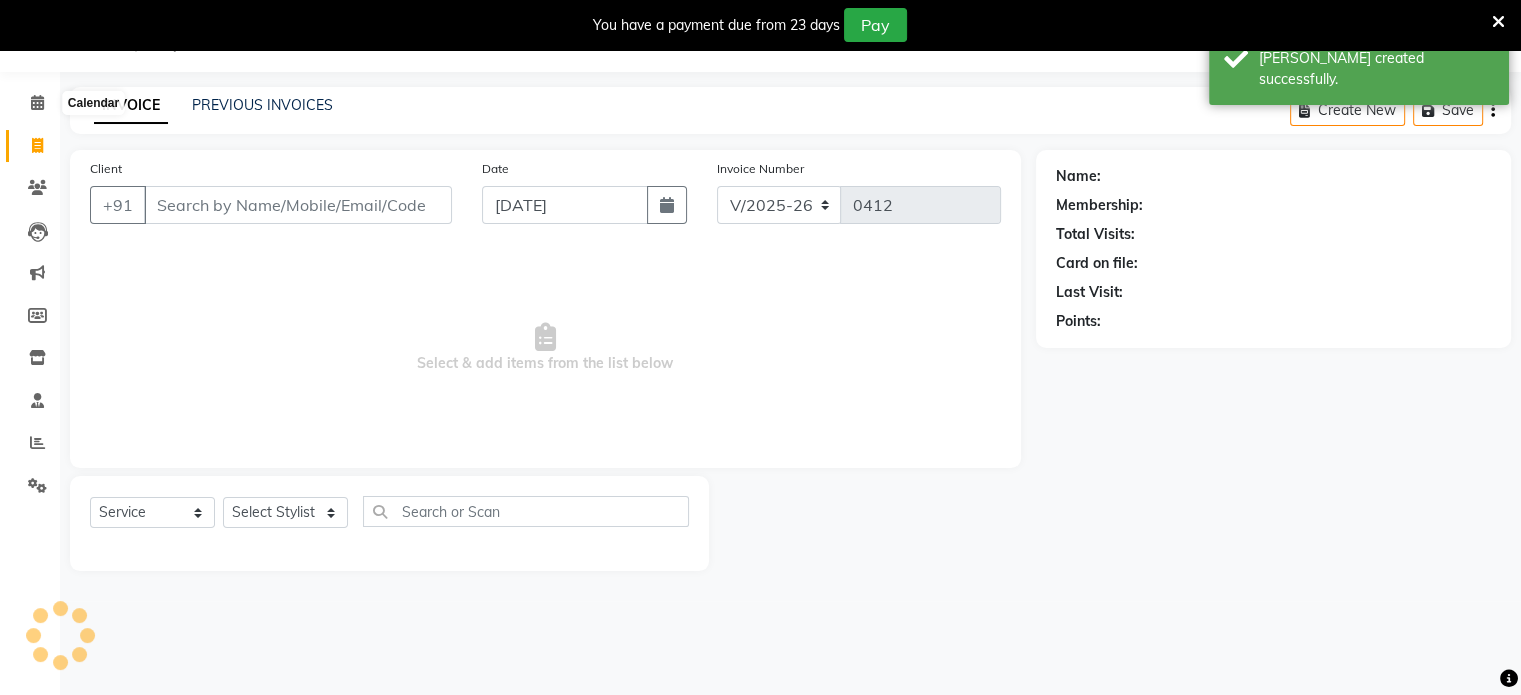 scroll, scrollTop: 50, scrollLeft: 0, axis: vertical 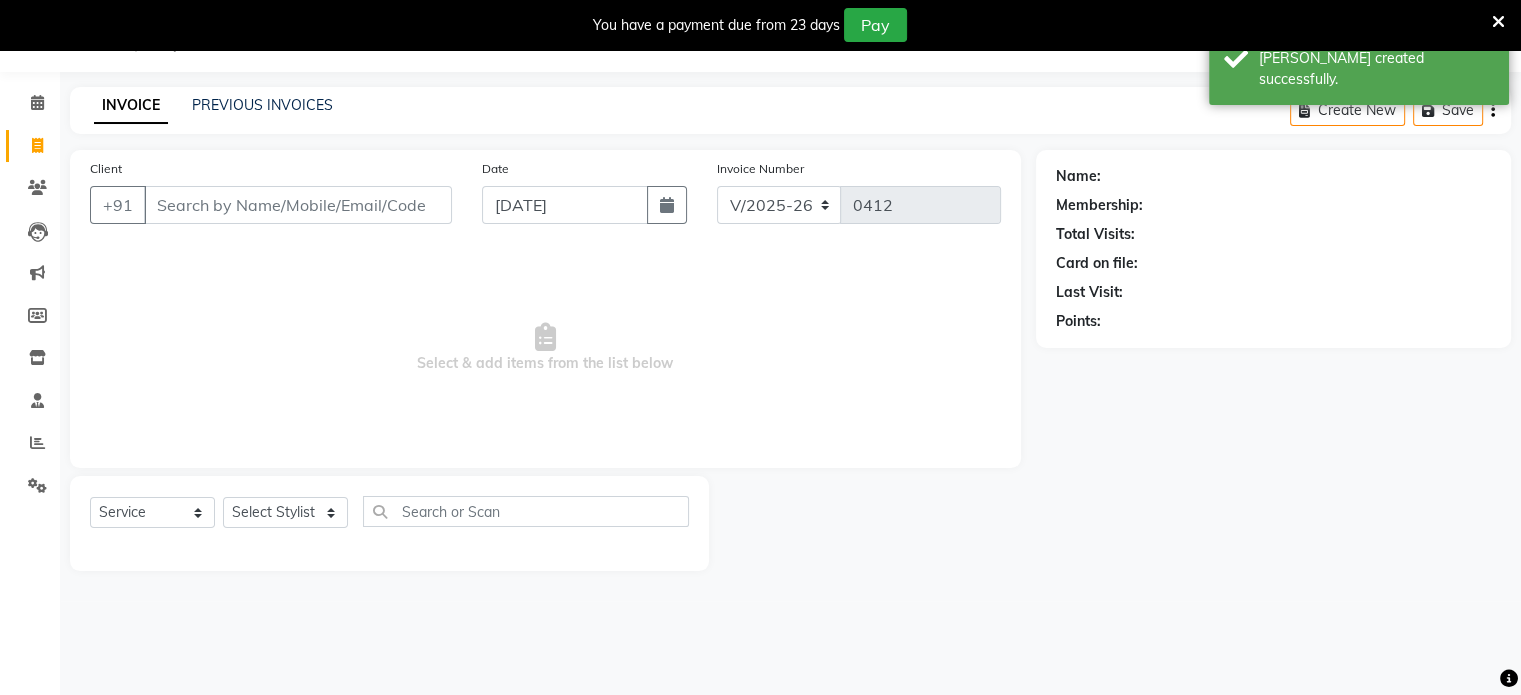 click on "Client" at bounding box center [298, 205] 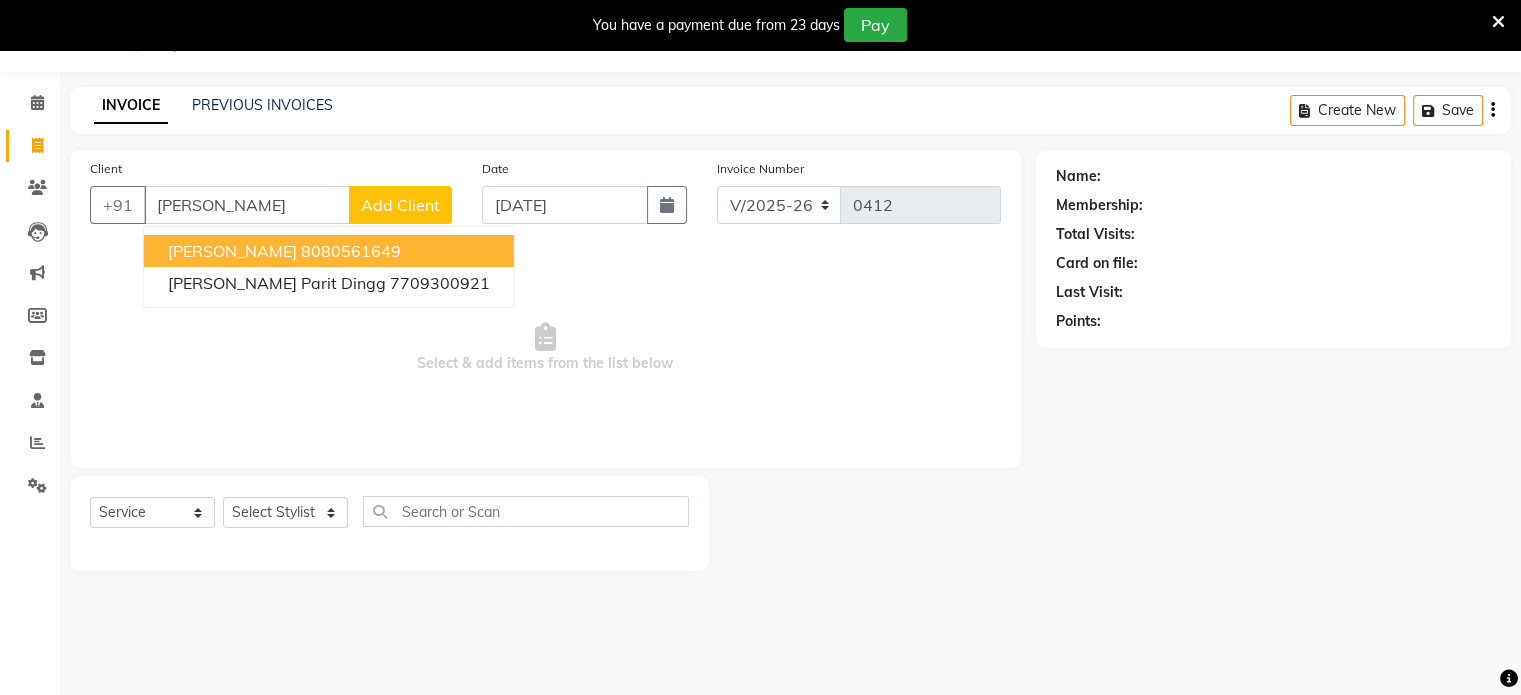 click on "8080561649" at bounding box center (351, 251) 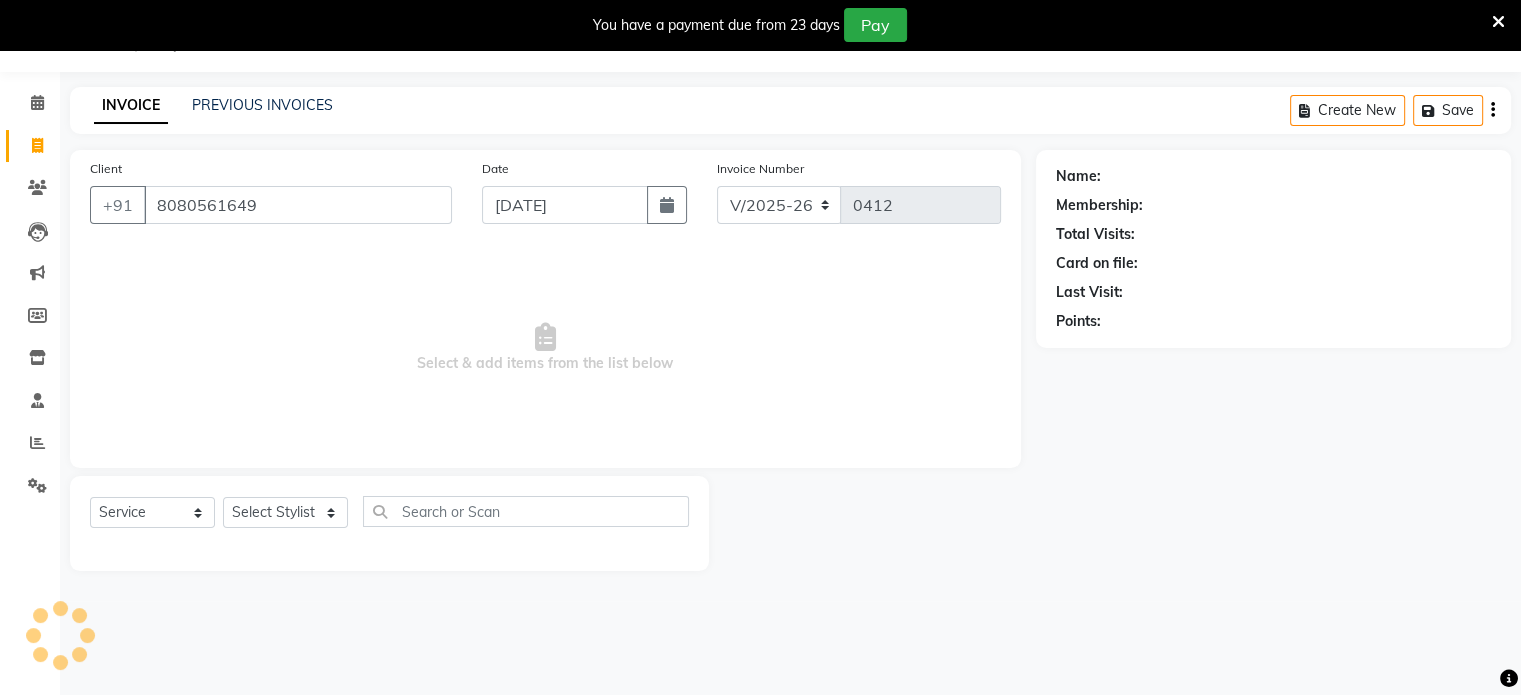 type on "8080561649" 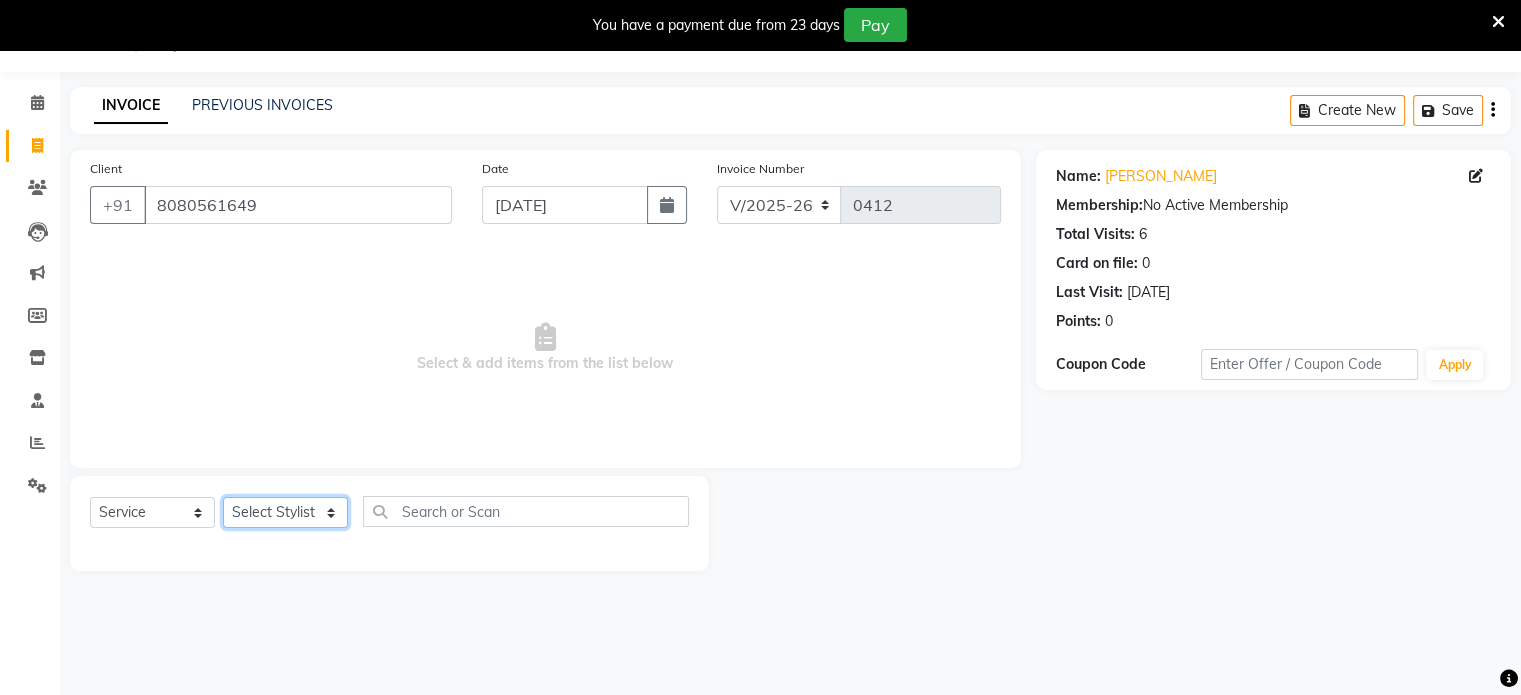 click on "Select Stylist [PERSON_NAME] [PERSON_NAME] [PERSON_NAME] [PERSON_NAME]" 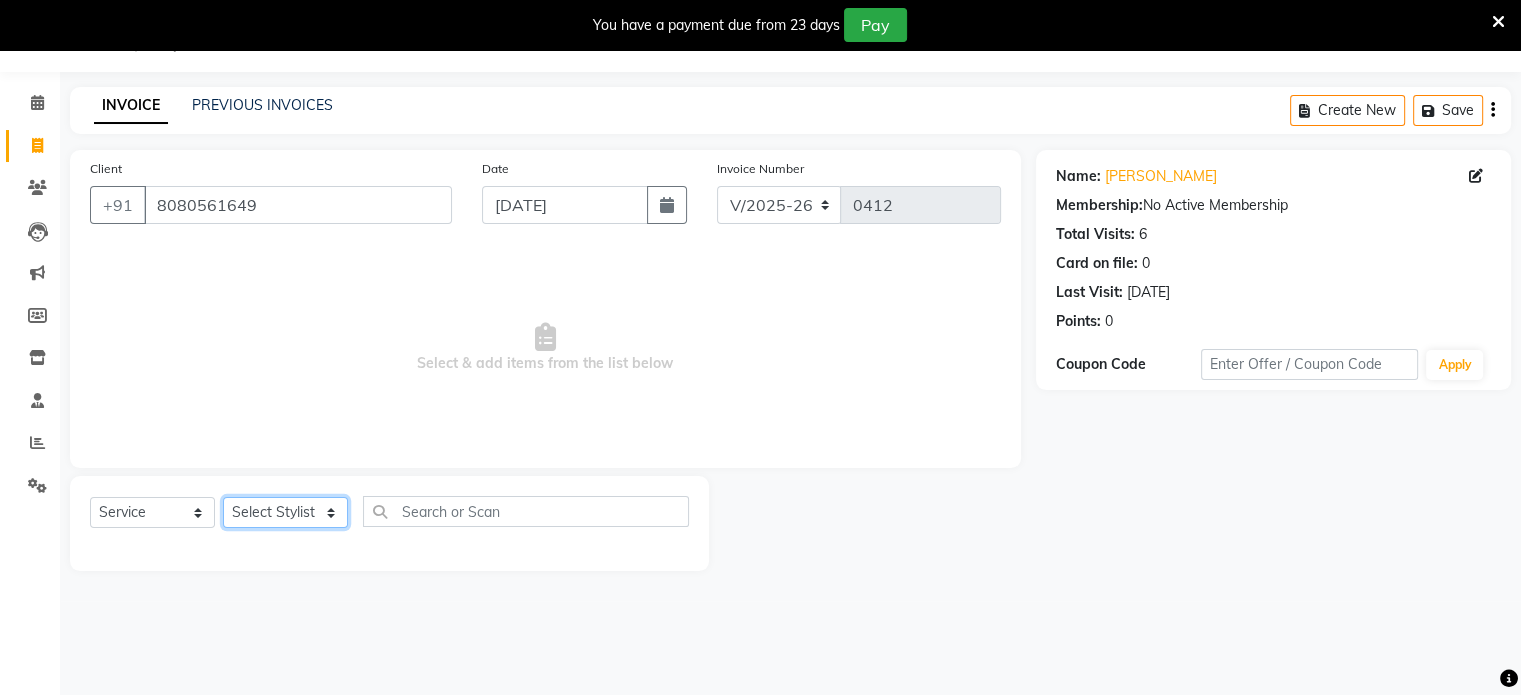 select on "79823" 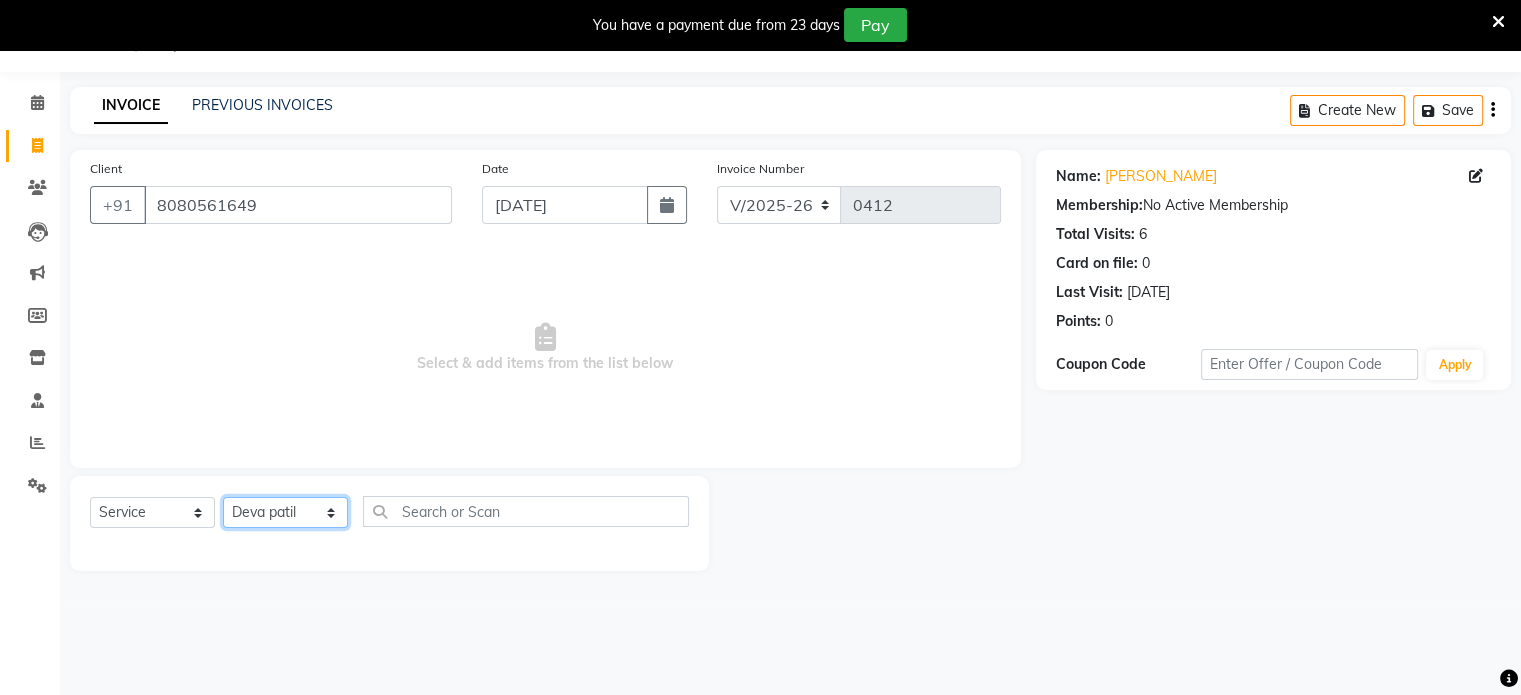 click on "Select Stylist [PERSON_NAME] [PERSON_NAME] [PERSON_NAME] [PERSON_NAME]" 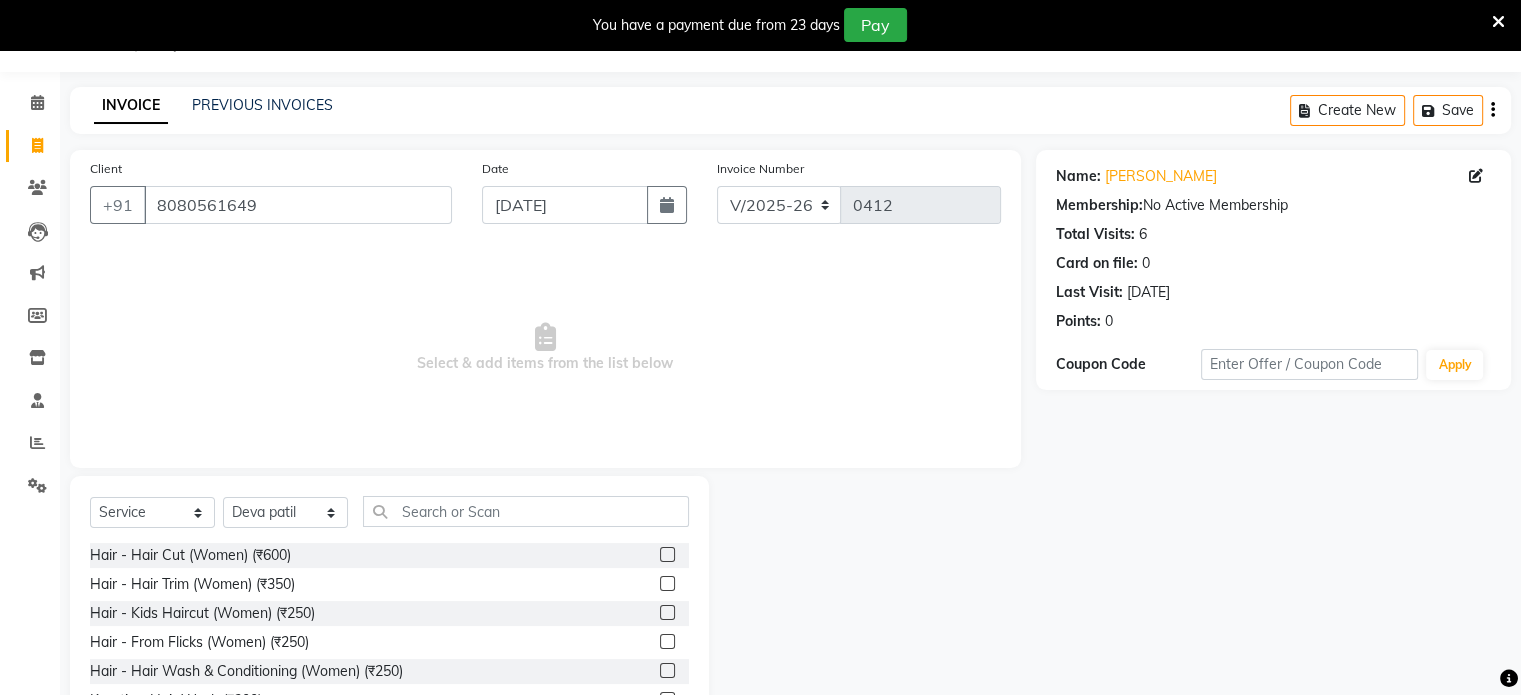 click 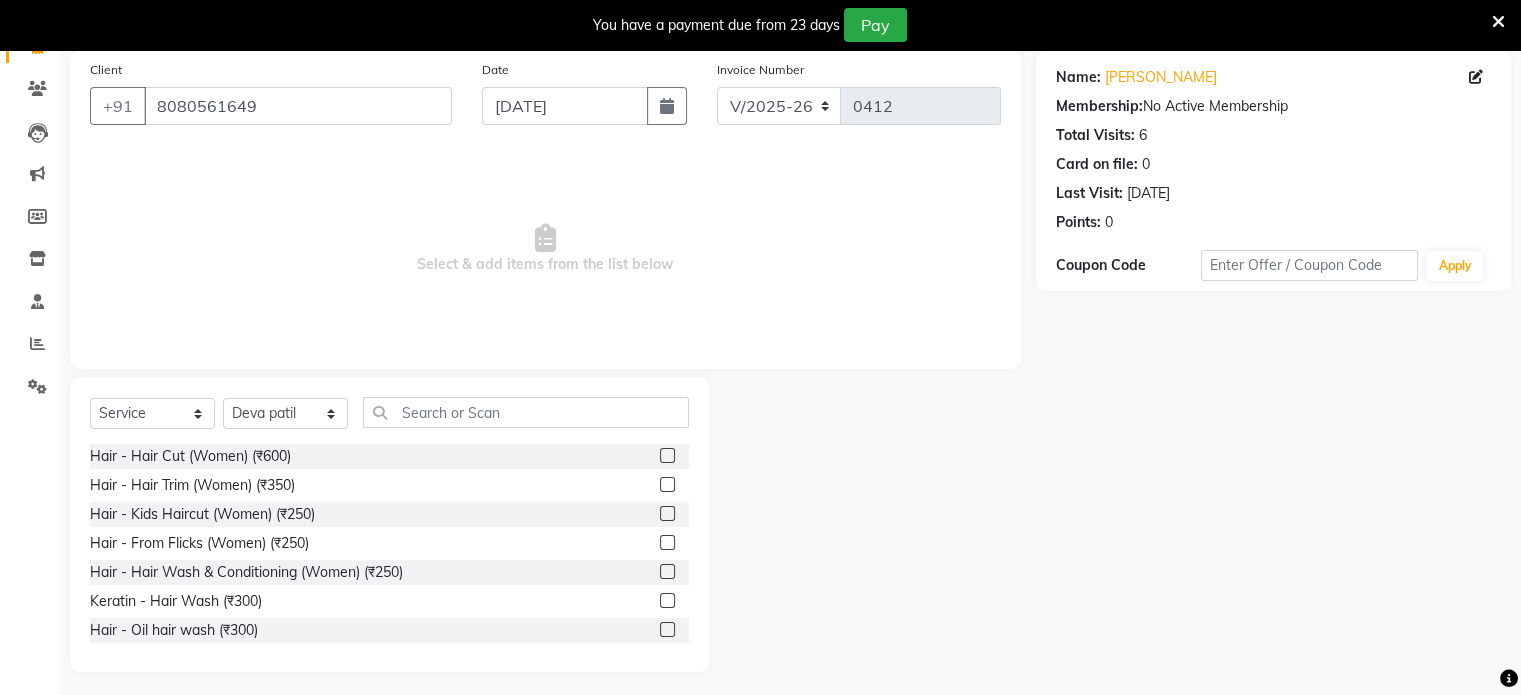 scroll, scrollTop: 156, scrollLeft: 0, axis: vertical 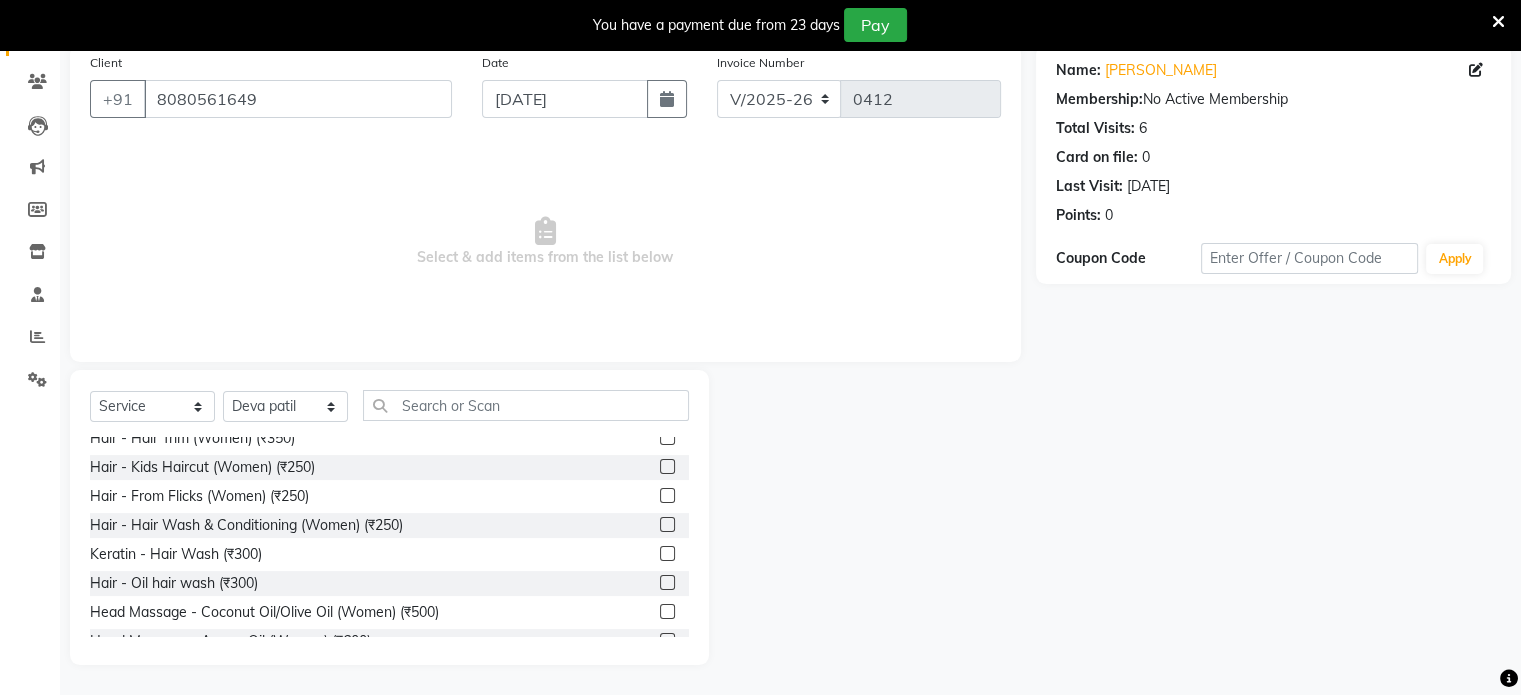 click 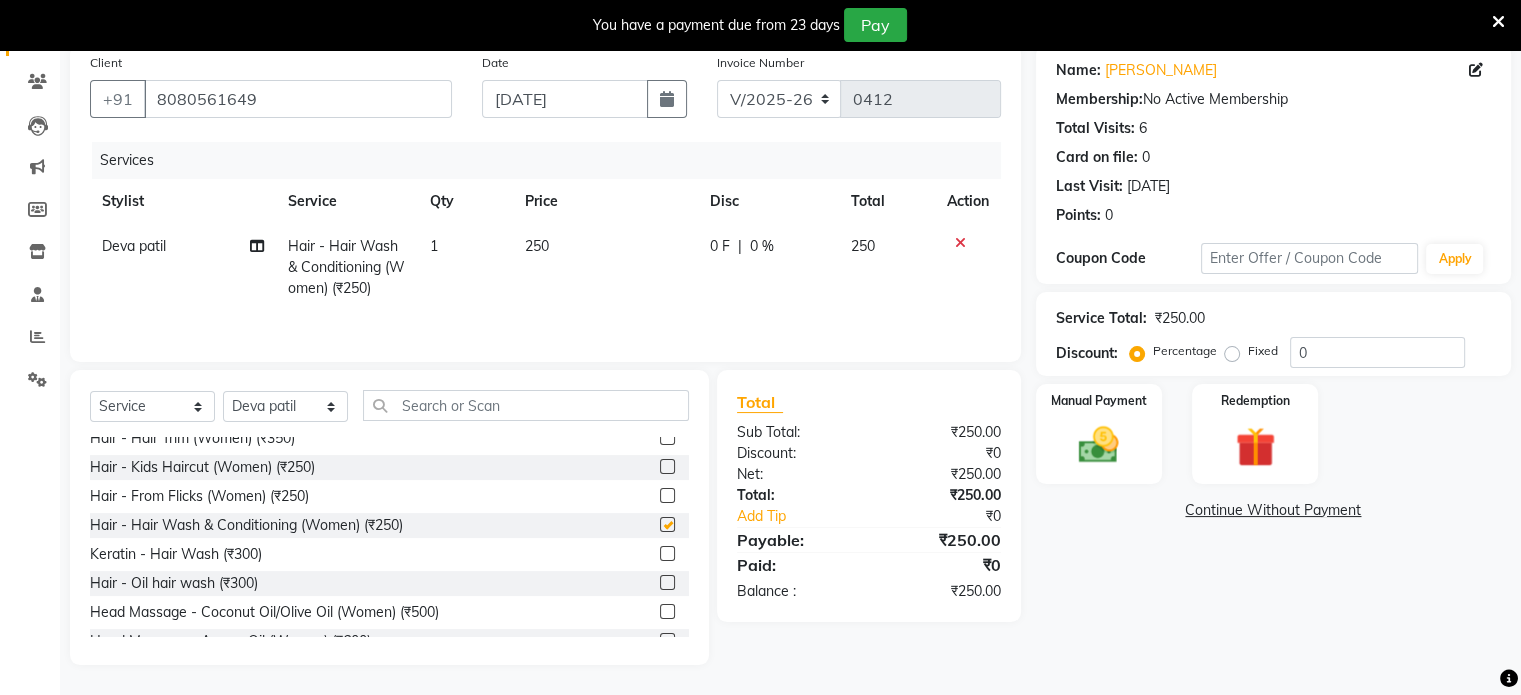 checkbox on "false" 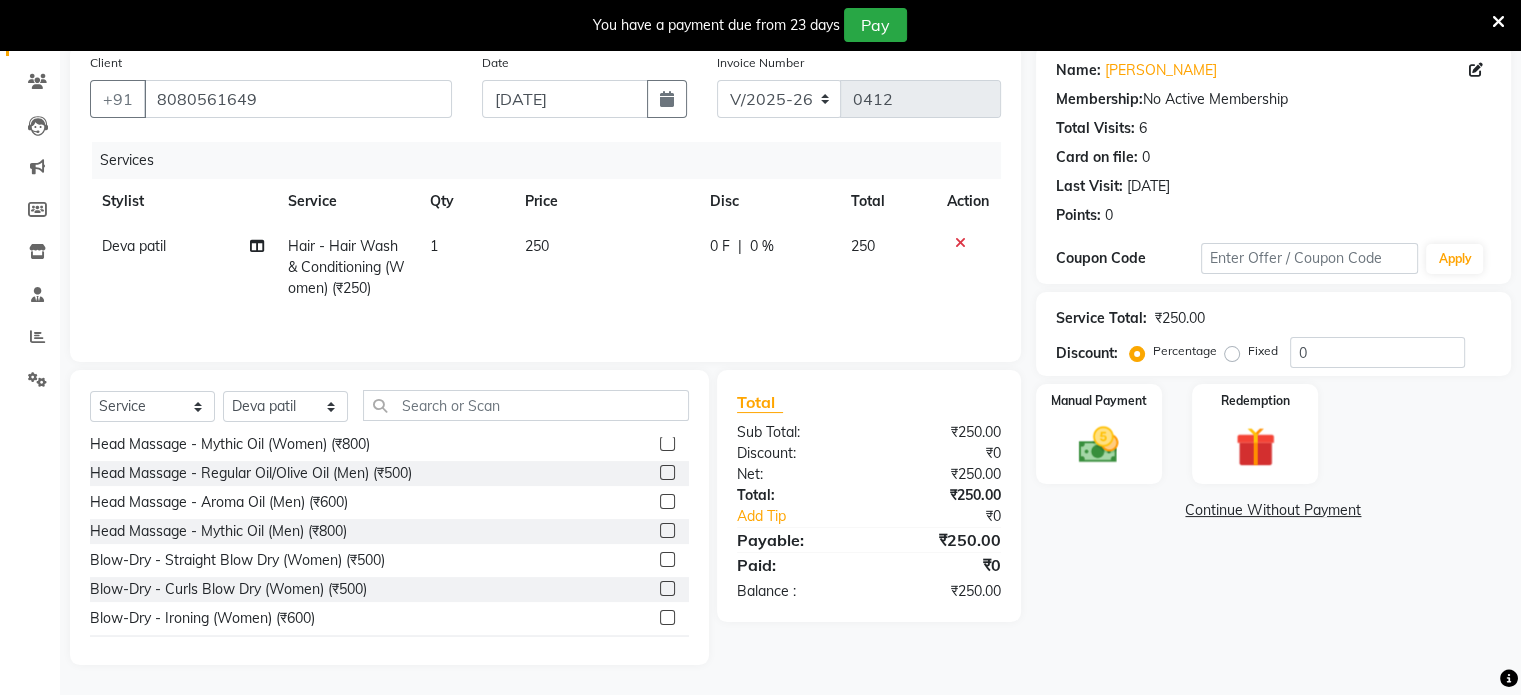 scroll, scrollTop: 306, scrollLeft: 0, axis: vertical 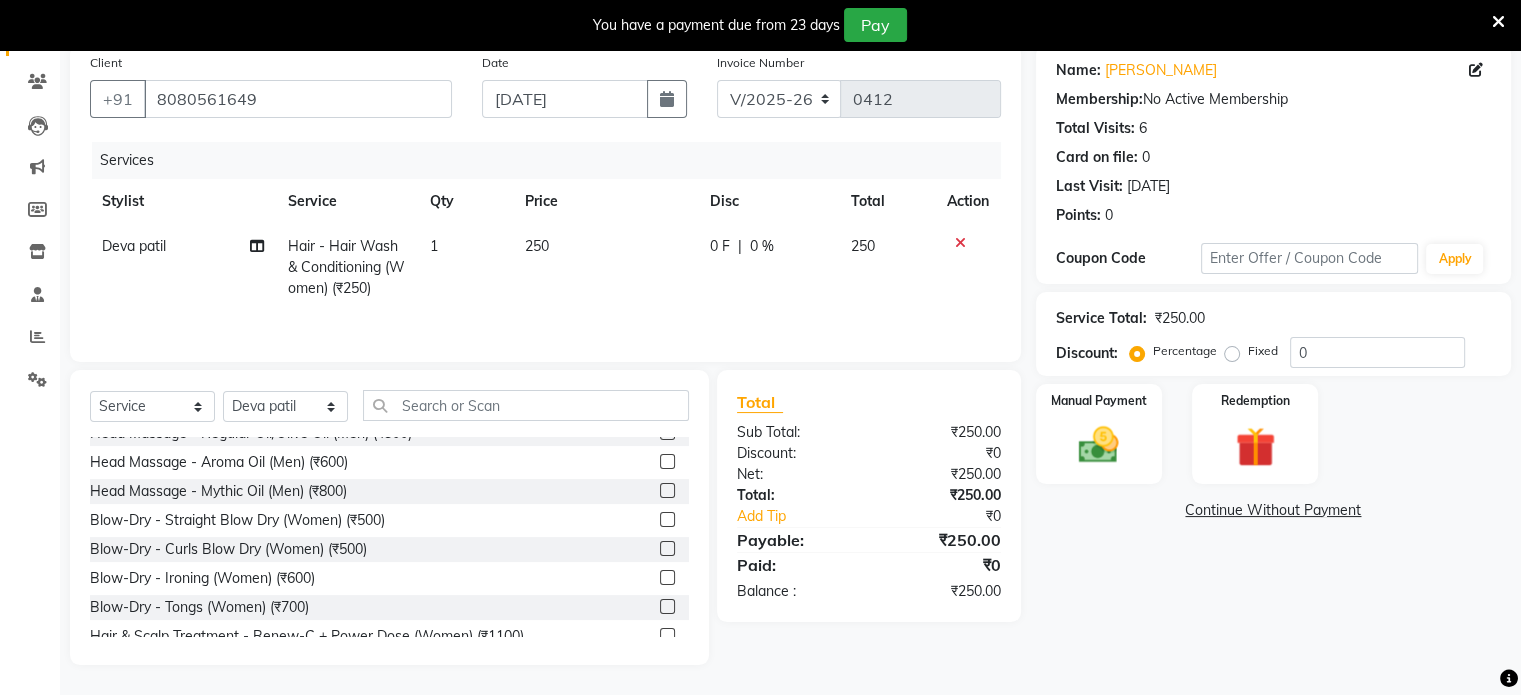 click 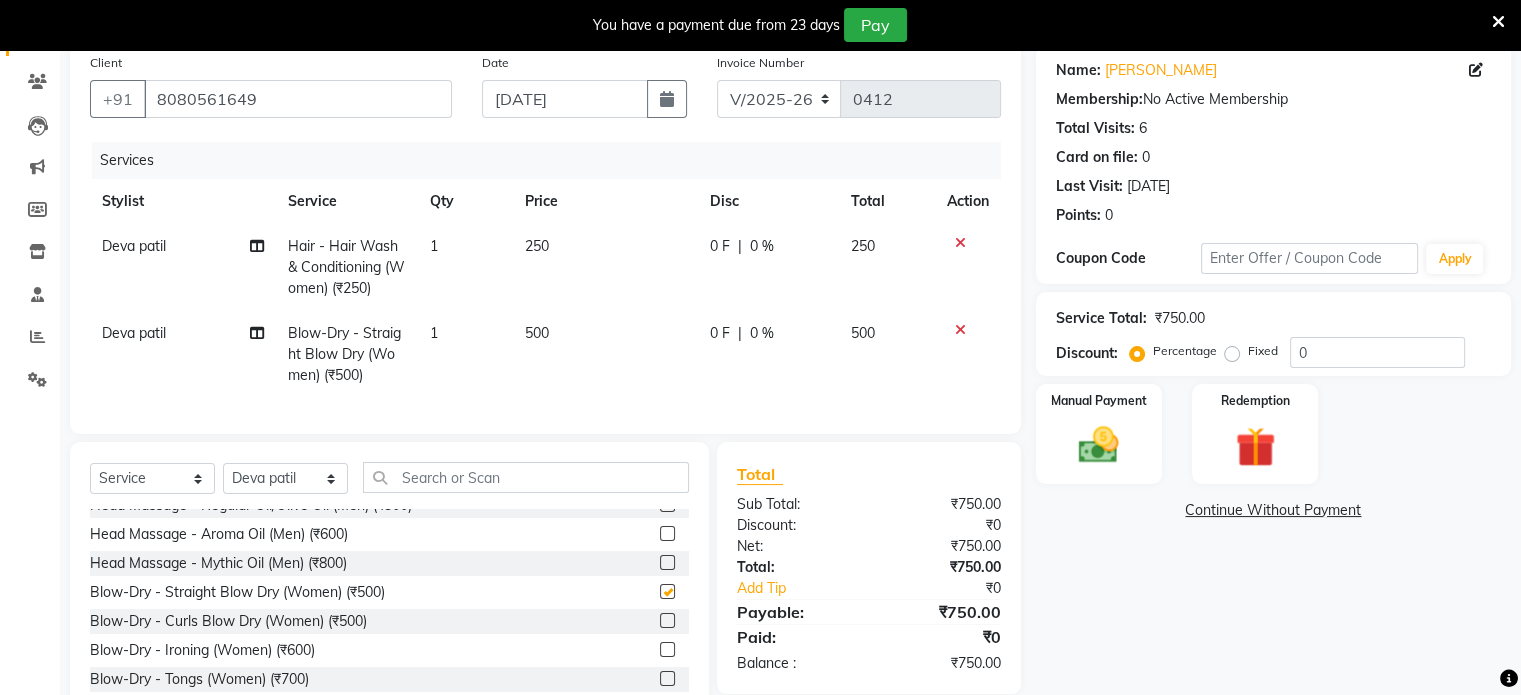 checkbox on "false" 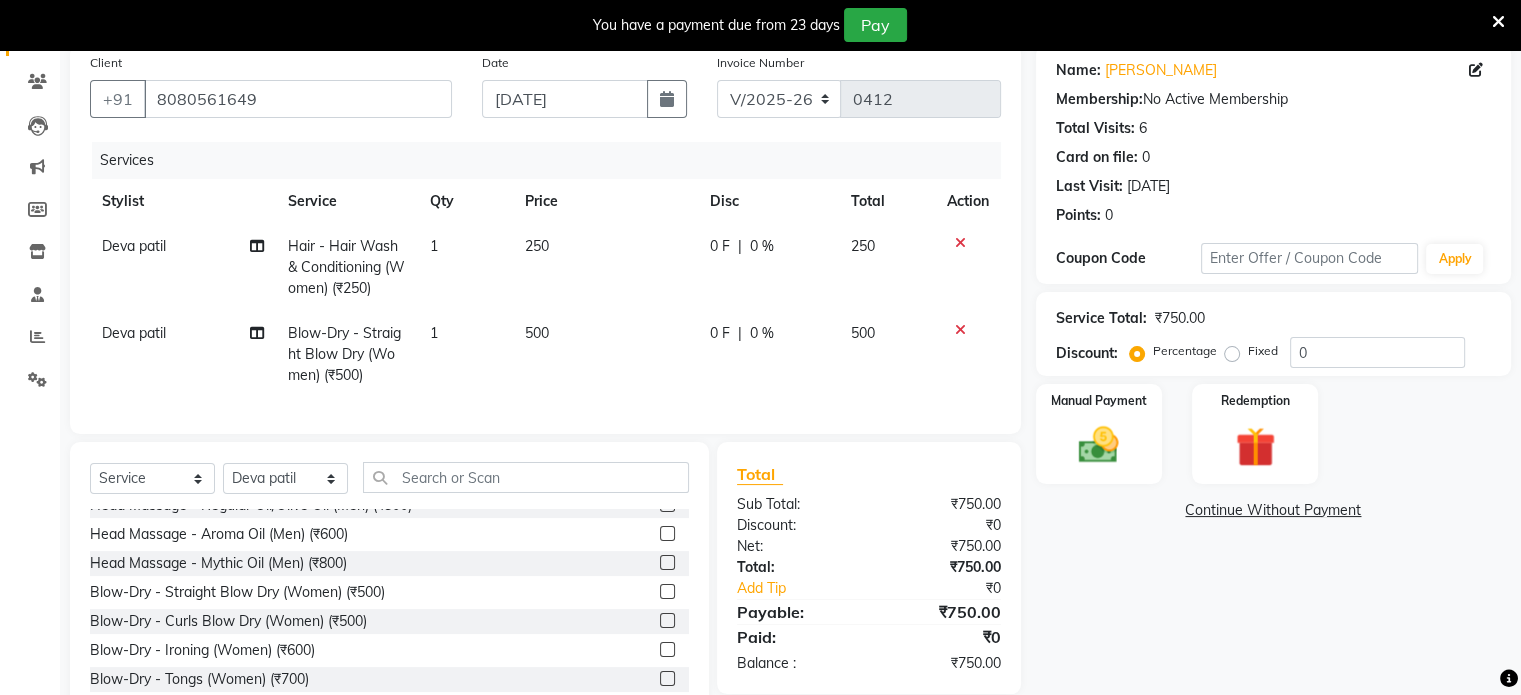 click on "250" 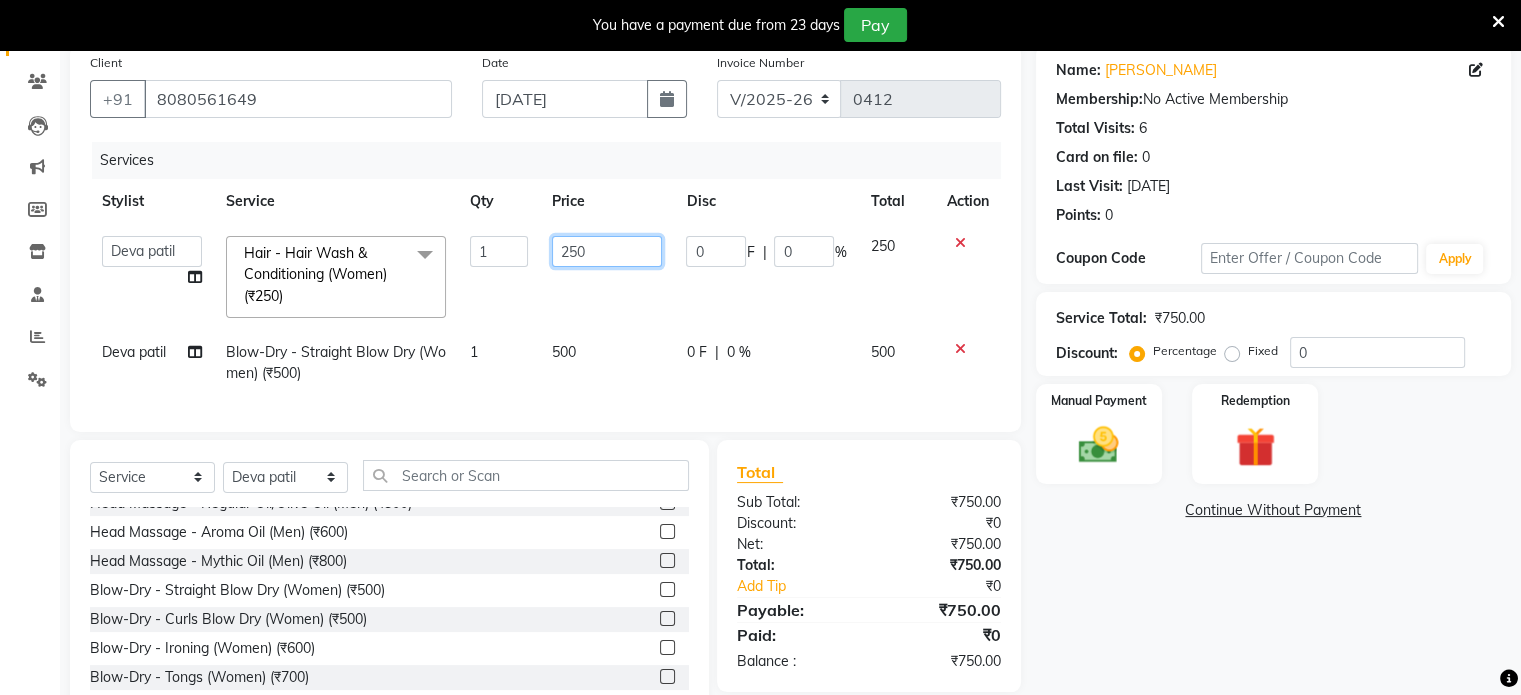 click on "250" 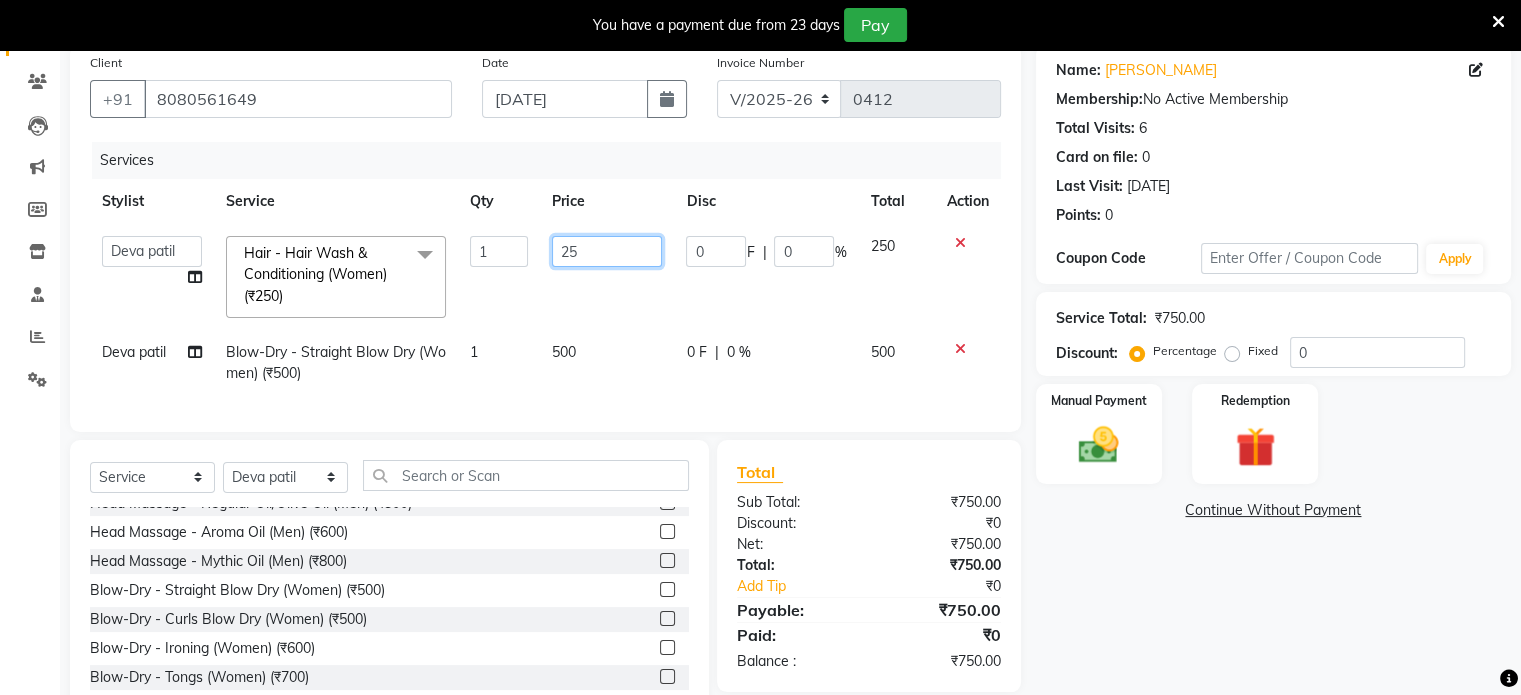type on "2" 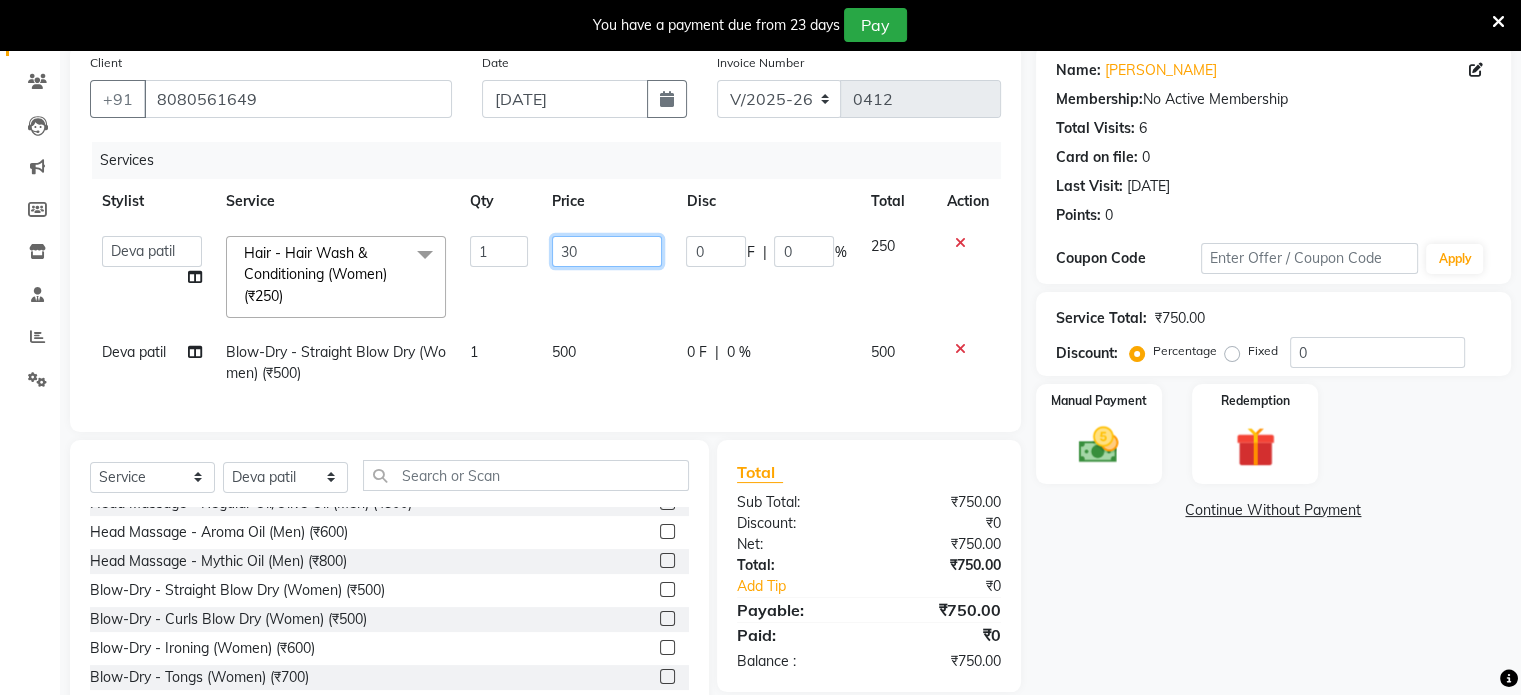 type on "300" 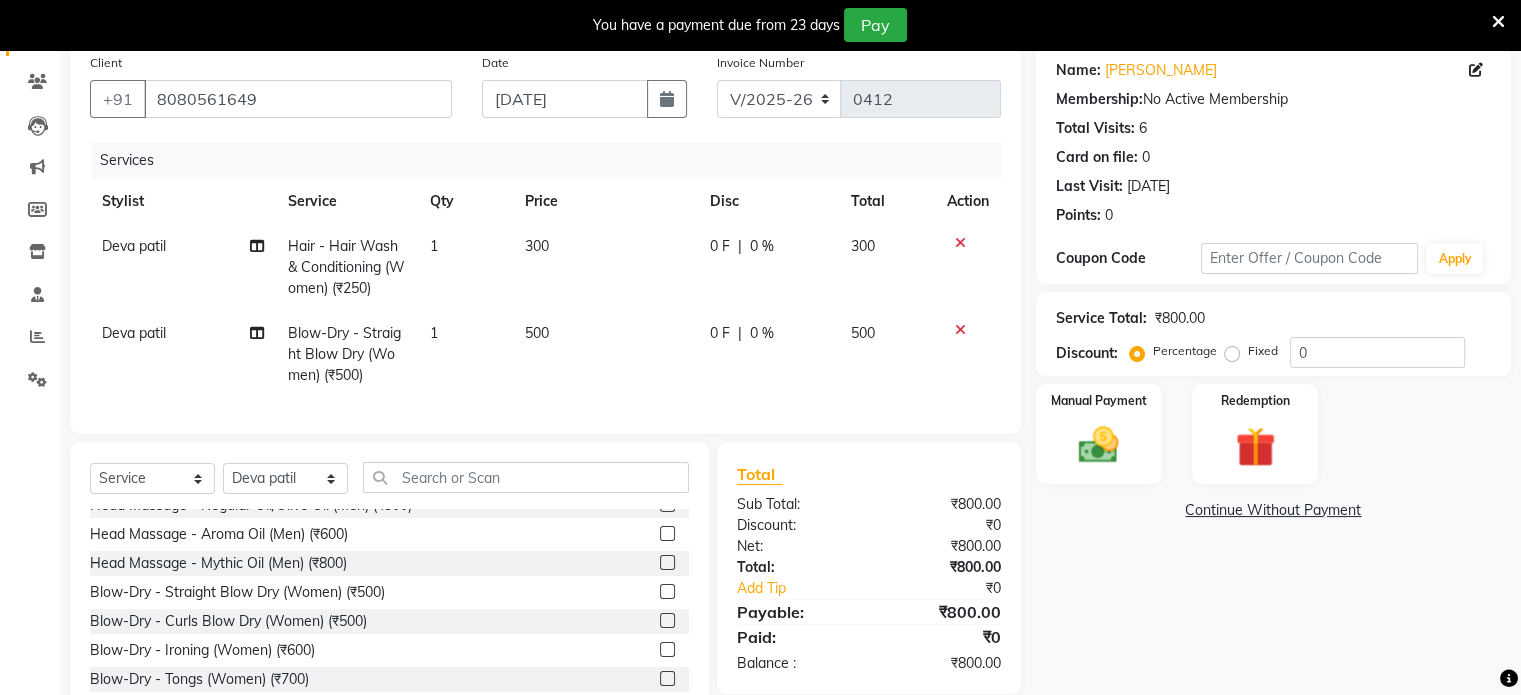 click on "500" 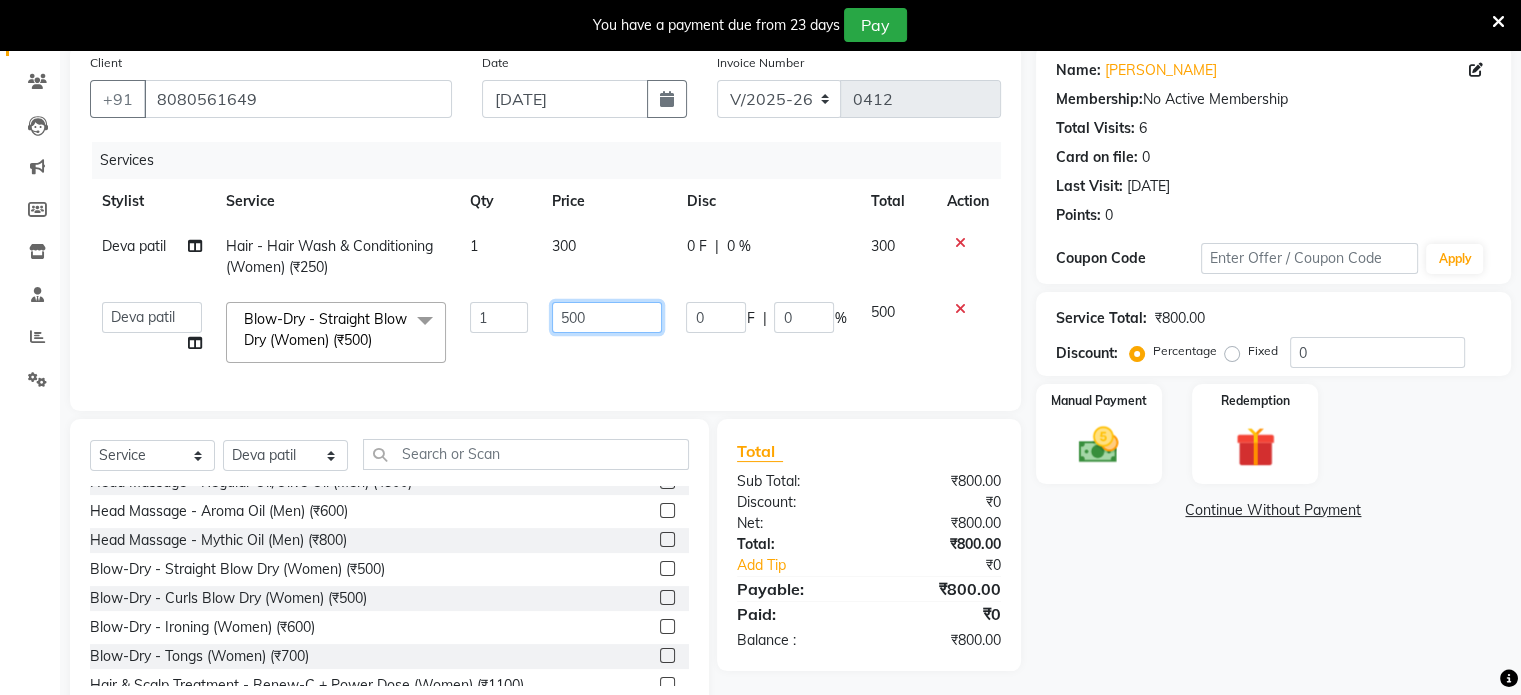 click on "500" 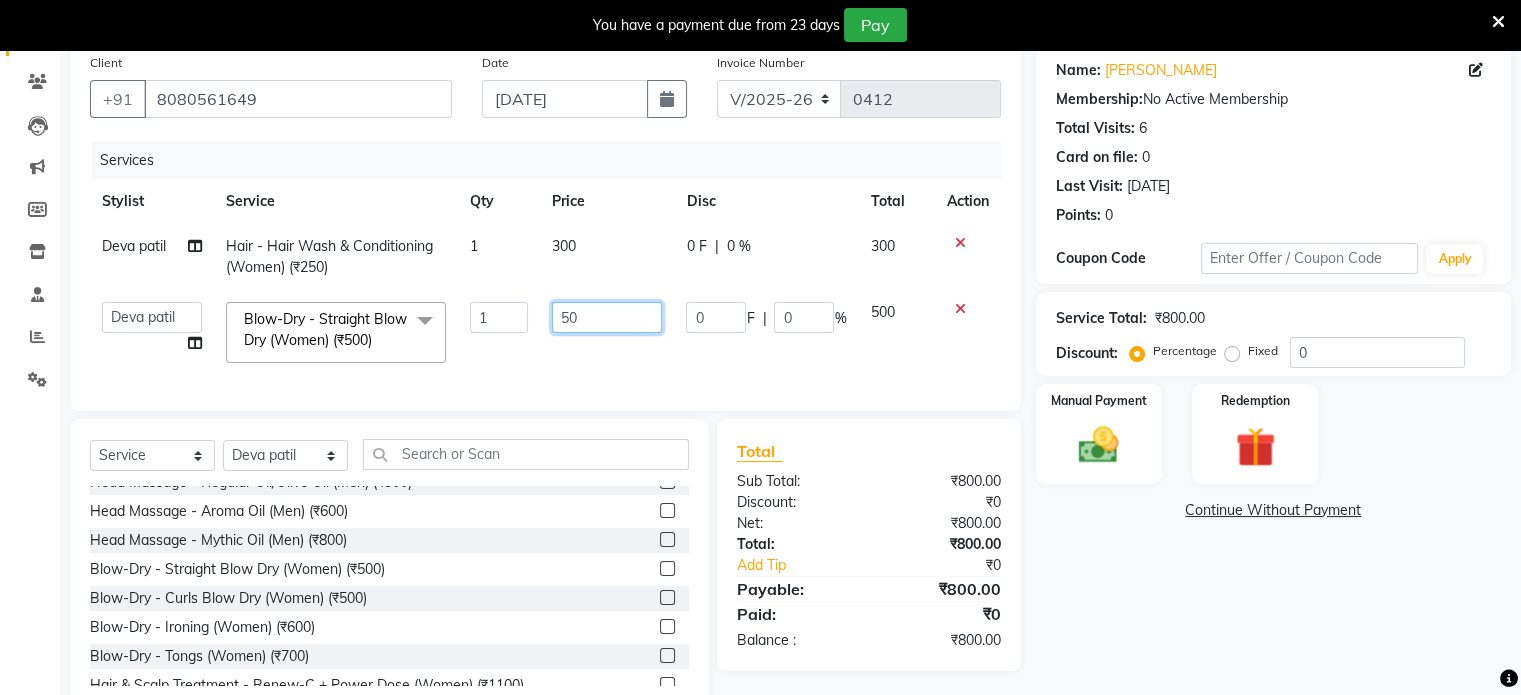 type on "5" 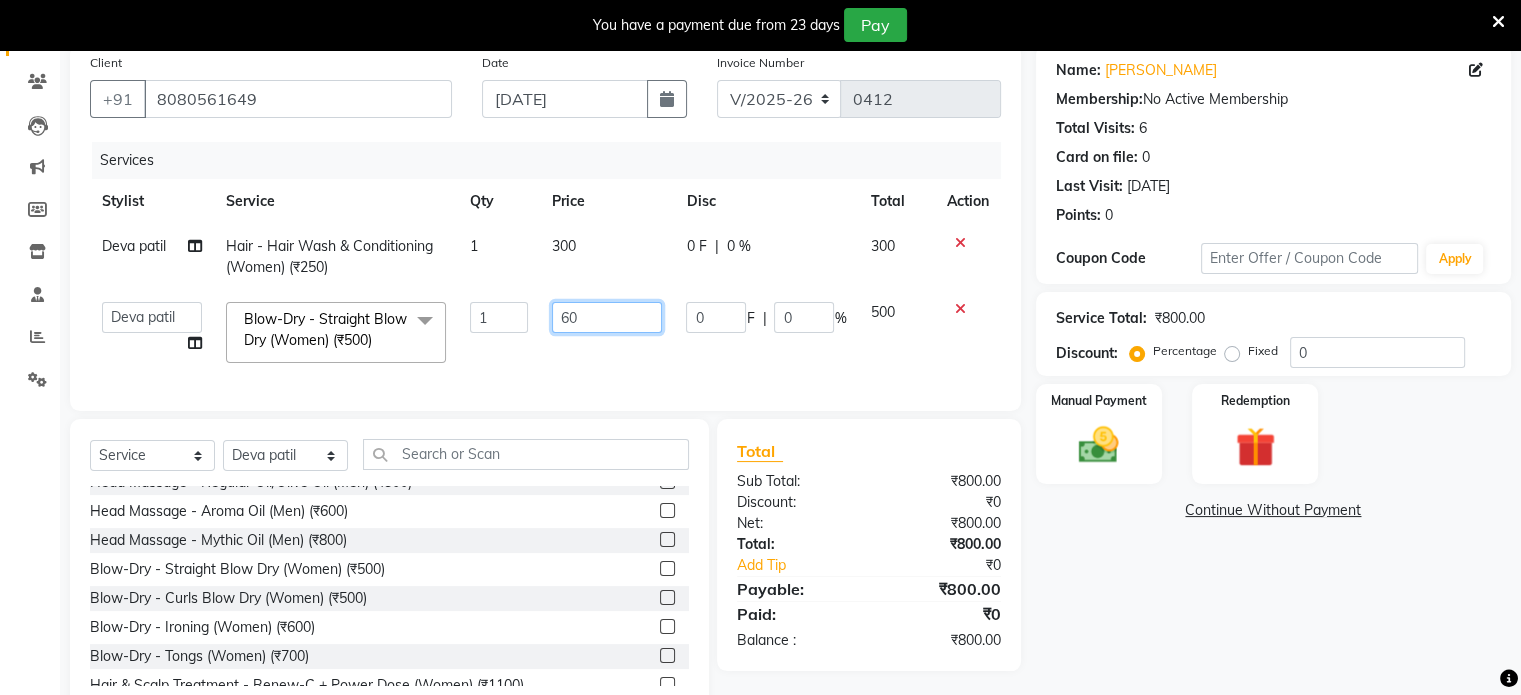 type on "600" 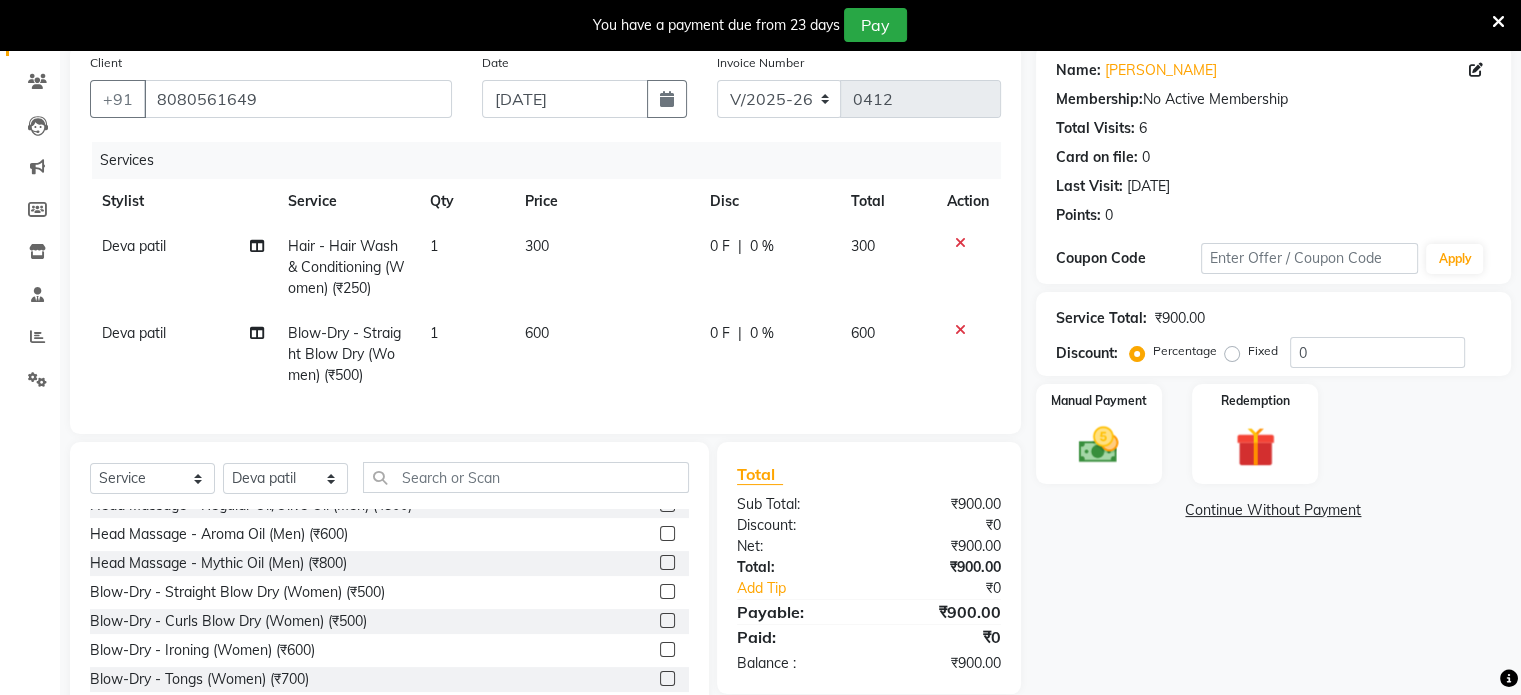 click on "0 F | 0 %" 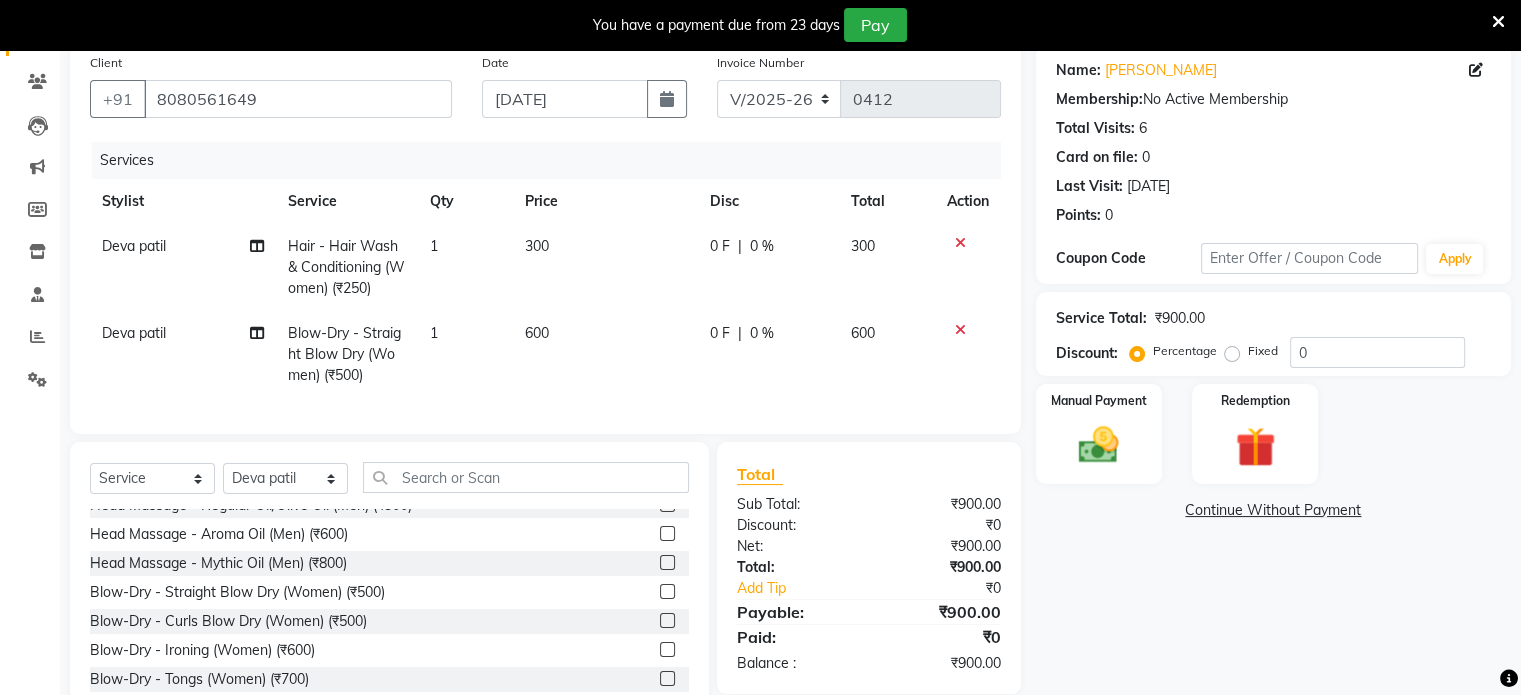 select on "79823" 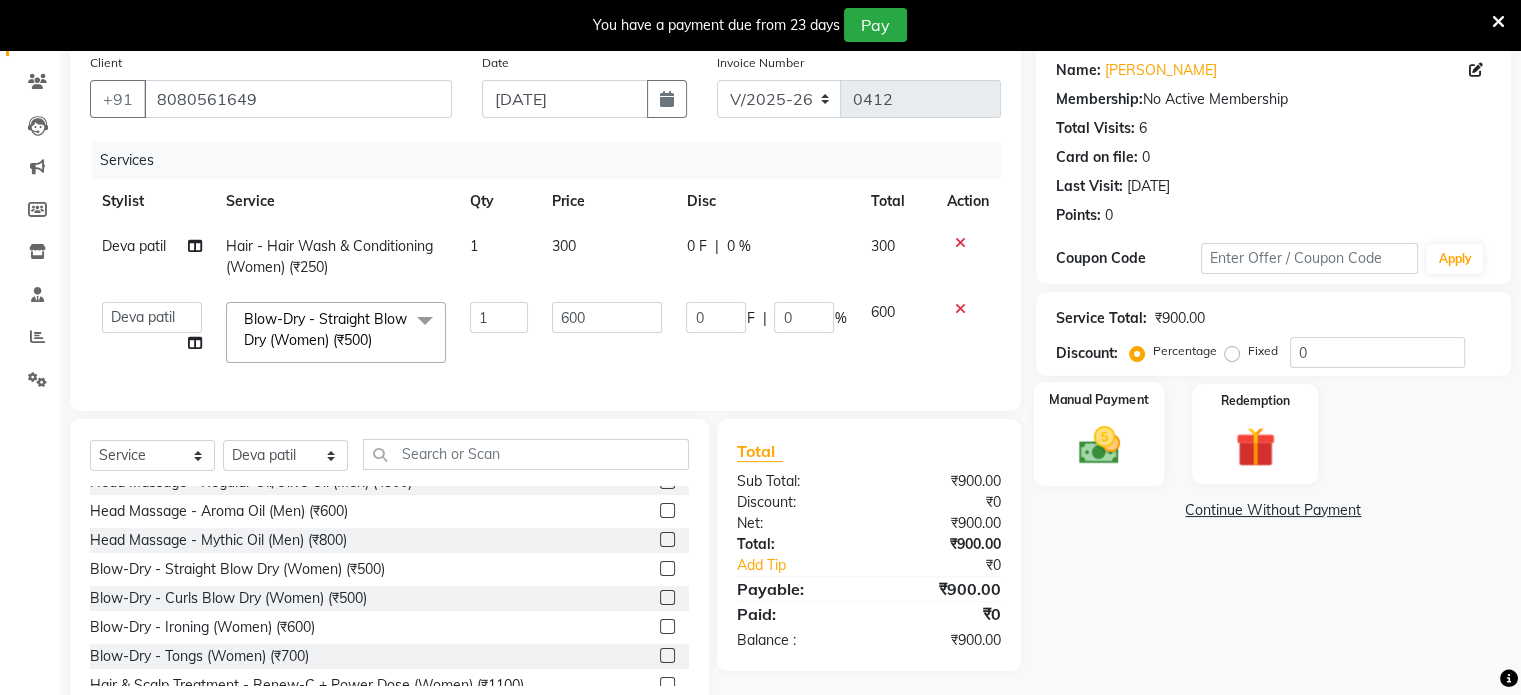 click on "Manual Payment" 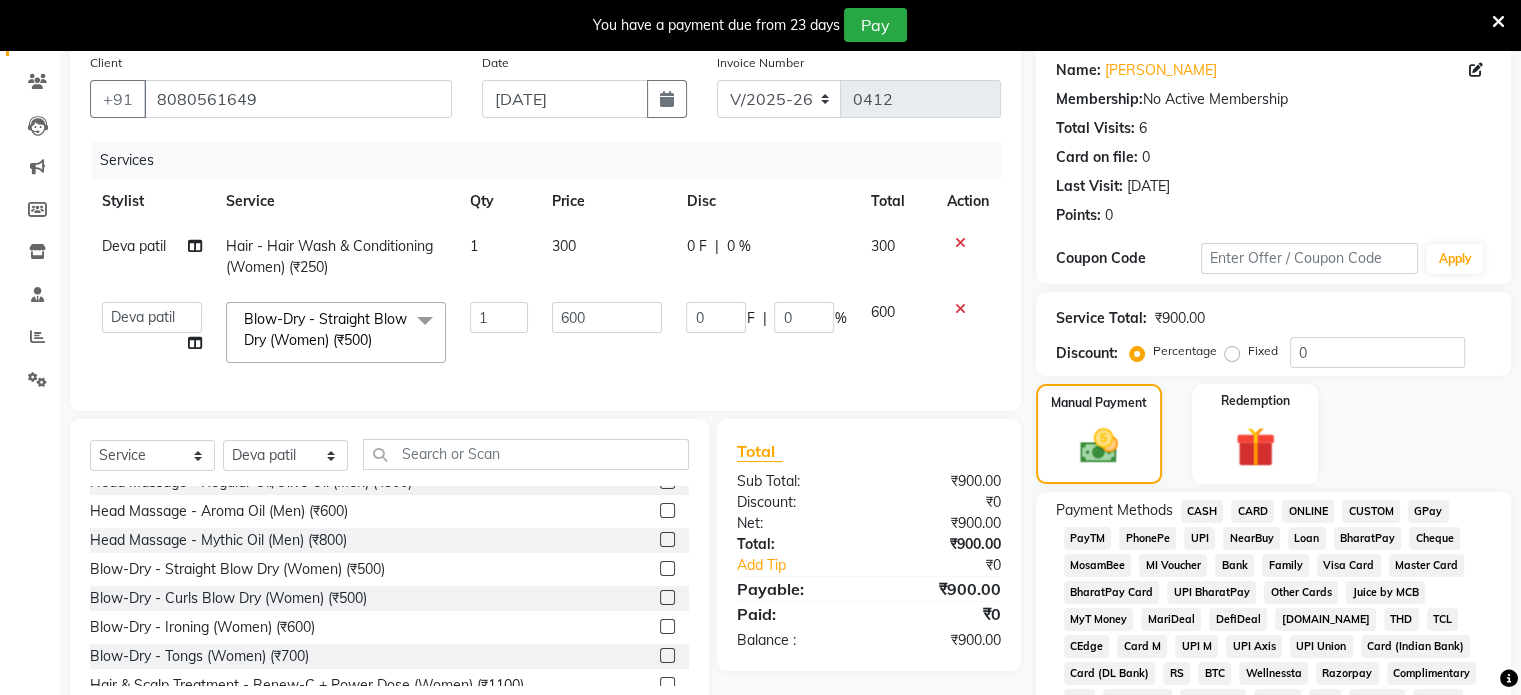 click on "GPay" 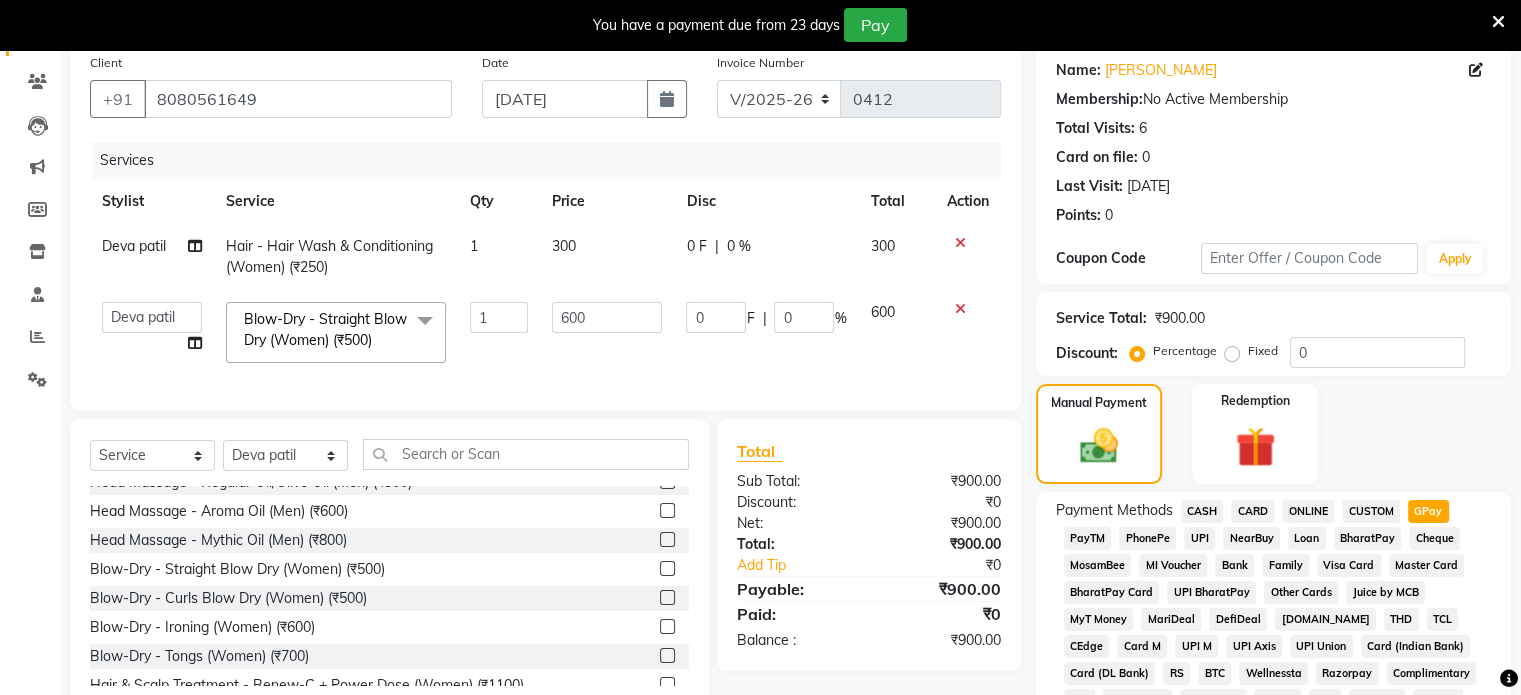 click on "Payment Methods  CASH   CARD   ONLINE   CUSTOM   GPay   PayTM   PhonePe   UPI   NearBuy   Loan   BharatPay   Cheque   MosamBee   MI Voucher   Bank   Family   Visa Card   Master Card   BharatPay Card   UPI BharatPay   Other Cards   Juice by MCB   MyT Money   MariDeal   DefiDeal   [DOMAIN_NAME]   THD   TCL   CEdge   Card M   UPI M   UPI Axis   UPI Union   Card (Indian Bank)   Card (DL Bank)   RS   BTC   Wellnessta   Razorpay   Complimentary   Nift   Spa Finder   Spa Week   Venmo   BFL   LoanTap   SaveIN   GMoney   ATH Movil   On Account   Chamber Gift Card   Trade   Comp   Donation   Card on File   Envision   BRAC Card   City Card   bKash   Credit Card   Debit Card   Shoutlo   LUZO   Jazz Cash   AmEx   Discover   Tabby   Online W   Room Charge   Room Charge USD   Room Charge Euro   Room Charge EGP   Room Charge GBP   Bajaj Finserv   Bad Debts   Card: IDFC   Card: IOB   Coupon   Gcash   PayMaya   Instamojo   COnline   UOnline   SOnline   SCard   Paypal   PPR   PPV   PPC   PPN   PPG   PPE   CAMP   Benefit   ATH Movil" 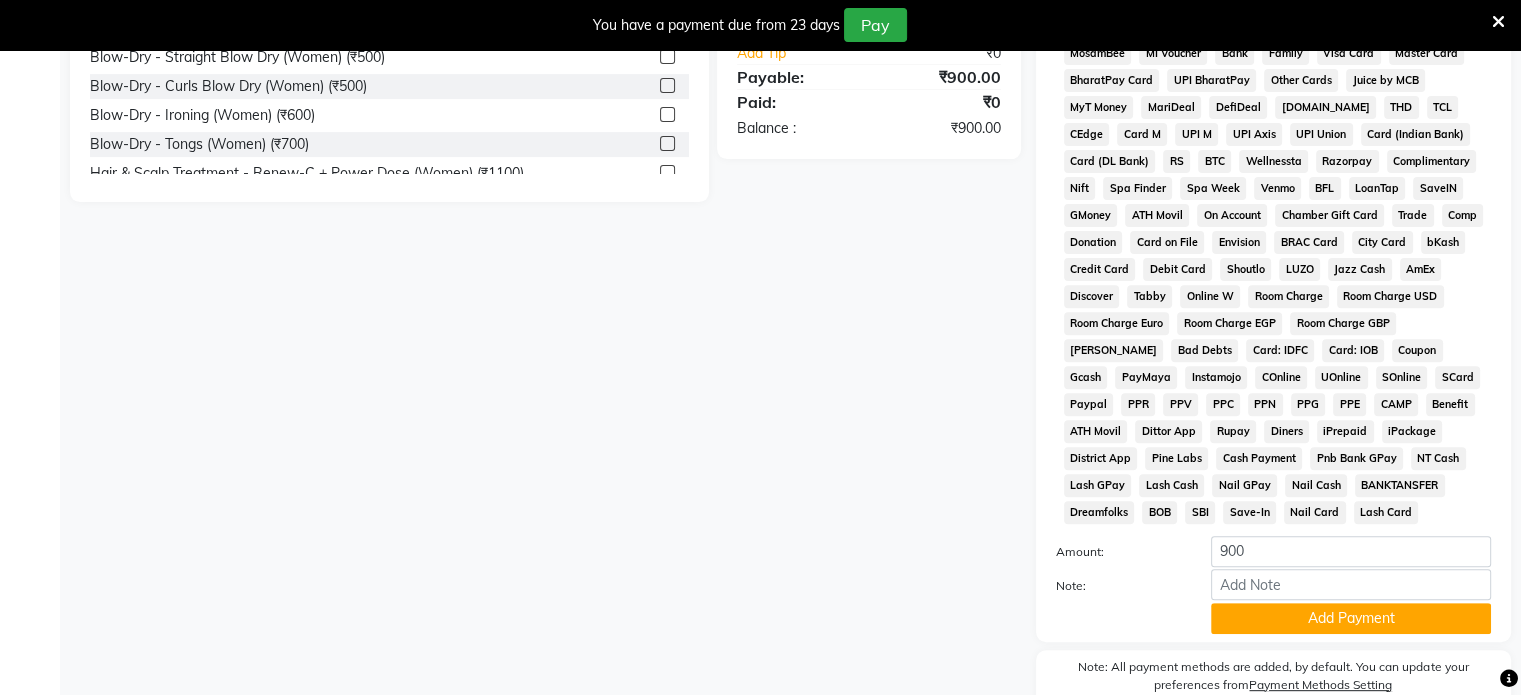 scroll, scrollTop: 778, scrollLeft: 0, axis: vertical 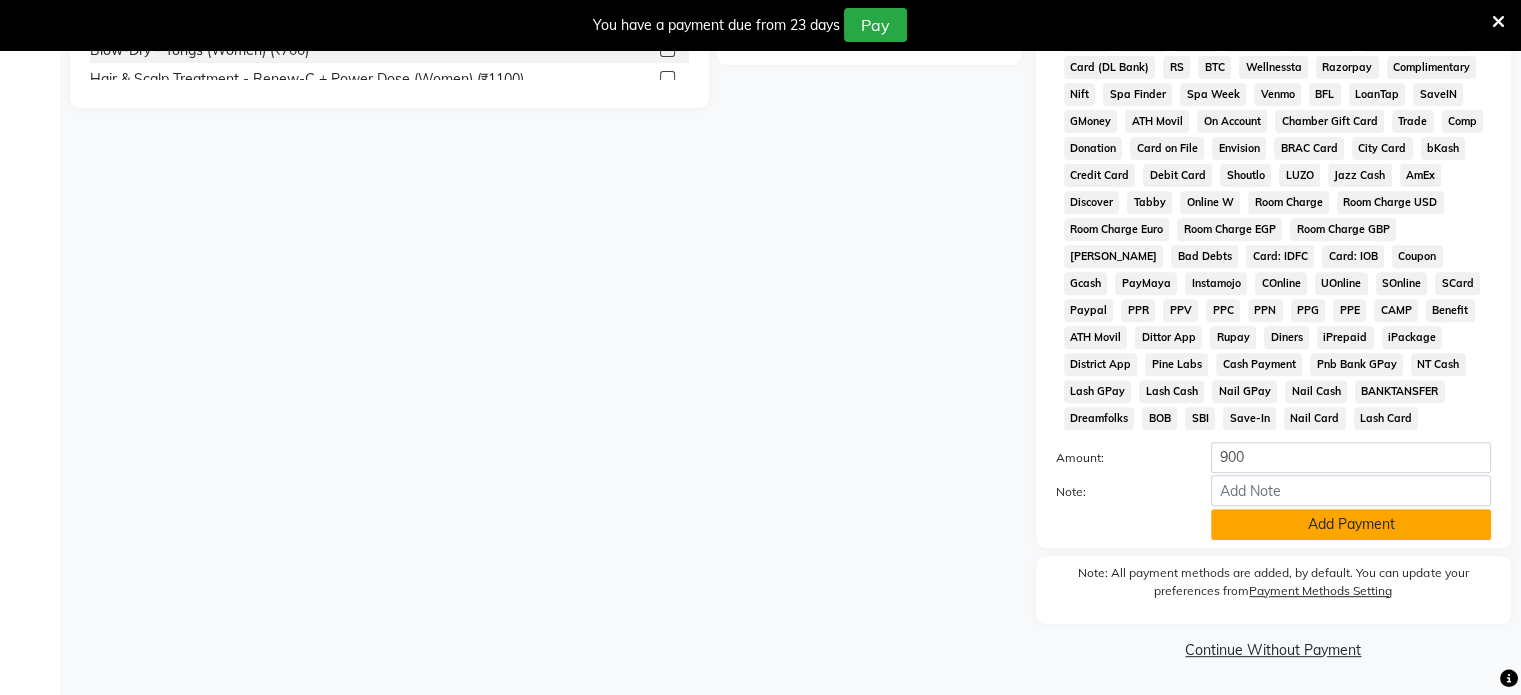 click on "Add Payment" 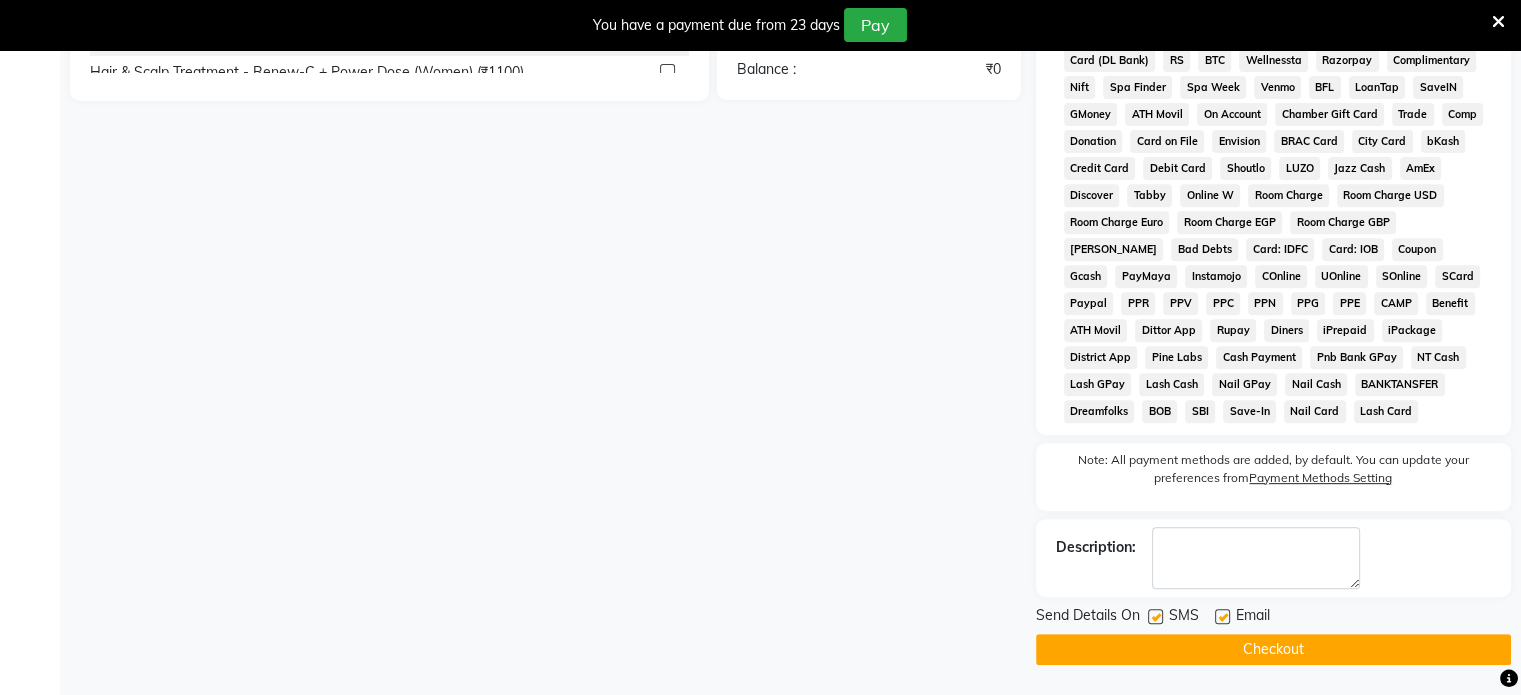 click on "Checkout" 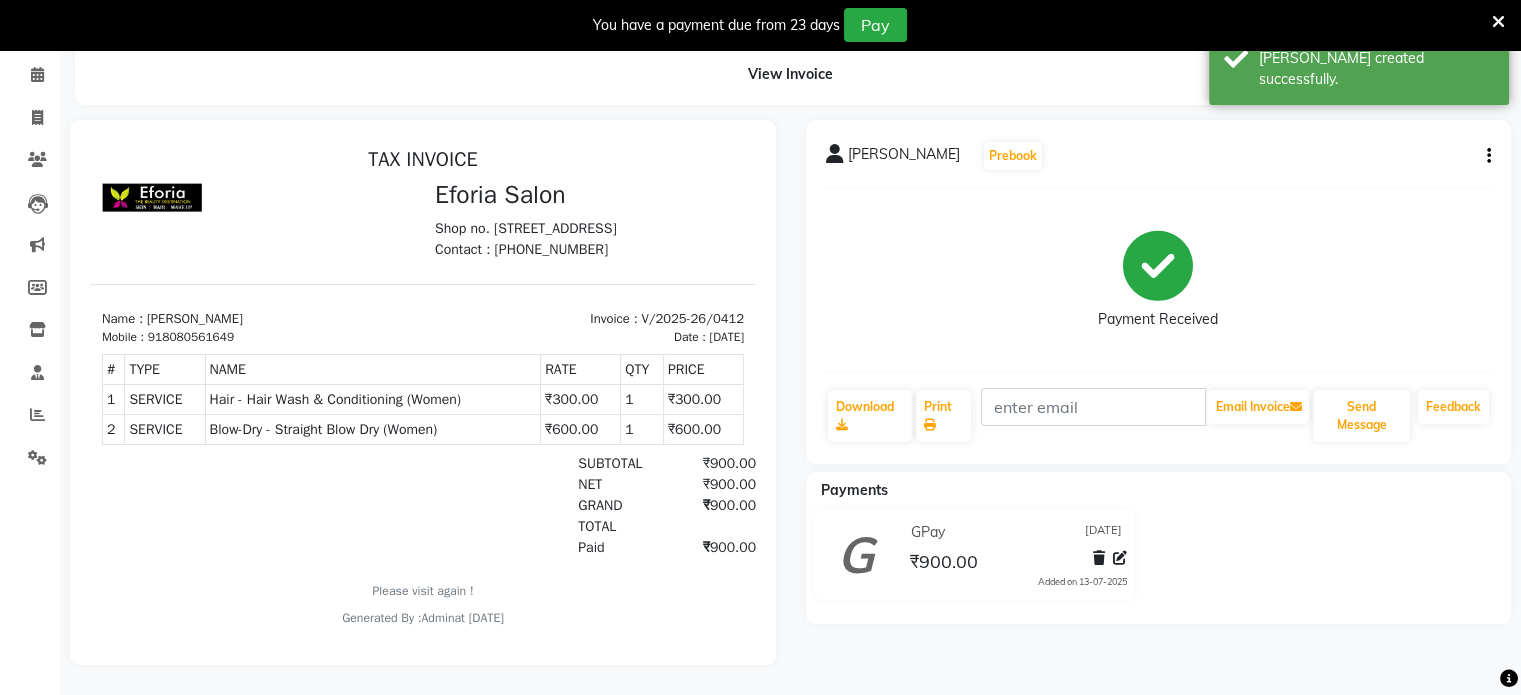 scroll, scrollTop: 0, scrollLeft: 0, axis: both 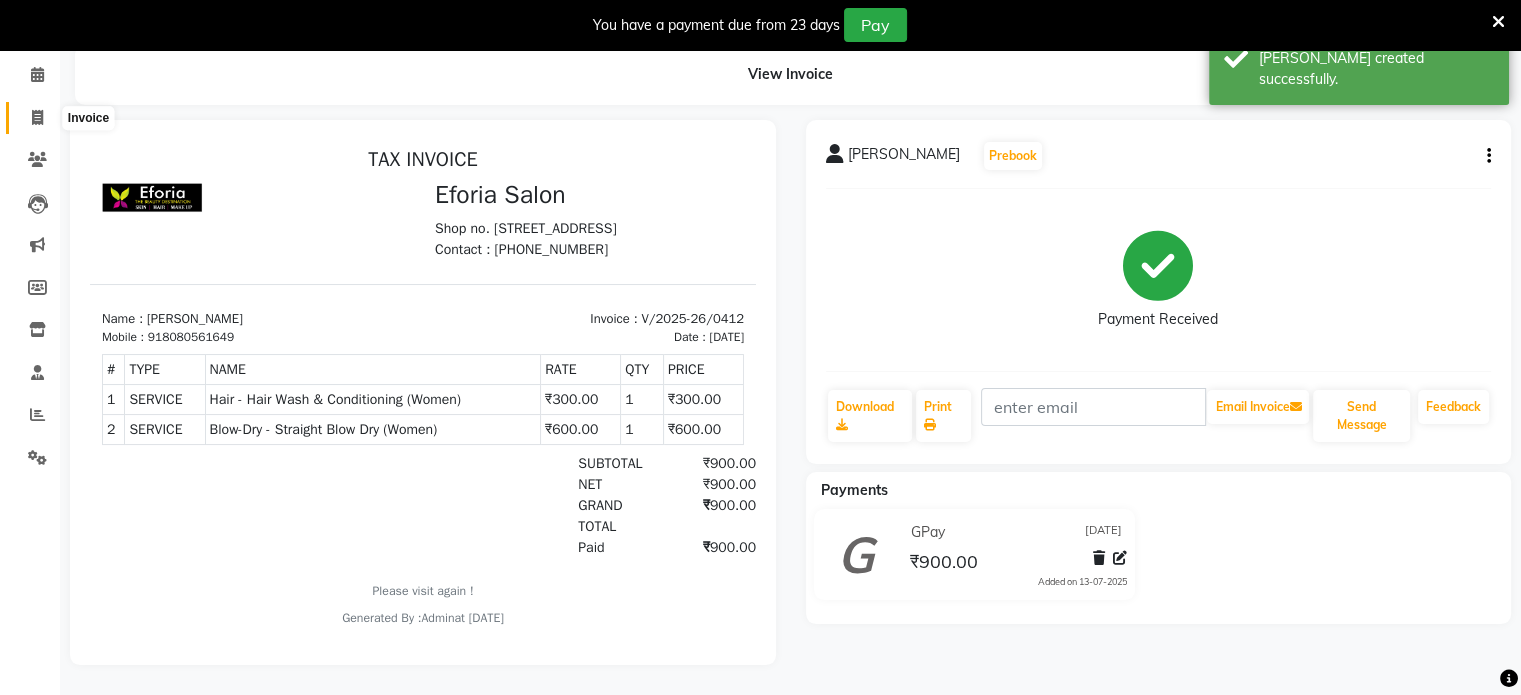click 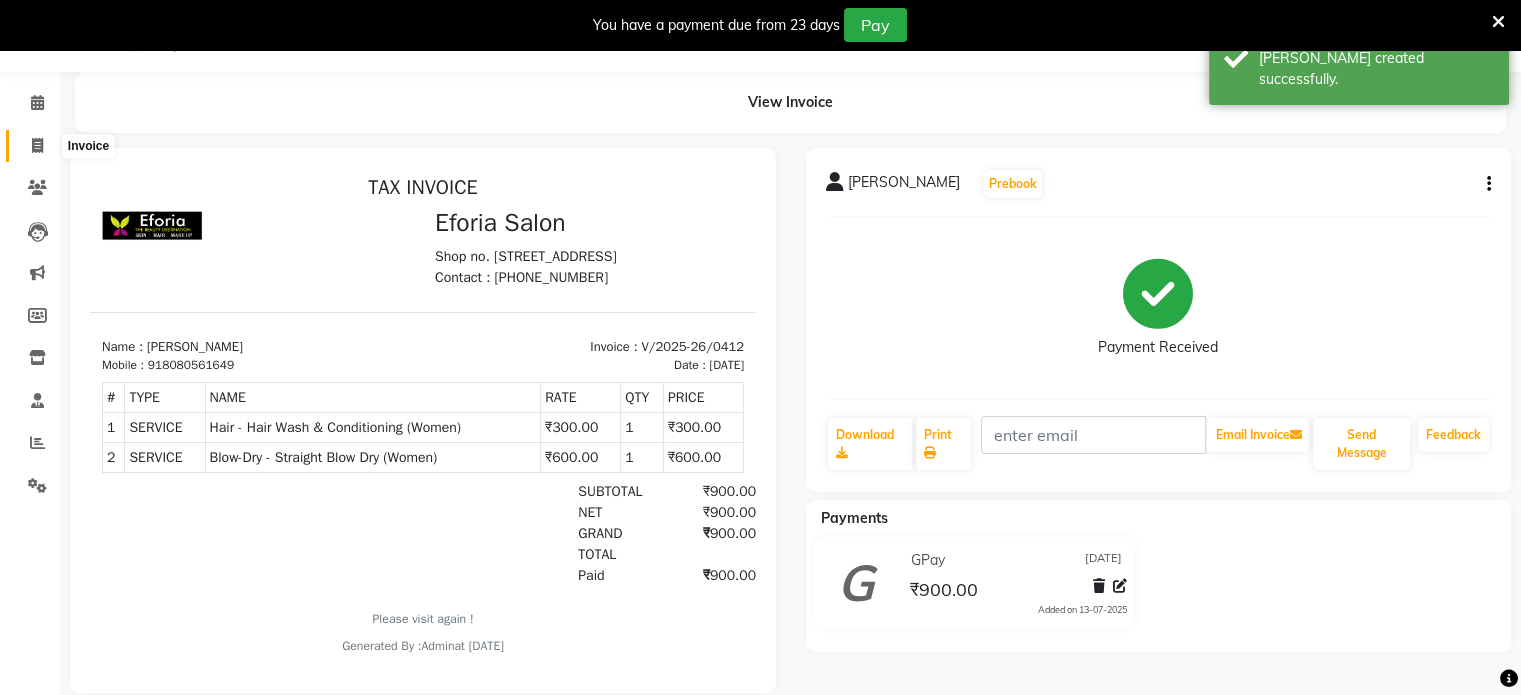 select on "service" 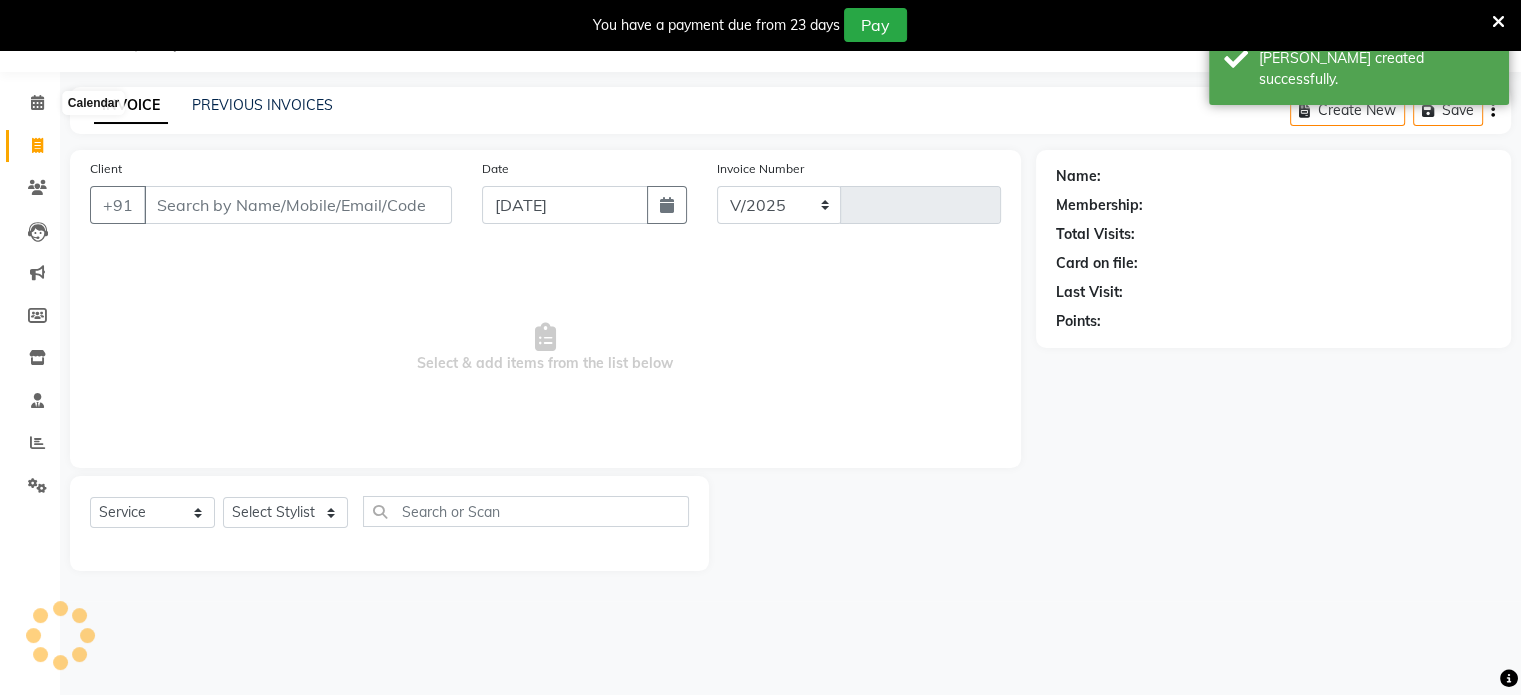 select on "608" 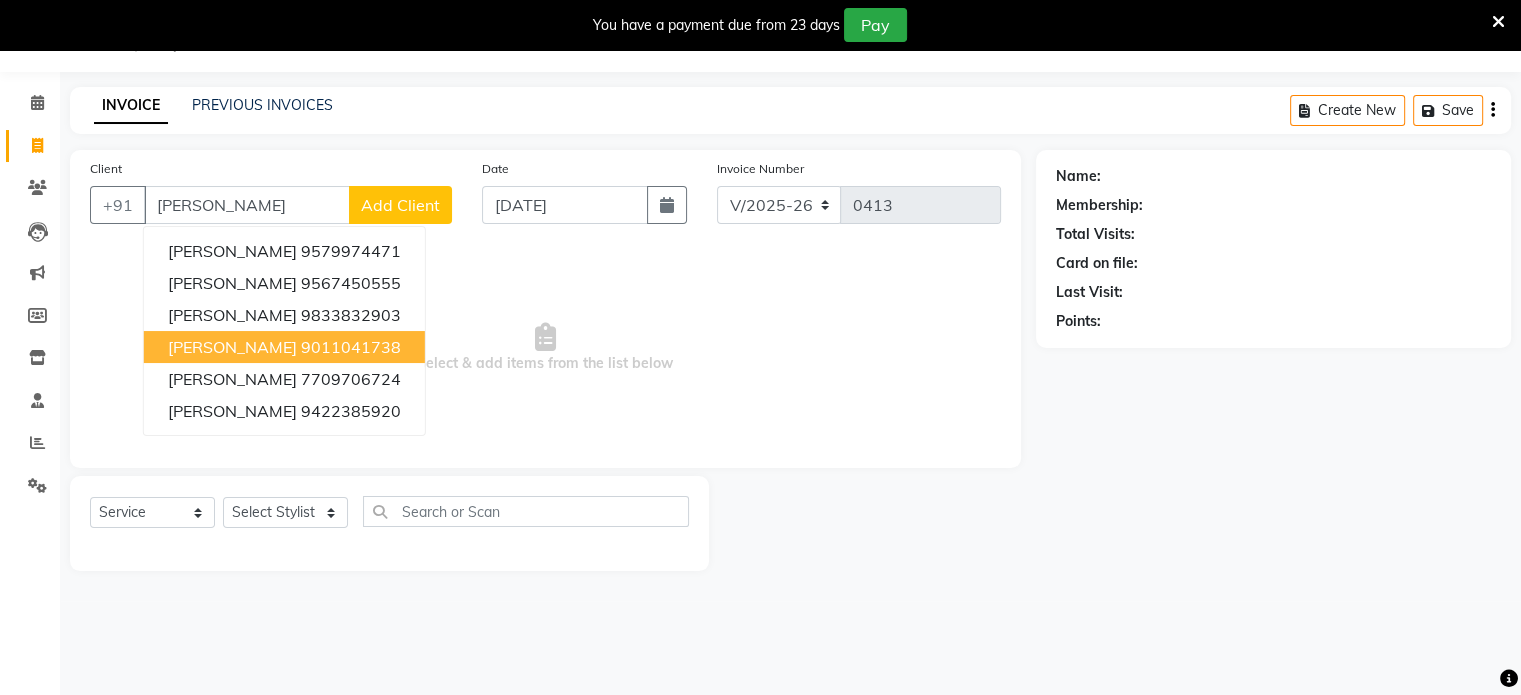 click on "9011041738" at bounding box center [351, 347] 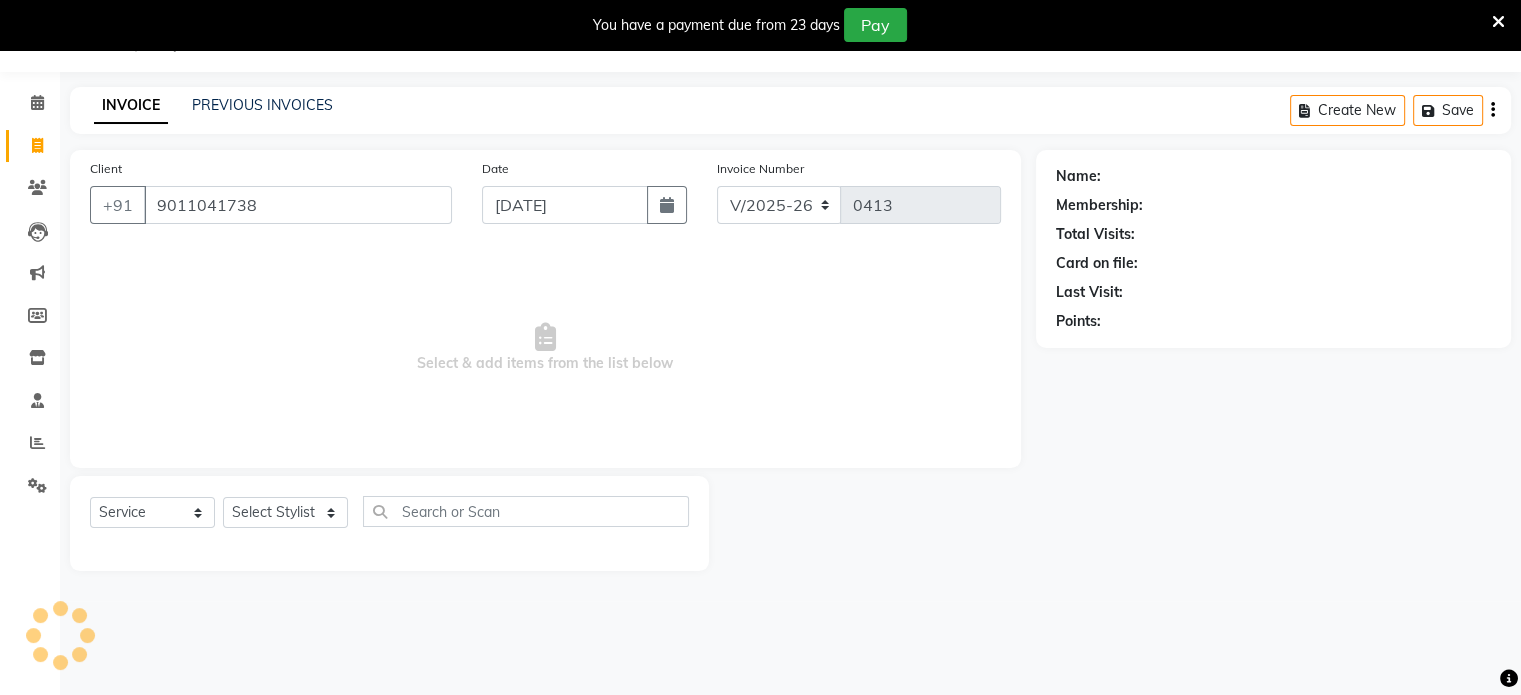 type on "9011041738" 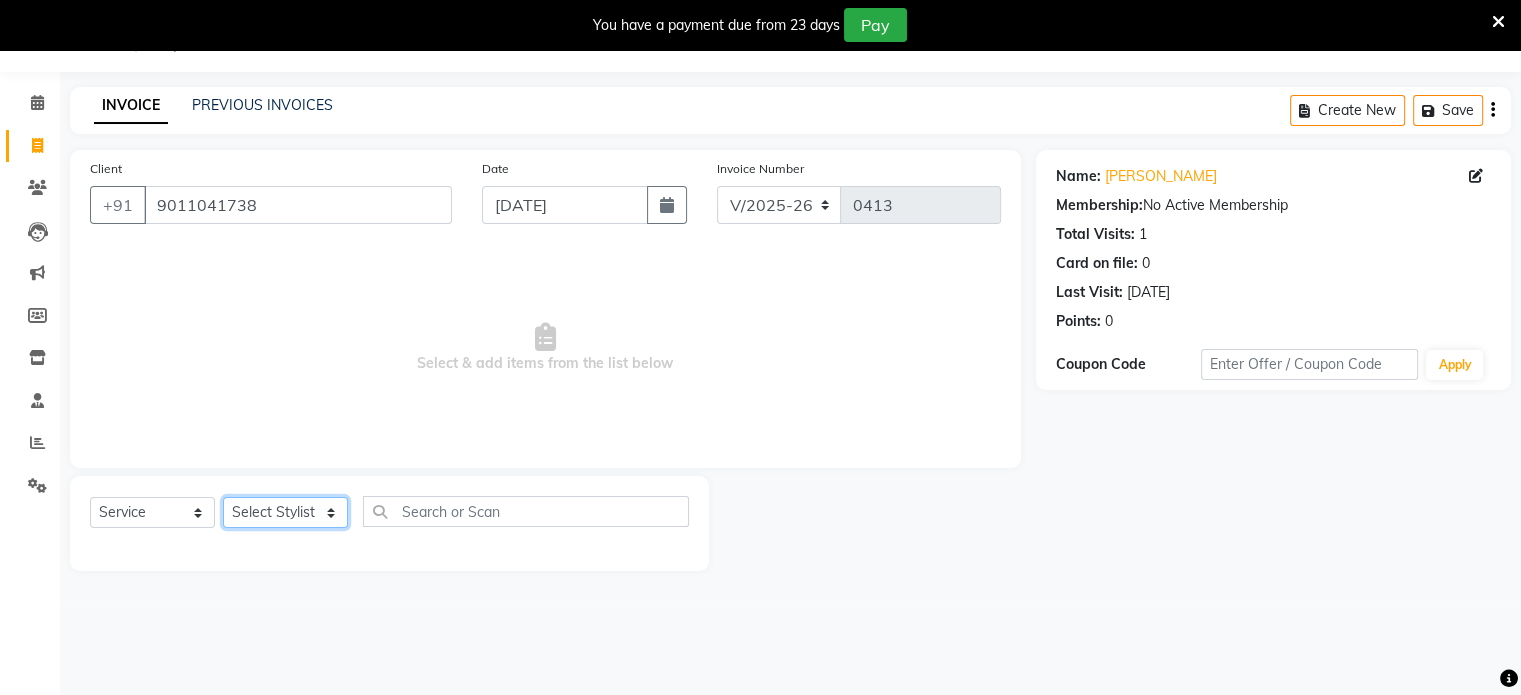 click on "Select Stylist [PERSON_NAME] [PERSON_NAME] [PERSON_NAME] [PERSON_NAME]" 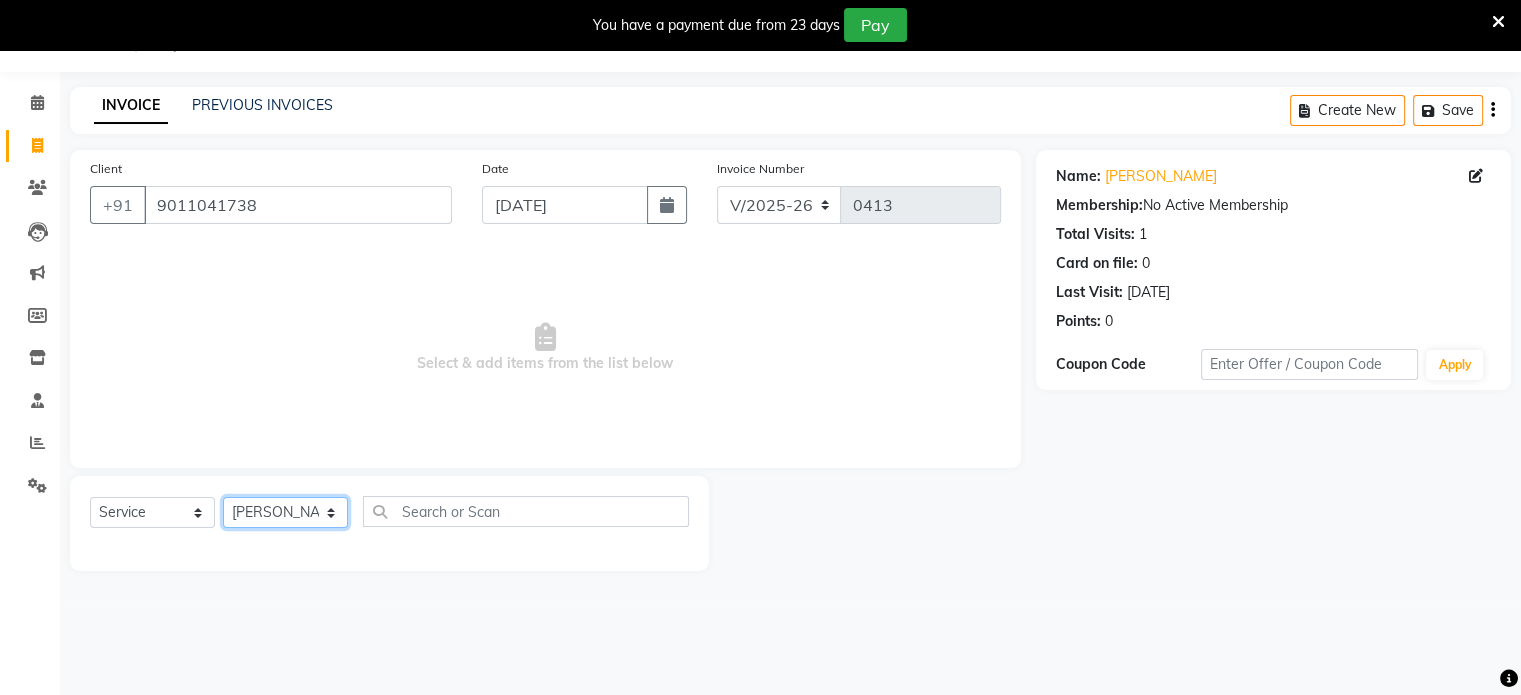 click on "Select Stylist [PERSON_NAME] [PERSON_NAME] [PERSON_NAME] [PERSON_NAME]" 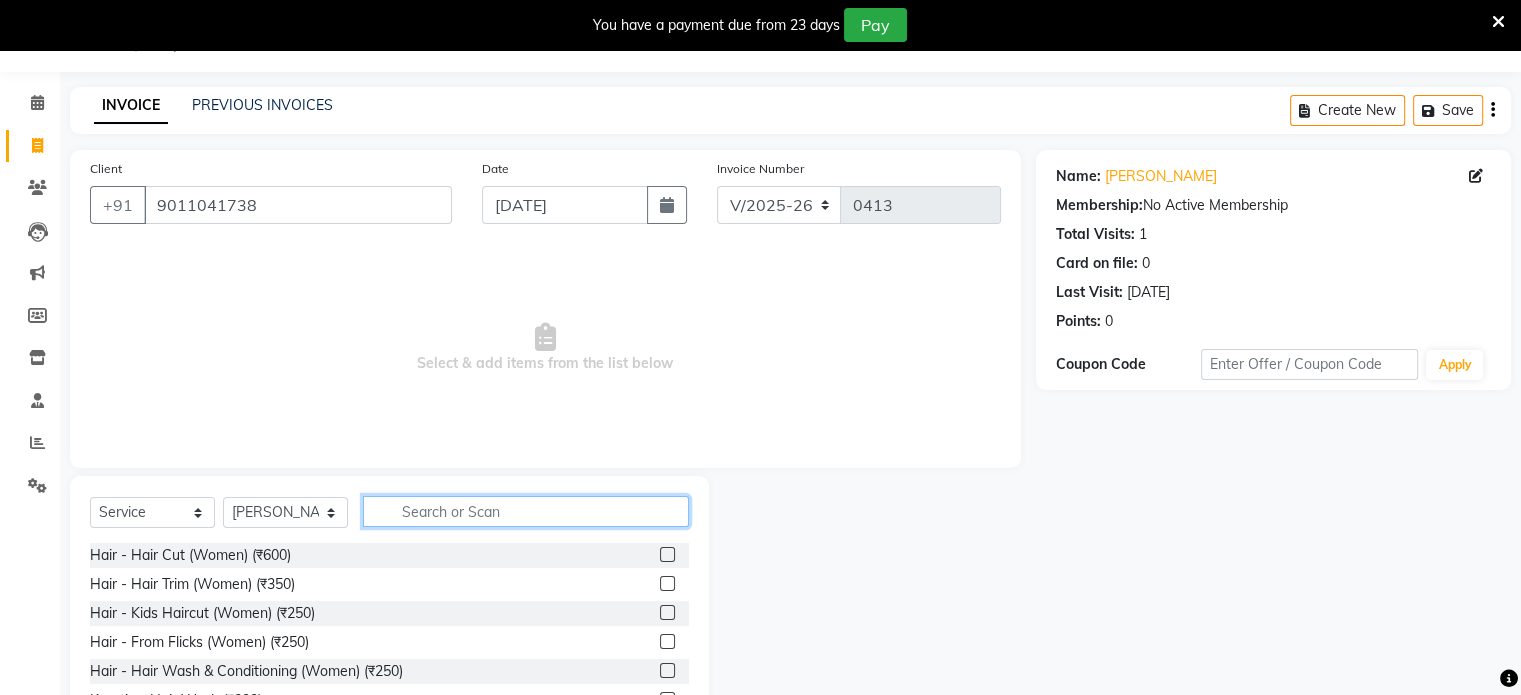 click 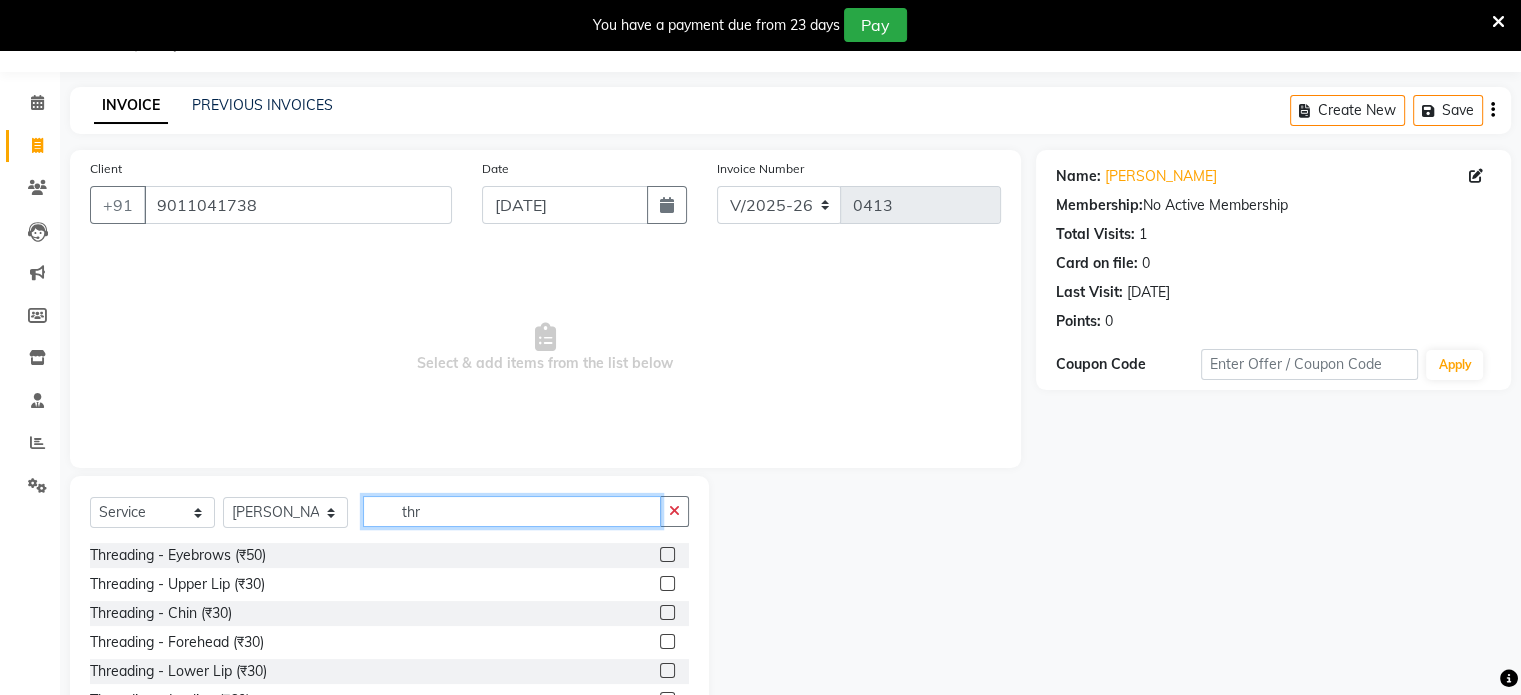 type on "thr" 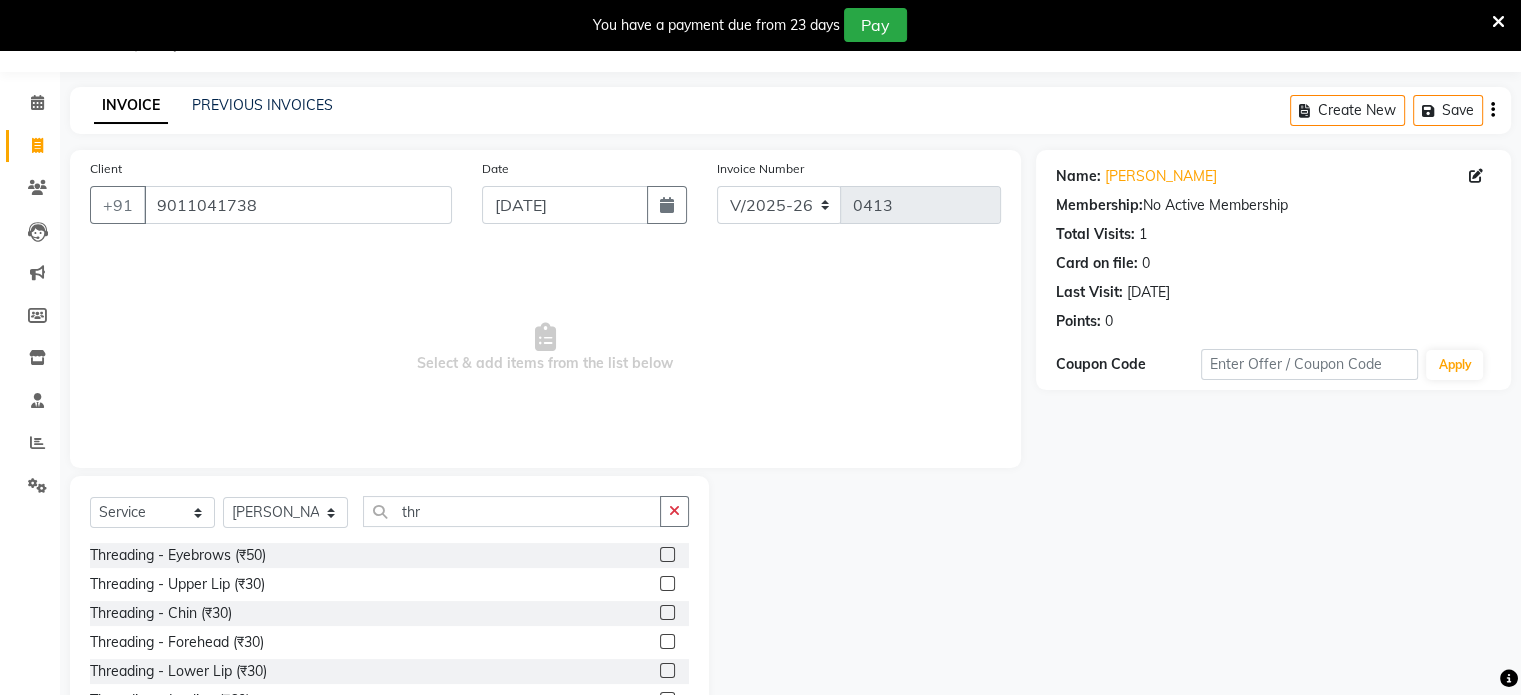 click 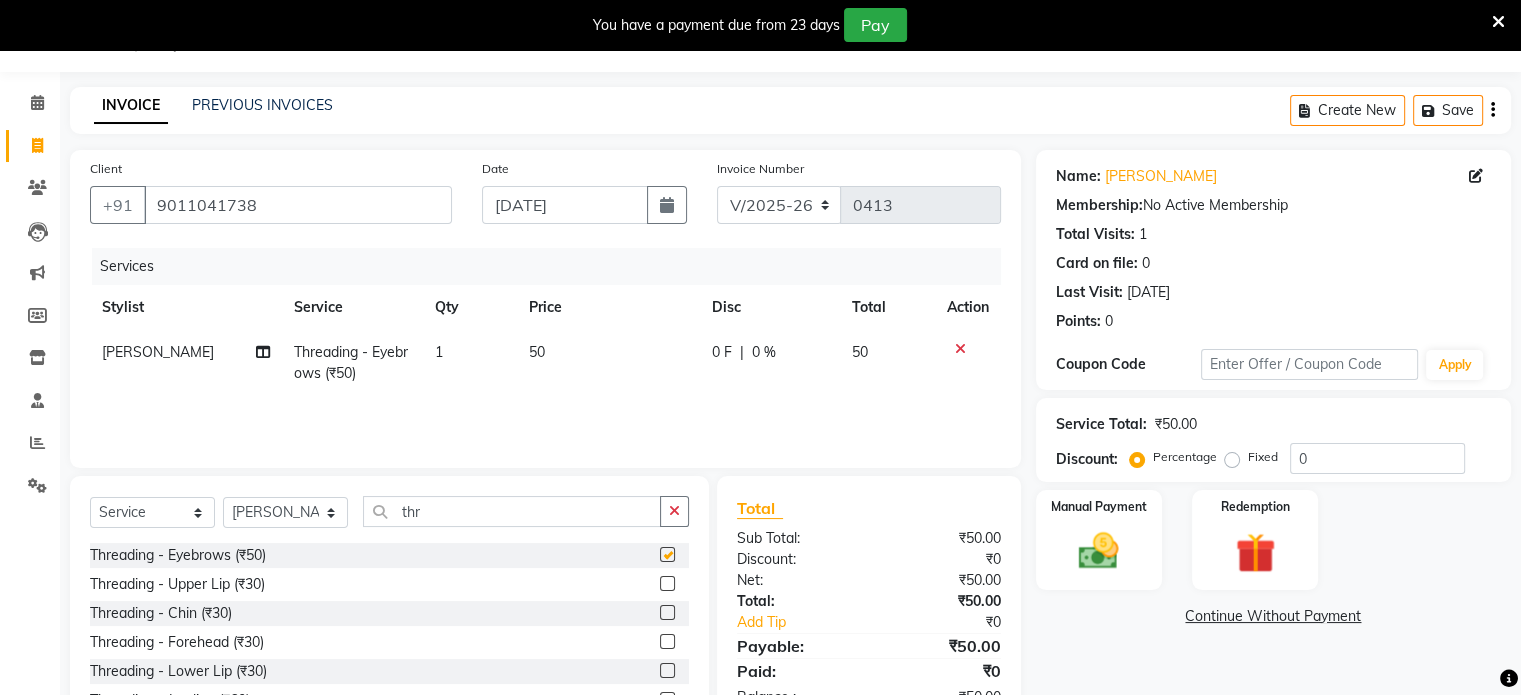 checkbox on "false" 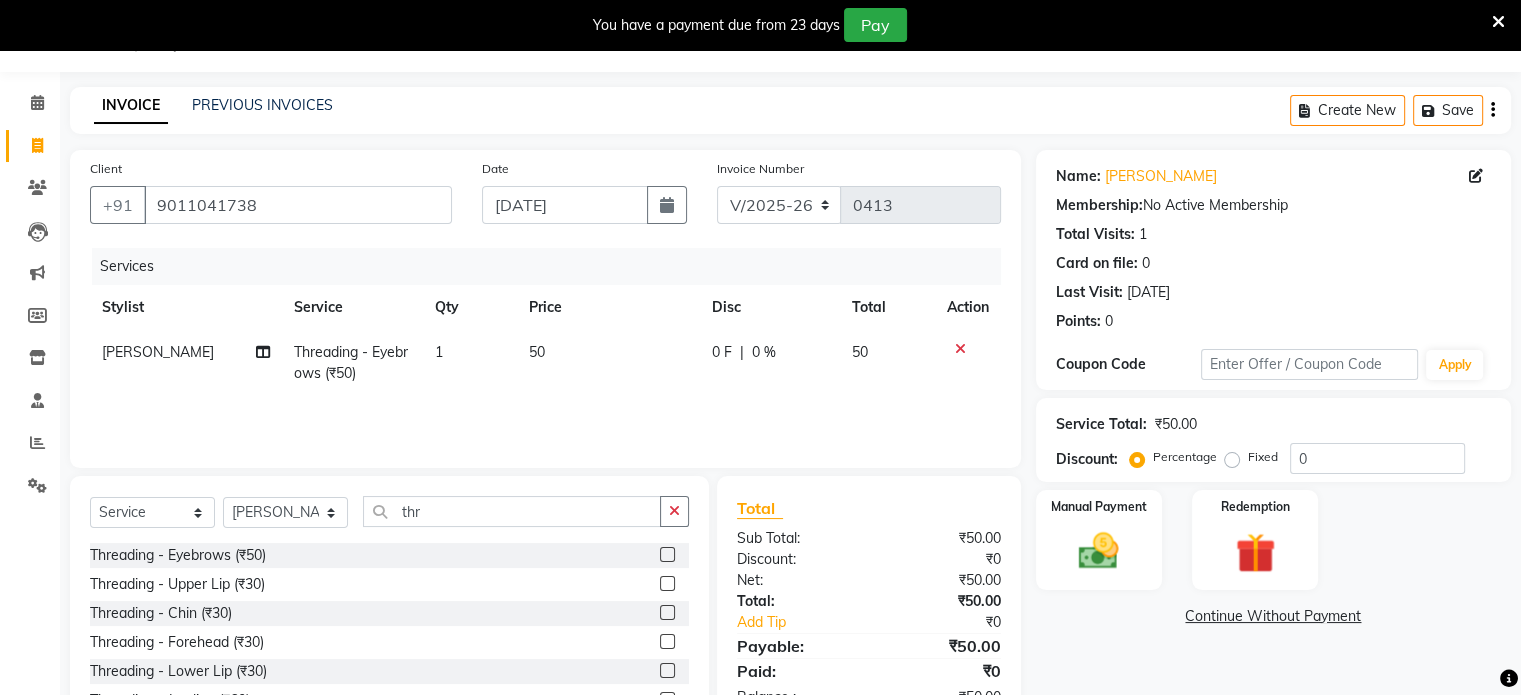click 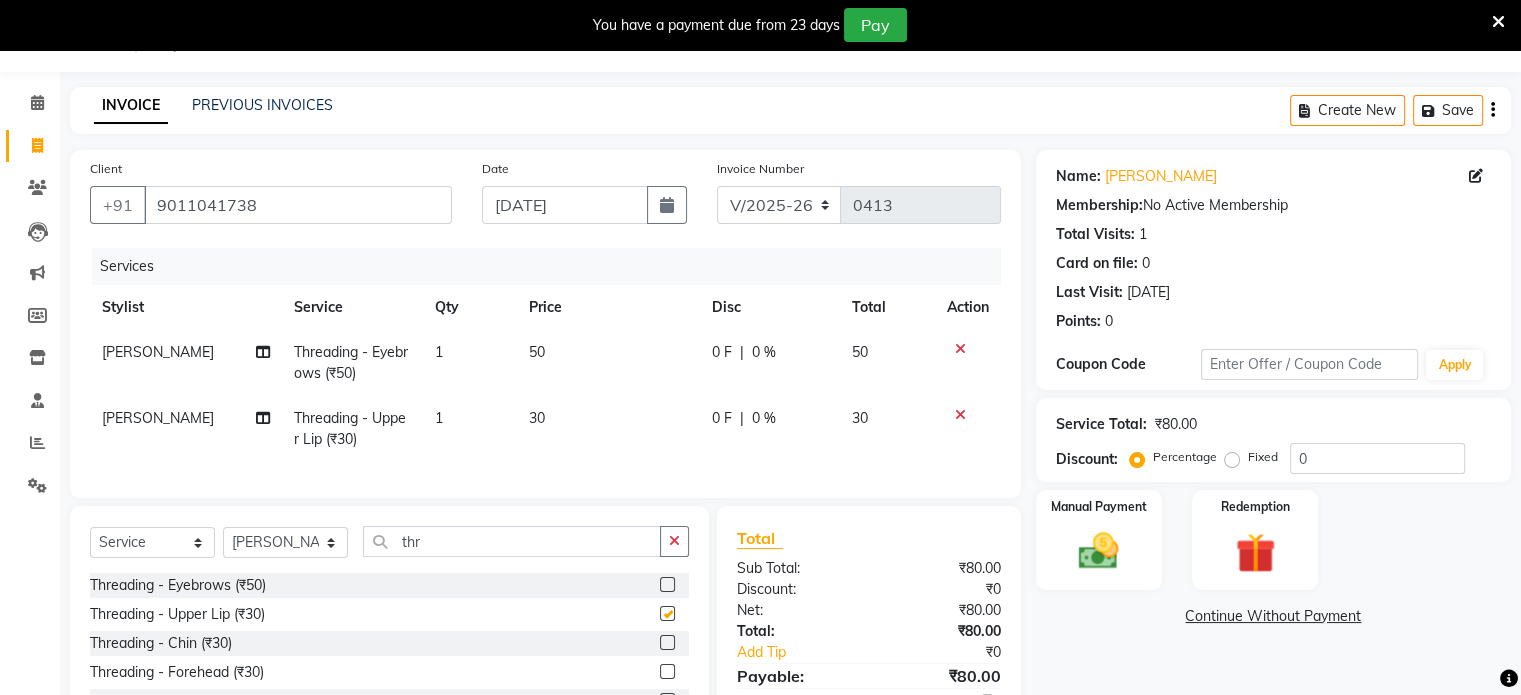 checkbox on "false" 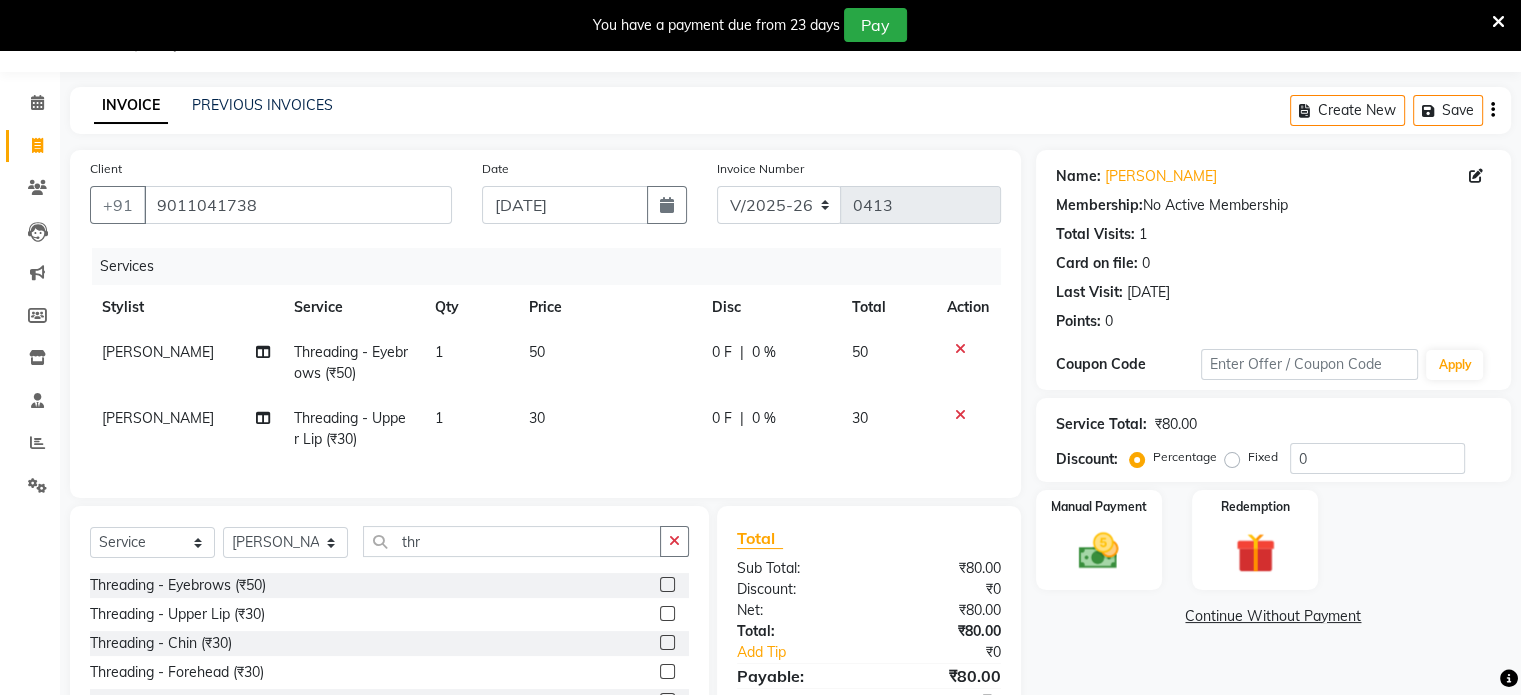 click on "50" 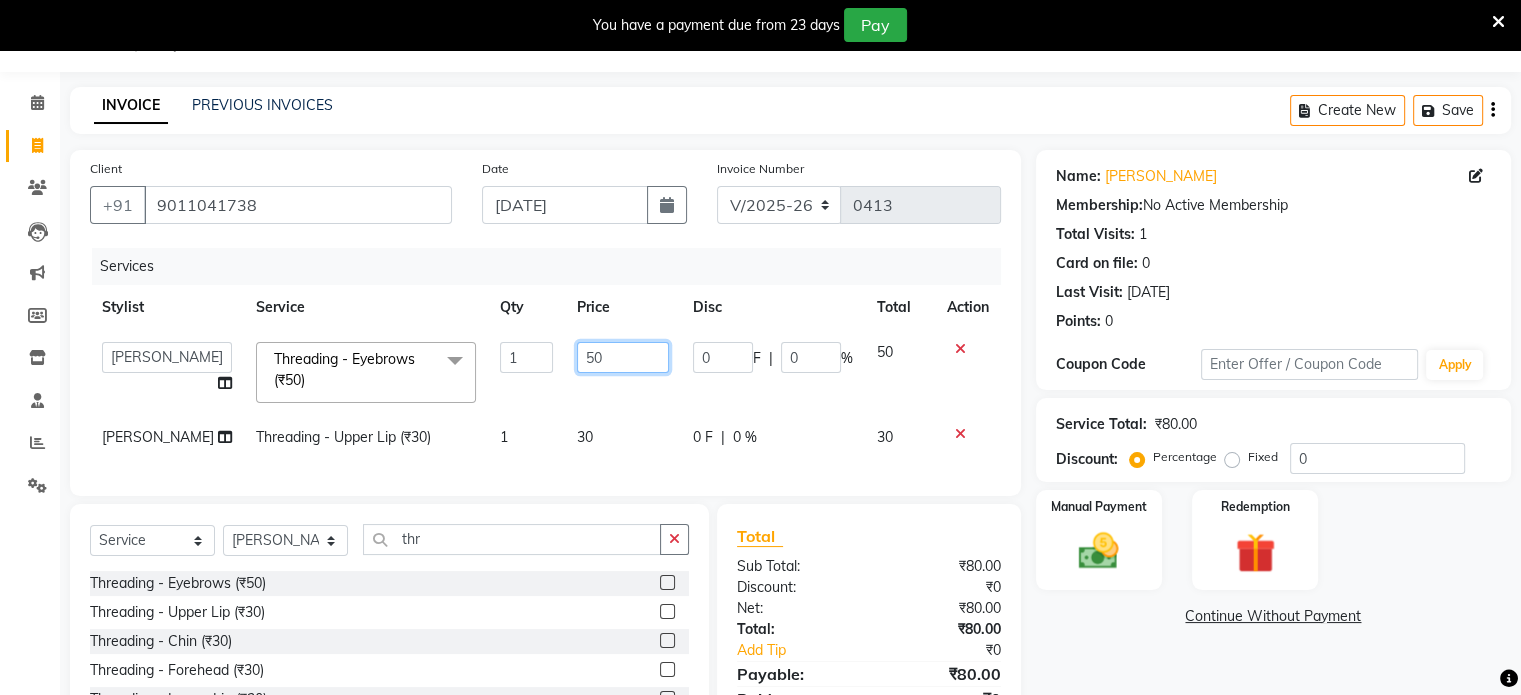 click on "50" 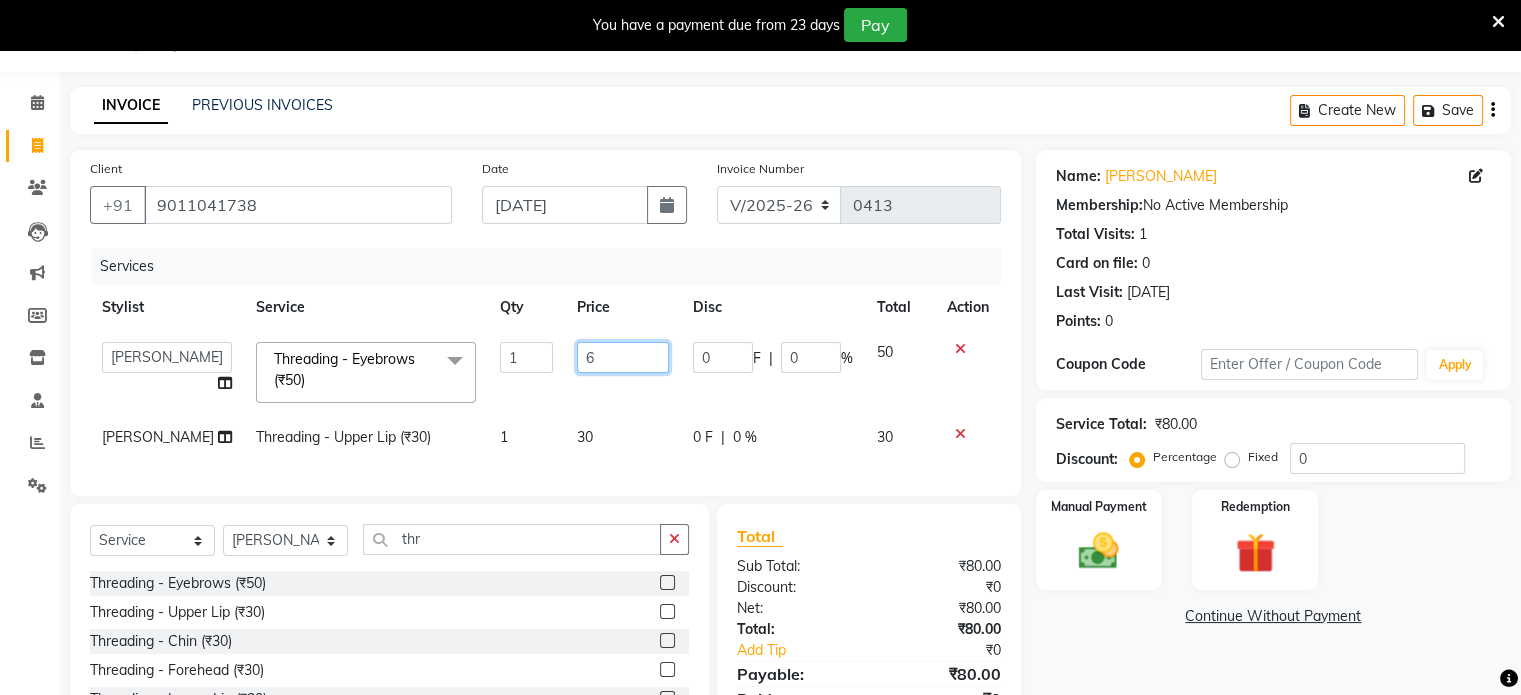 type on "60" 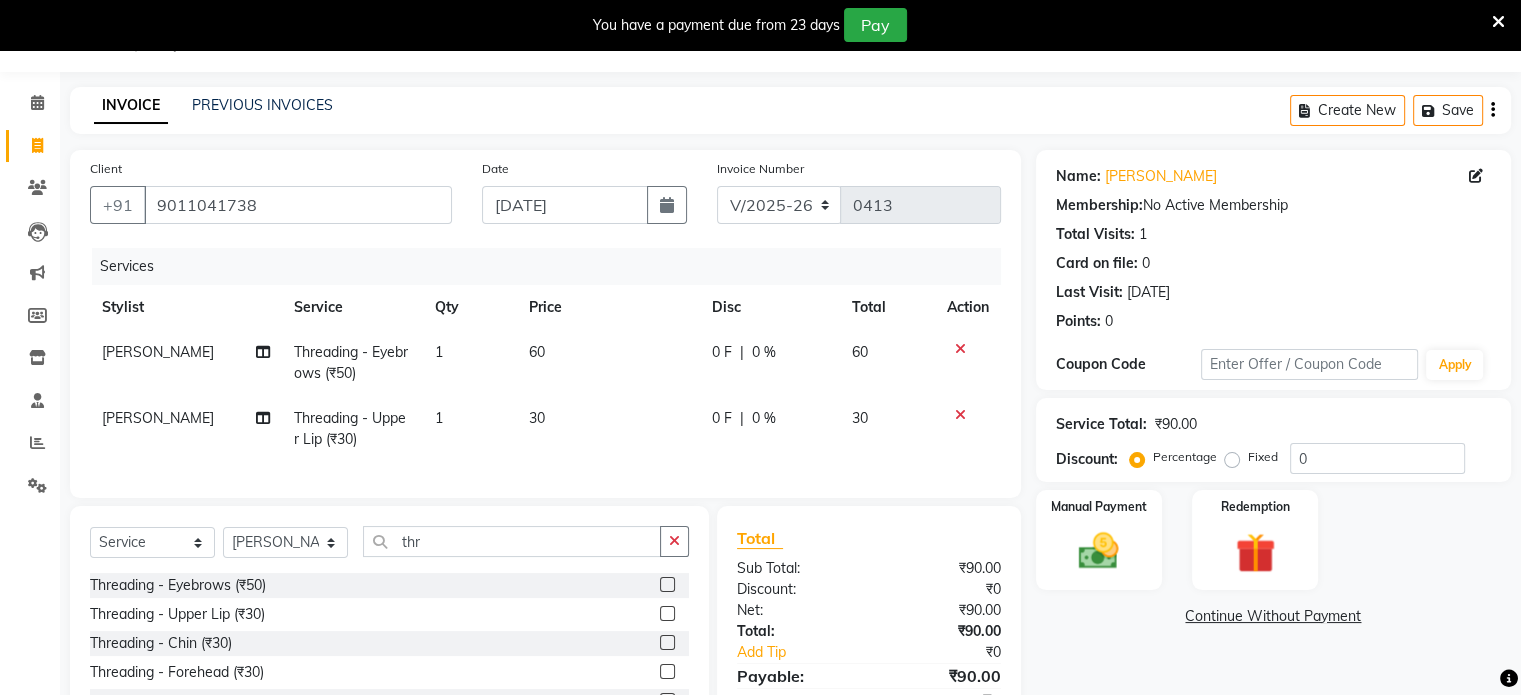 click on "30" 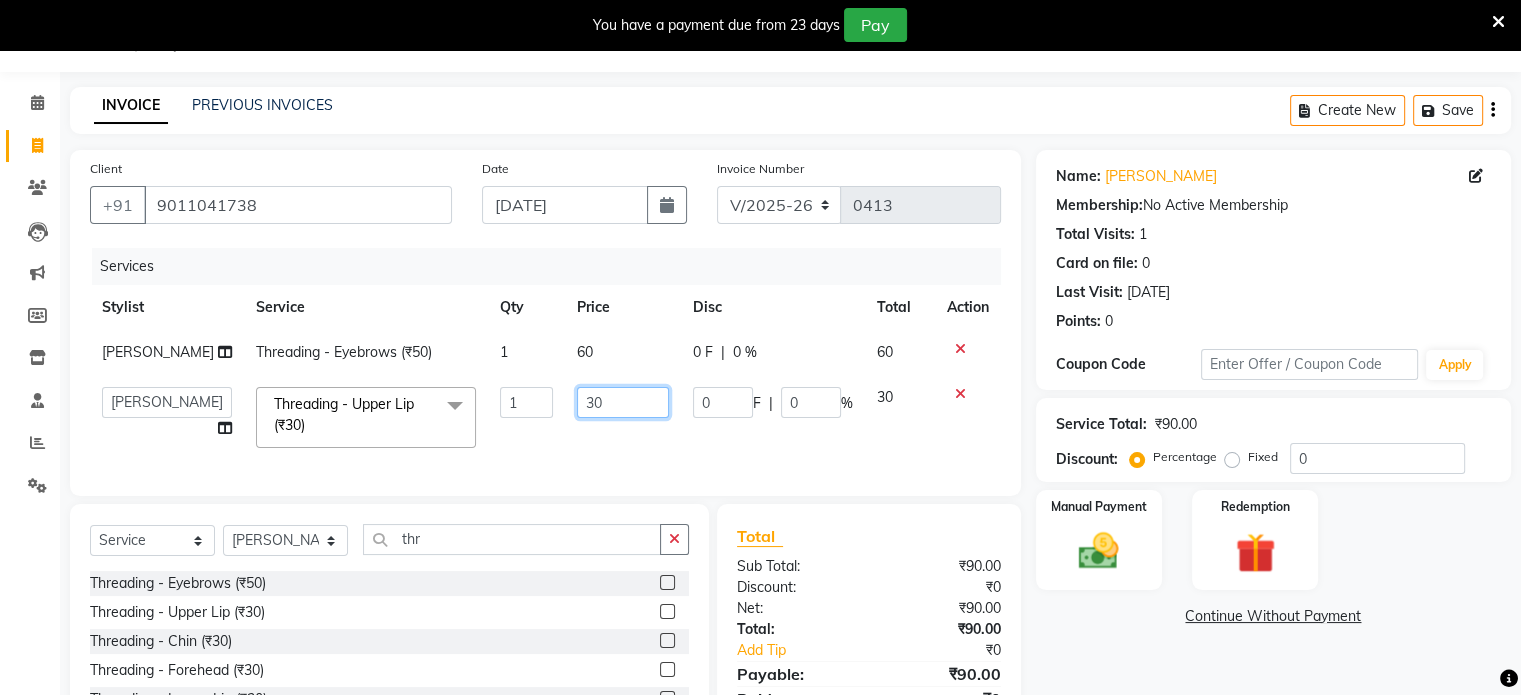 click on "30" 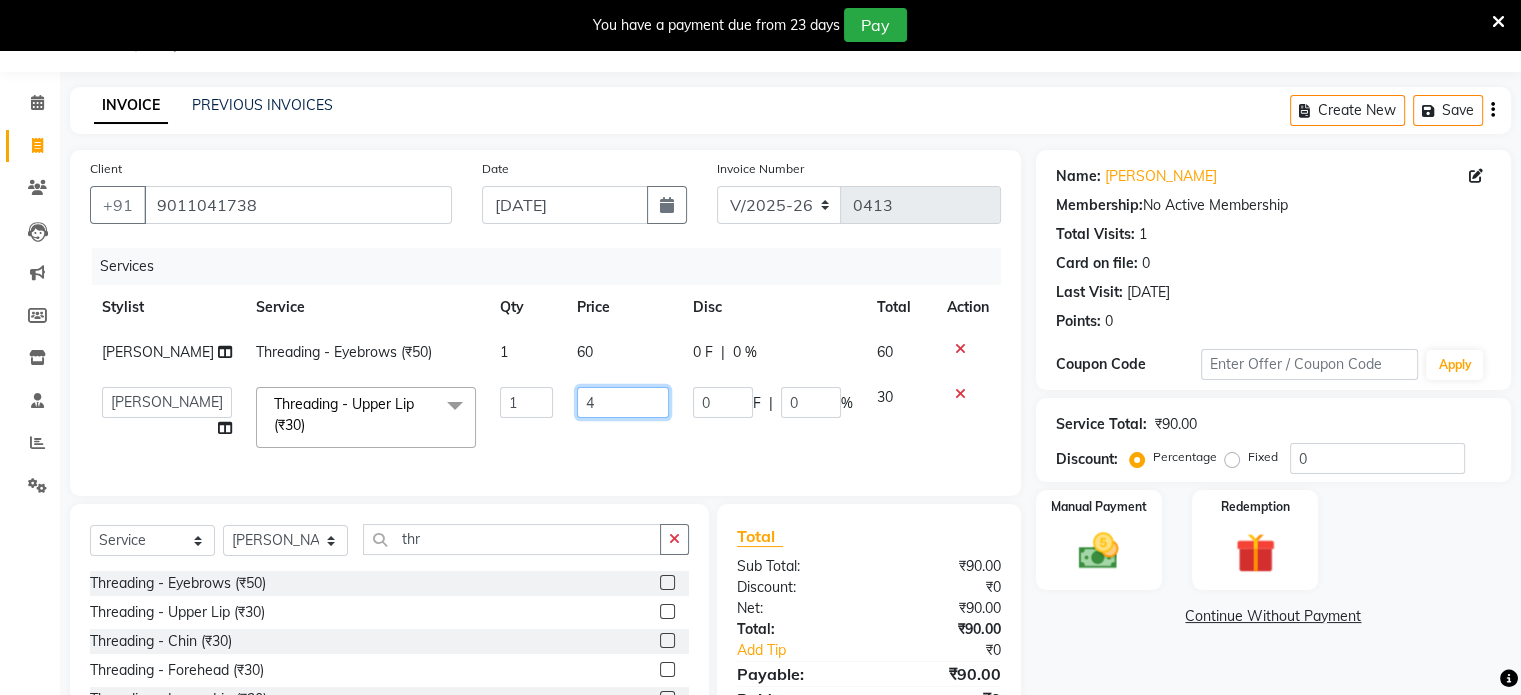 type on "40" 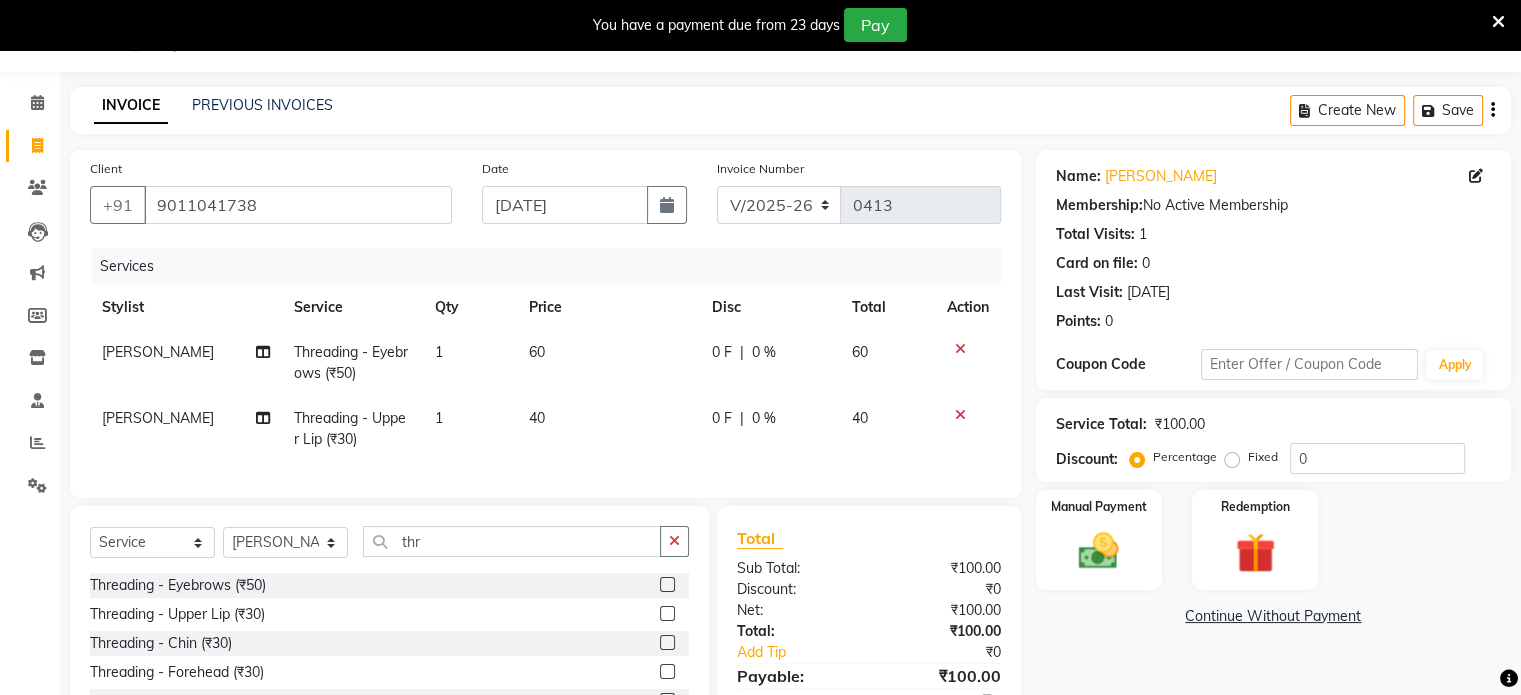 click on "Services Stylist Service Qty Price Disc Total Action [PERSON_NAME] Threading - Eyebrows (₹50) 1 60 0 F | 0 % 60 [PERSON_NAME] Threading - Upper Lip (₹30) 1 40 0 F | 0 % 40" 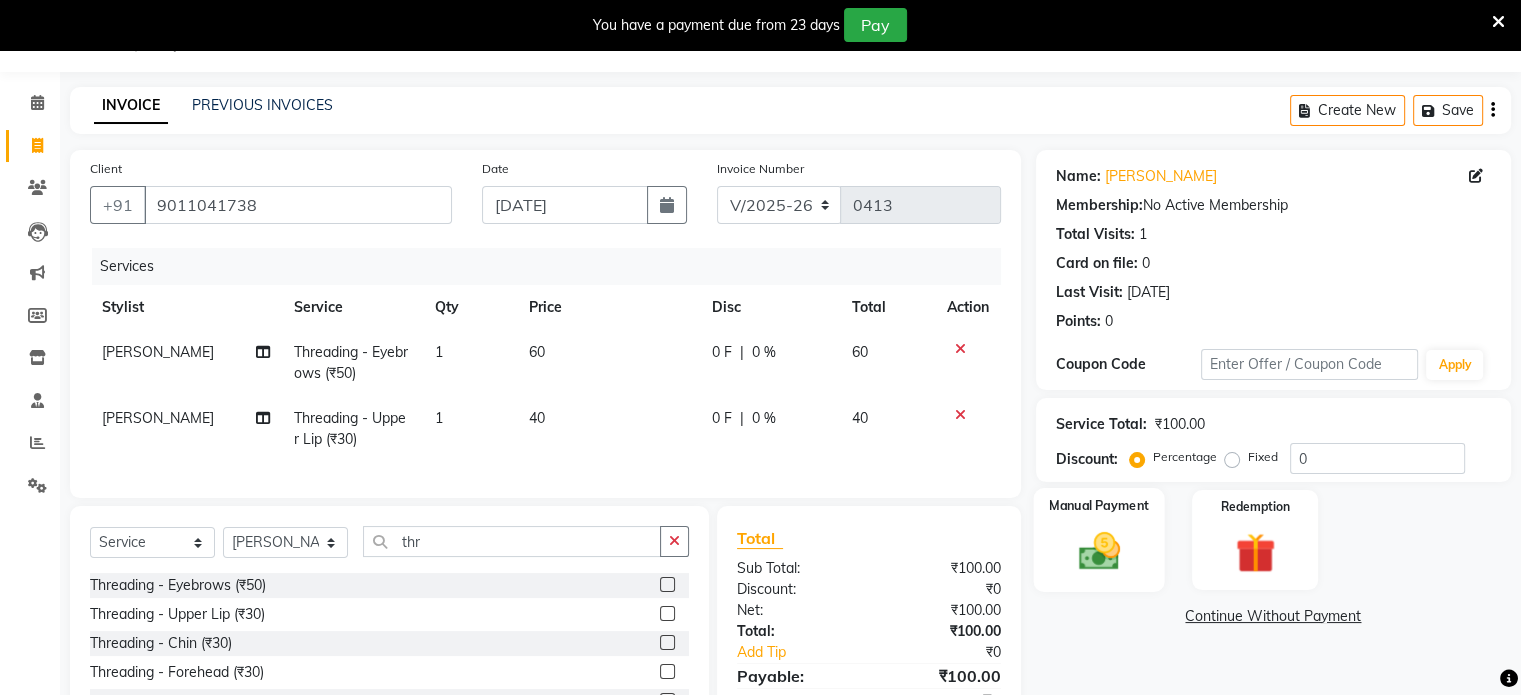 click 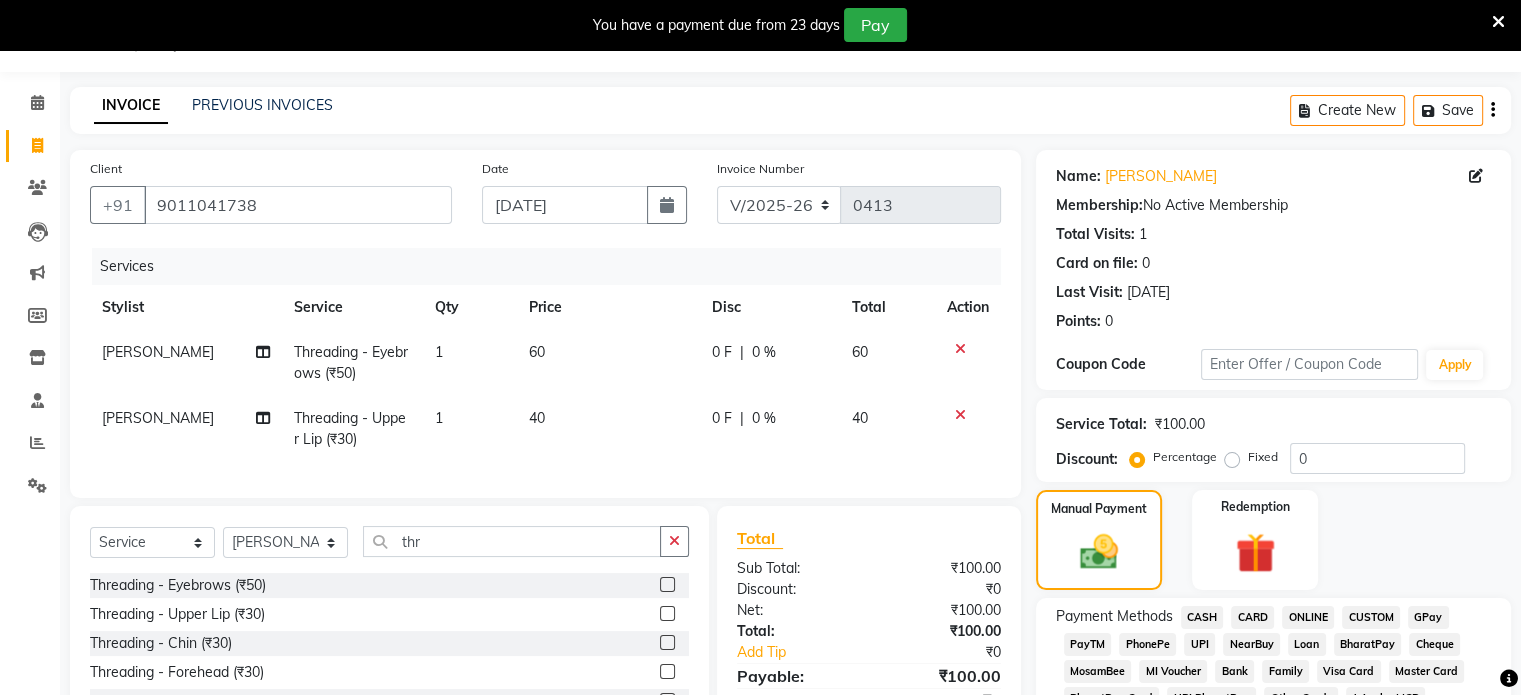 click on "GPay" 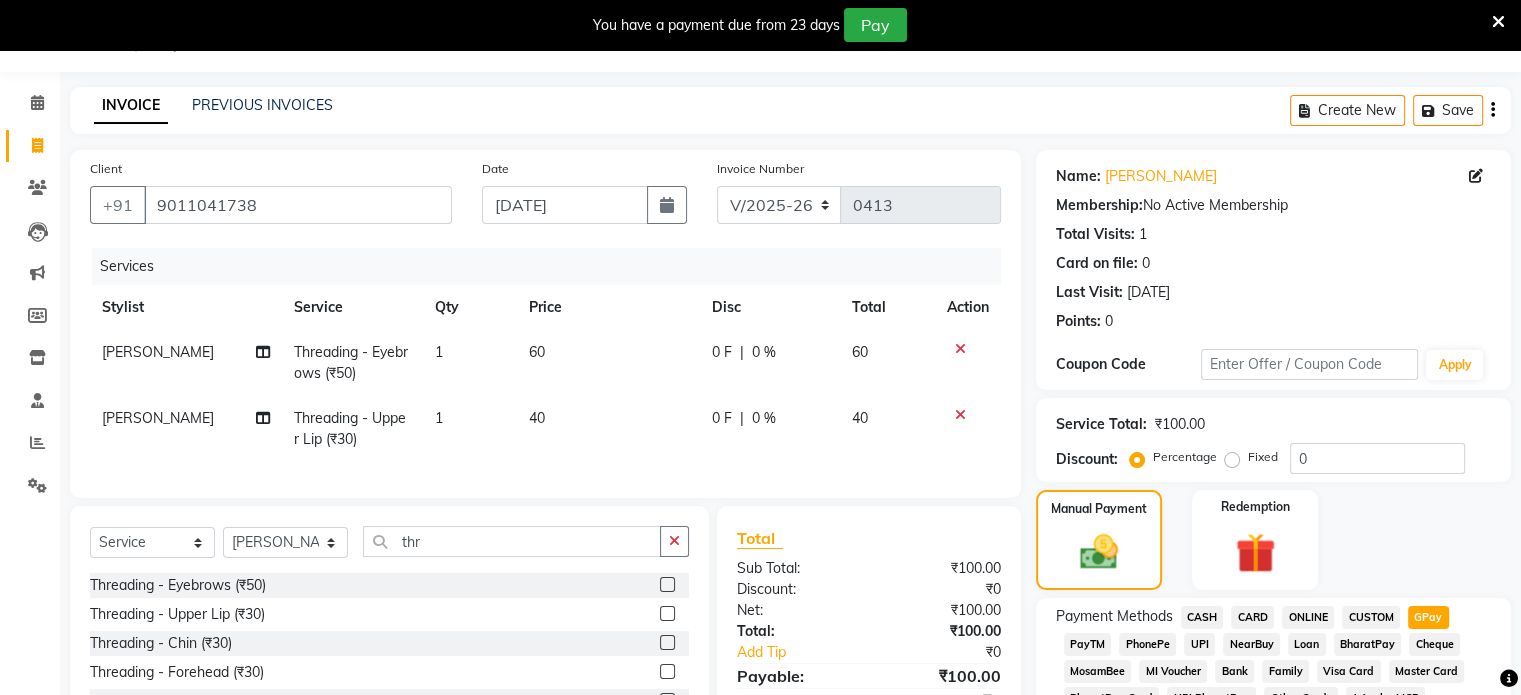 click on "Payment Methods  CASH   CARD   ONLINE   CUSTOM   GPay   PayTM   PhonePe   UPI   NearBuy   Loan   BharatPay   Cheque   MosamBee   MI Voucher   Bank   Family   Visa Card   Master Card   BharatPay Card   UPI BharatPay   Other Cards   Juice by MCB   MyT Money   MariDeal   DefiDeal   [DOMAIN_NAME]   THD   TCL   CEdge   Card M   UPI M   UPI Axis   UPI Union   Card (Indian Bank)   Card (DL Bank)   RS   BTC   Wellnessta   Razorpay   Complimentary   Nift   Spa Finder   Spa Week   Venmo   BFL   LoanTap   SaveIN   GMoney   ATH Movil   On Account   Chamber Gift Card   Trade   Comp   Donation   Card on File   Envision   BRAC Card   City Card   bKash   Credit Card   Debit Card   Shoutlo   LUZO   Jazz Cash   AmEx   Discover   Tabby   Online W   Room Charge   Room Charge USD   Room Charge Euro   Room Charge EGP   Room Charge GBP   Bajaj Finserv   Bad Debts   Card: IDFC   Card: IOB   Coupon   Gcash   PayMaya   Instamojo   COnline   UOnline   SOnline   SCard   Paypal   PPR   PPV   PPC   PPN   PPG   PPE   CAMP   Benefit   ATH Movil" 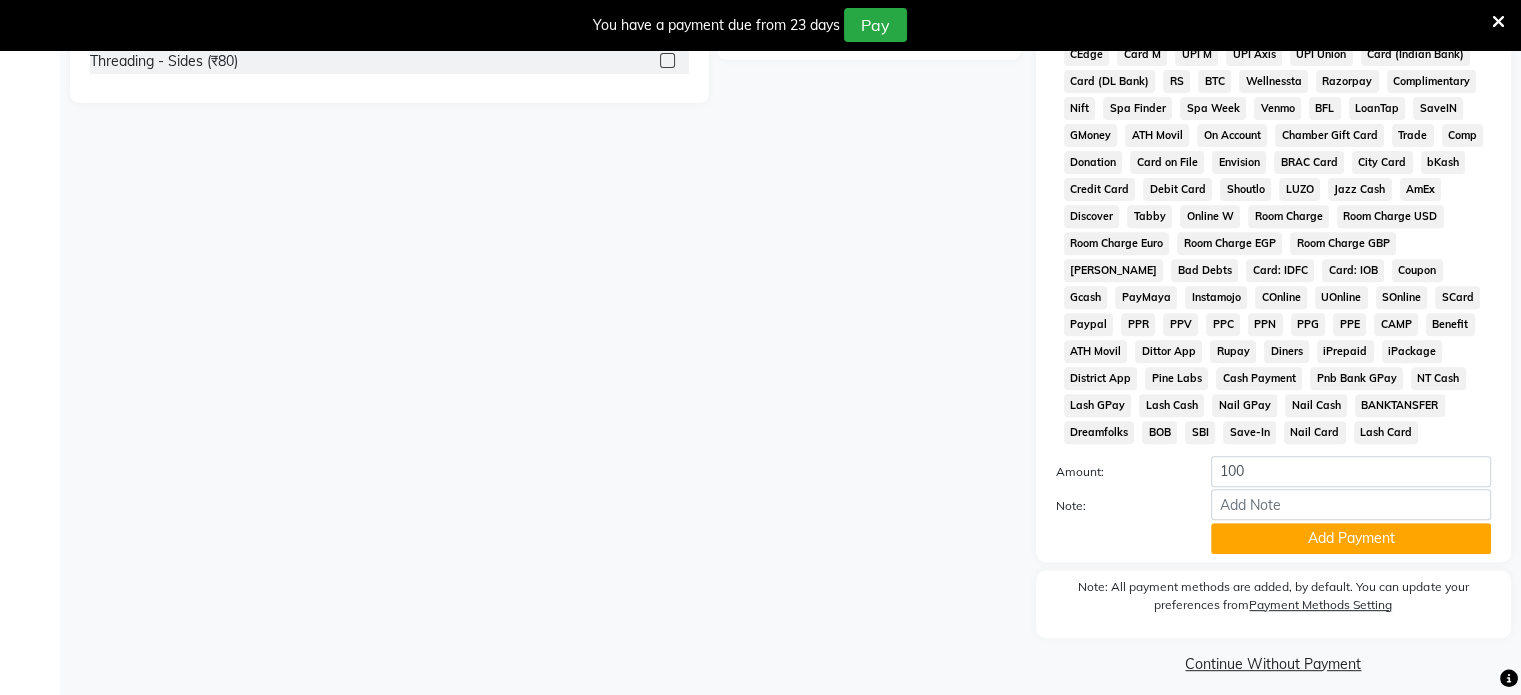 scroll, scrollTop: 778, scrollLeft: 0, axis: vertical 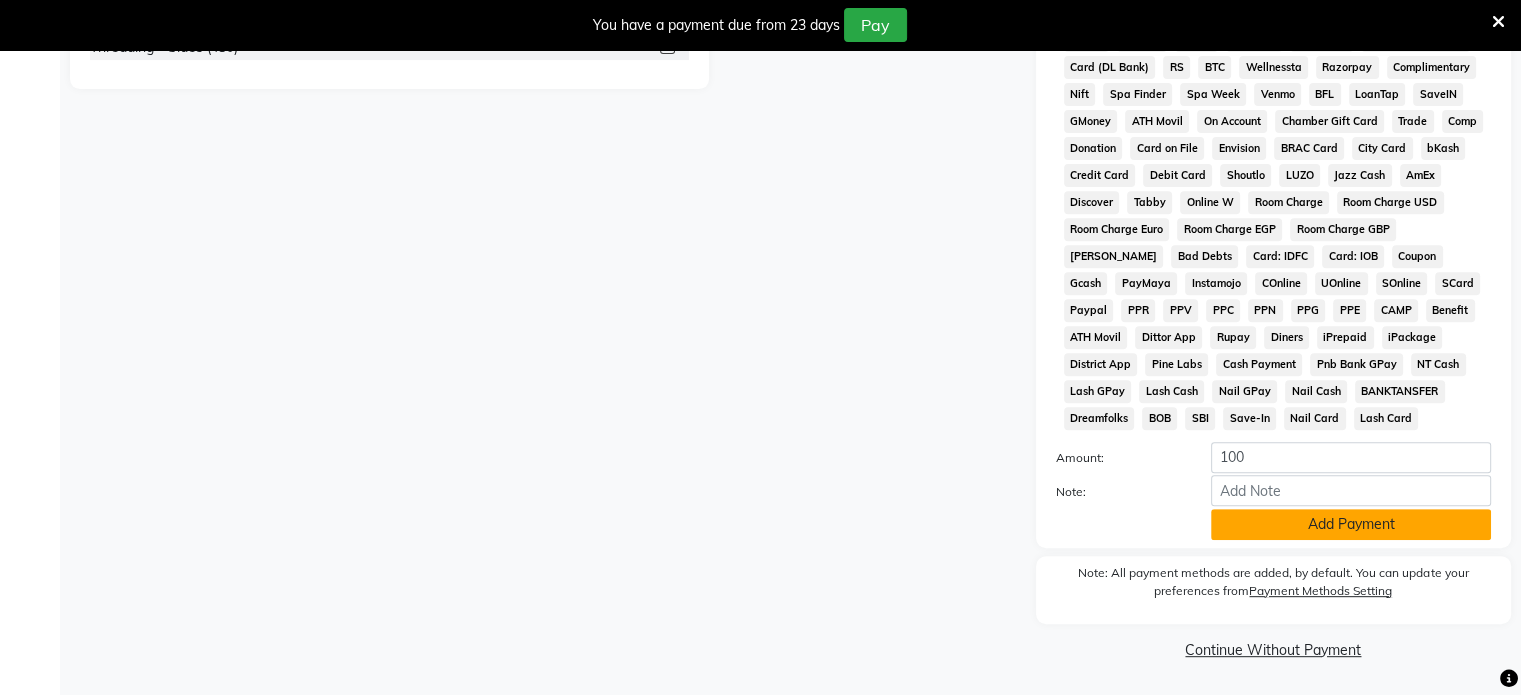 click on "Add Payment" 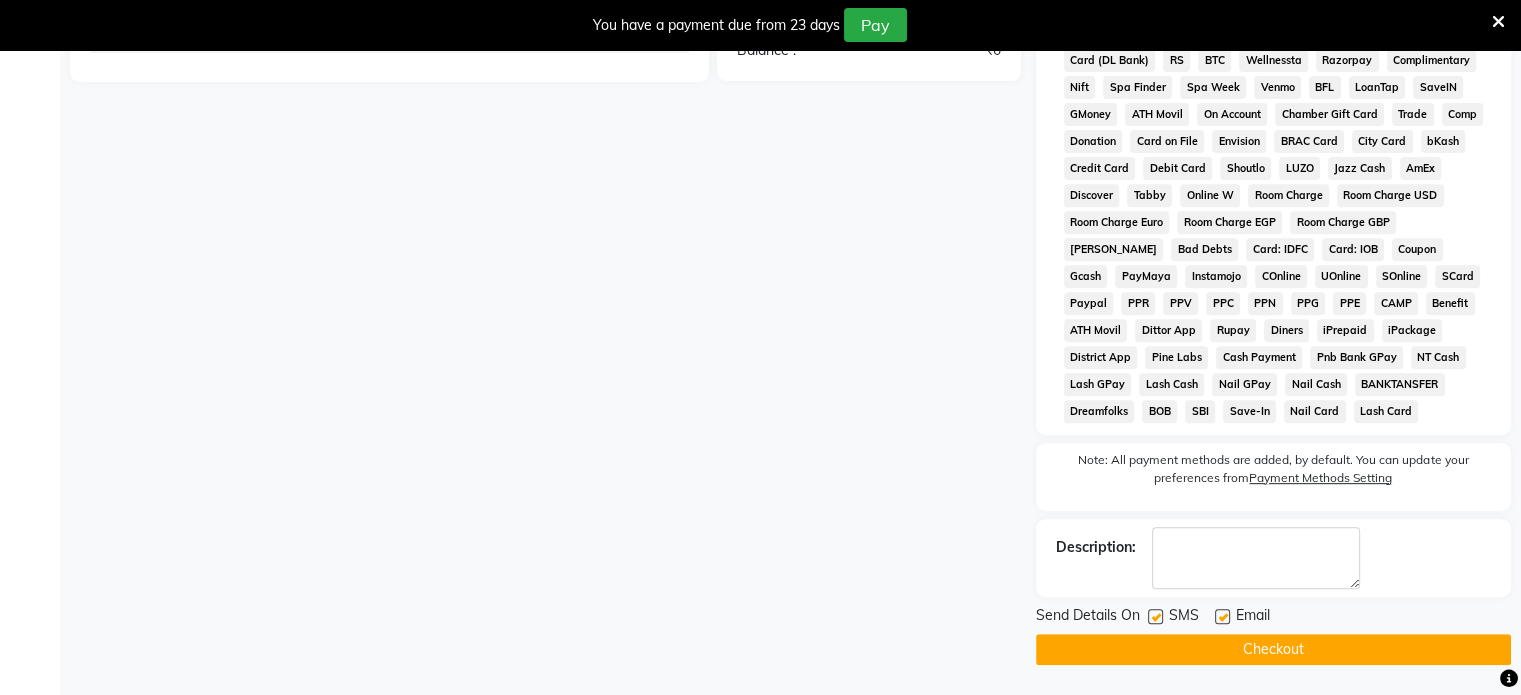 click on "Checkout" 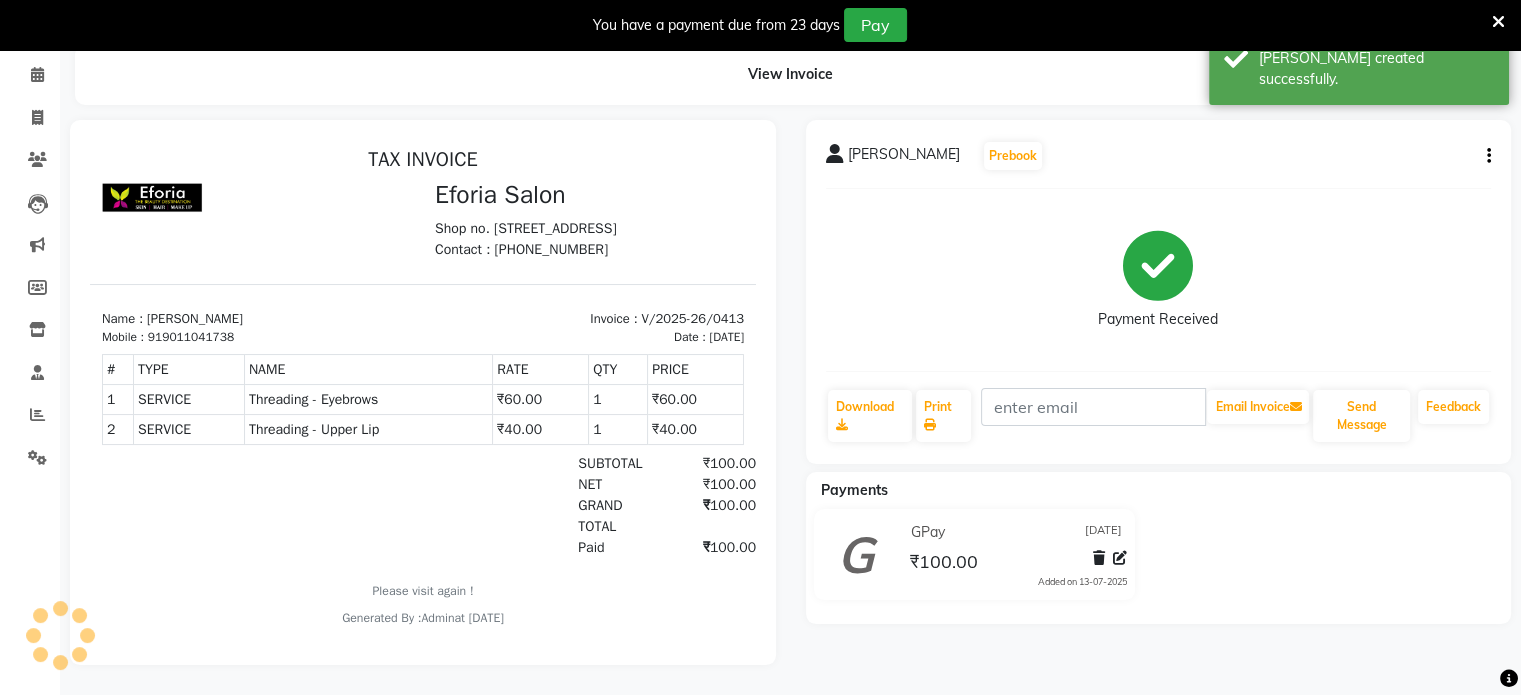 scroll, scrollTop: 0, scrollLeft: 0, axis: both 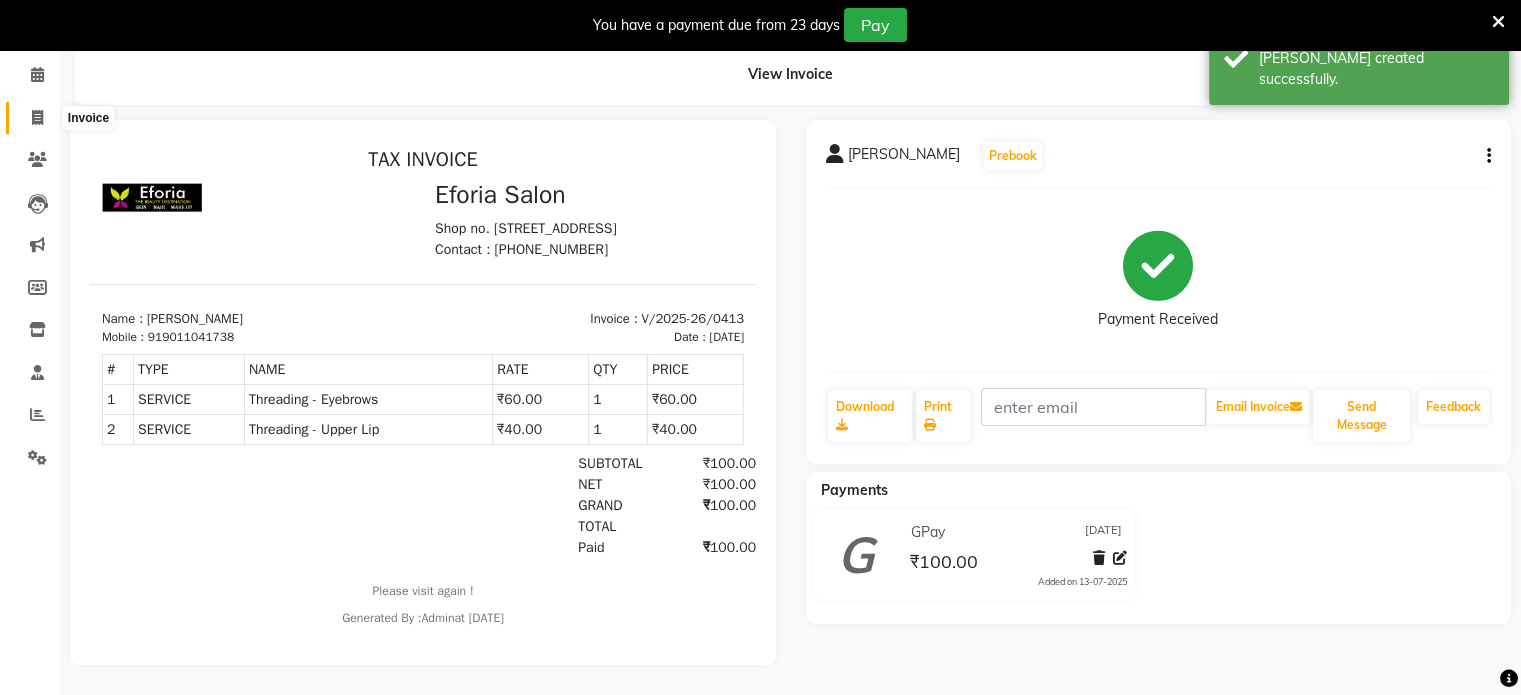 click 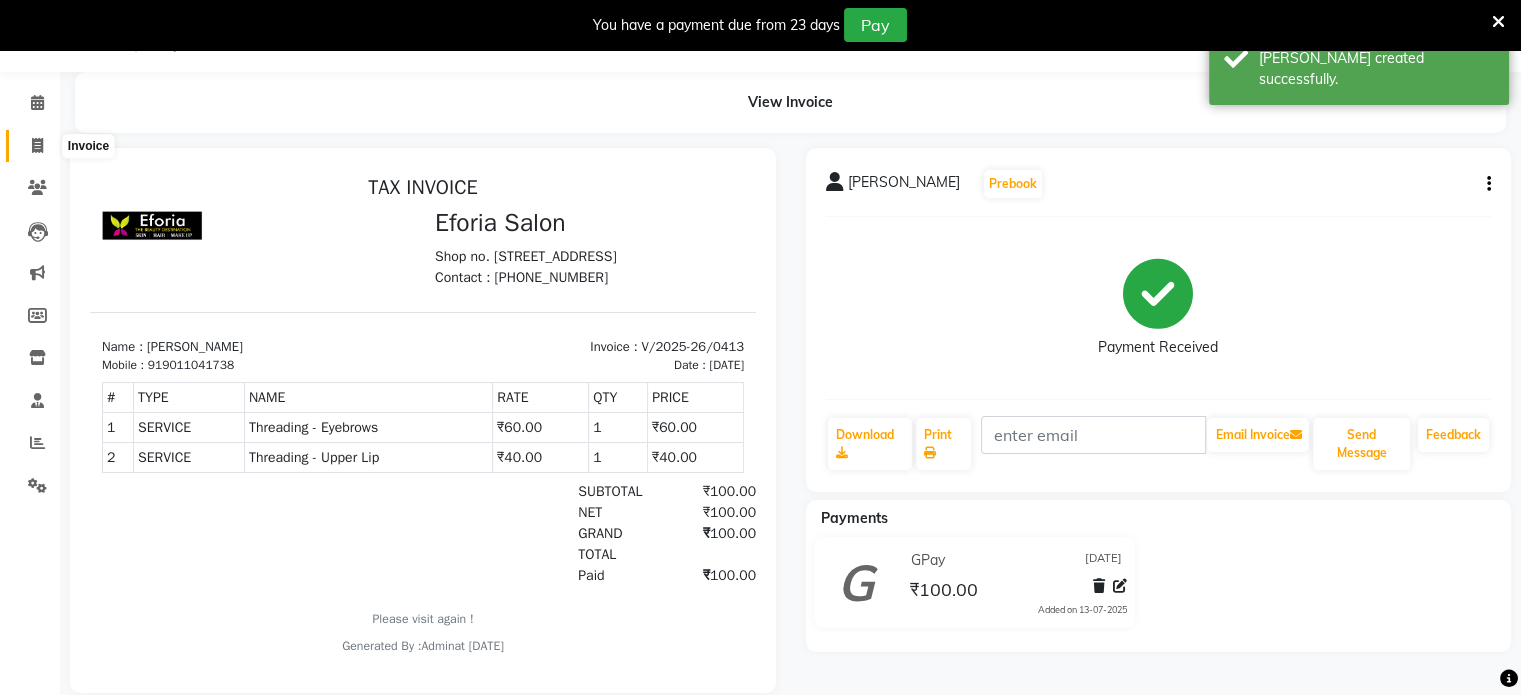 select on "service" 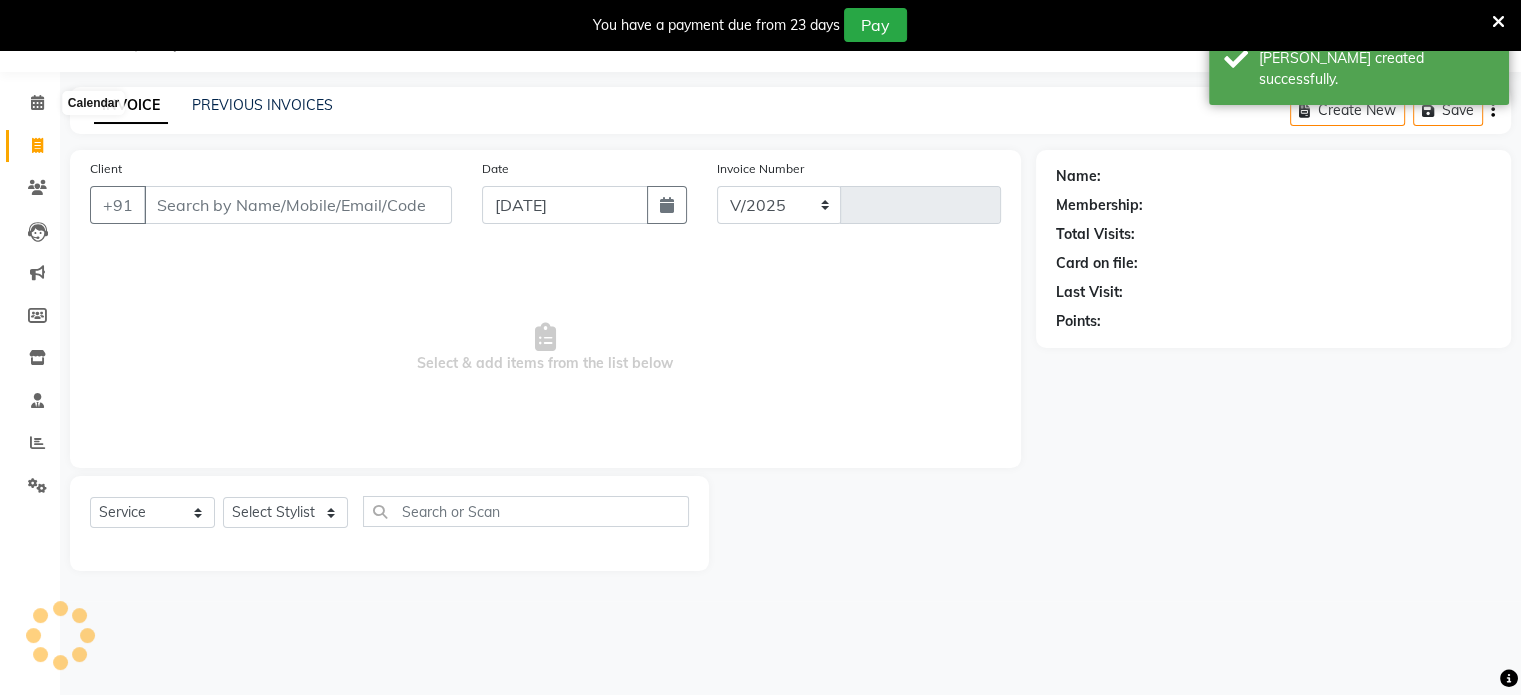 select on "608" 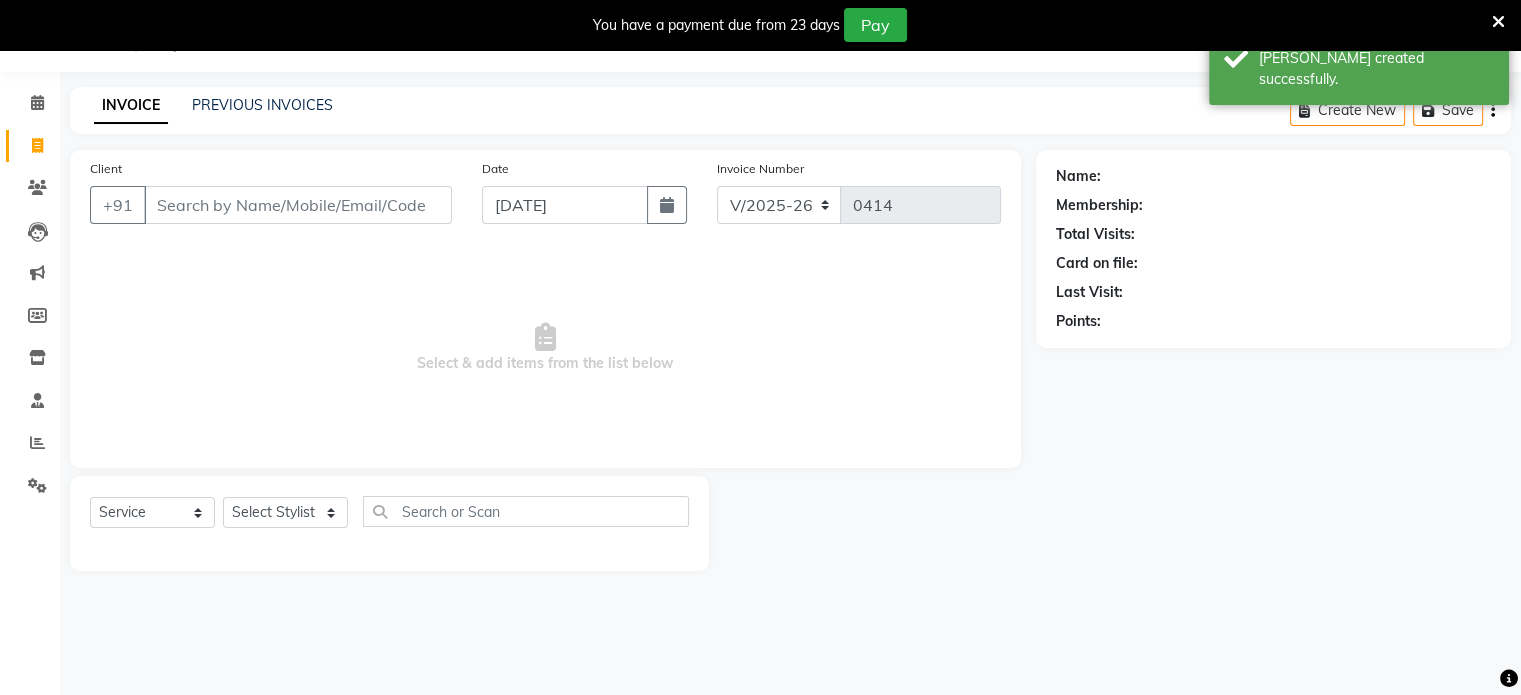 click on "Client" at bounding box center [298, 205] 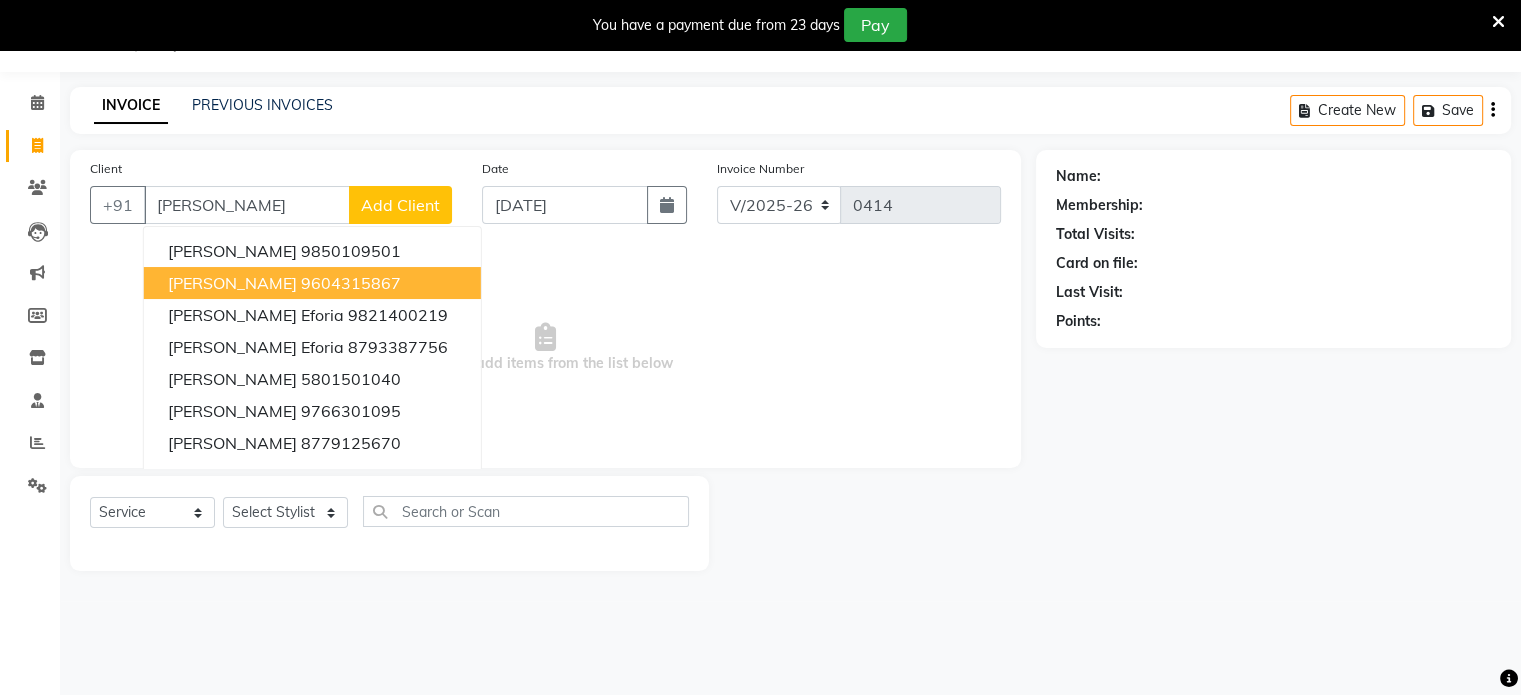 click on "[PERSON_NAME]" at bounding box center (232, 283) 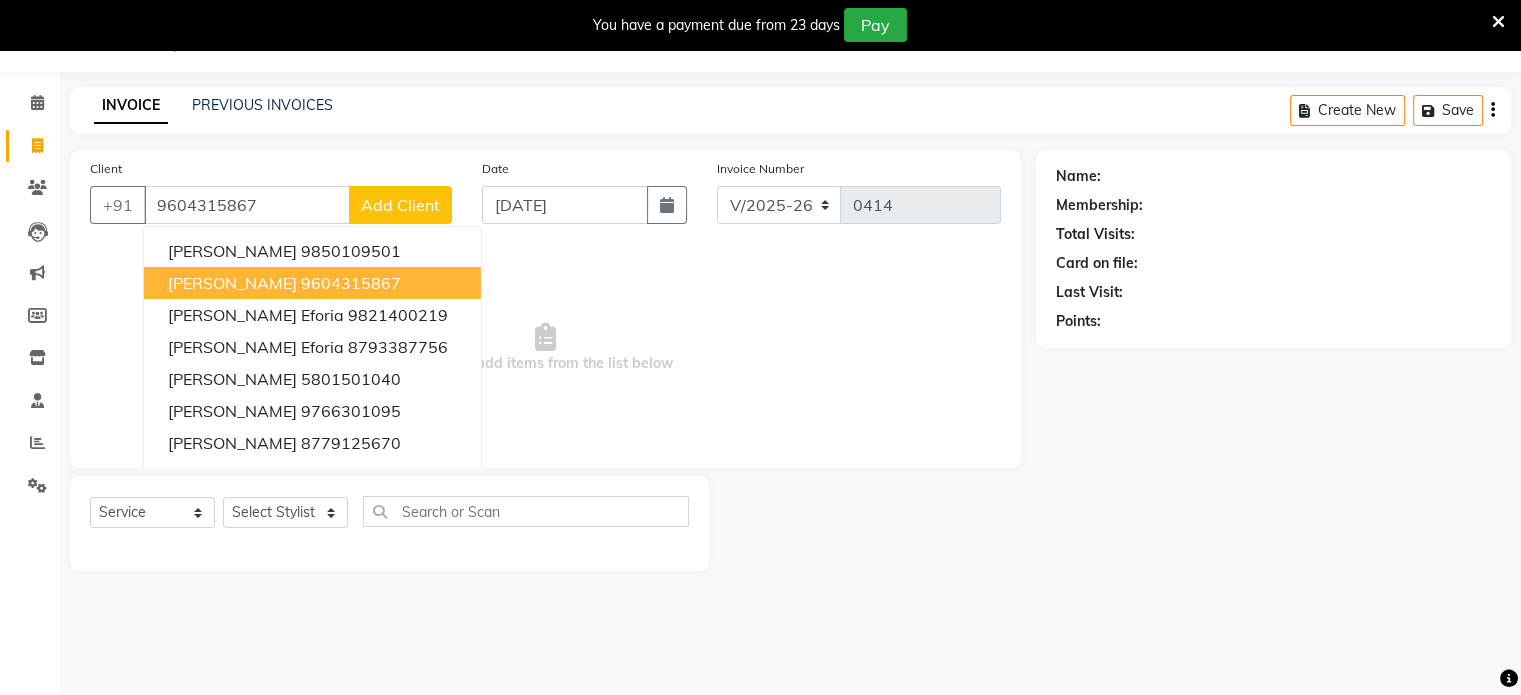 type on "9604315867" 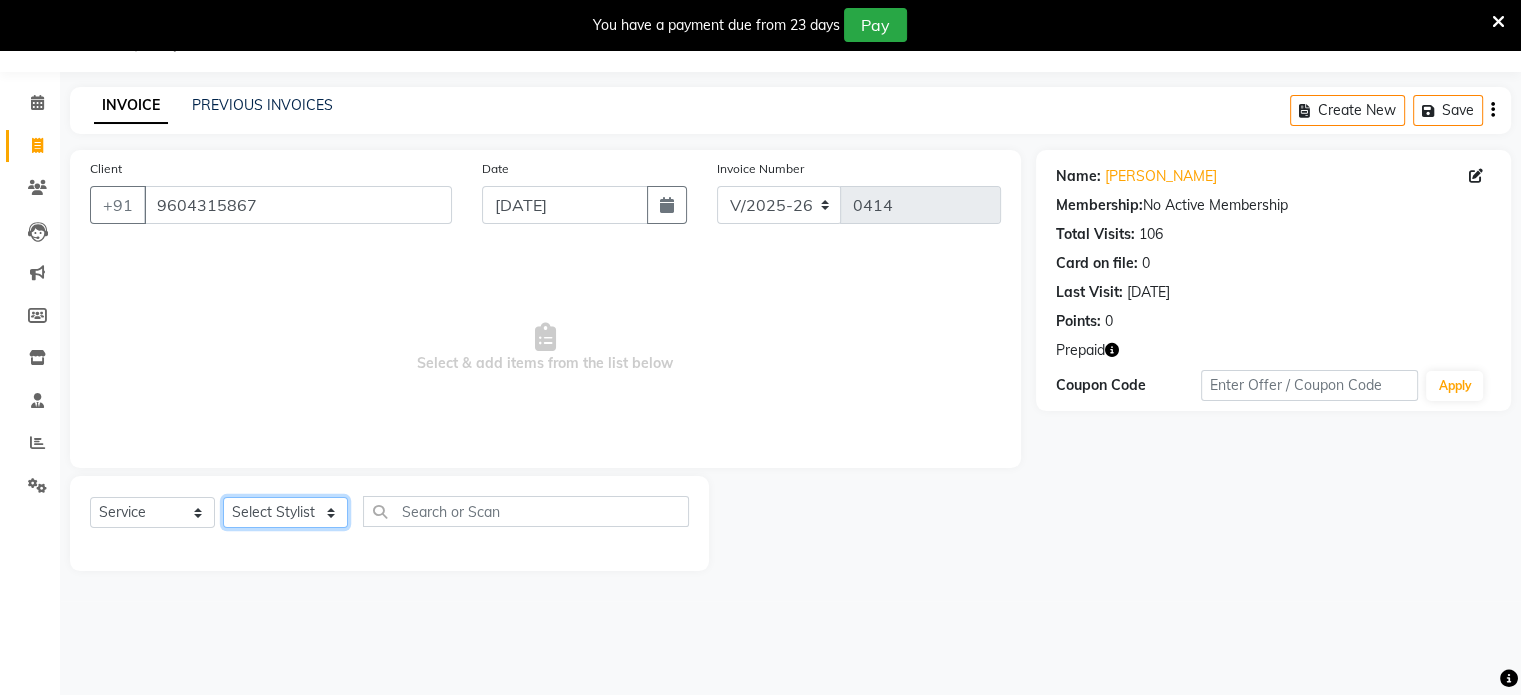 click on "Select Stylist [PERSON_NAME] [PERSON_NAME] [PERSON_NAME] [PERSON_NAME]" 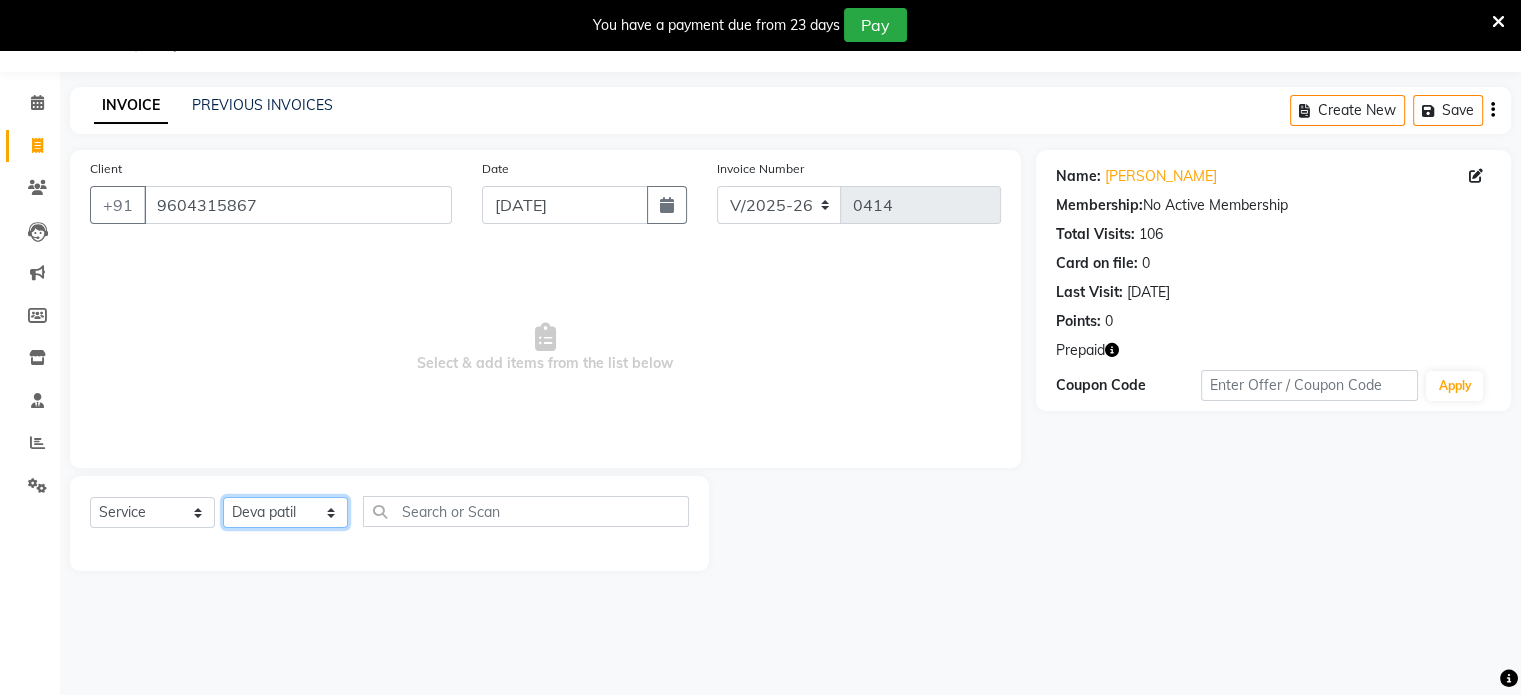 click on "Select Stylist [PERSON_NAME] [PERSON_NAME] [PERSON_NAME] [PERSON_NAME]" 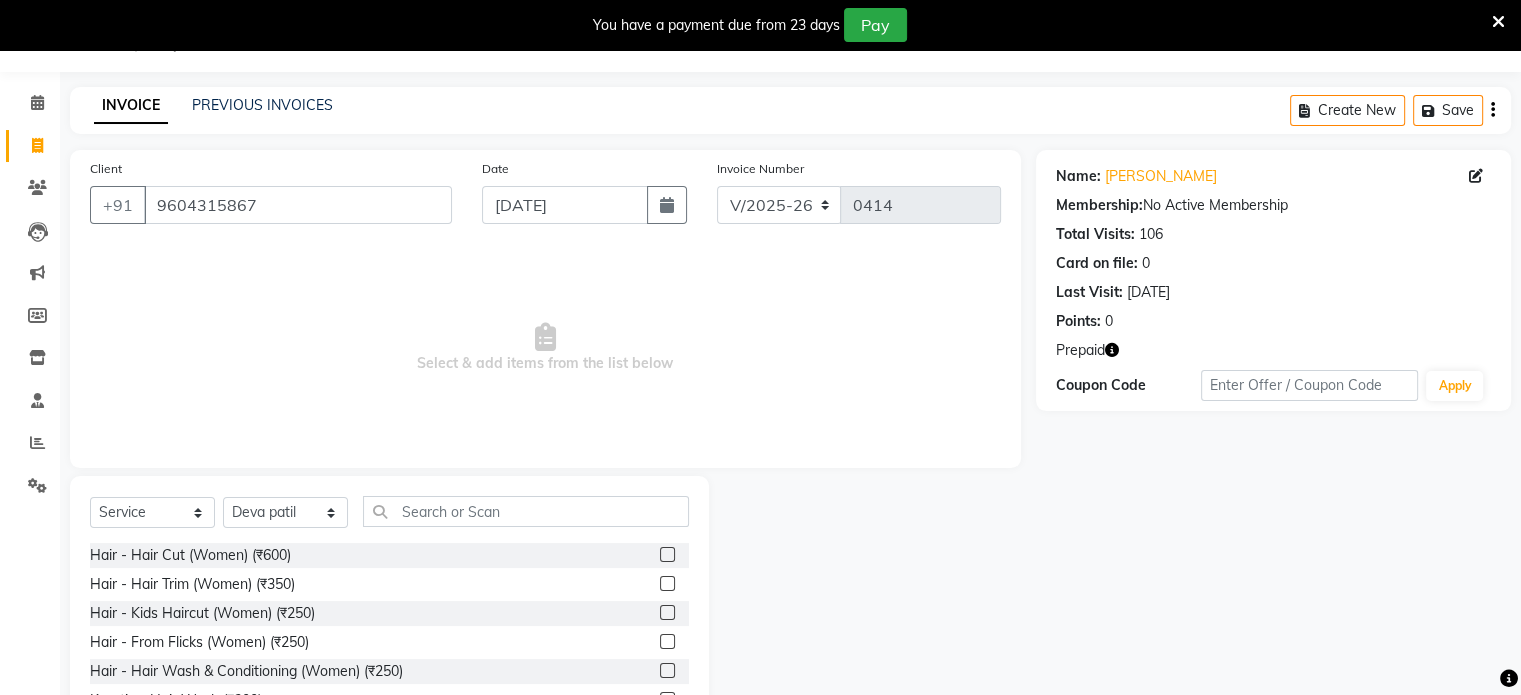 click 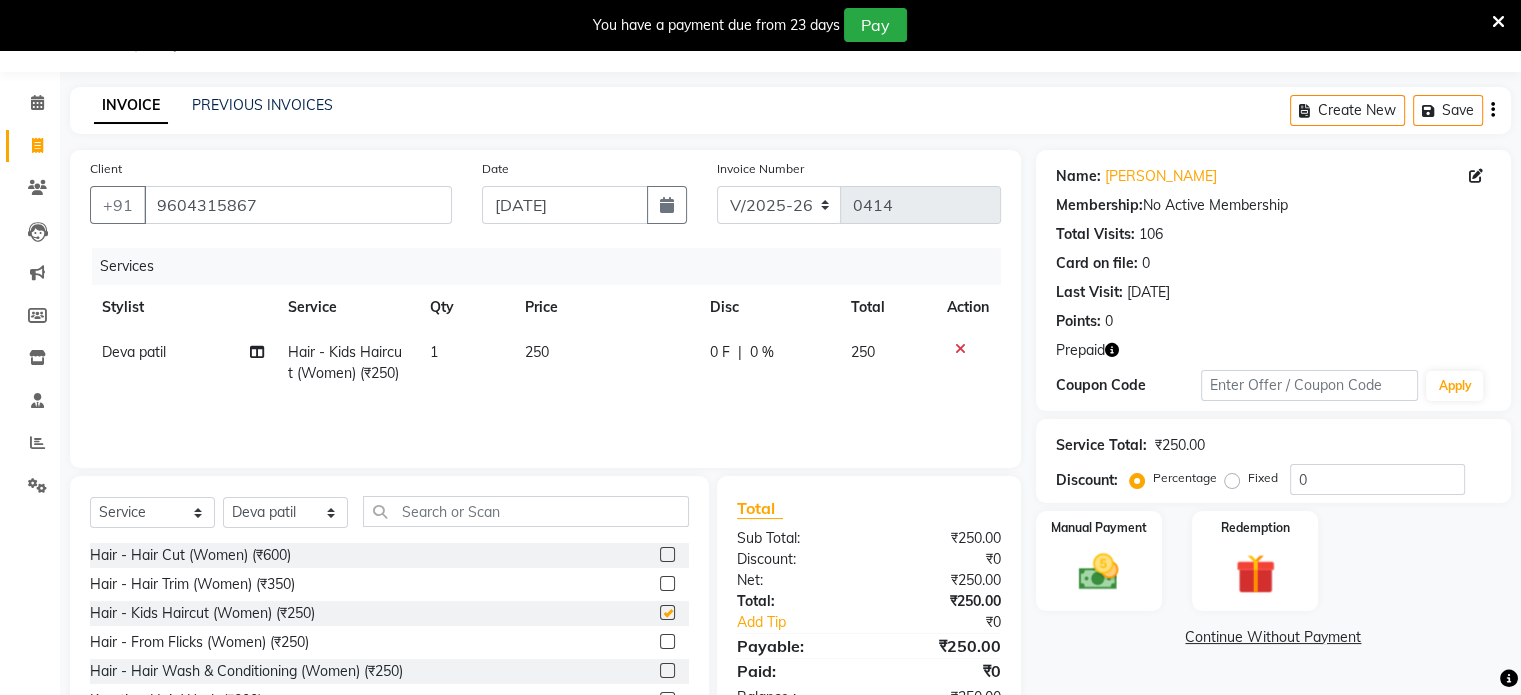 checkbox on "false" 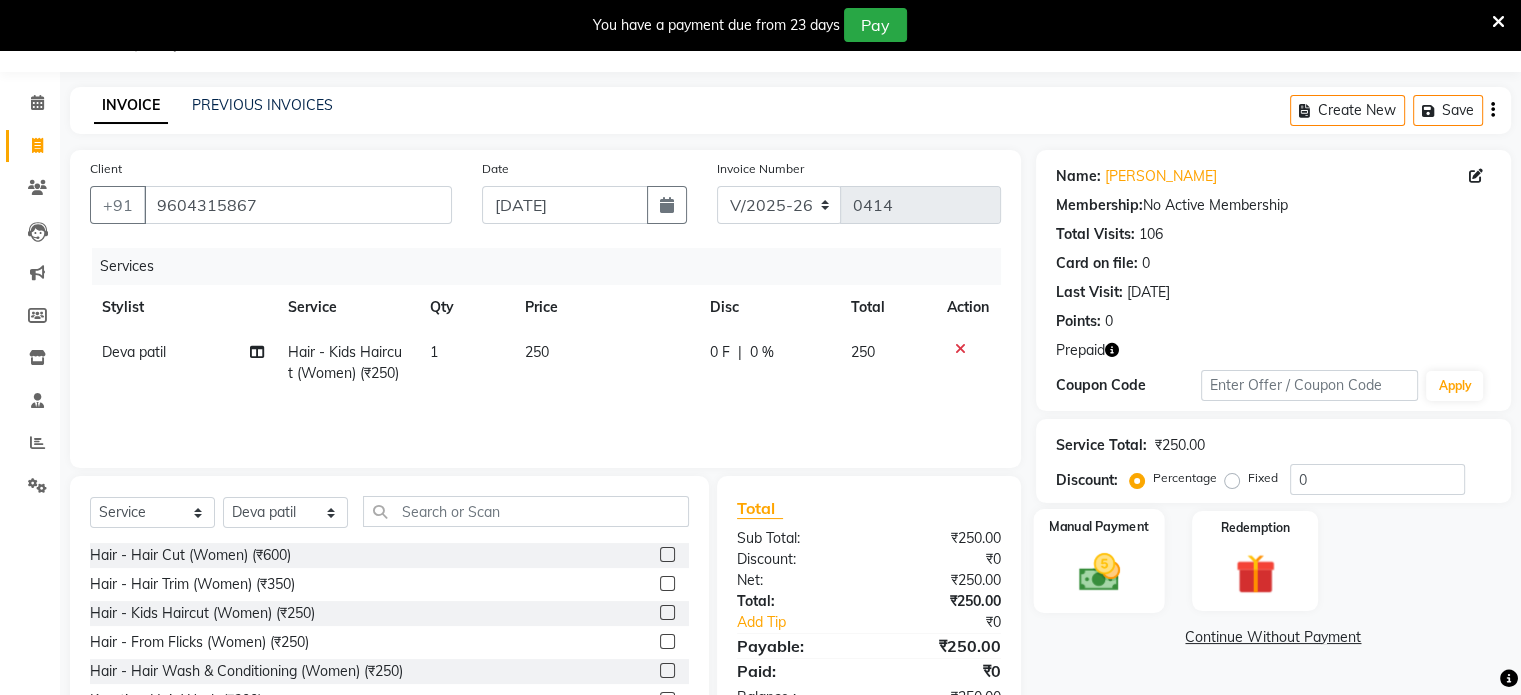 click 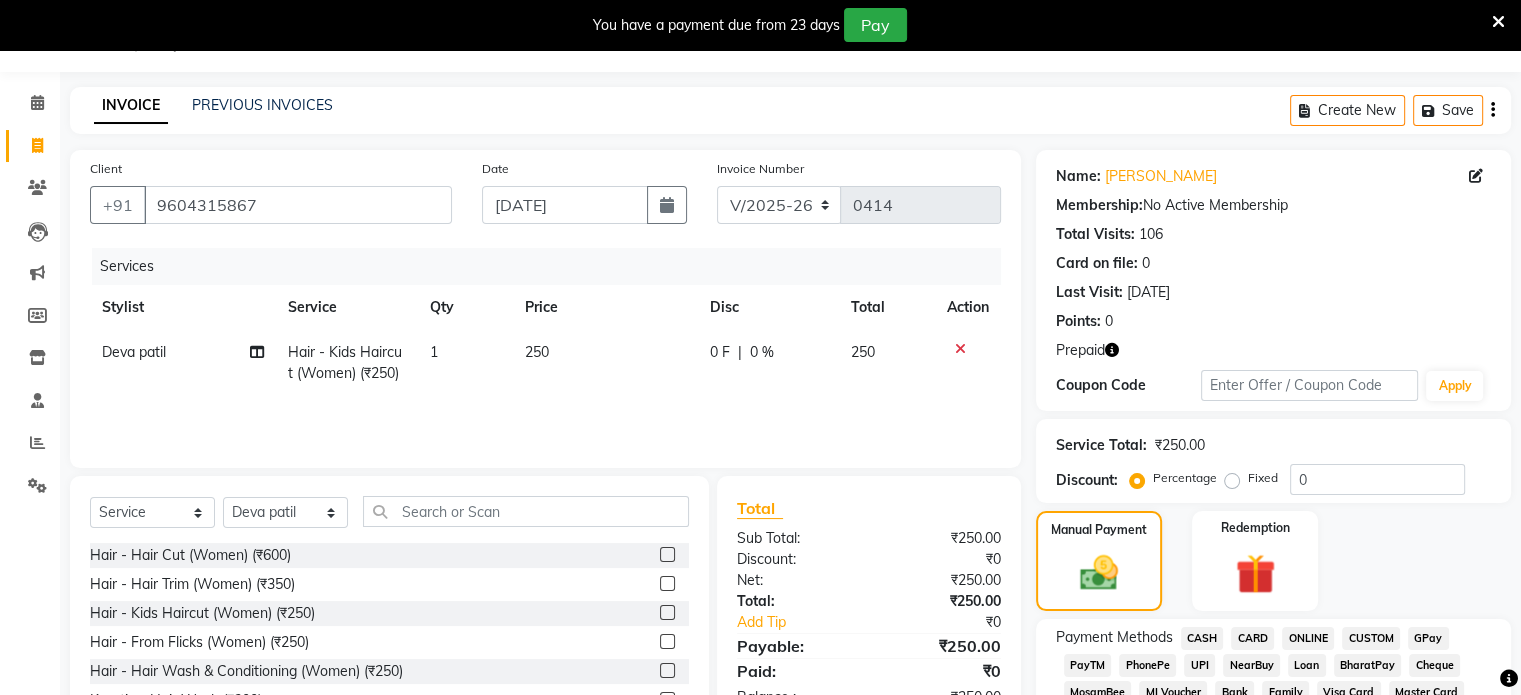 click on "GPay" 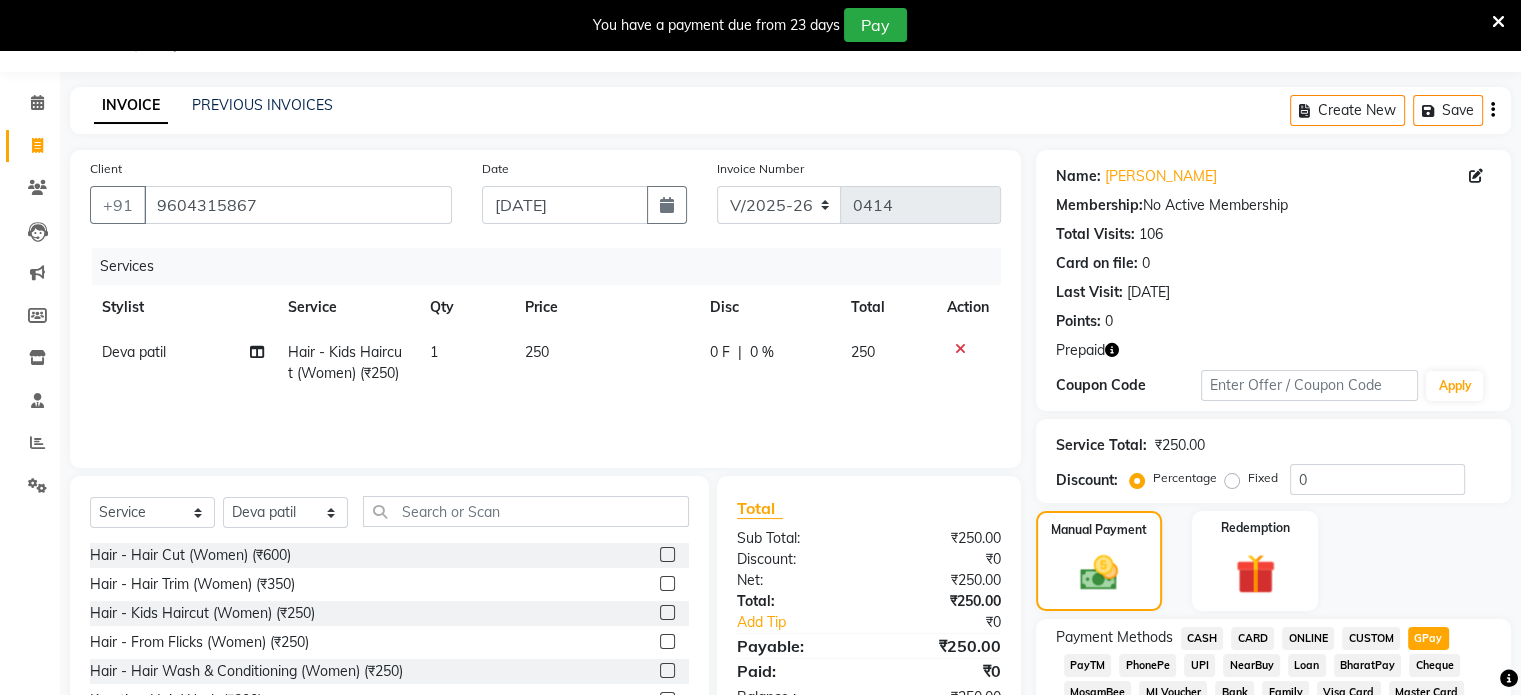 click on "Payment Methods  CASH   CARD   ONLINE   CUSTOM   GPay   PayTM   PhonePe   UPI   NearBuy   Loan   BharatPay   Cheque   MosamBee   MI Voucher   Bank   Family   Visa Card   Master Card   BharatPay Card   UPI BharatPay   Other Cards   Juice by MCB   MyT Money   MariDeal   DefiDeal   [DOMAIN_NAME]   THD   TCL   CEdge   Card M   UPI M   UPI Axis   UPI Union   Card (Indian Bank)   Card (DL Bank)   RS   BTC   Wellnessta   Razorpay   Complimentary   Nift   Spa Finder   Spa Week   Venmo   BFL   LoanTap   SaveIN   GMoney   ATH Movil   On Account   Chamber Gift Card   Trade   Comp   Donation   Card on File   Envision   BRAC Card   City Card   bKash   Credit Card   Debit Card   Shoutlo   LUZO   Jazz Cash   AmEx   Discover   Tabby   Online W   Room Charge   Room Charge USD   Room Charge Euro   Room Charge EGP   Room Charge GBP   Bajaj Finserv   Bad Debts   Card: IDFC   Card: IOB   Coupon   Gcash   PayMaya   Instamojo   COnline   UOnline   SOnline   SCard   Paypal   PPR   PPV   PPC   PPN   PPG   PPE   CAMP   Benefit   ATH Movil" 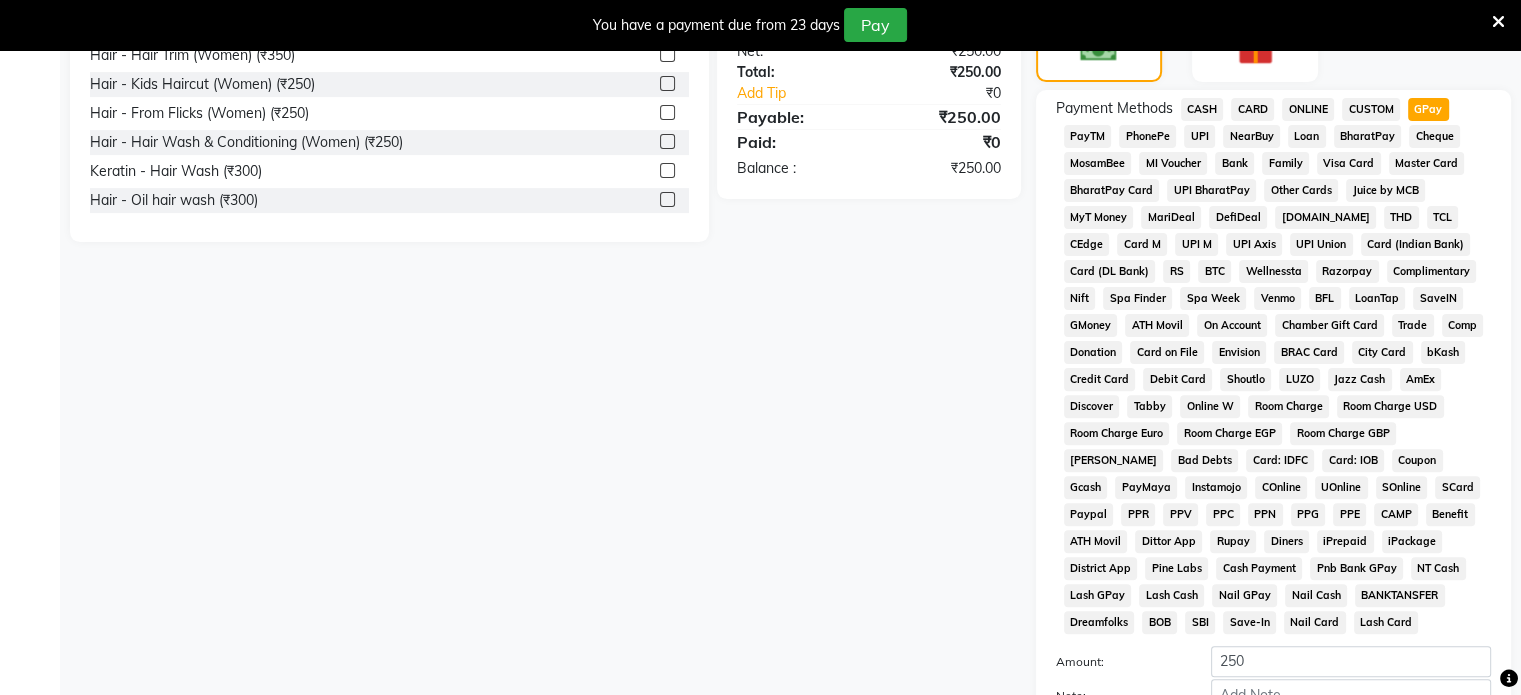 scroll, scrollTop: 799, scrollLeft: 0, axis: vertical 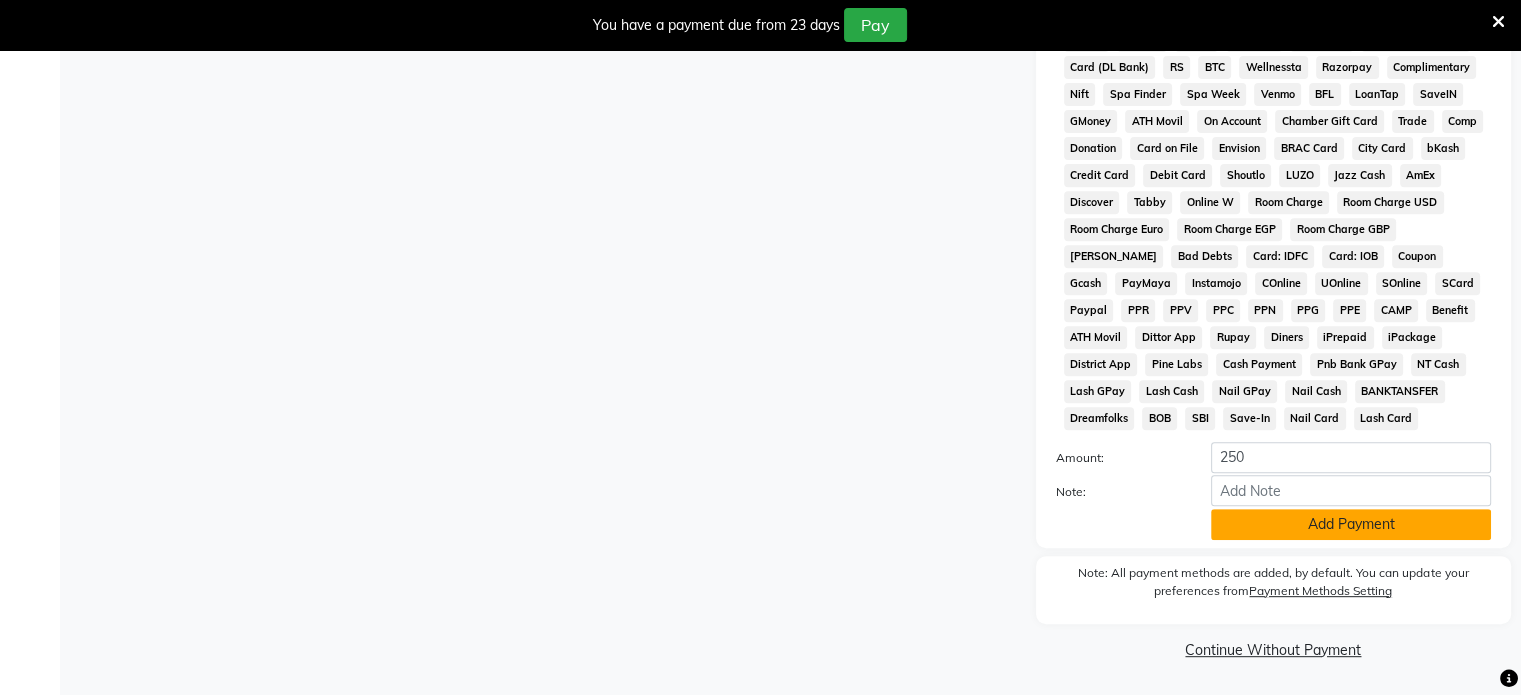 click on "Add Payment" 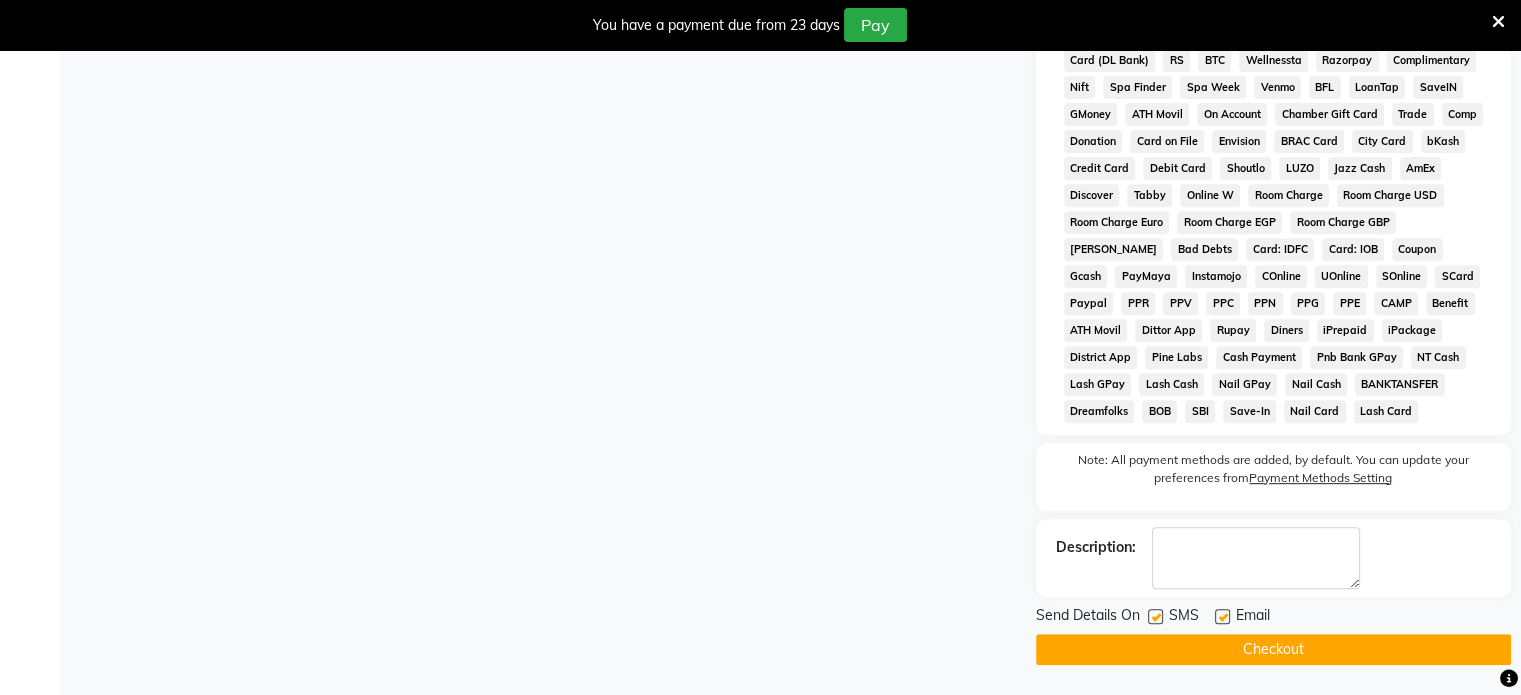 click on "Checkout" 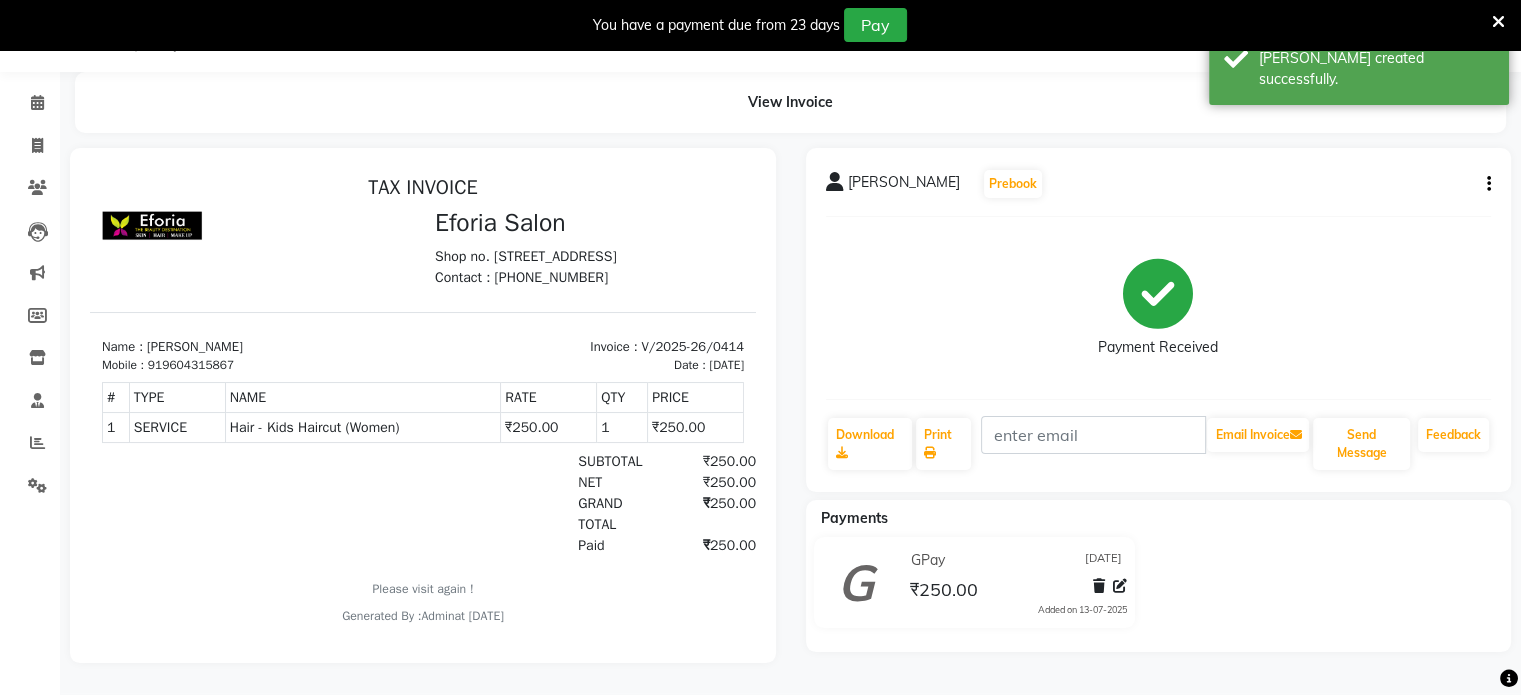 scroll, scrollTop: 0, scrollLeft: 0, axis: both 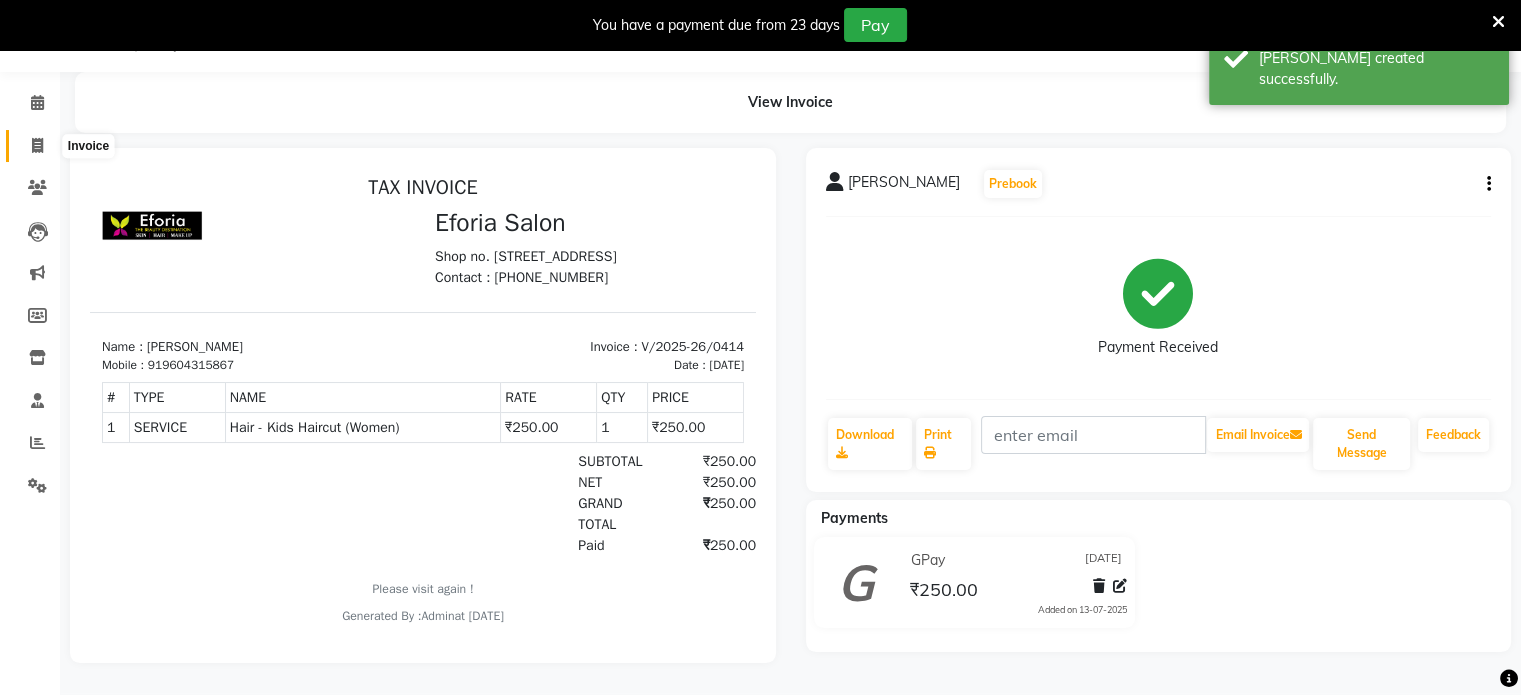 click 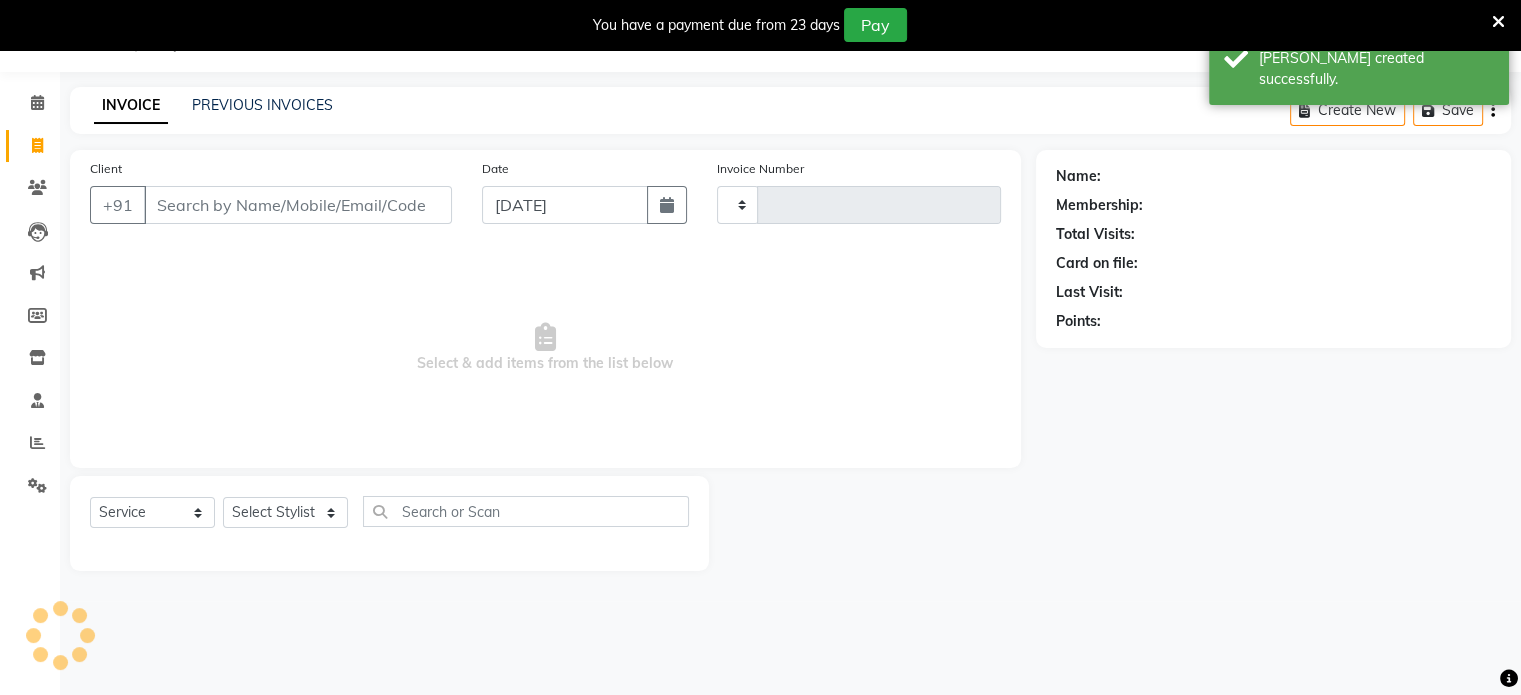 scroll, scrollTop: 50, scrollLeft: 0, axis: vertical 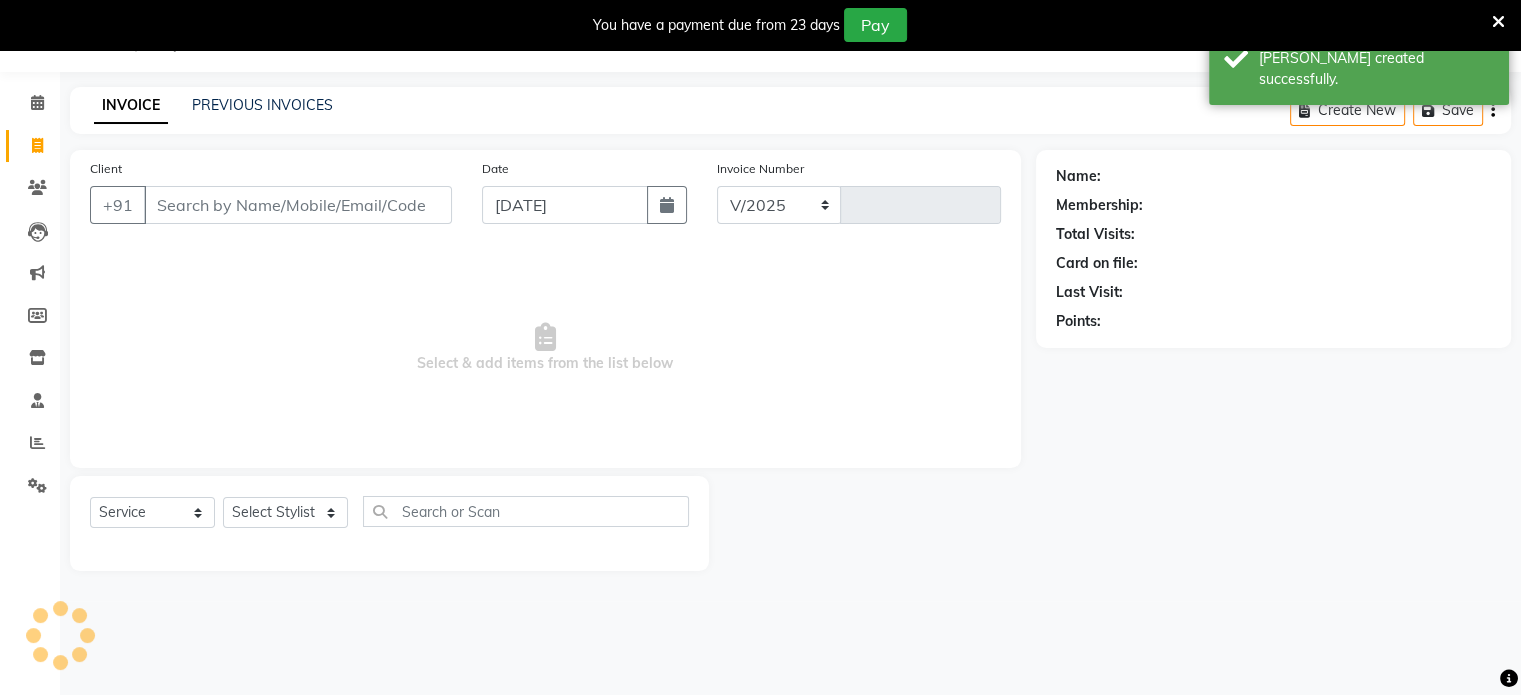 select on "608" 